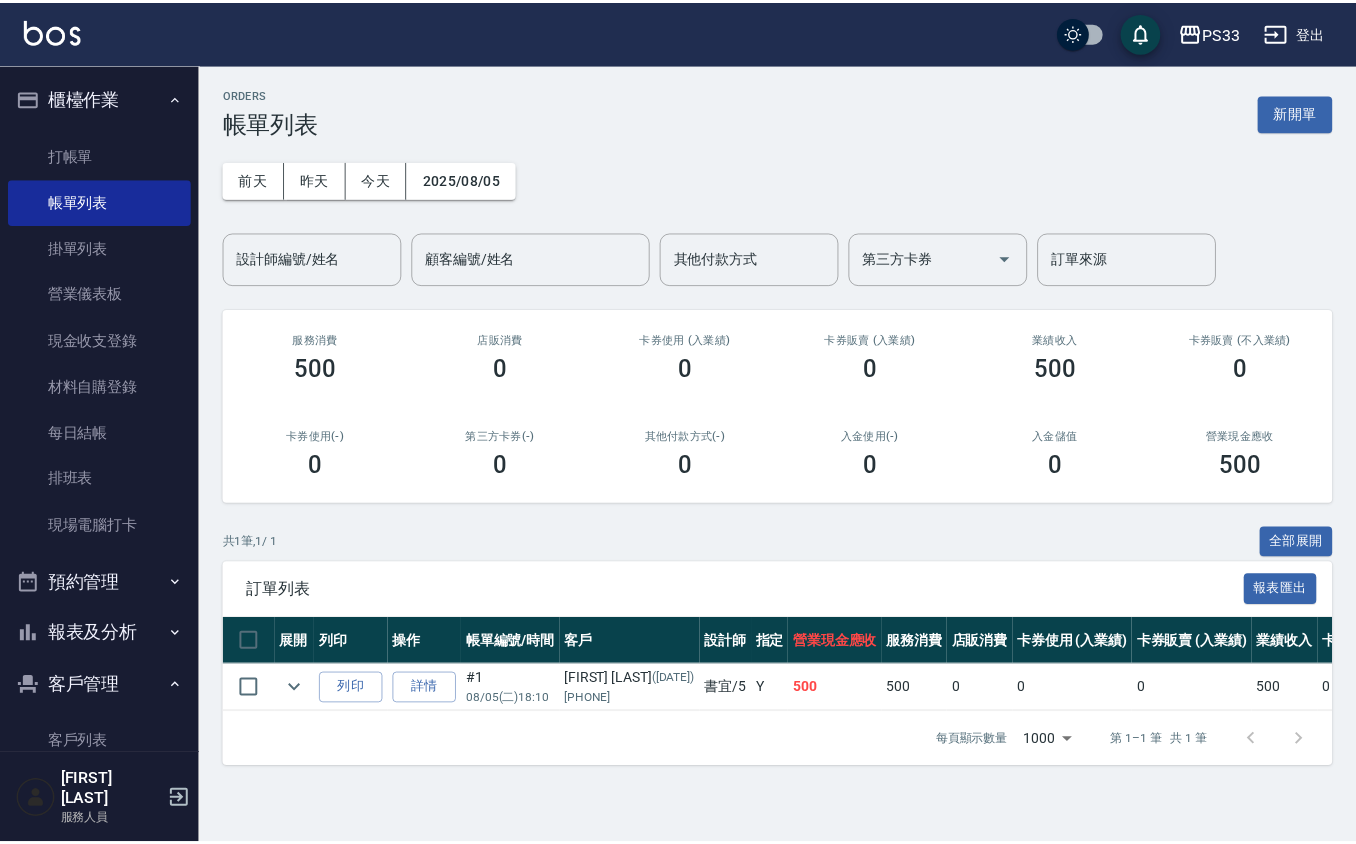 scroll, scrollTop: 0, scrollLeft: 0, axis: both 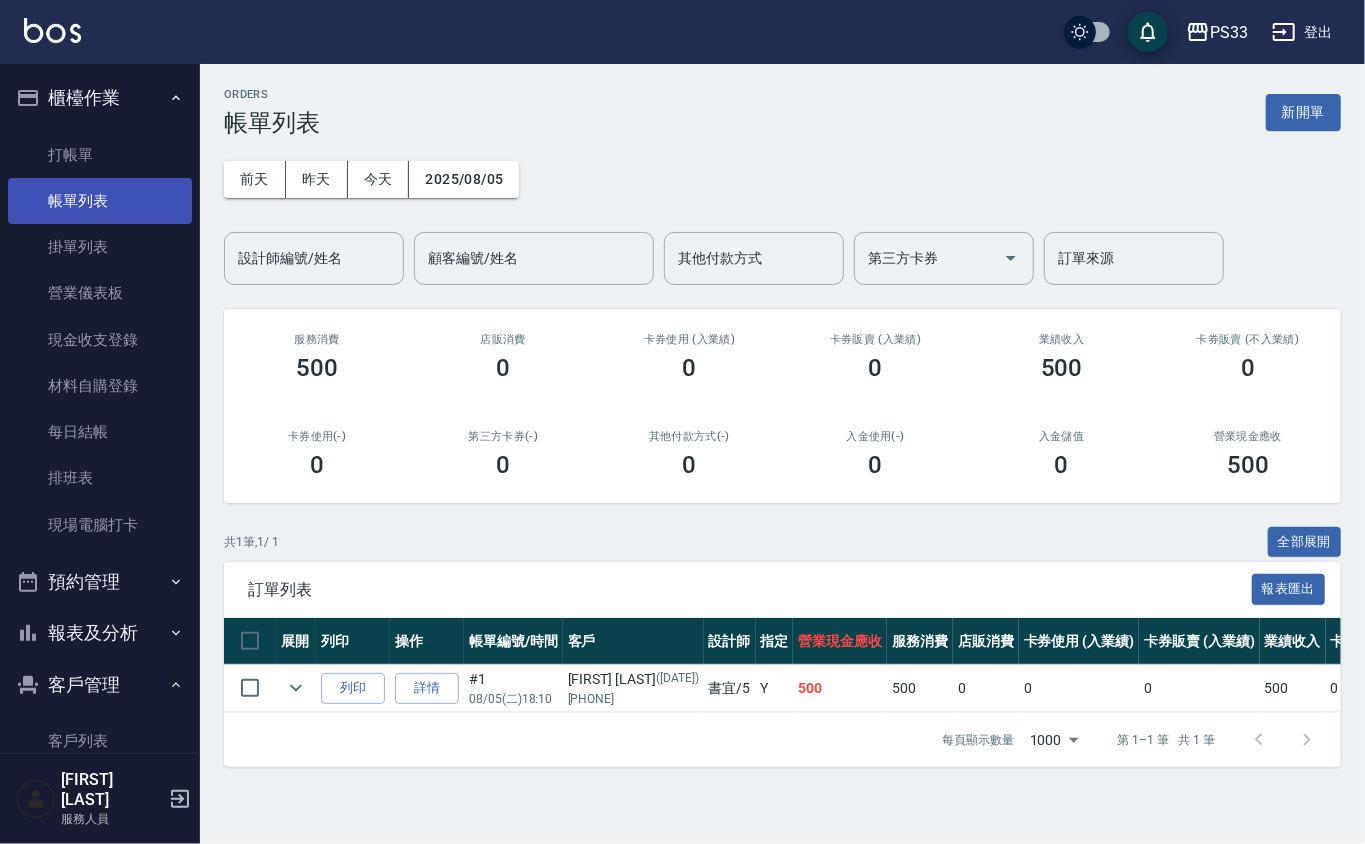 click on "帳單列表" at bounding box center (100, 201) 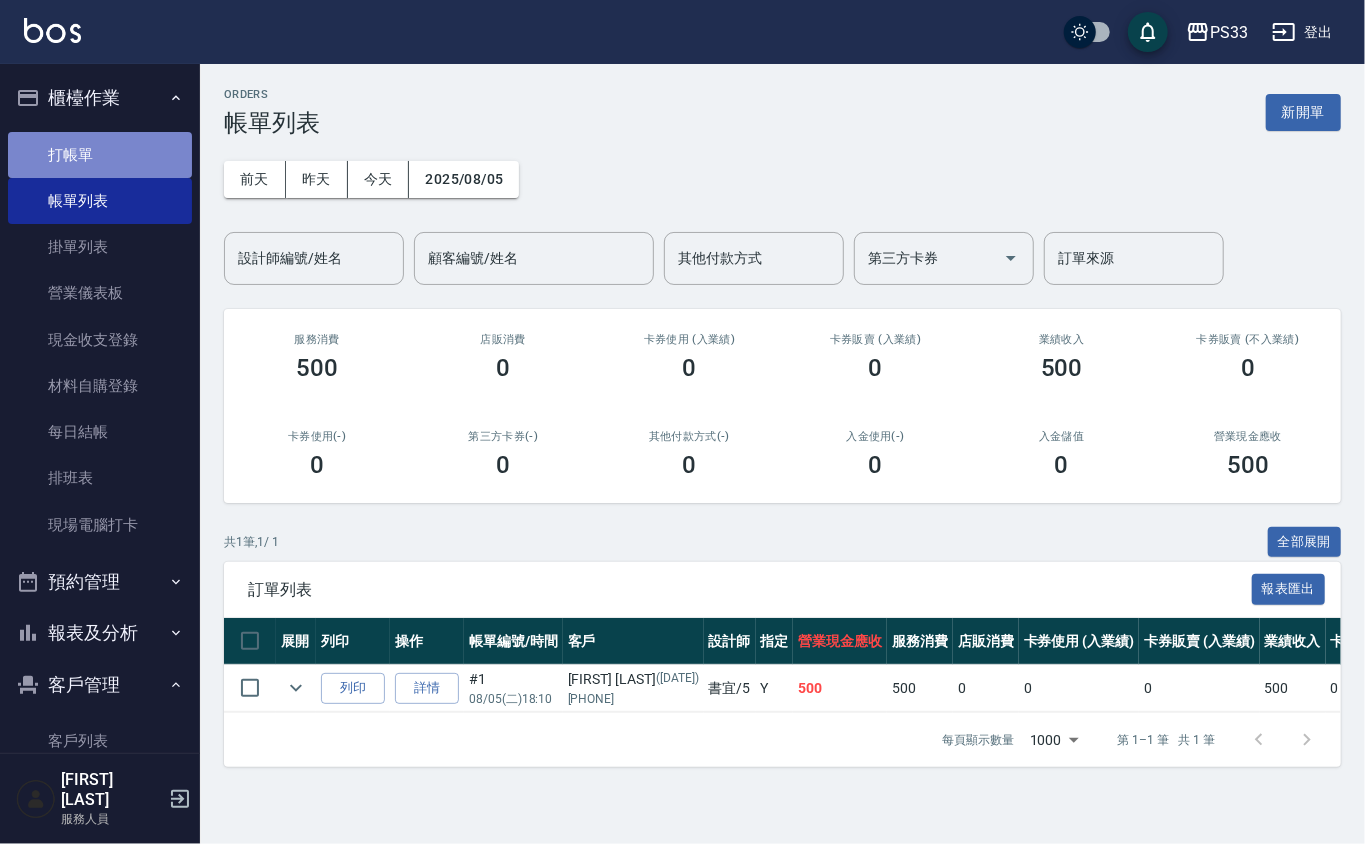click on "打帳單" at bounding box center (100, 155) 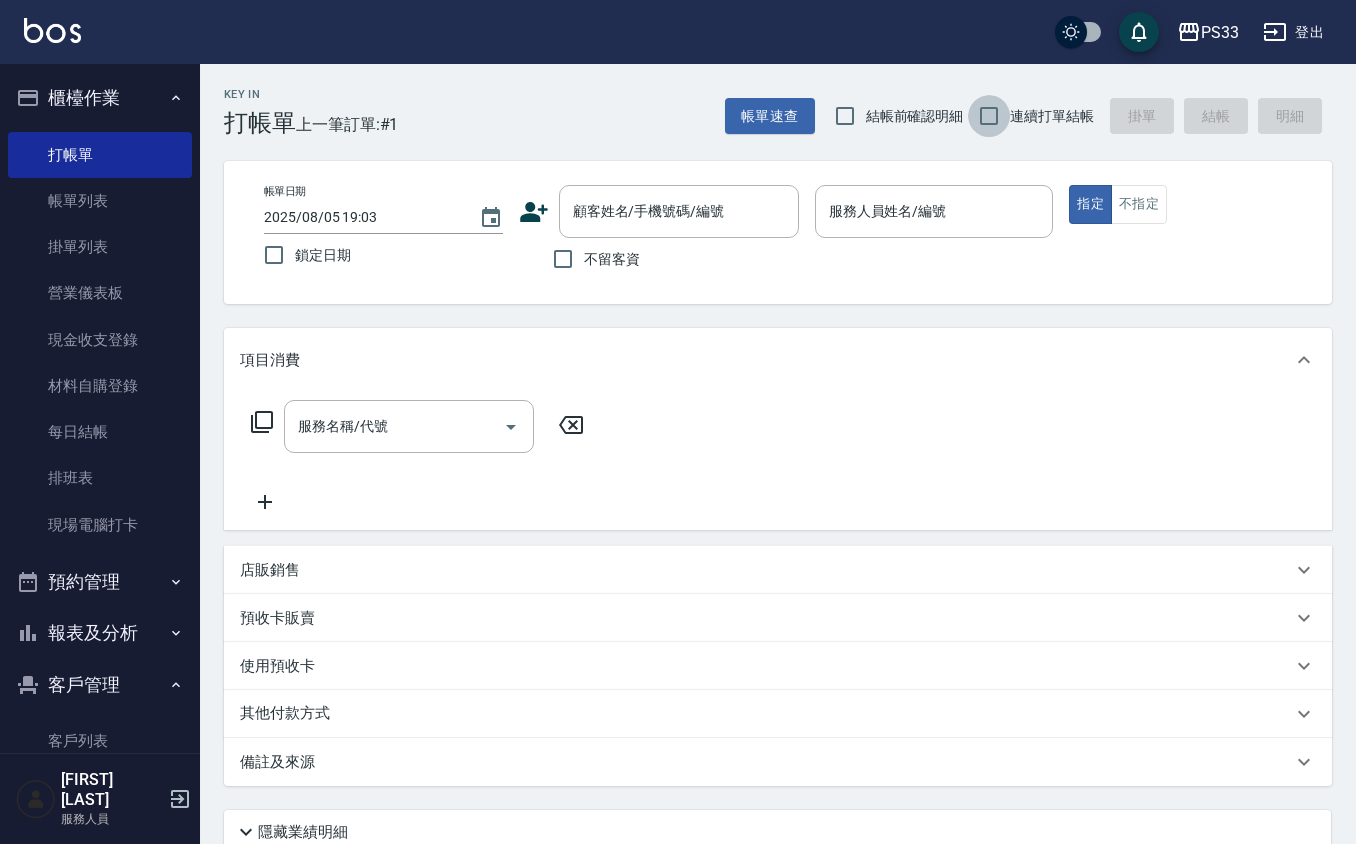 click on "連續打單結帳" at bounding box center [989, 116] 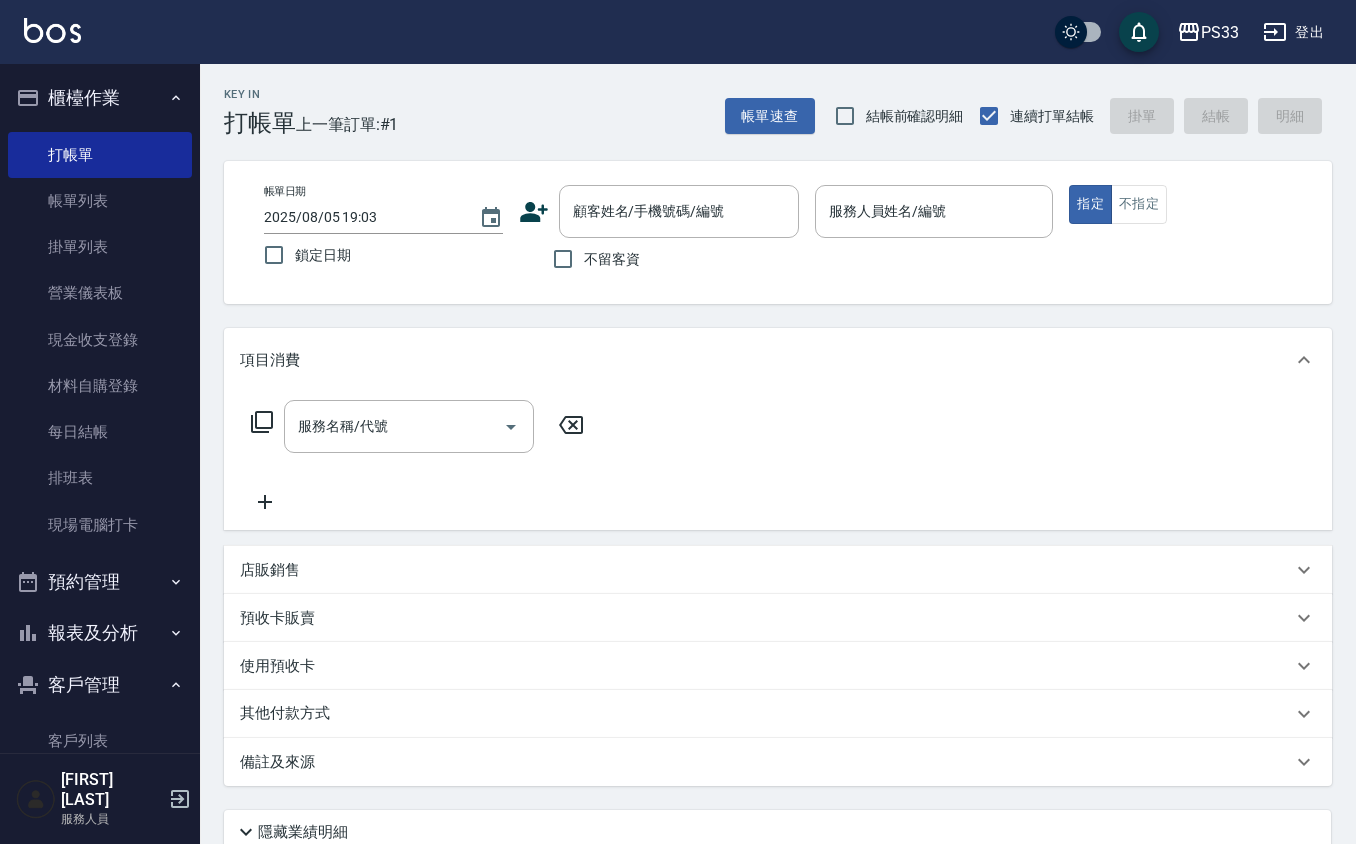 click 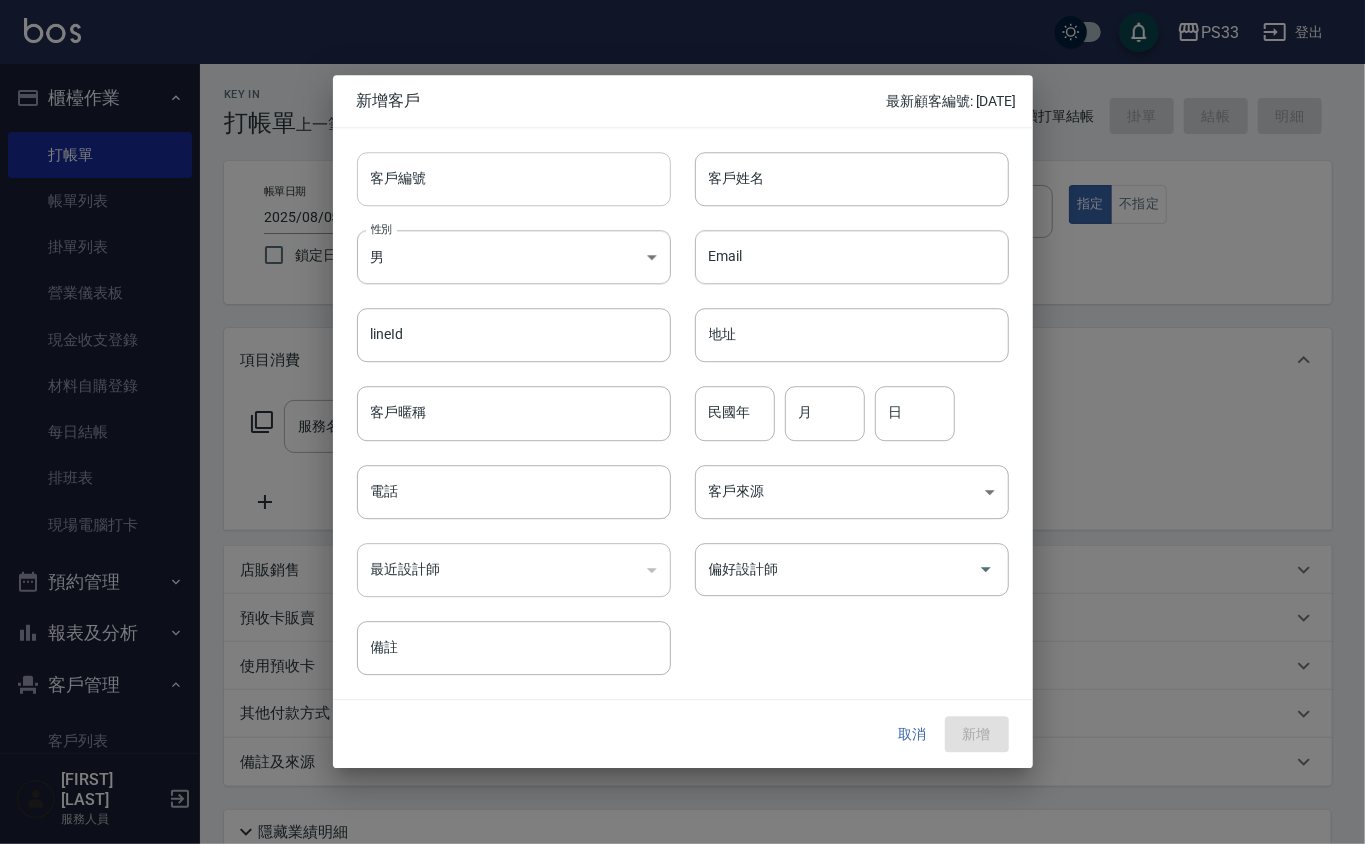 click on "客戶編號" at bounding box center [514, 179] 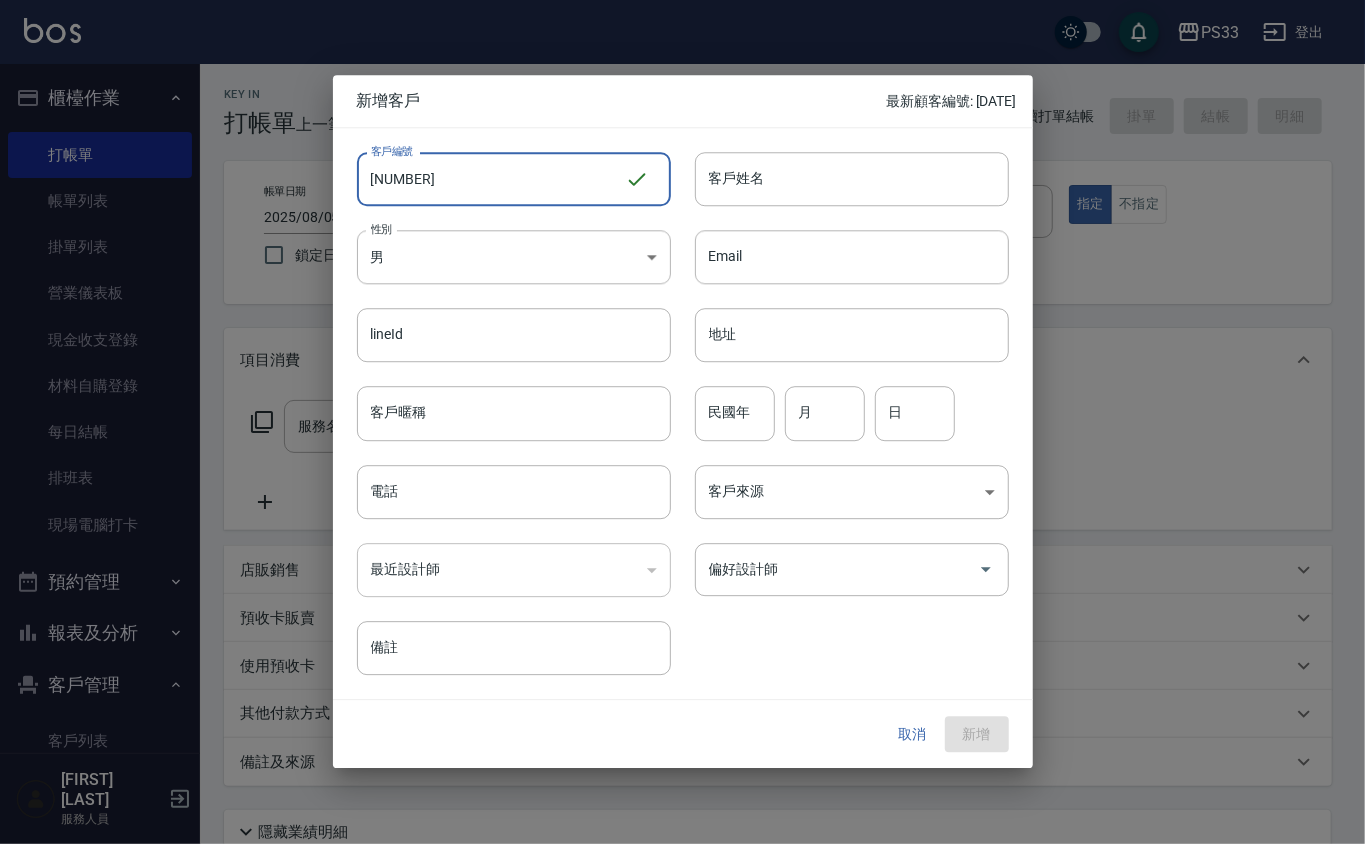 type on "[NUMBER]" 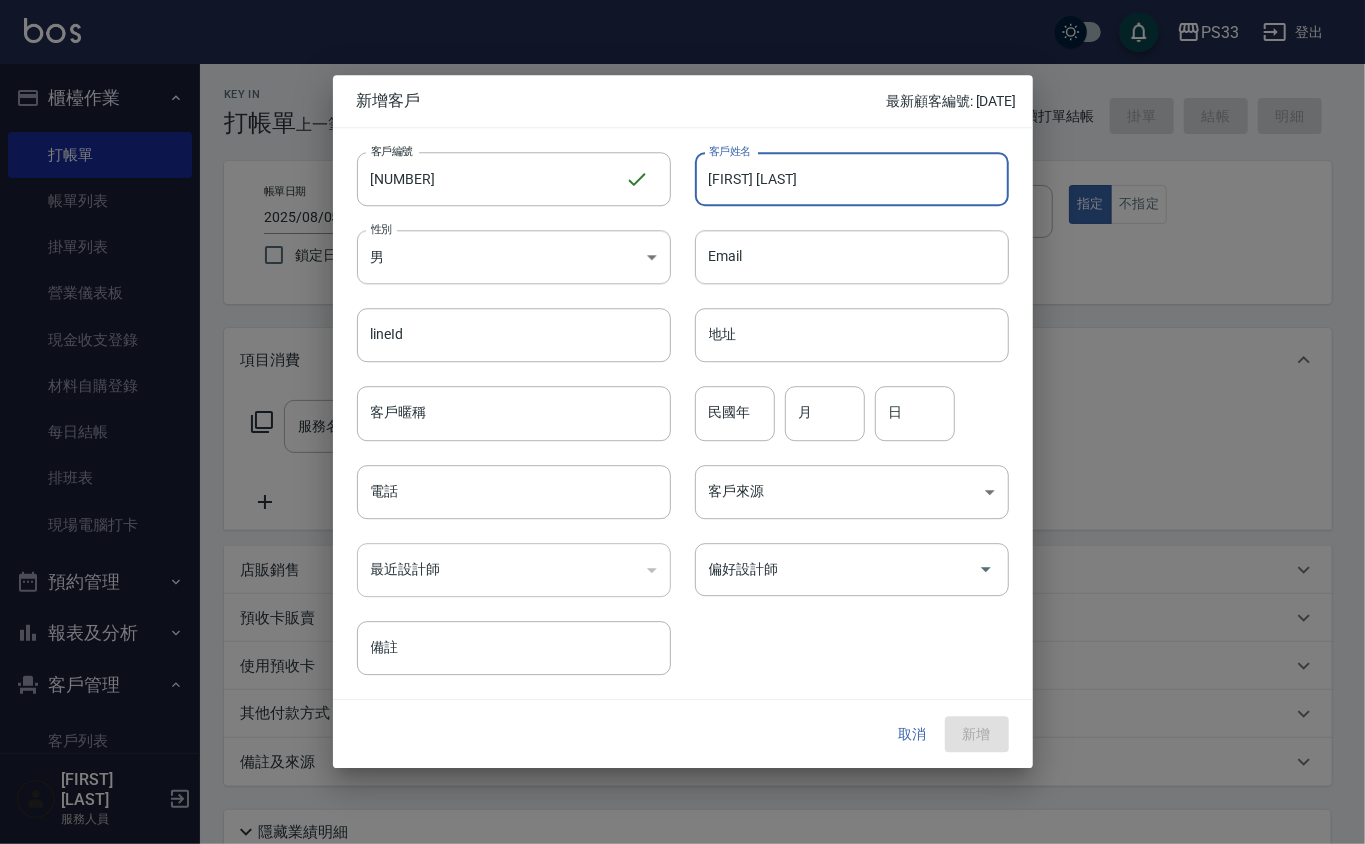 type on "[FIRST] [LAST]" 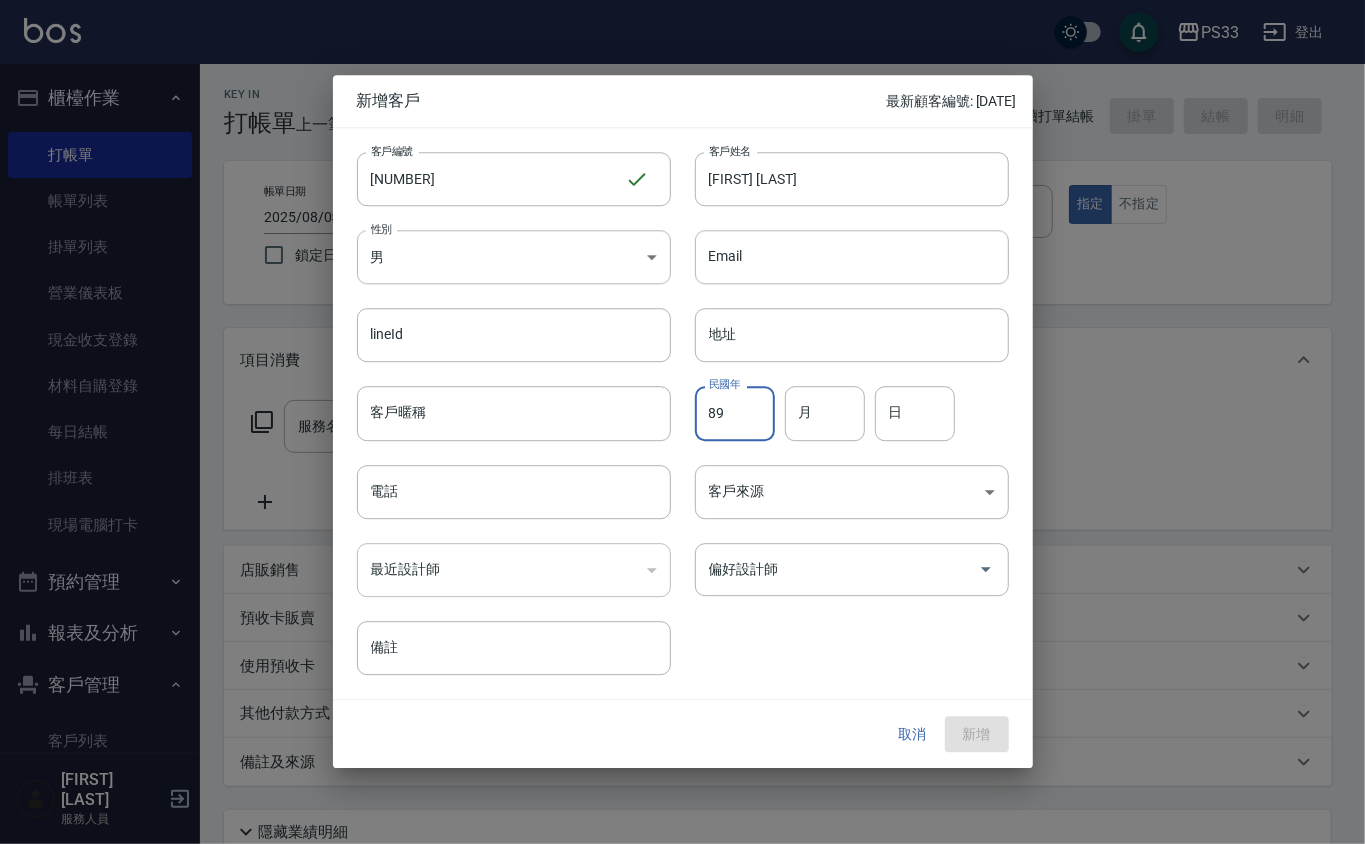 type on "89" 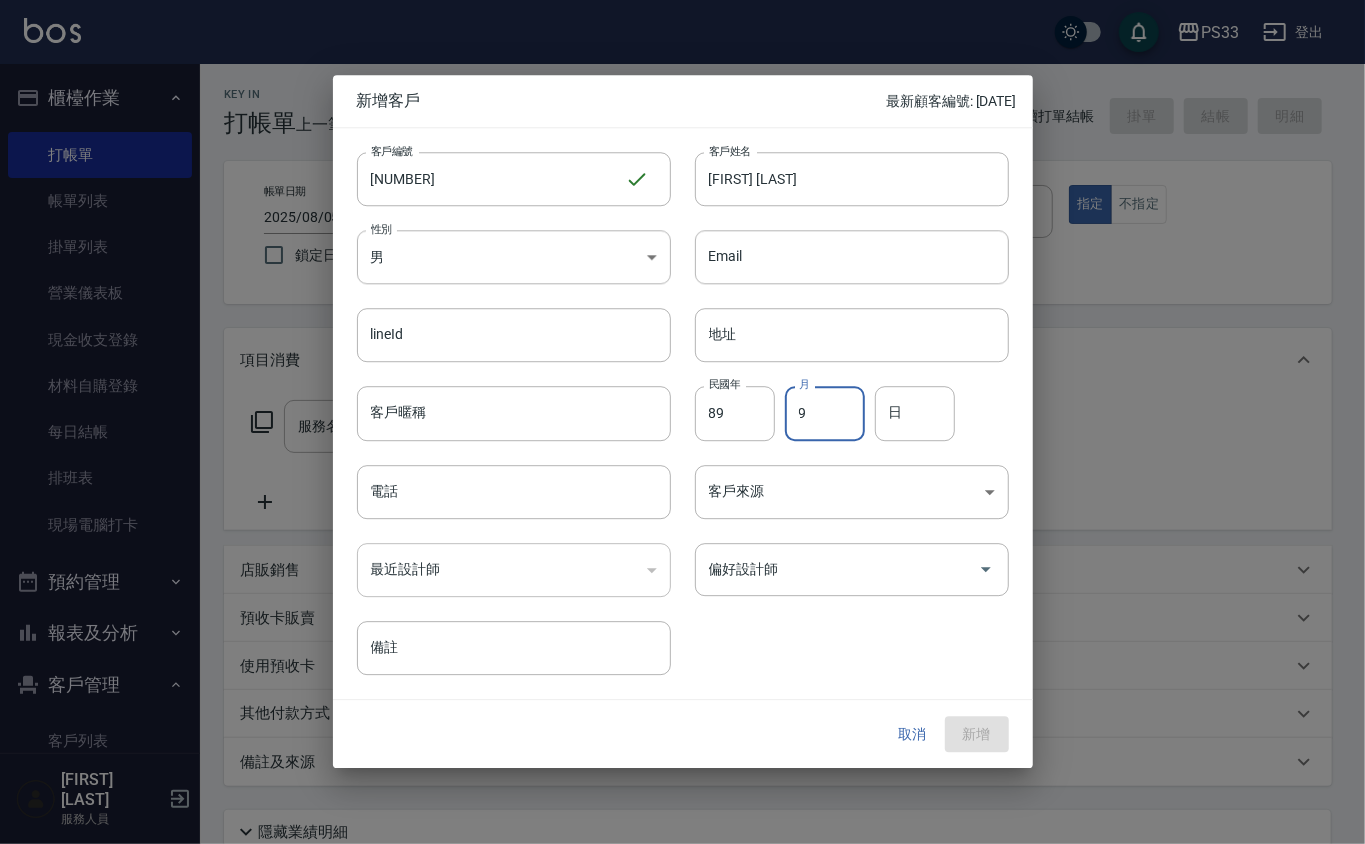 type on "9" 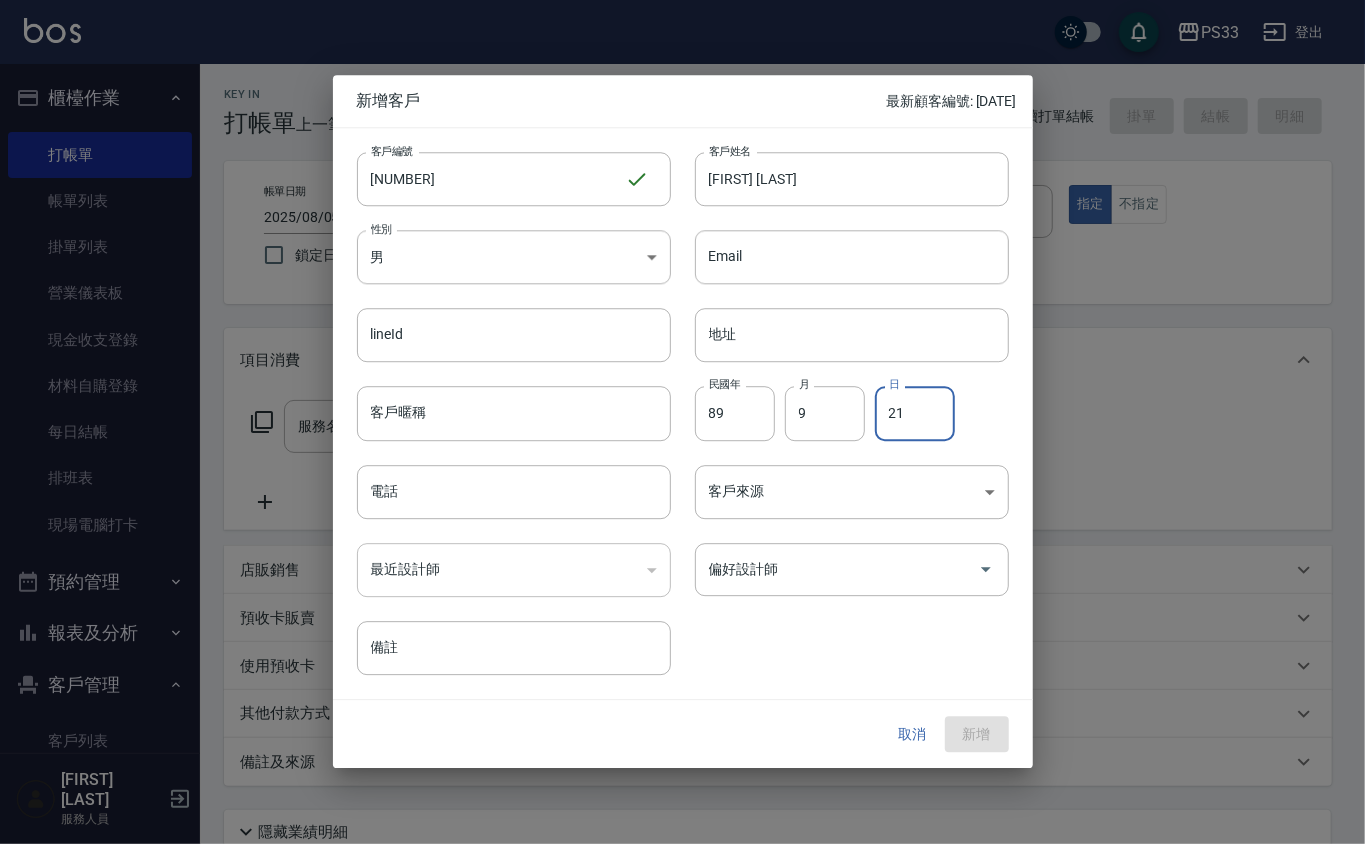 type on "21" 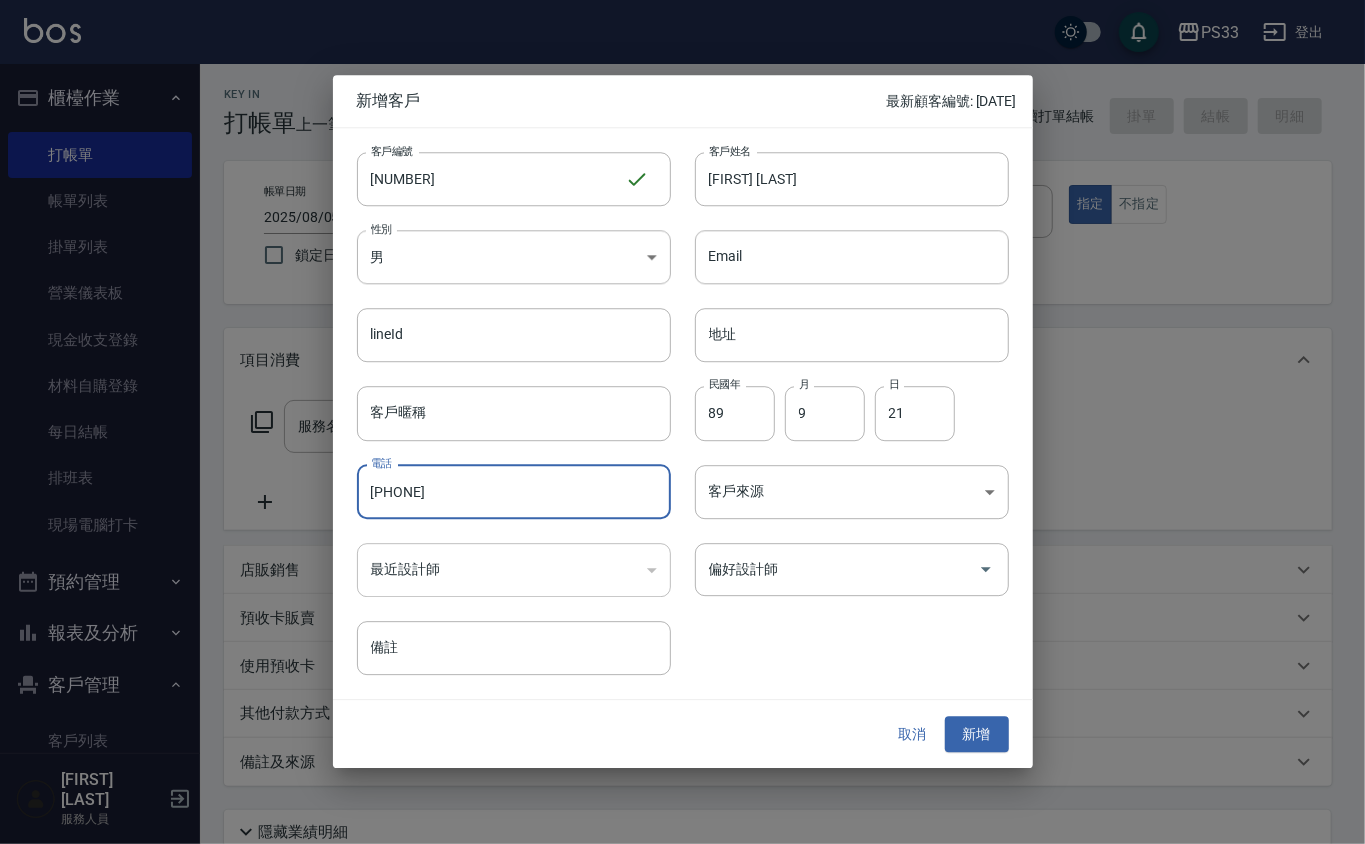 type on "[PHONE]" 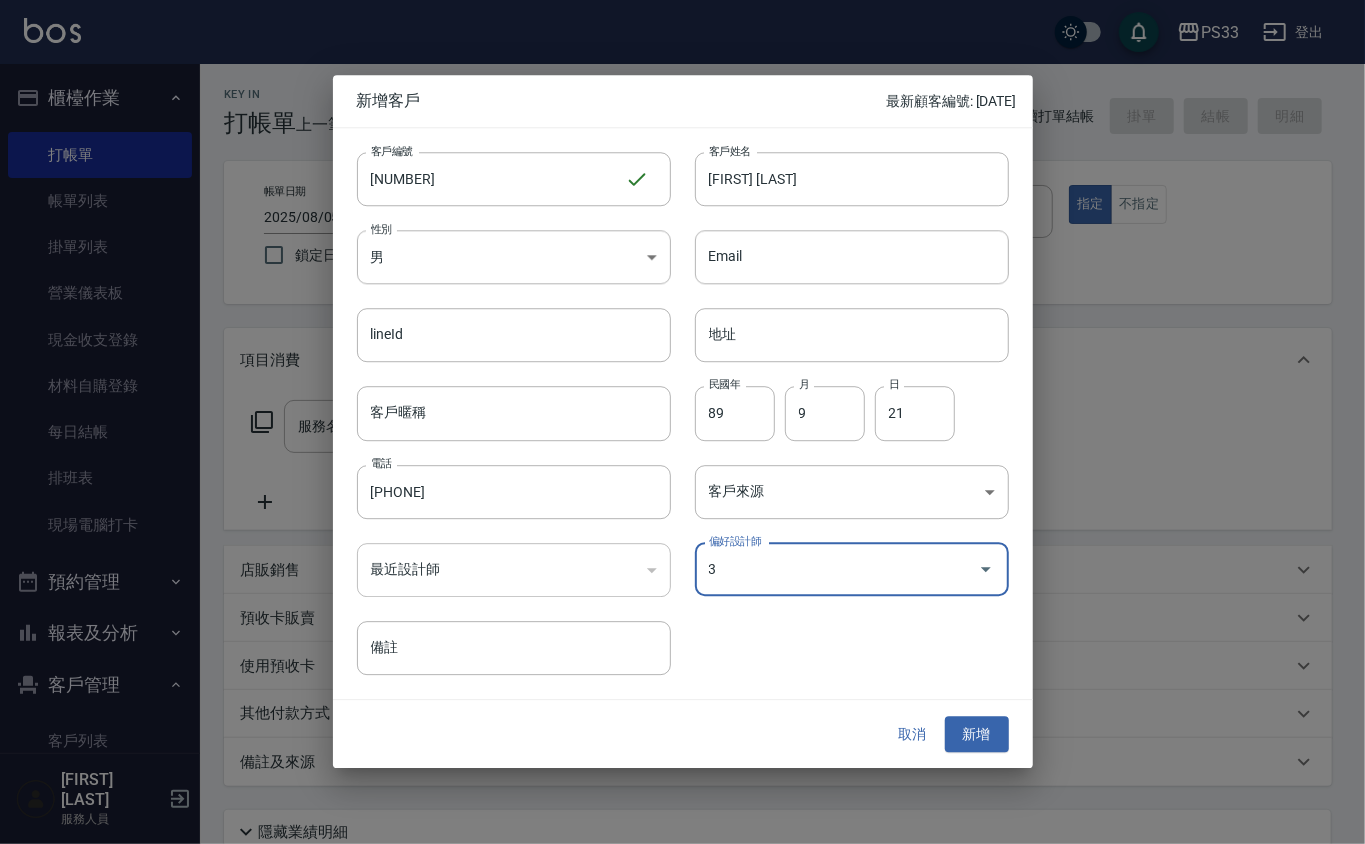 type on "[FIRST] [LAST]" 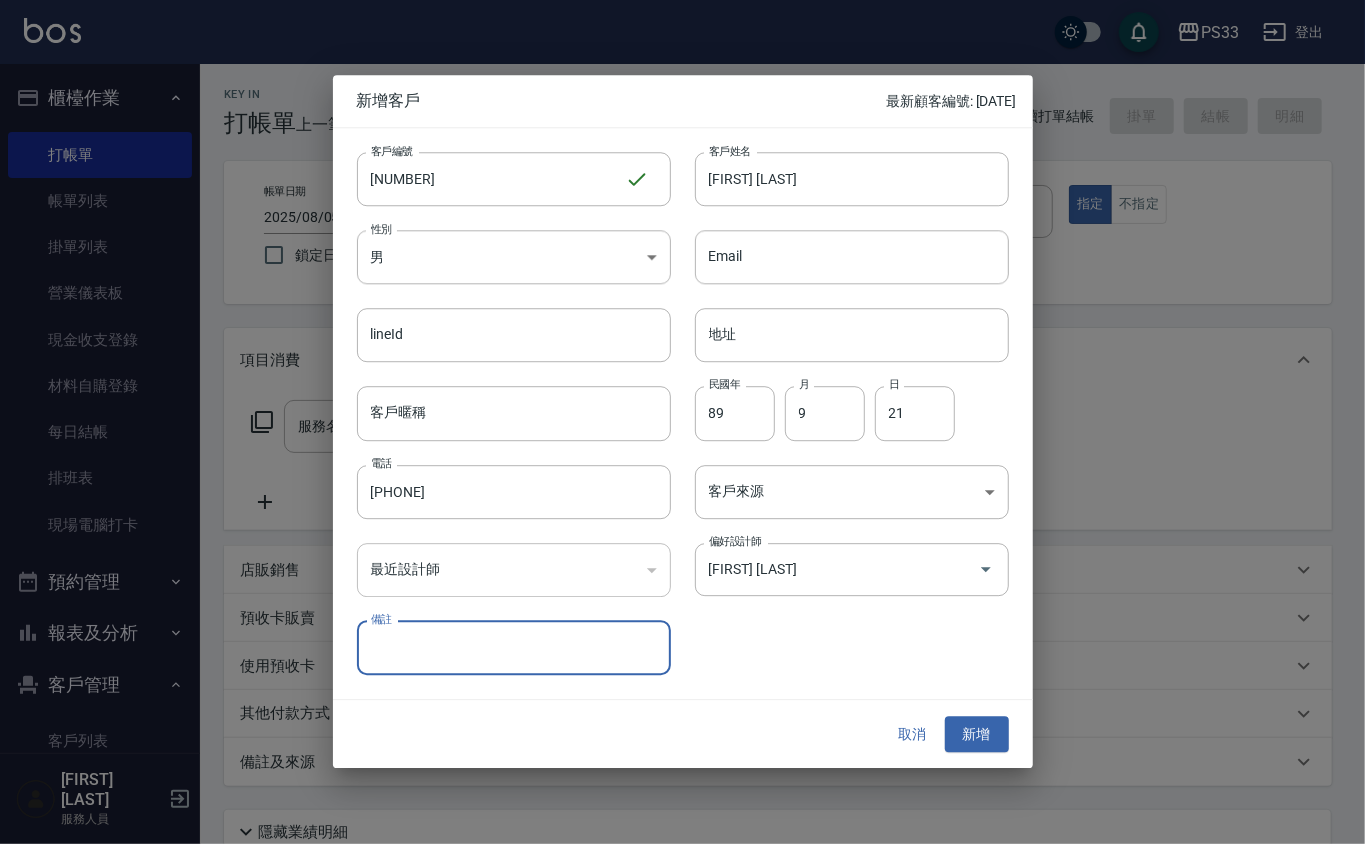 type 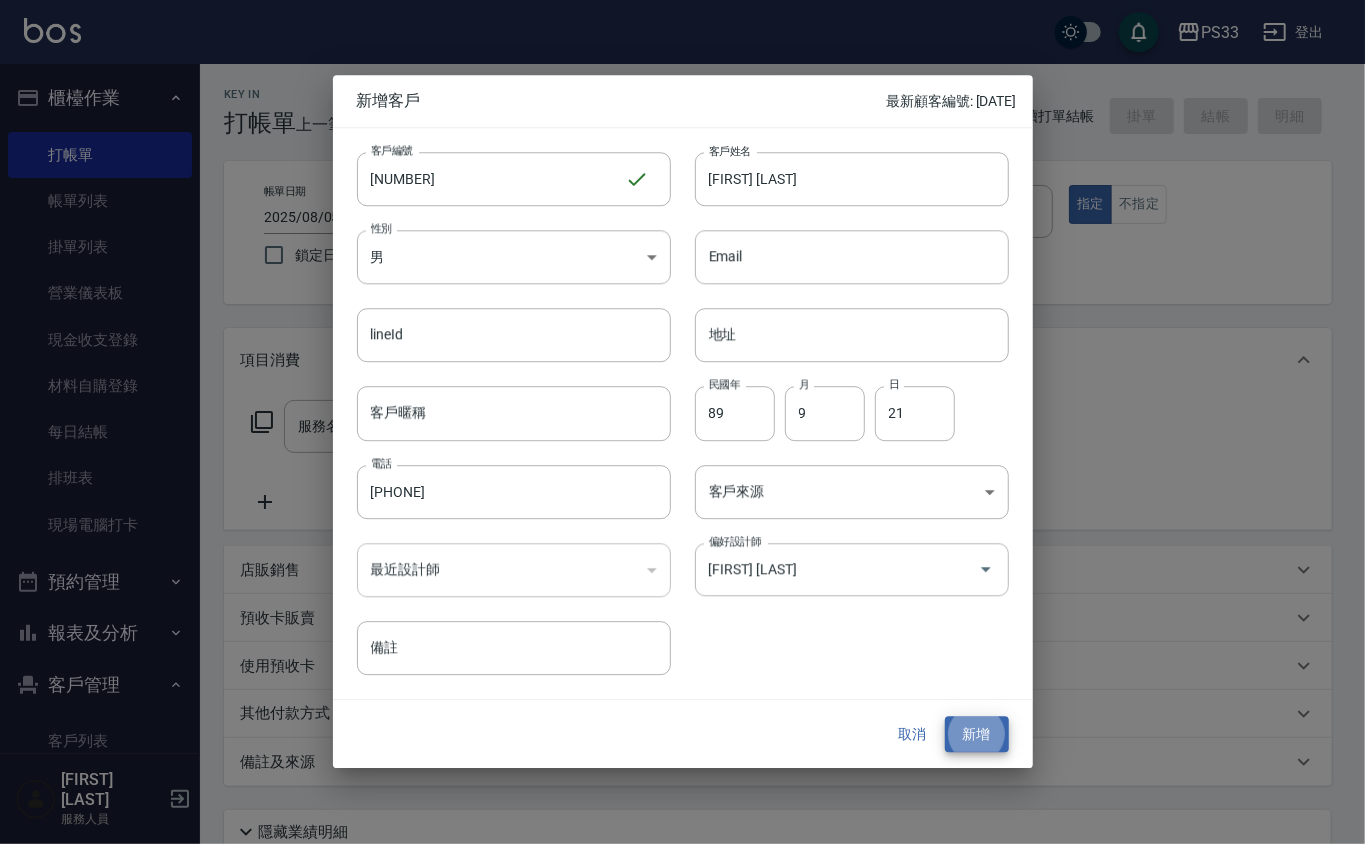 click on "新增" at bounding box center (977, 734) 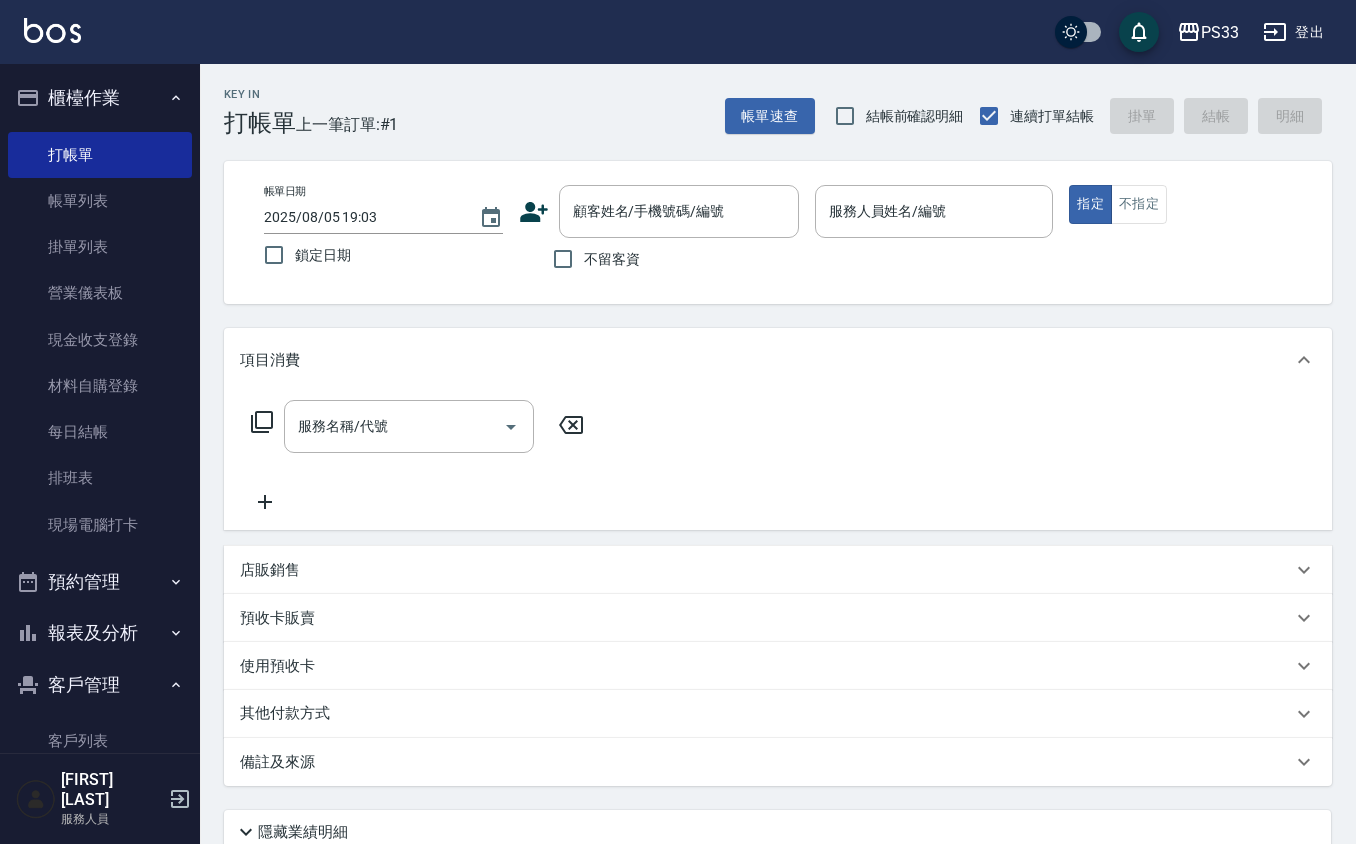 click 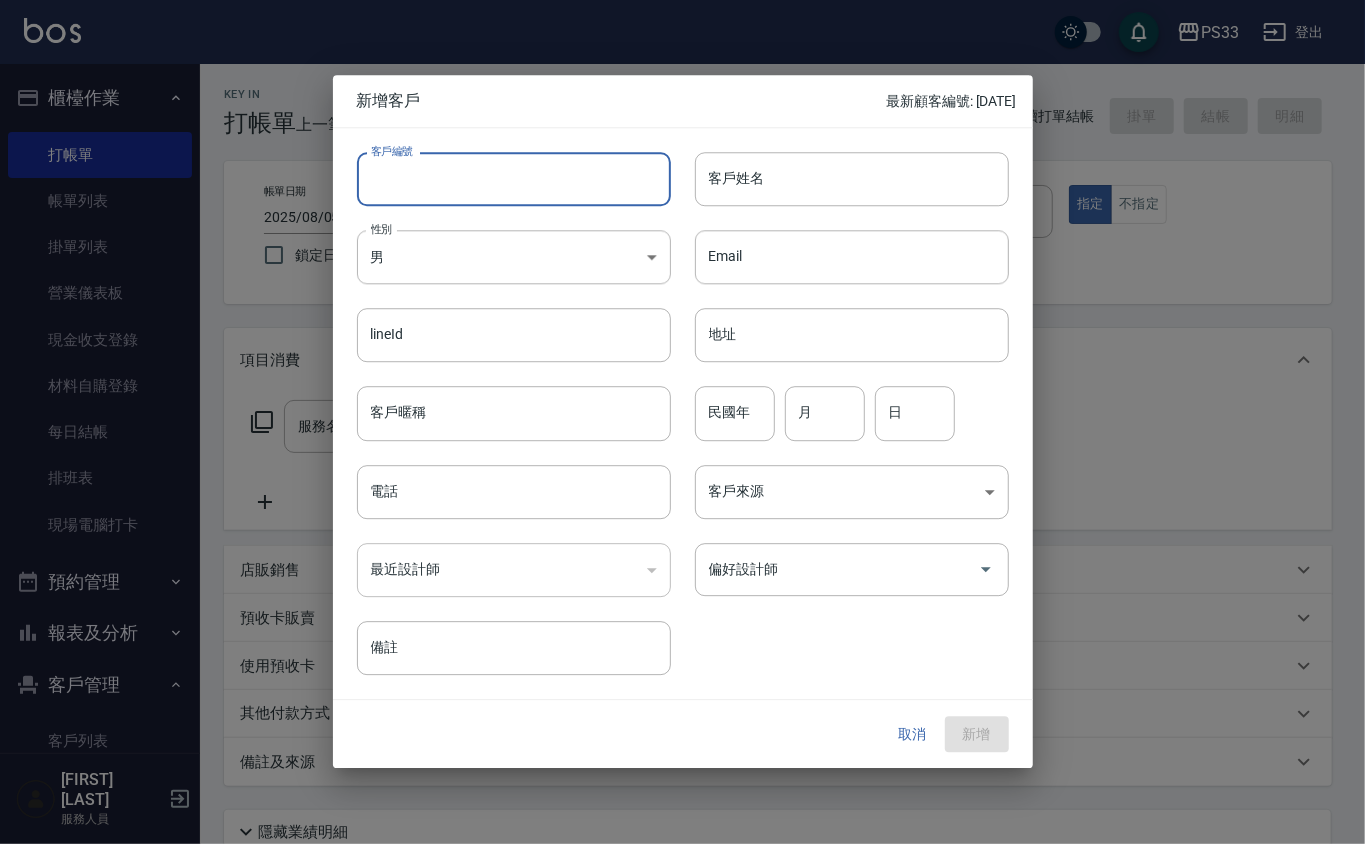 click on "客戶編號" at bounding box center [514, 179] 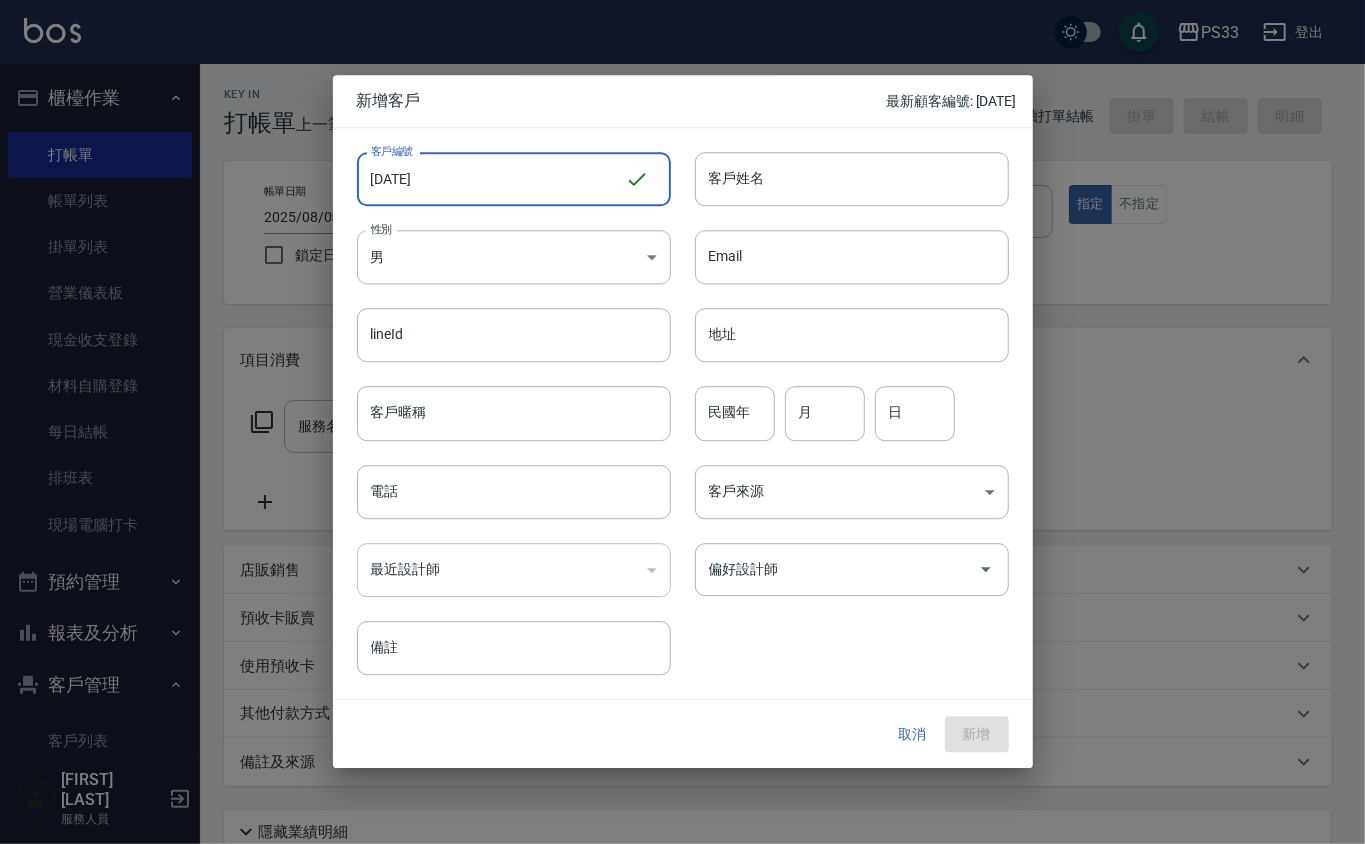 type on "[DATE]" 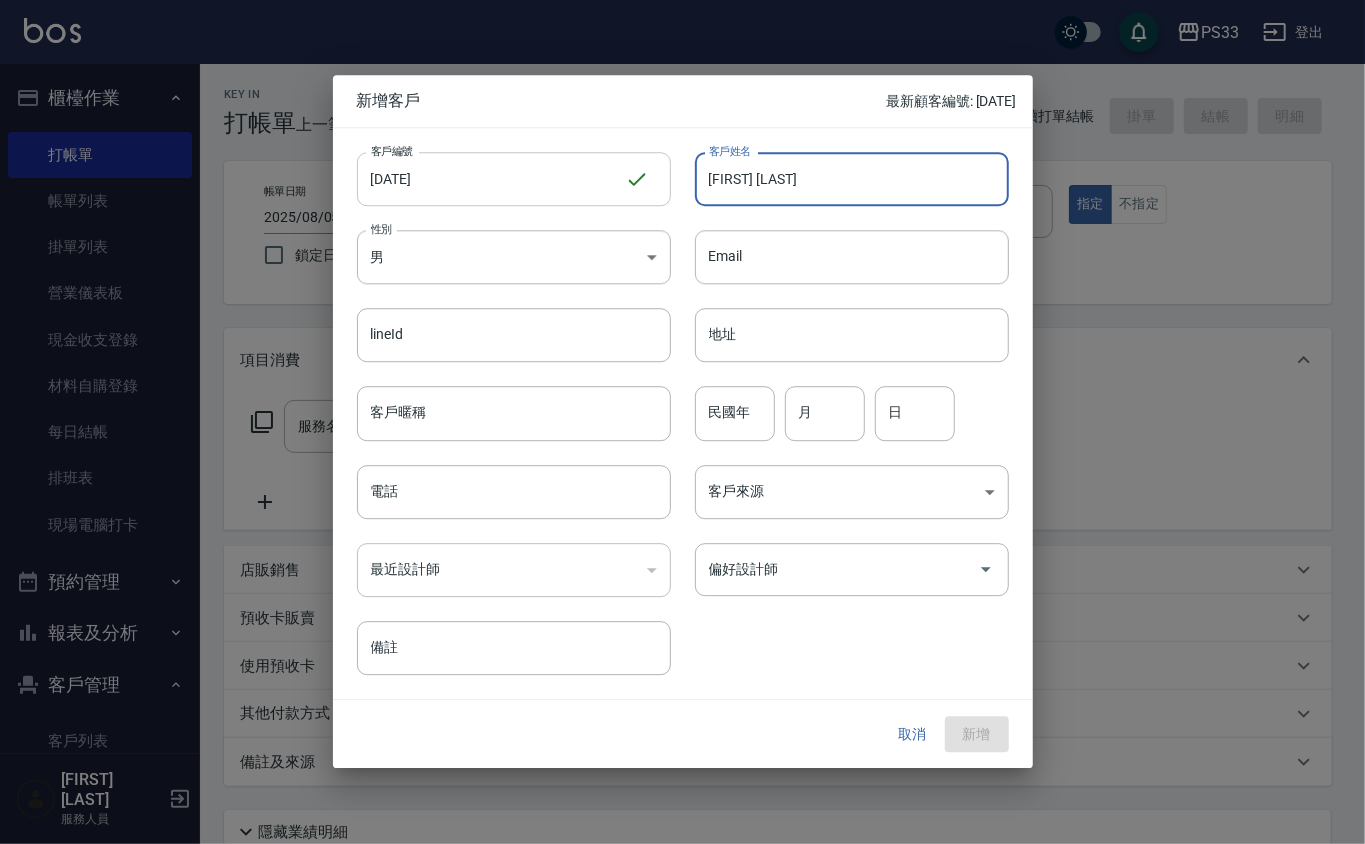 type on "[FIRST] [LAST]" 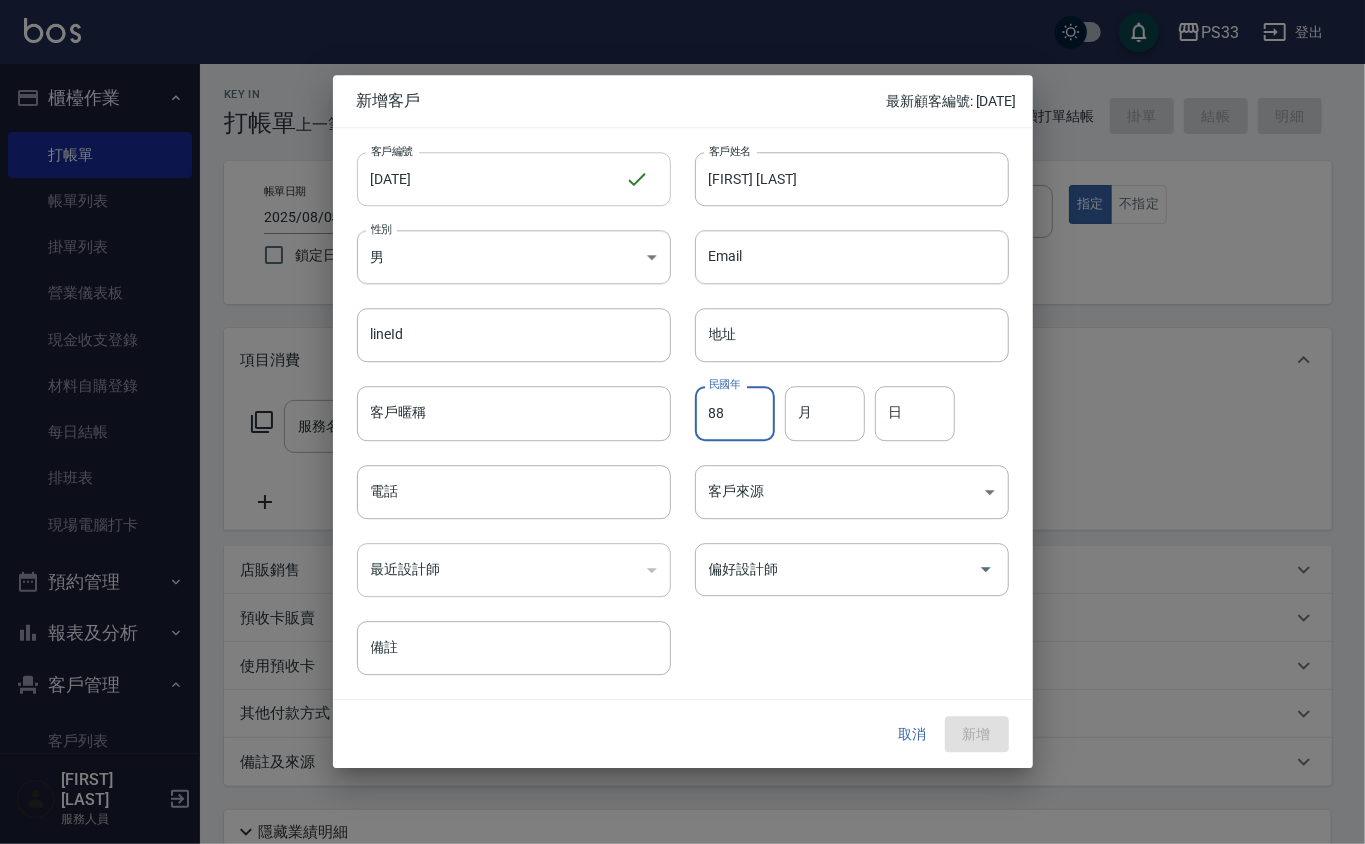 type on "88" 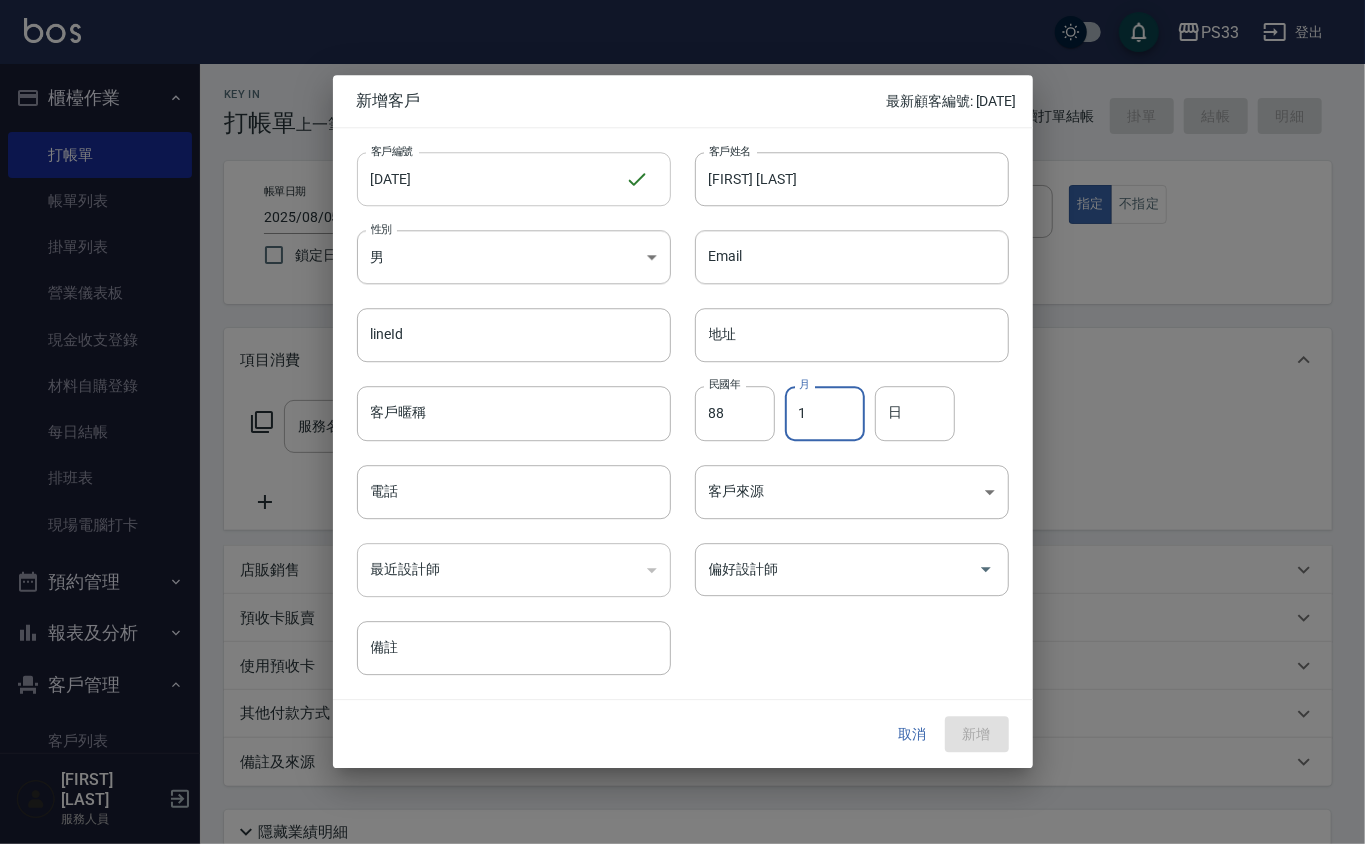 type on "1" 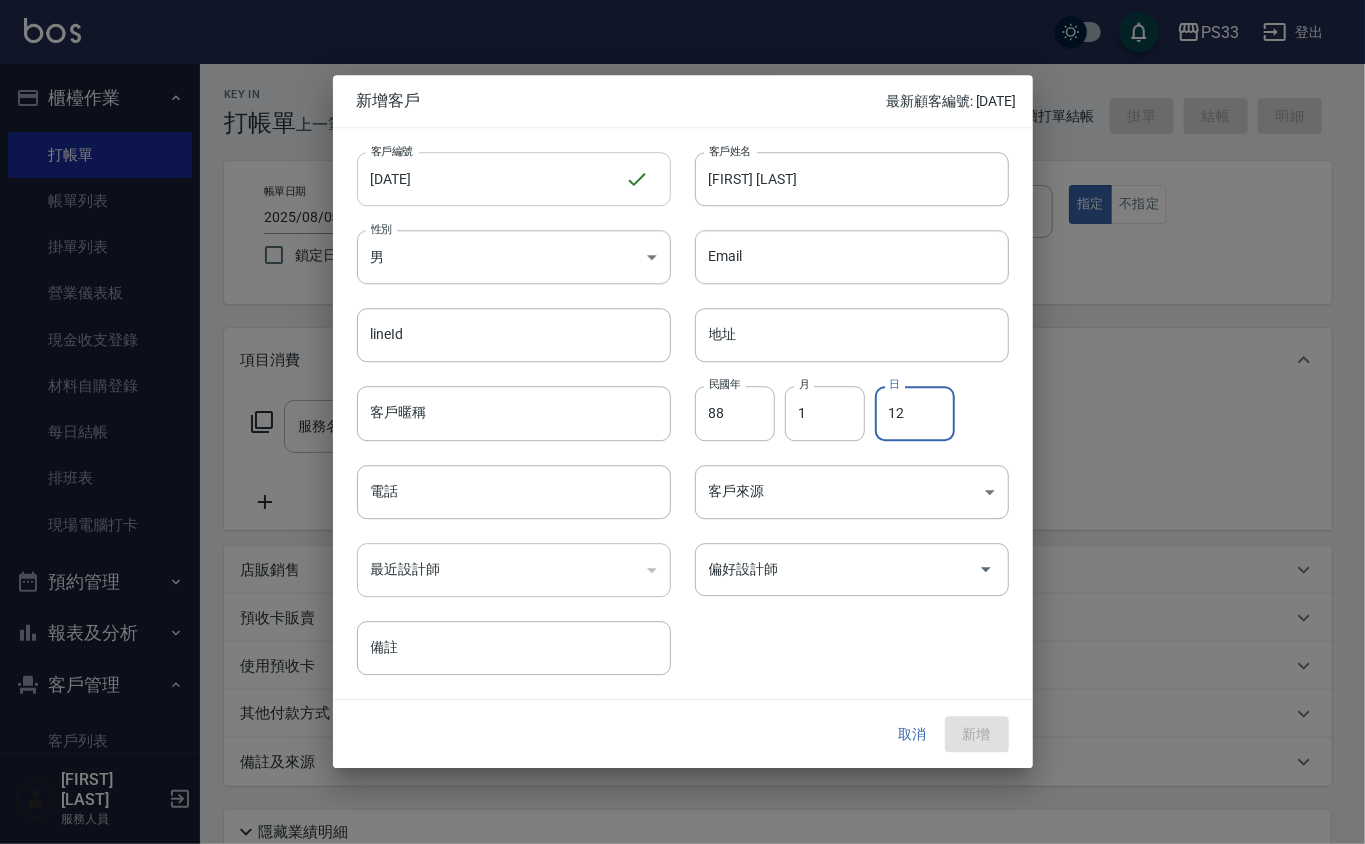 type on "12" 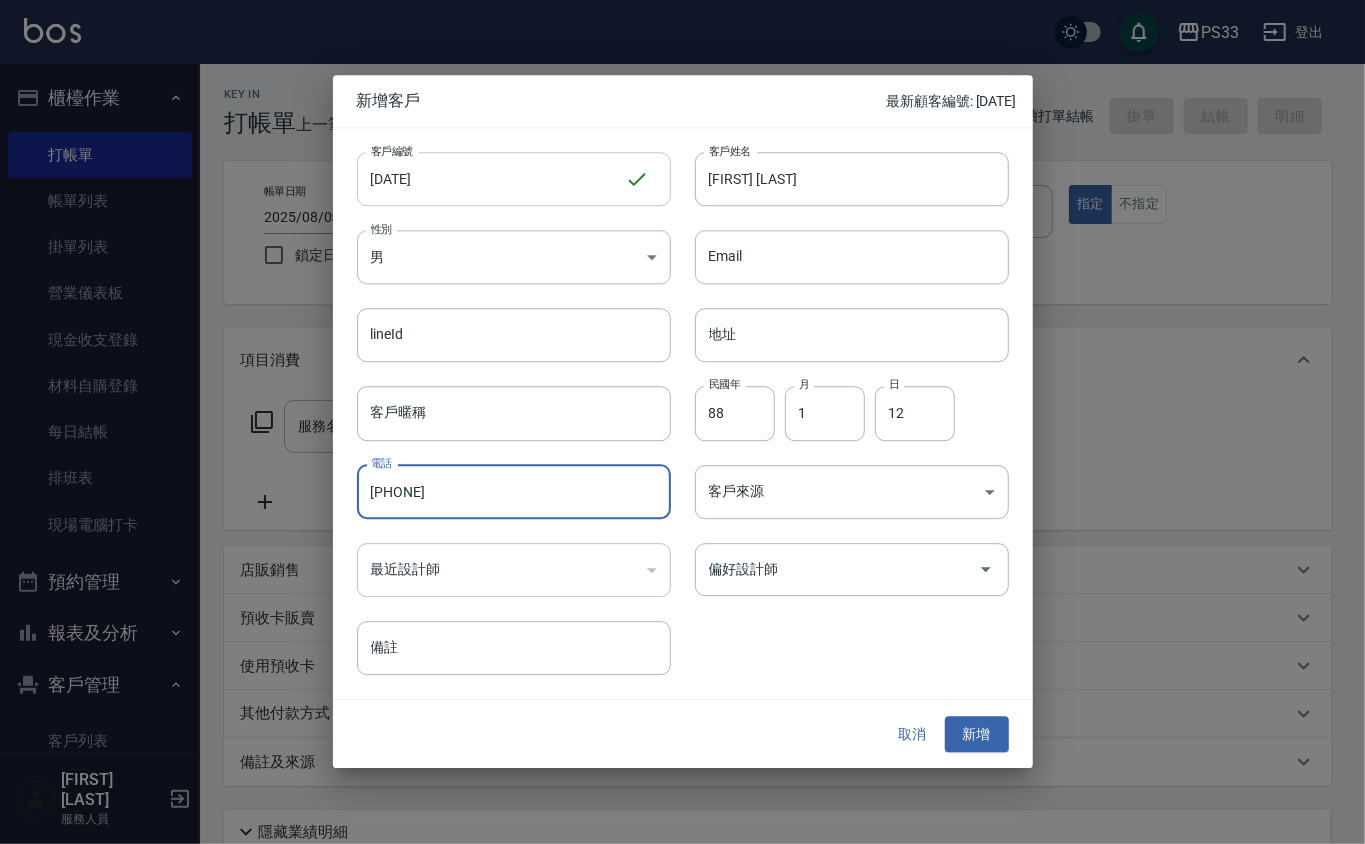 type on "[PHONE]" 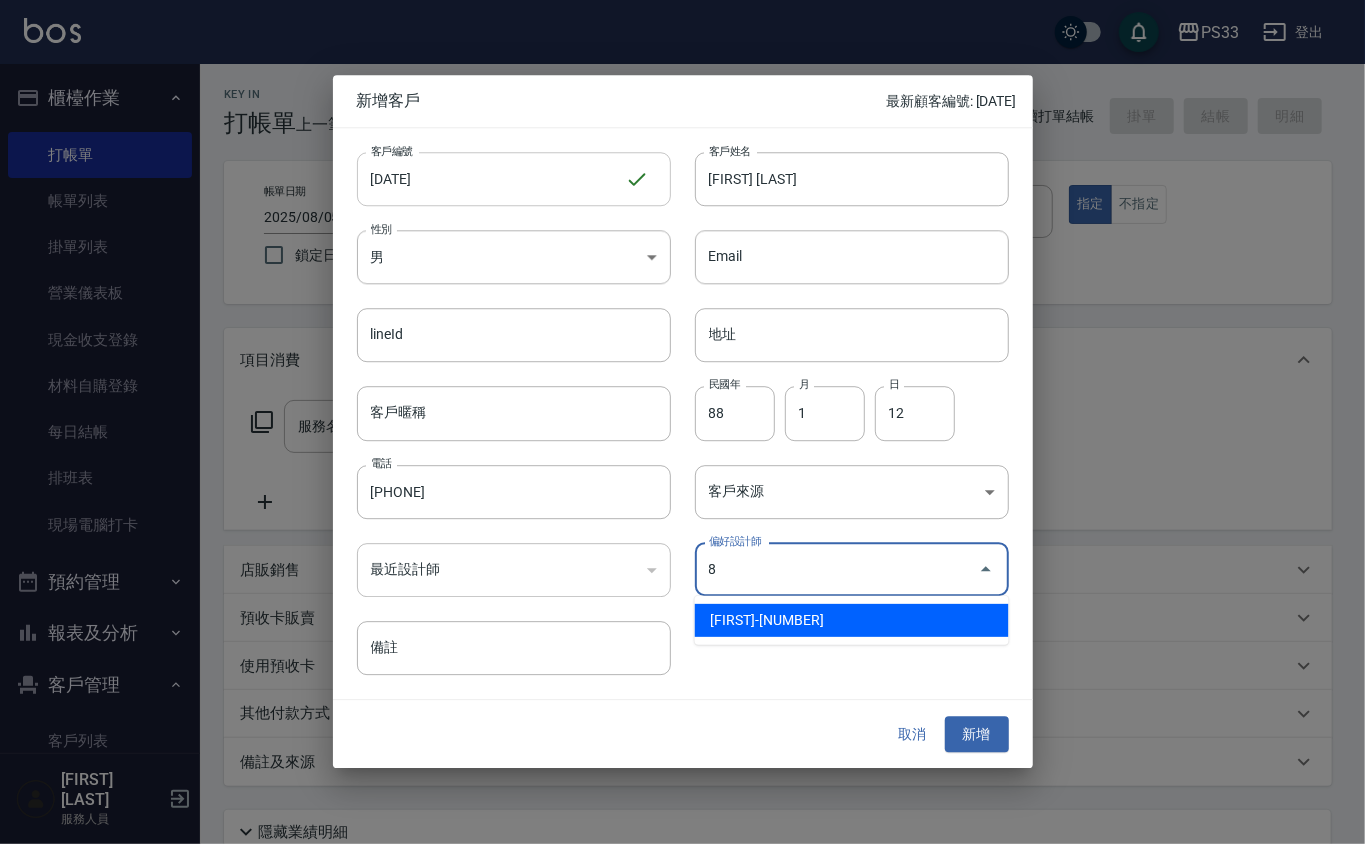 type on "[FIRST] [LAST]" 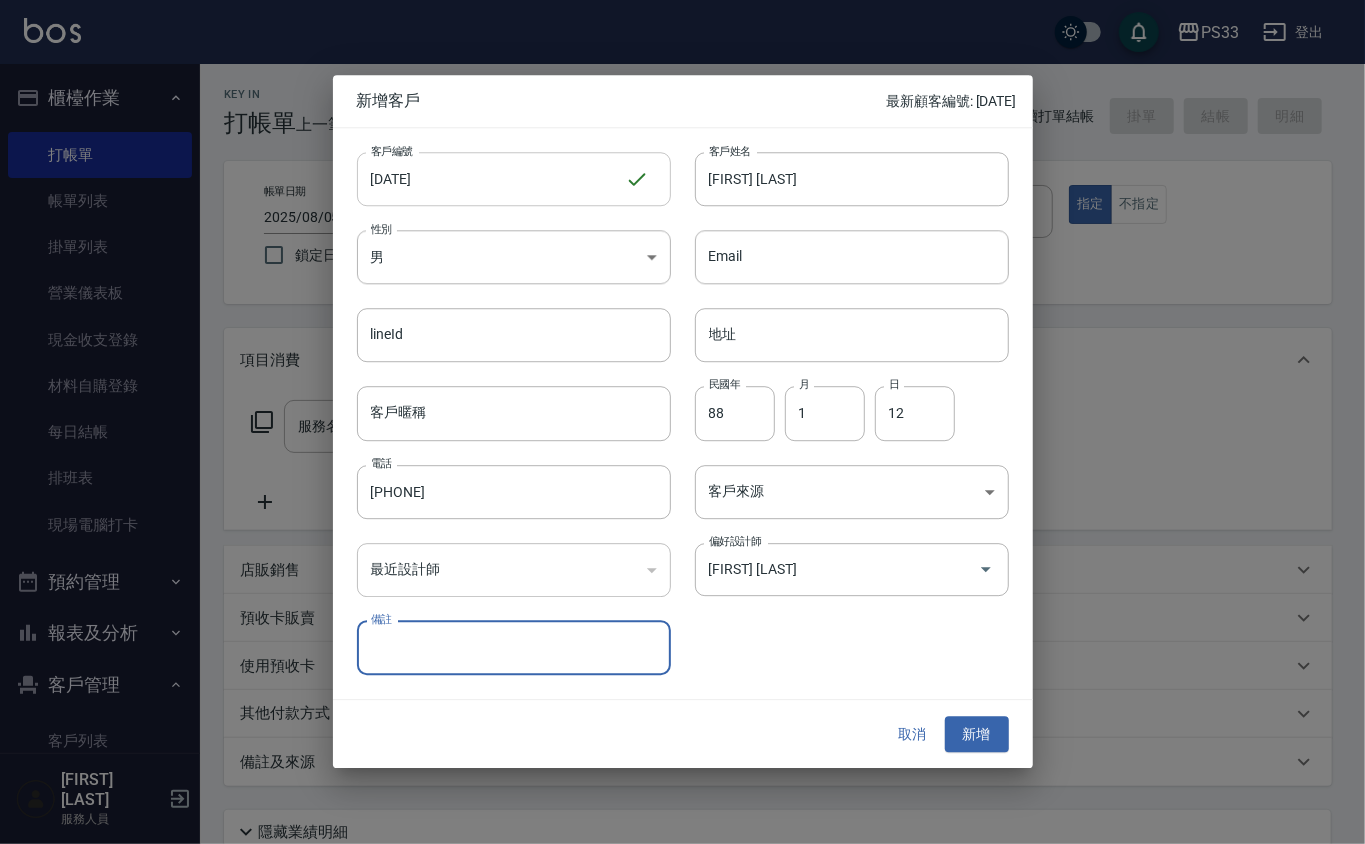 type 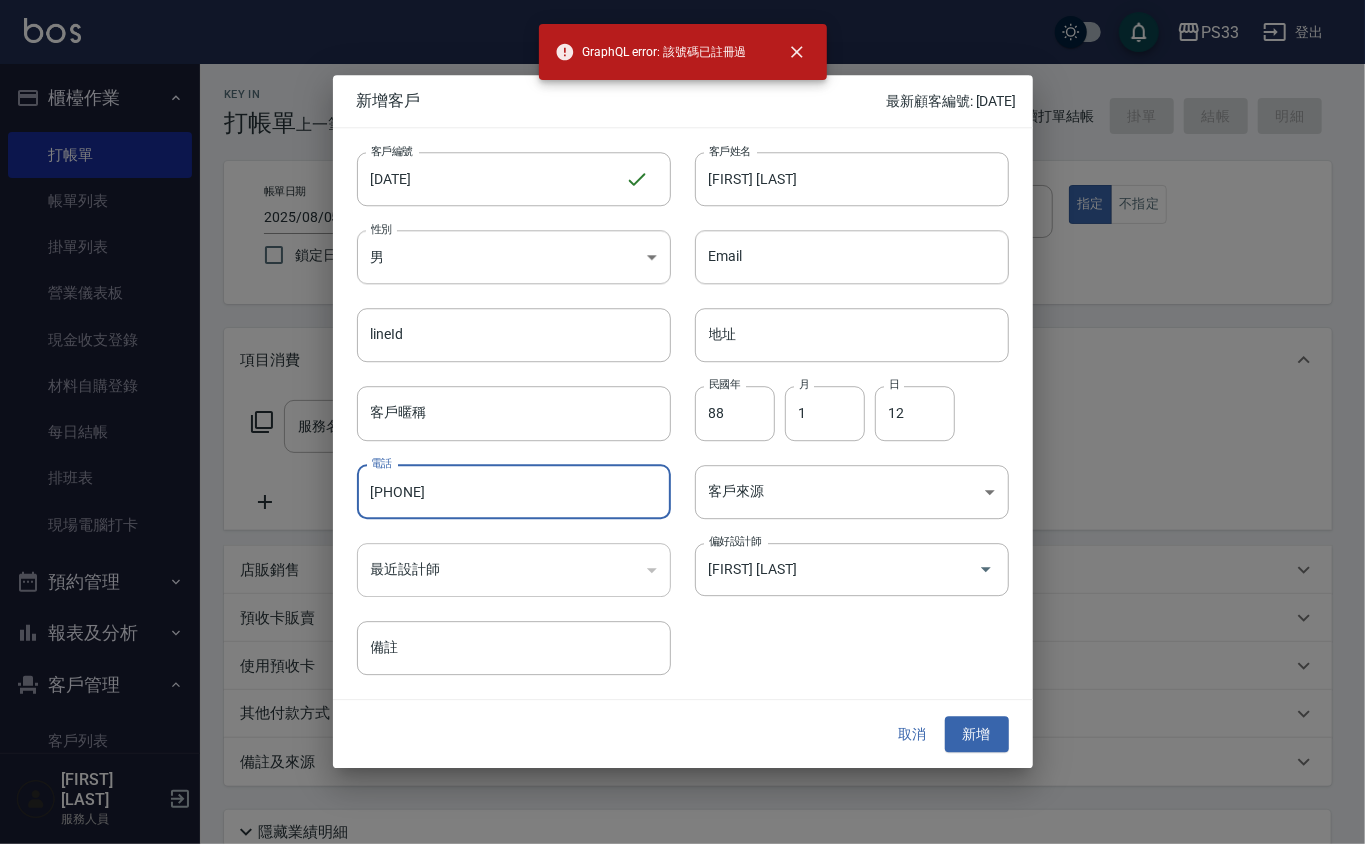 click on "[PHONE]" at bounding box center (514, 492) 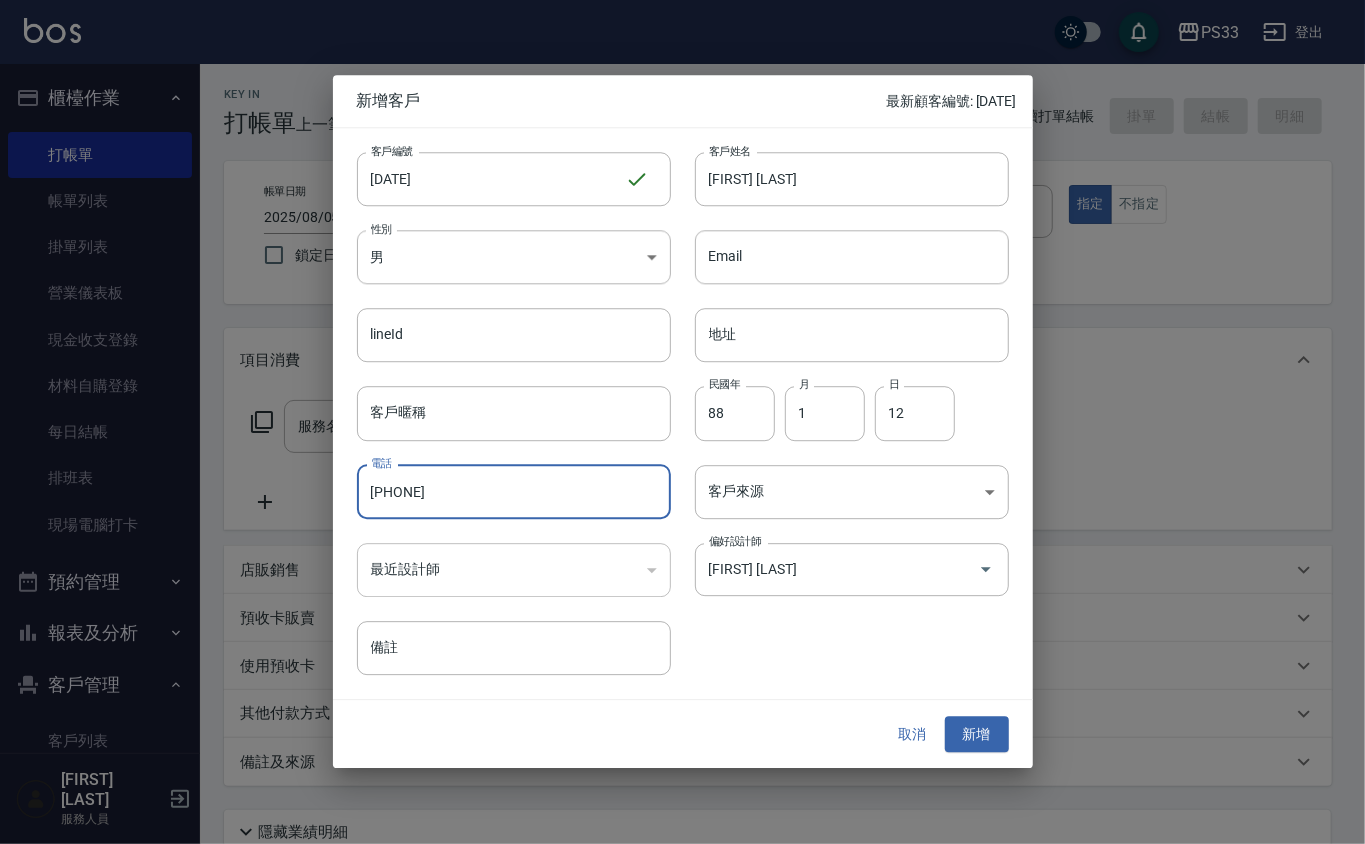 click on "[PHONE]" at bounding box center [514, 492] 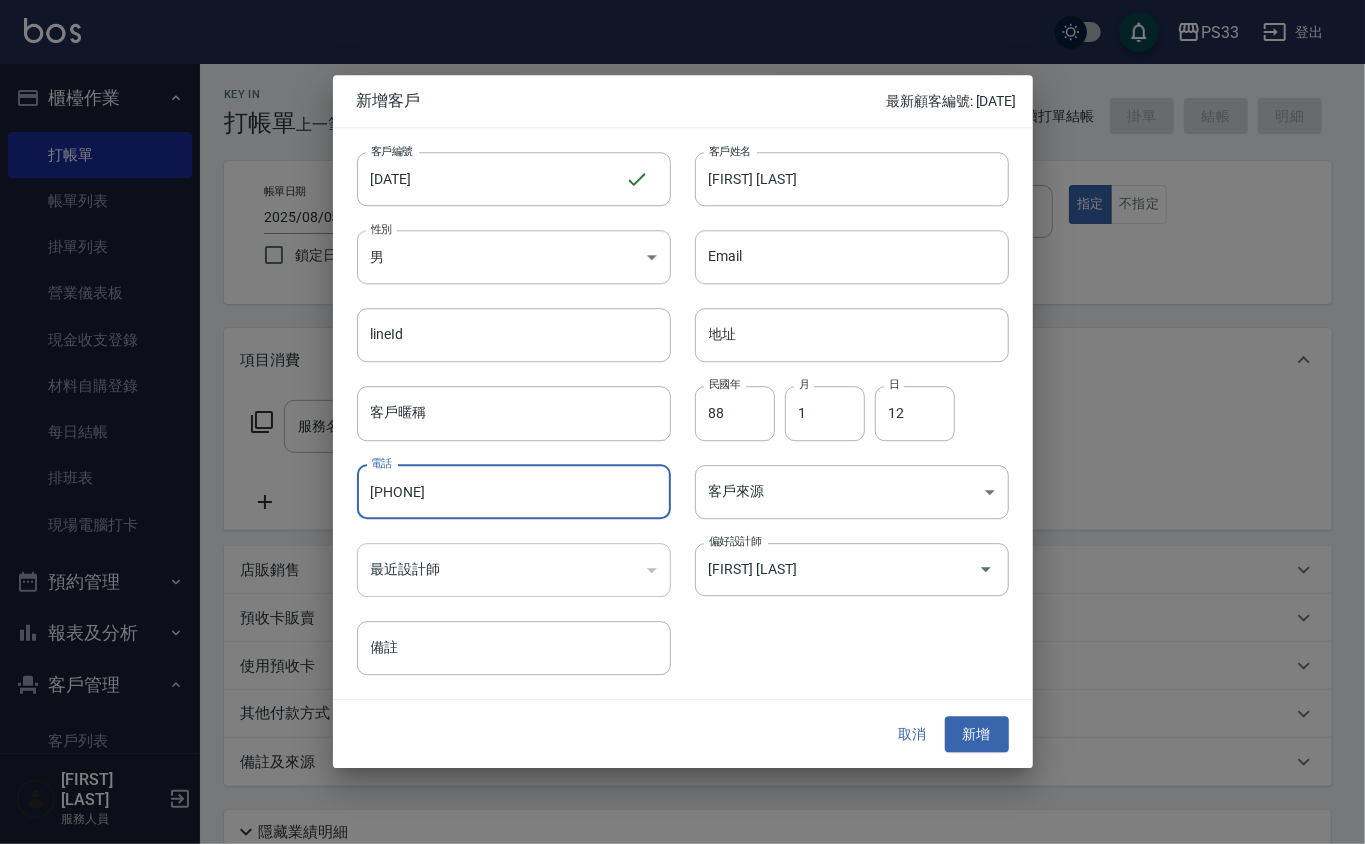 click on "取消" at bounding box center [913, 734] 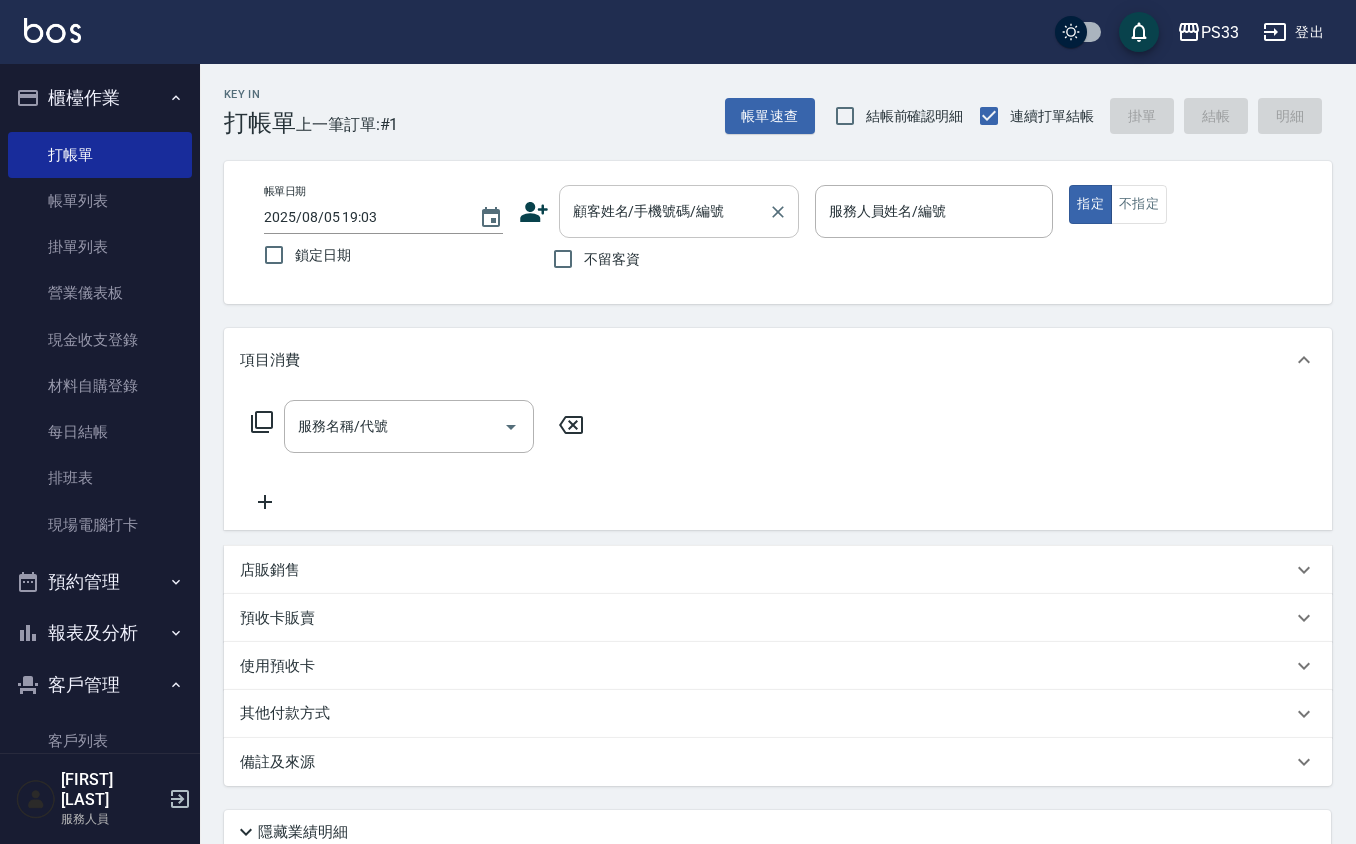 click on "顧客姓名/手機號碼/編號" at bounding box center (664, 211) 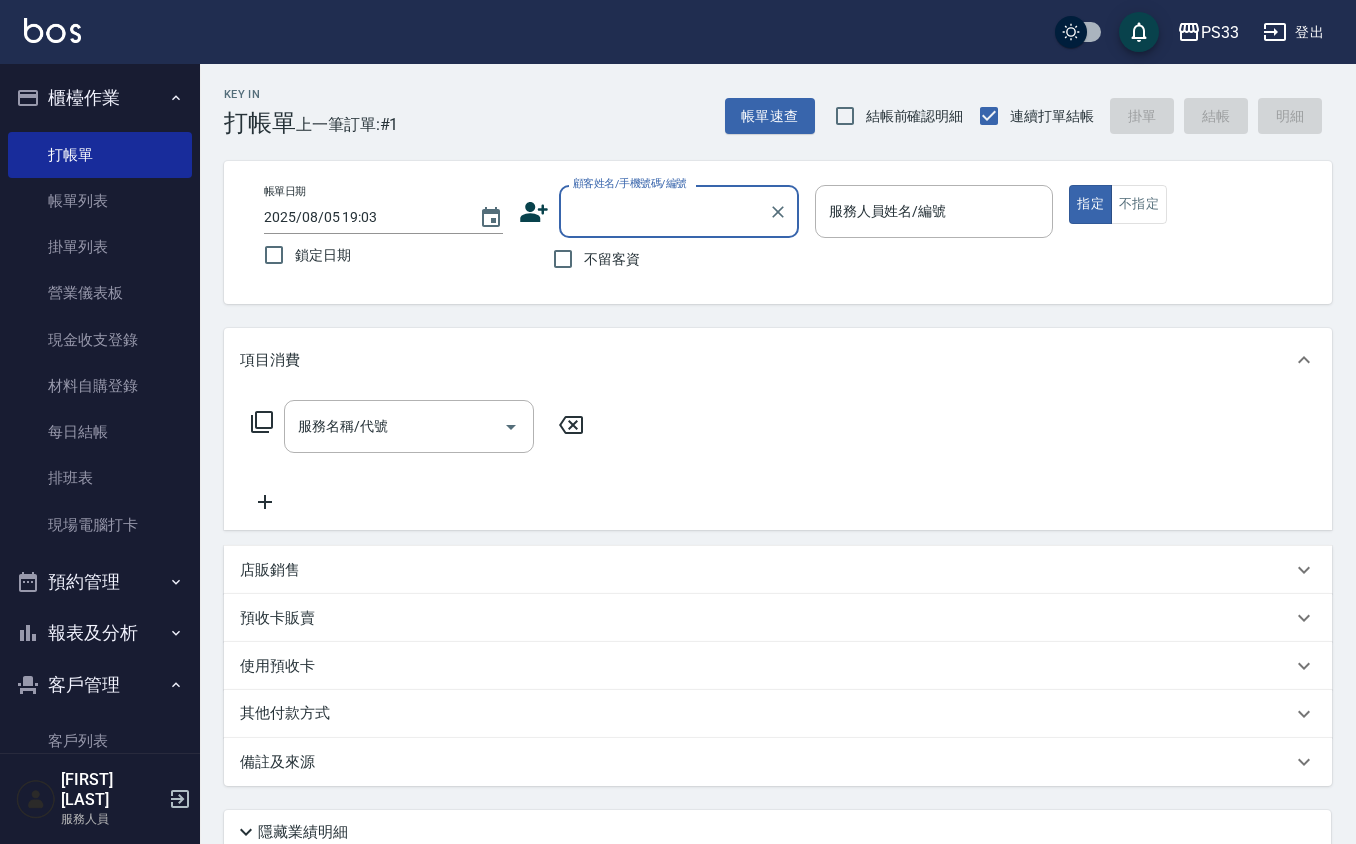 paste on "[PHONE]" 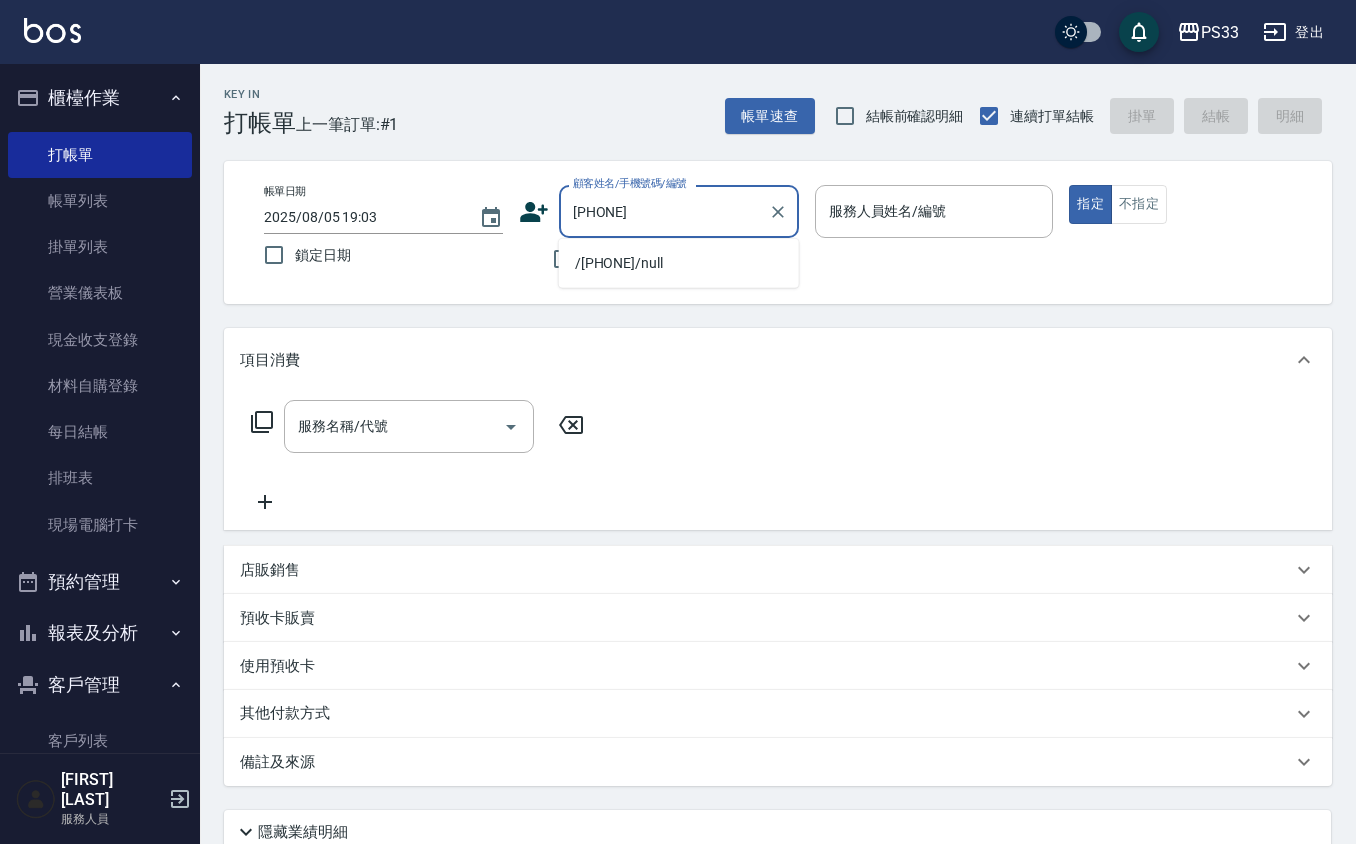 click on "/[PHONE]/null" at bounding box center [679, 263] 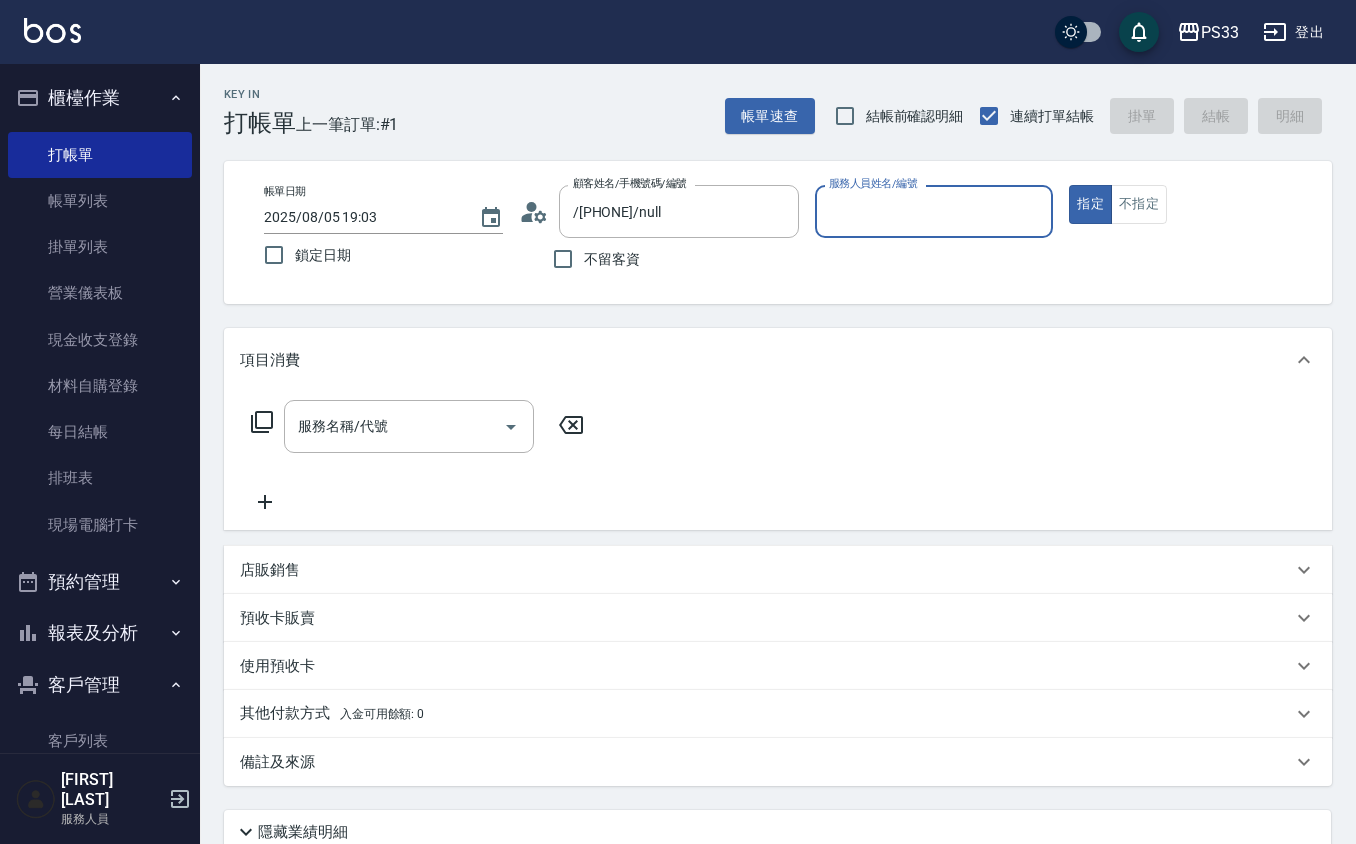 click 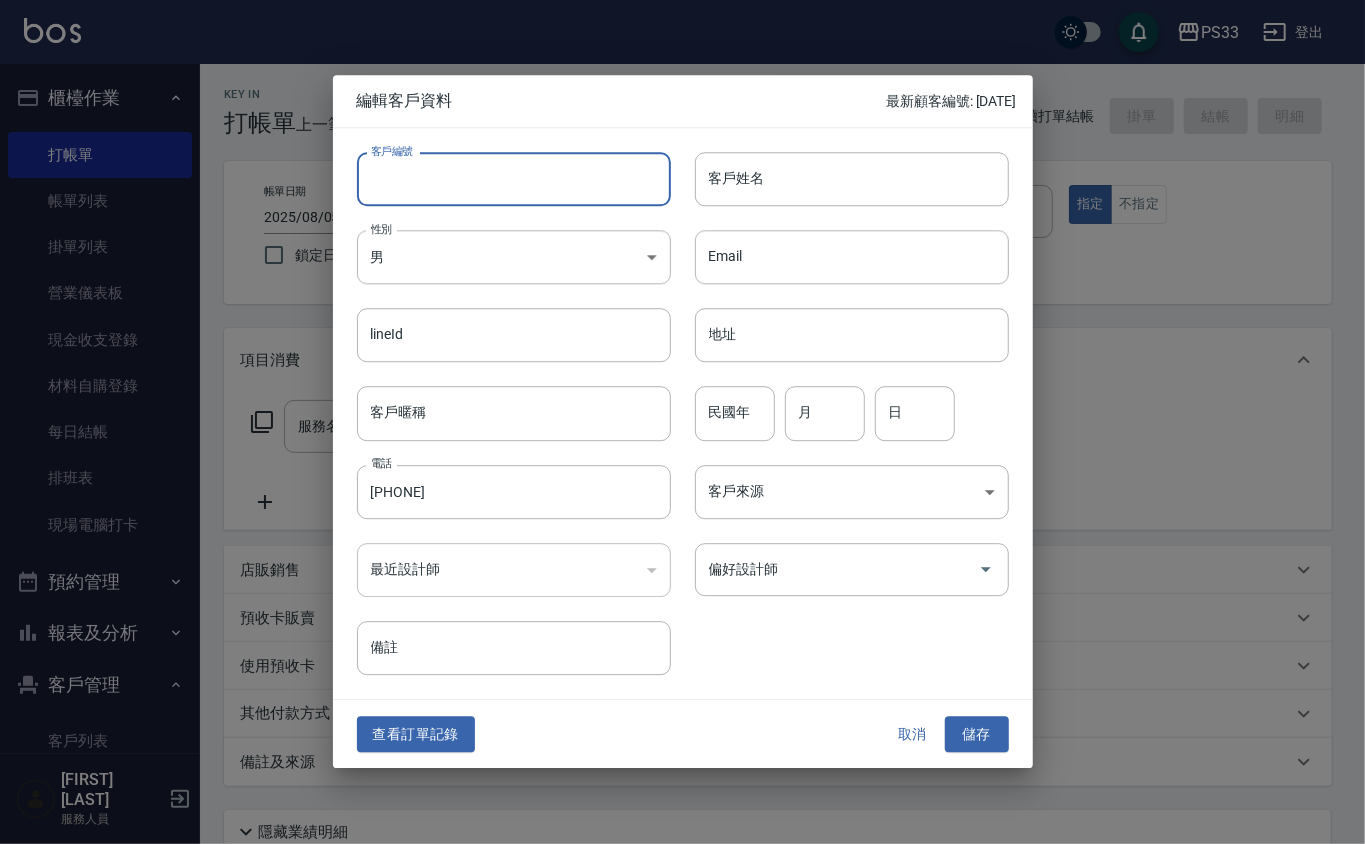 click on "客戶編號" at bounding box center [514, 179] 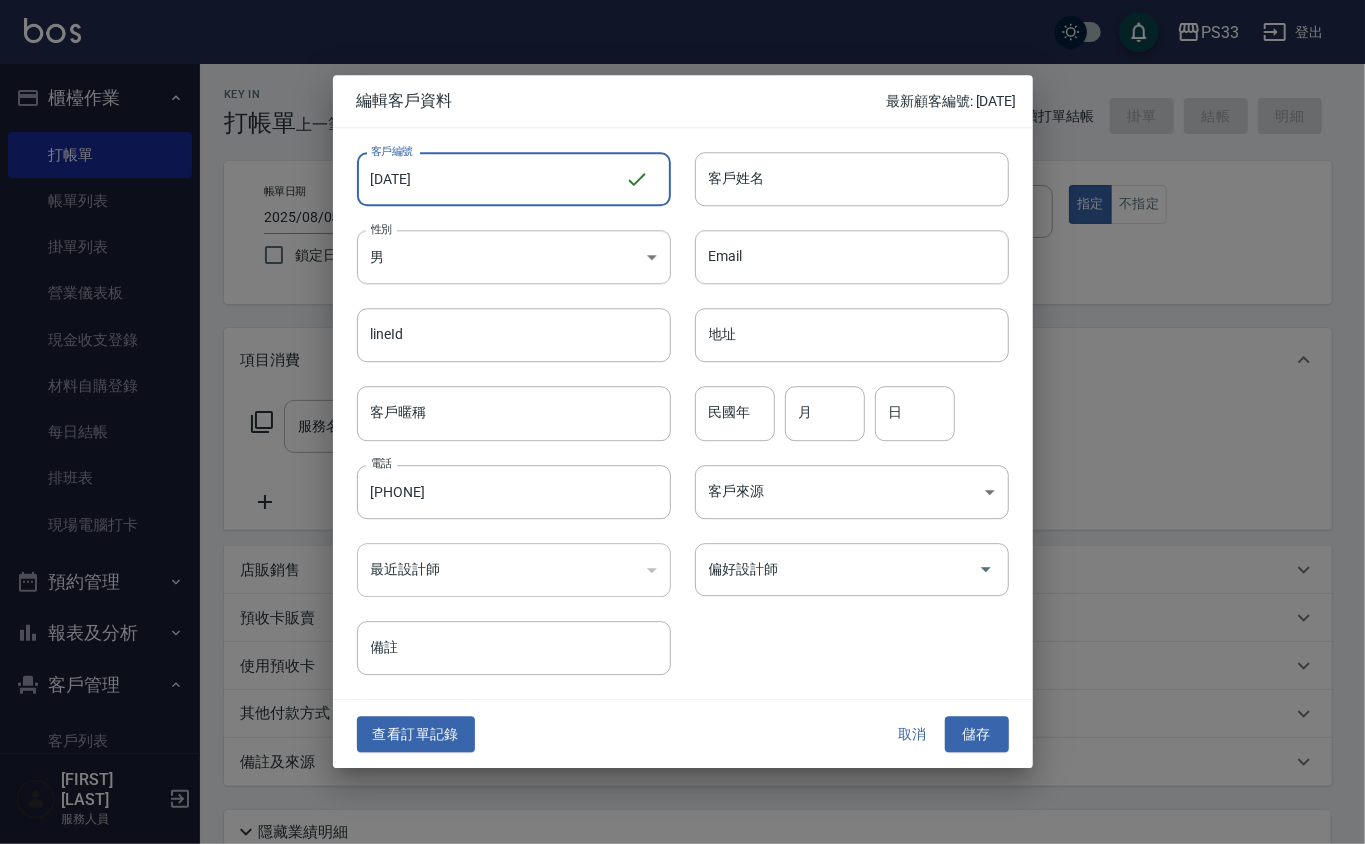 type on "[DATE]" 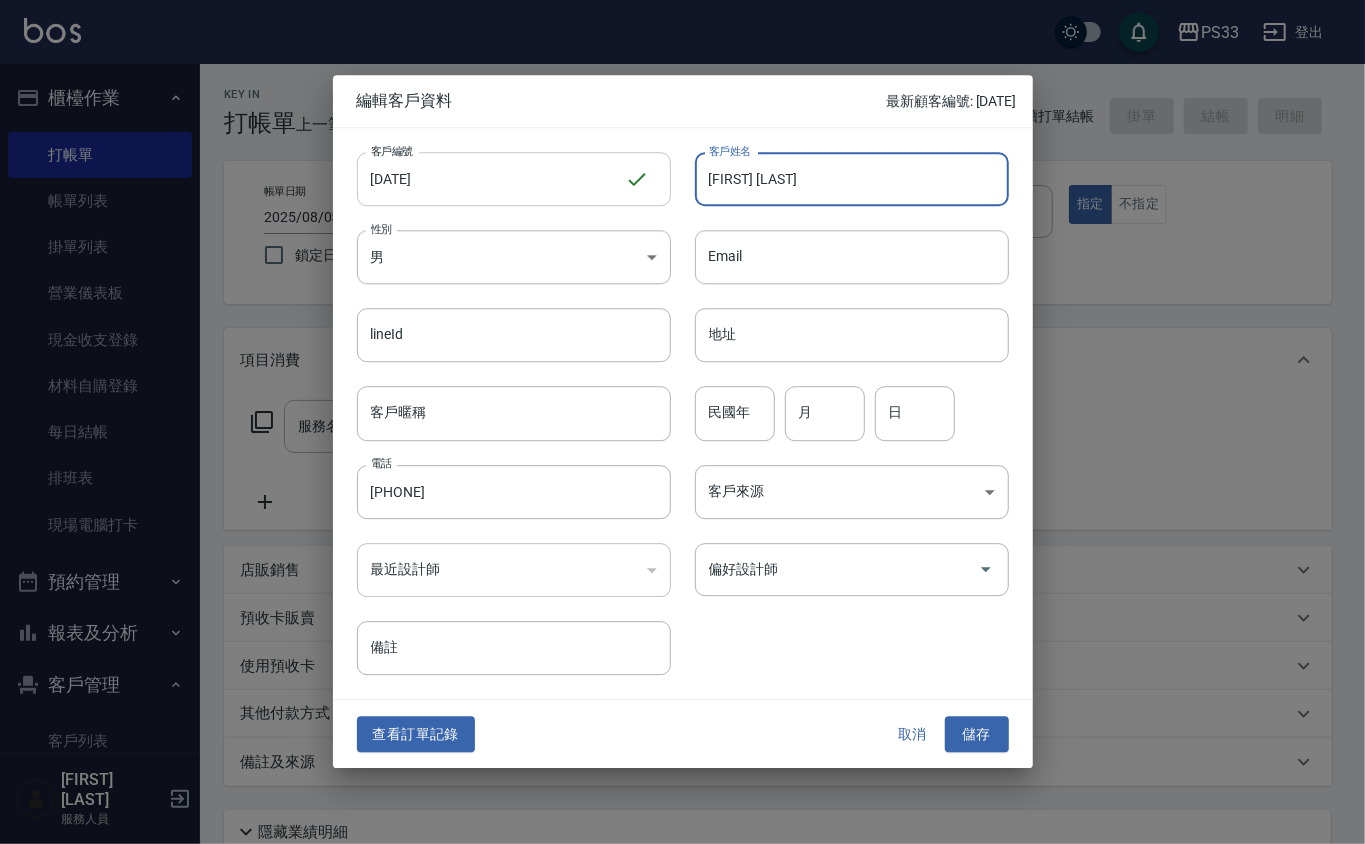 type on "[FIRST] [LAST]" 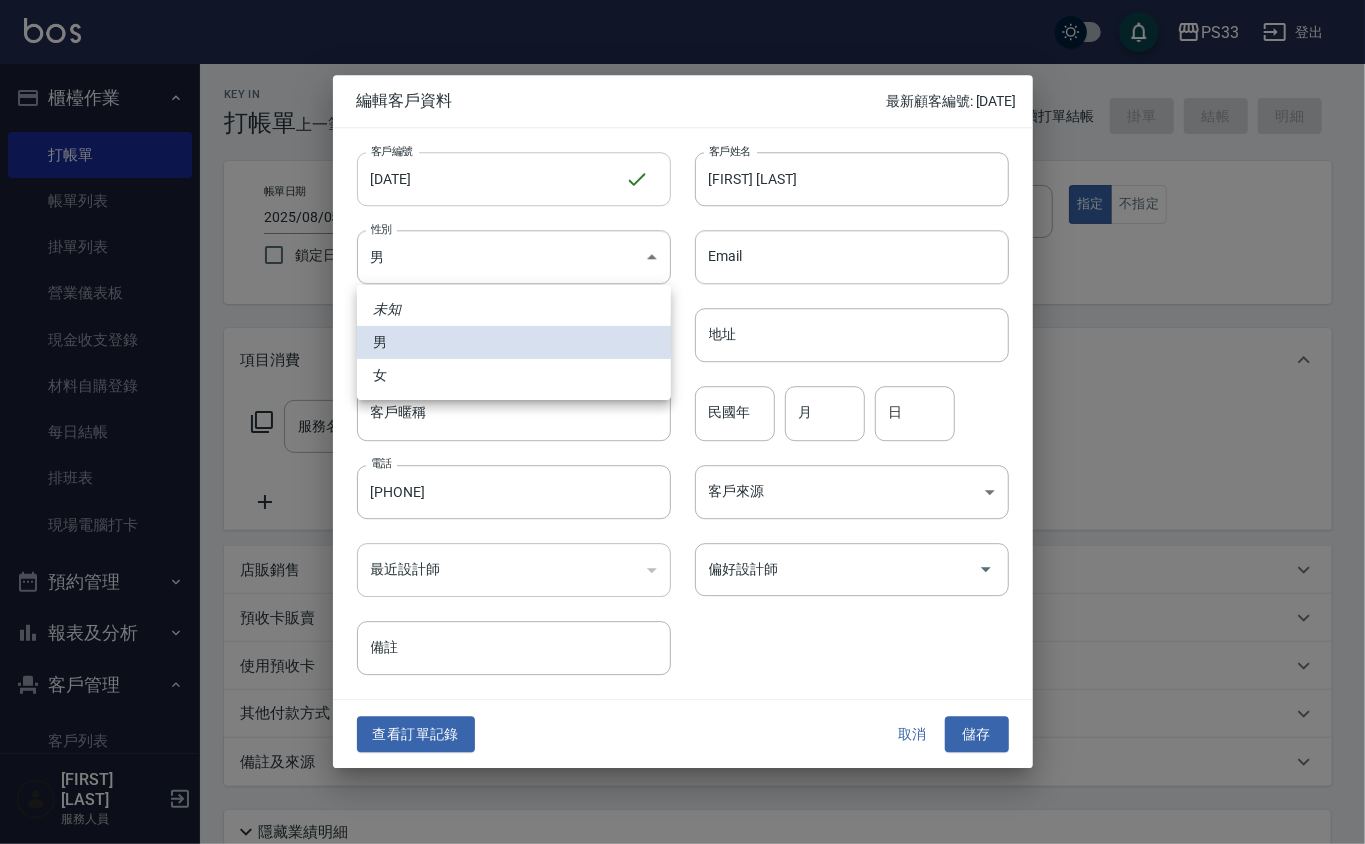 type 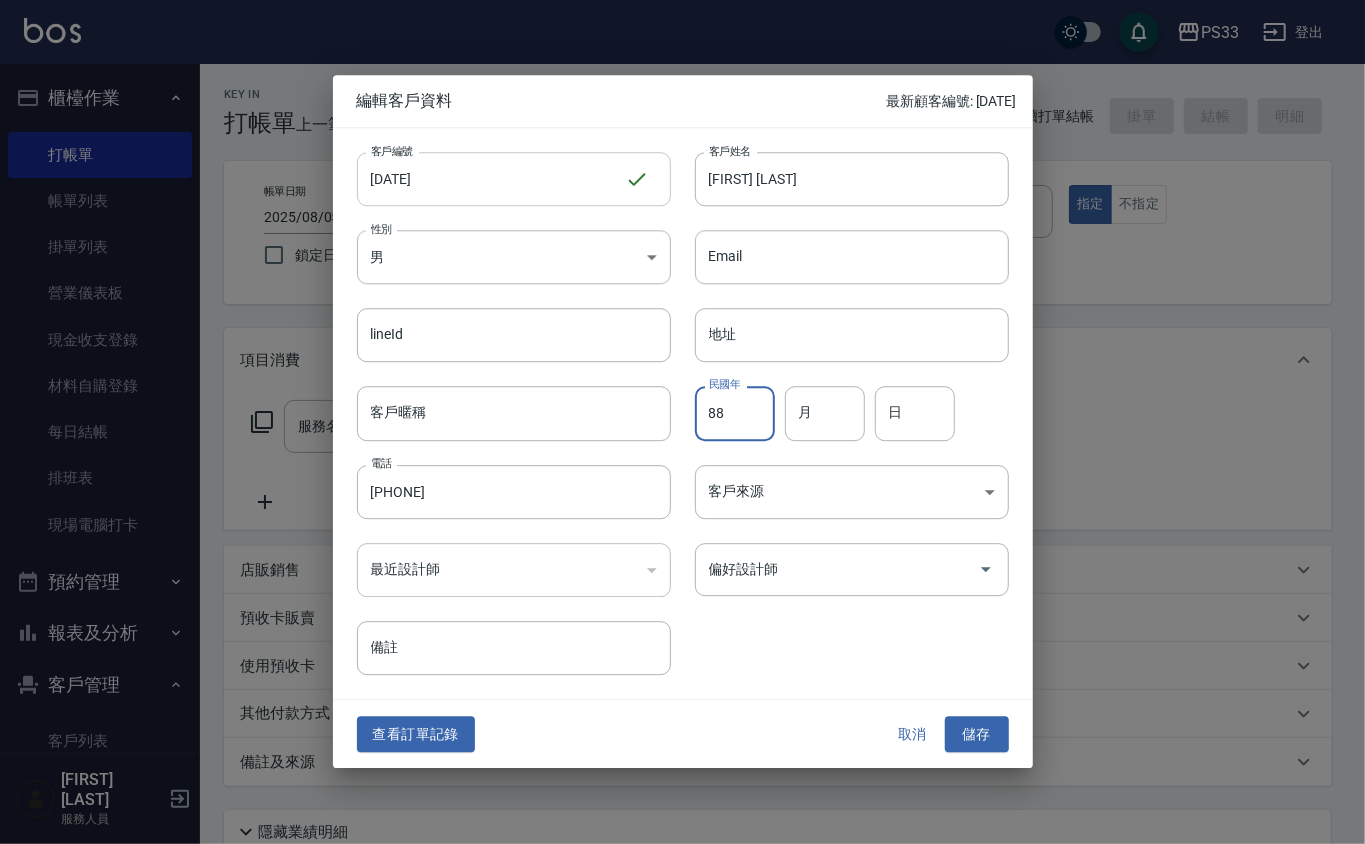 type on "88" 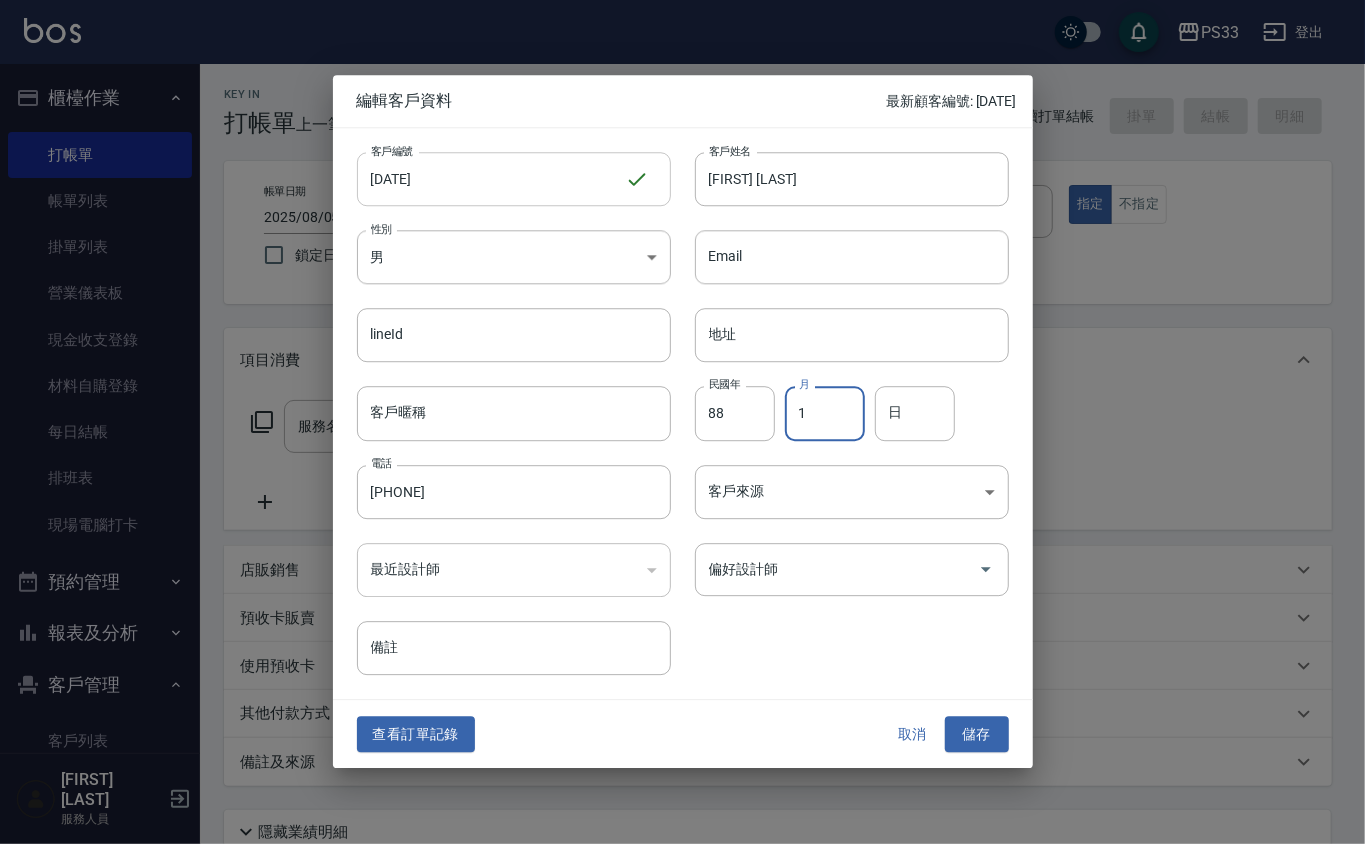 type on "1" 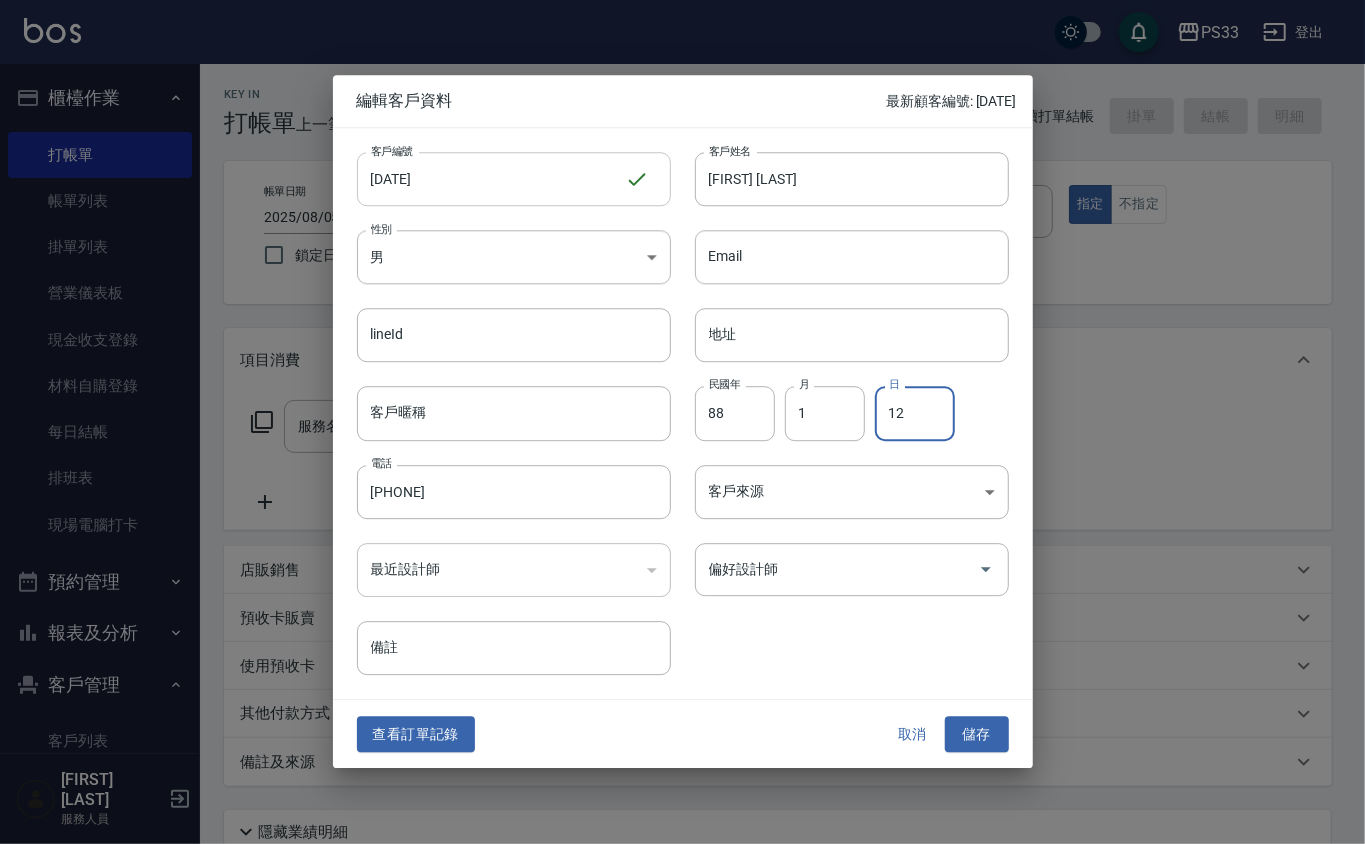 type on "12" 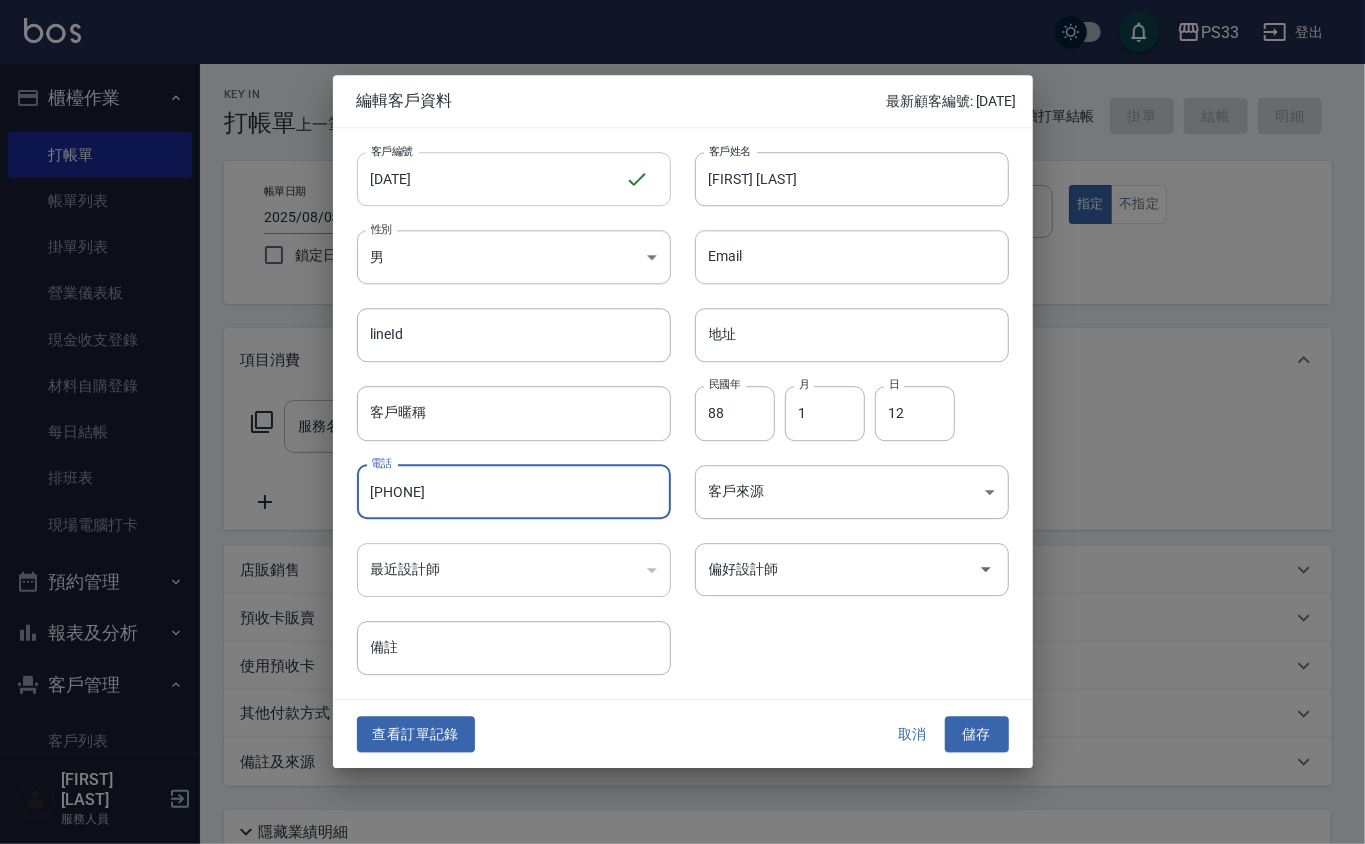 type on "[PHONE]" 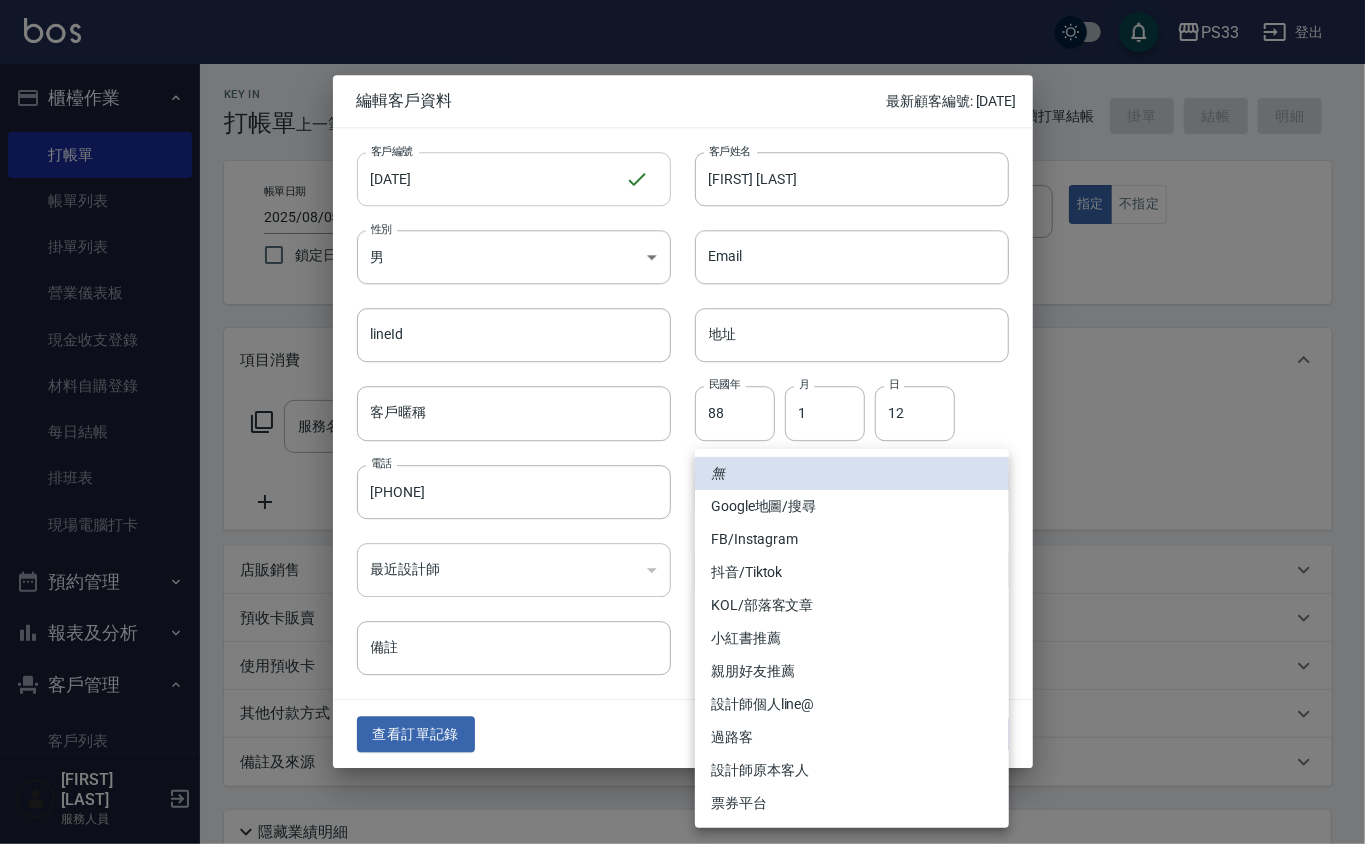 type 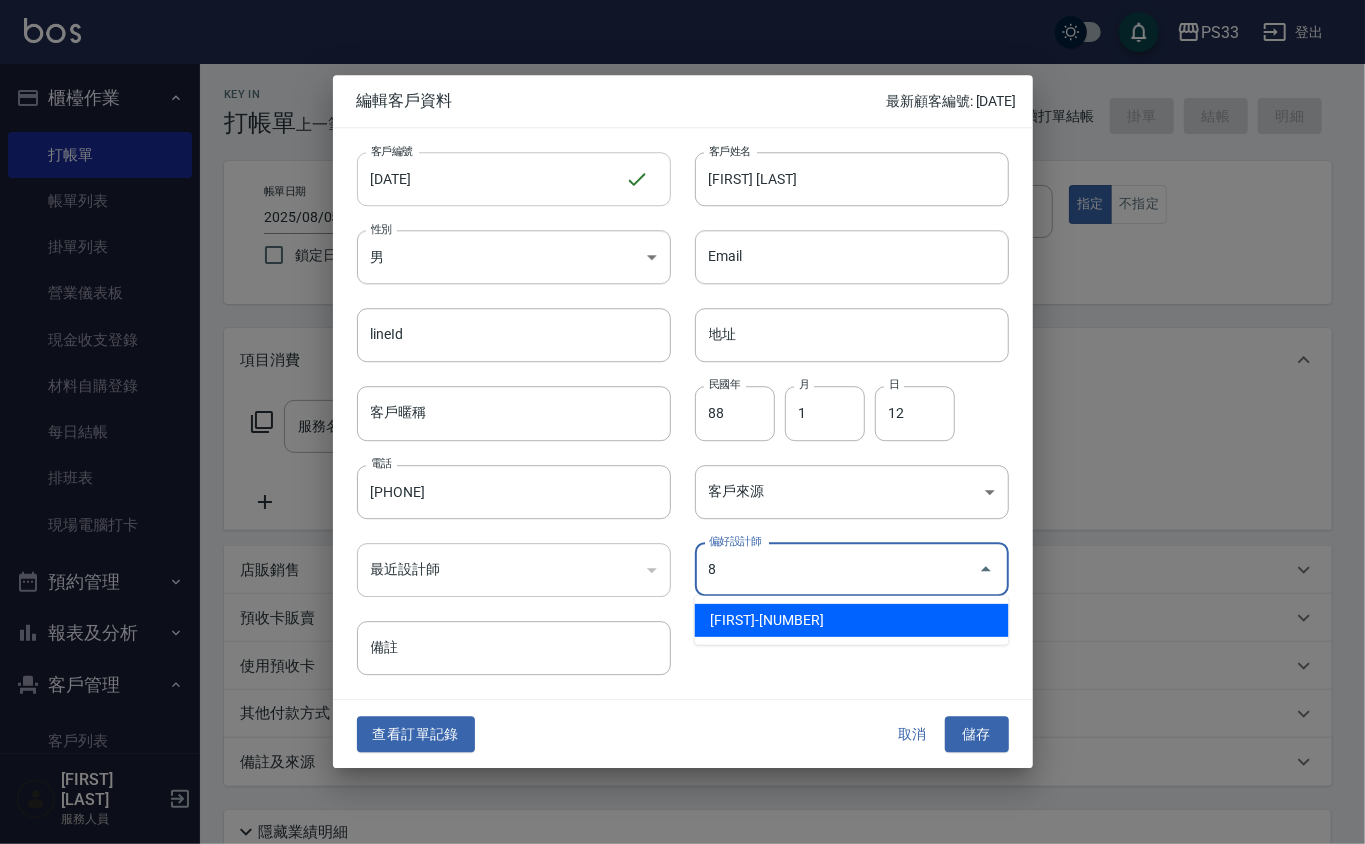 type on "[FIRST] [LAST]" 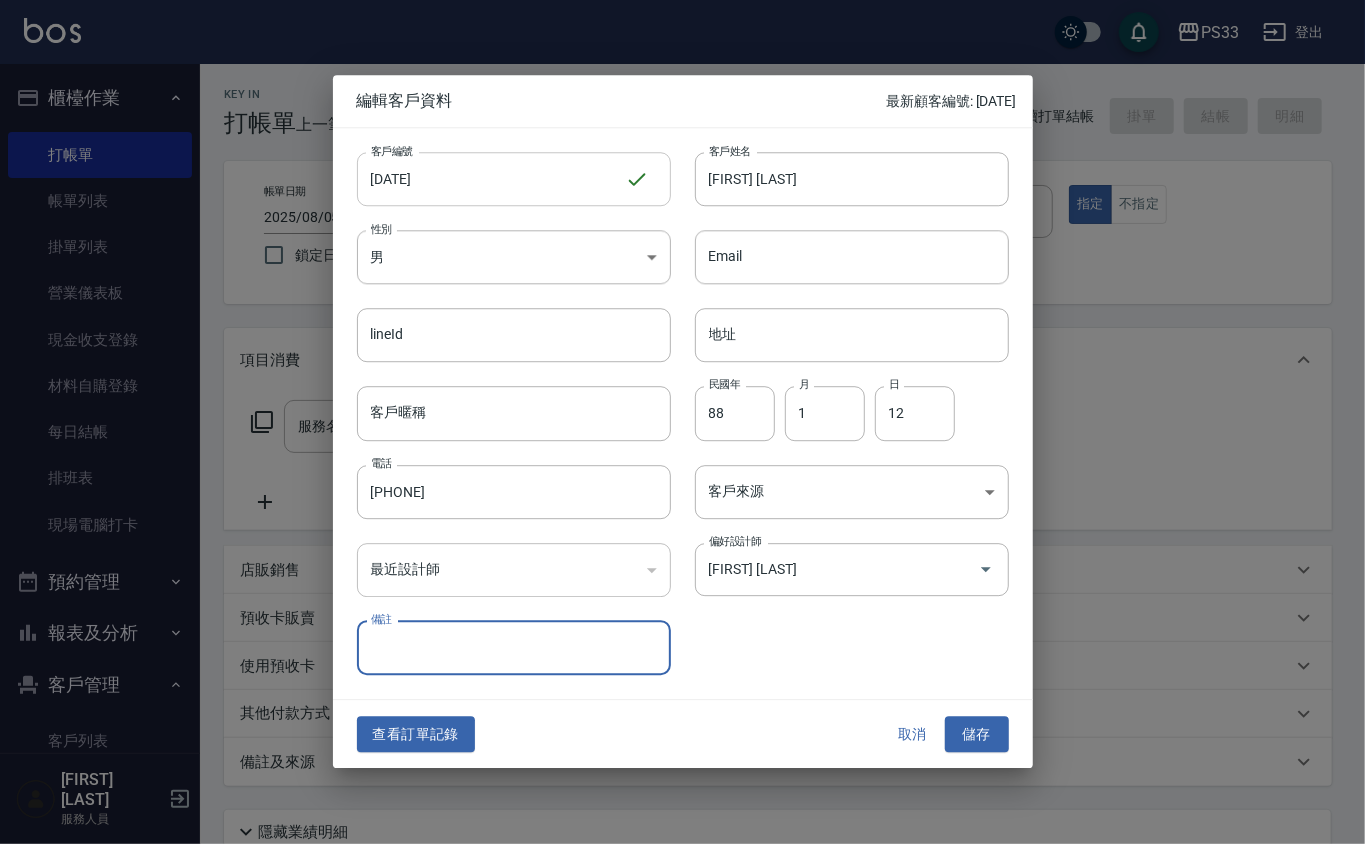 type 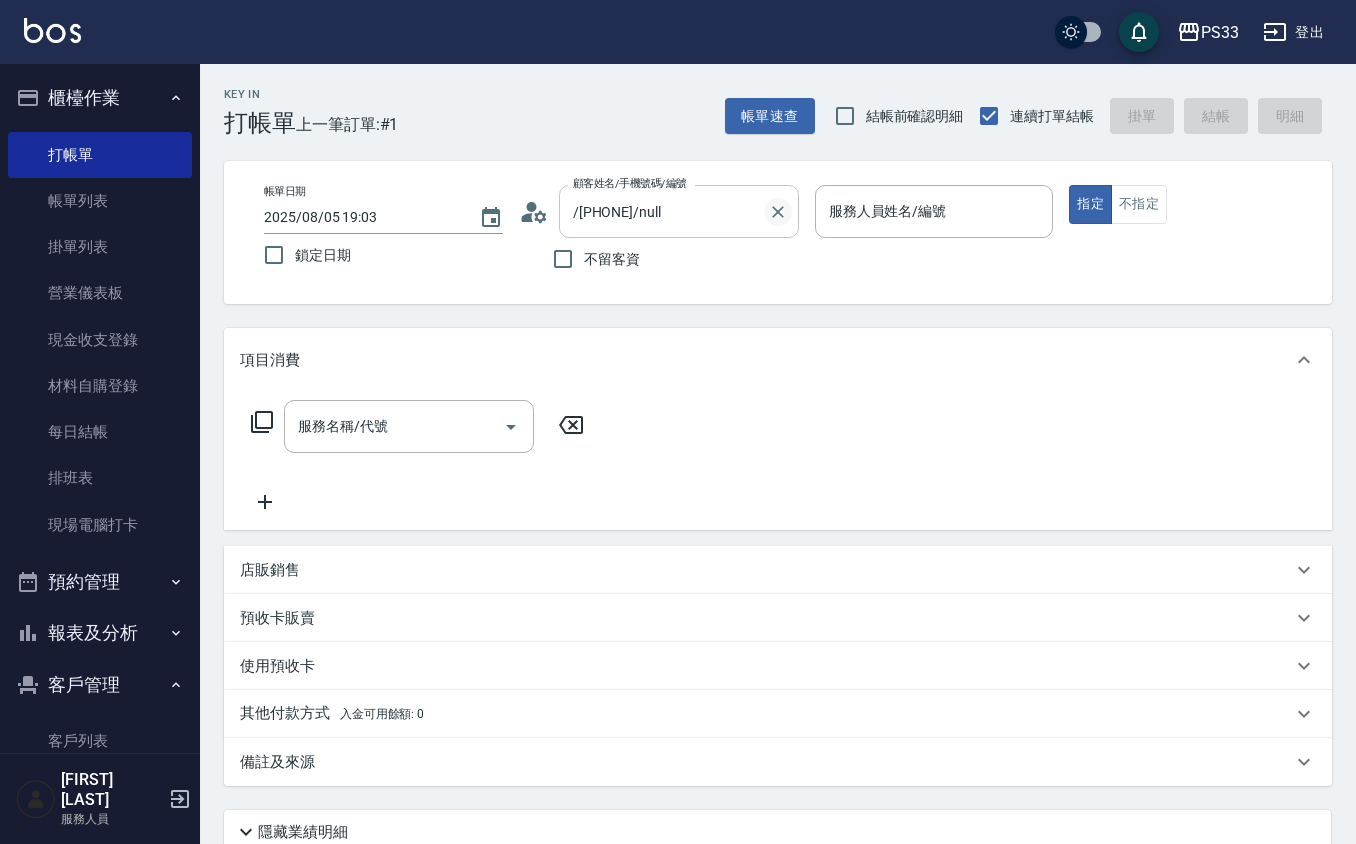 click at bounding box center [778, 212] 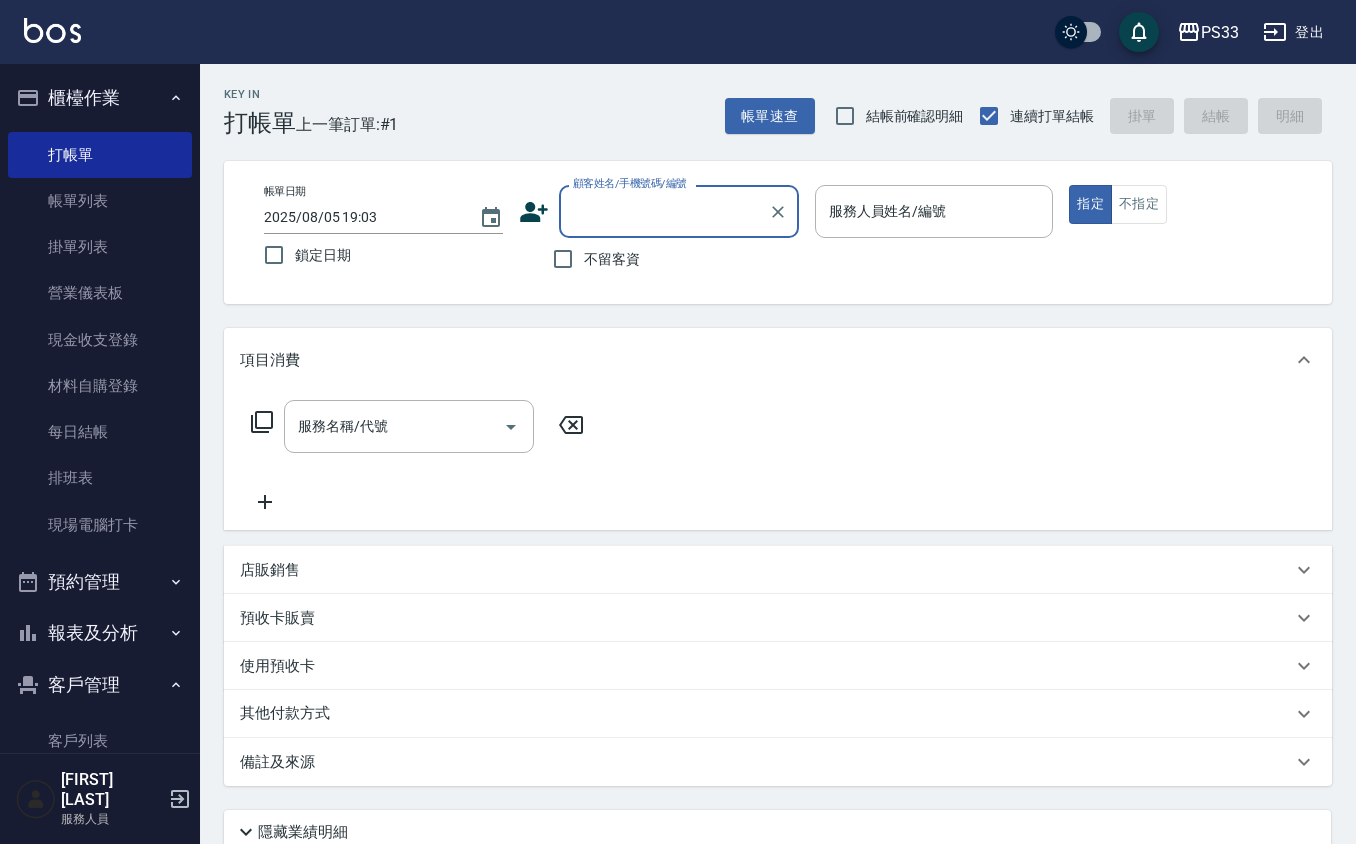 click 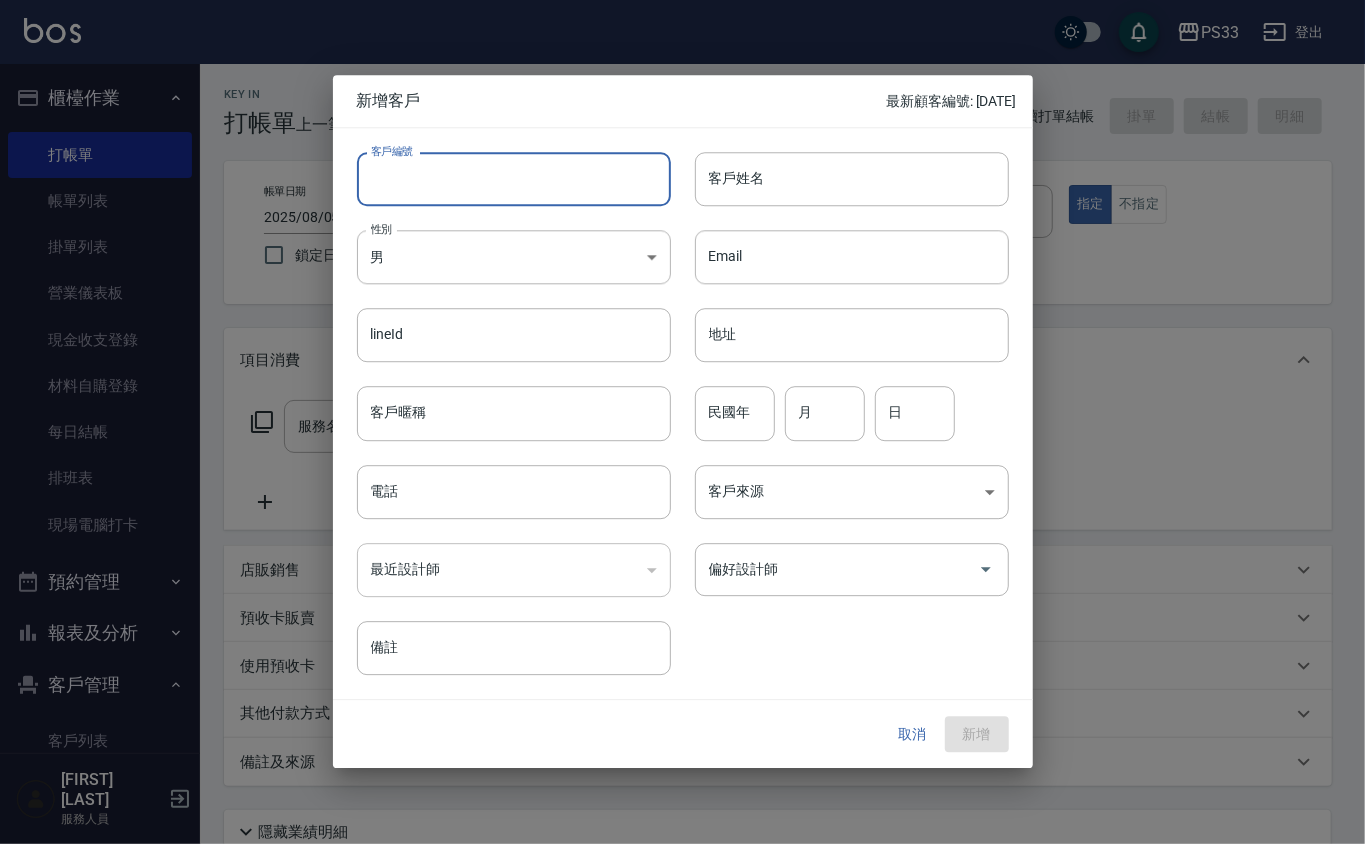 click on "客戶編號" at bounding box center [514, 179] 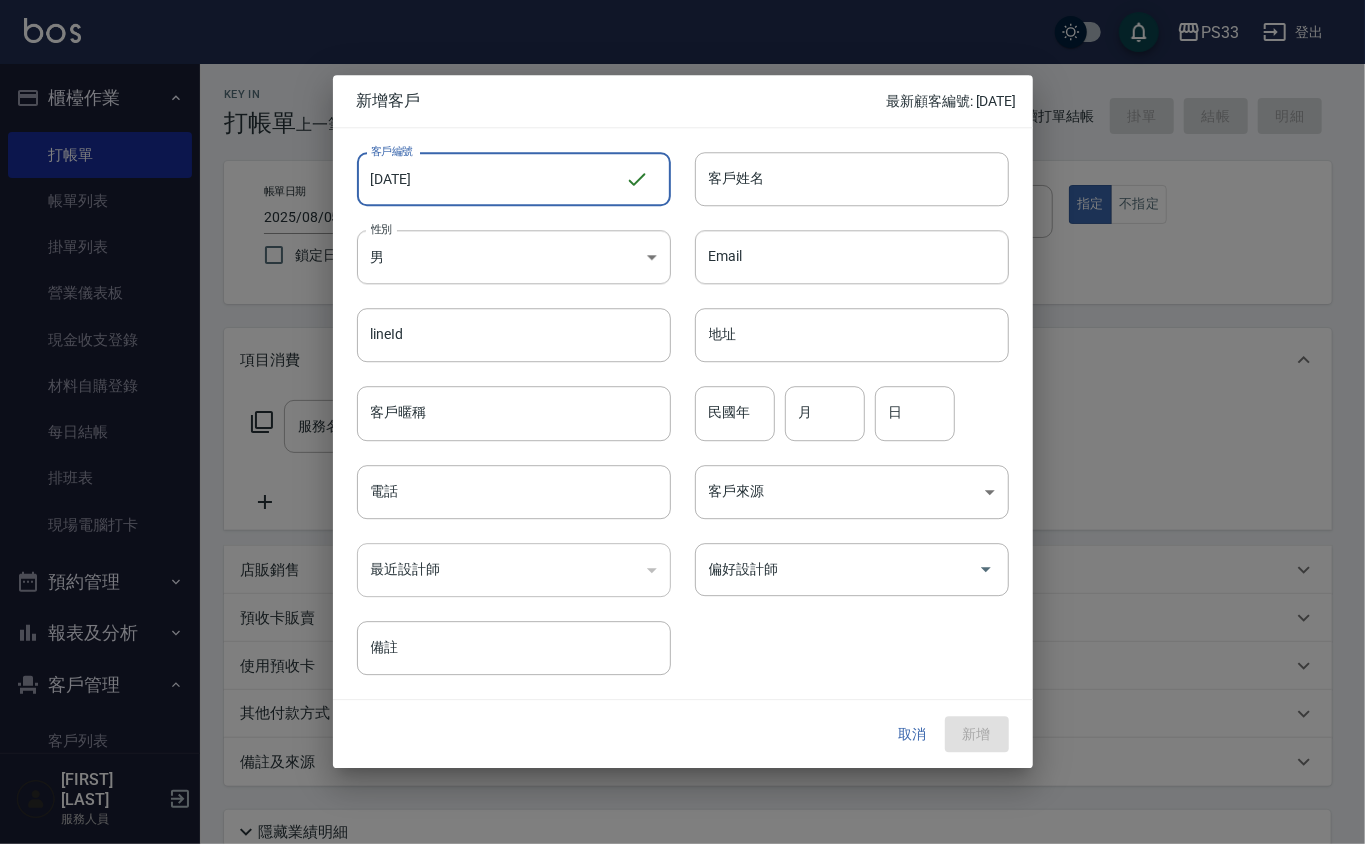 type on "[DATE]" 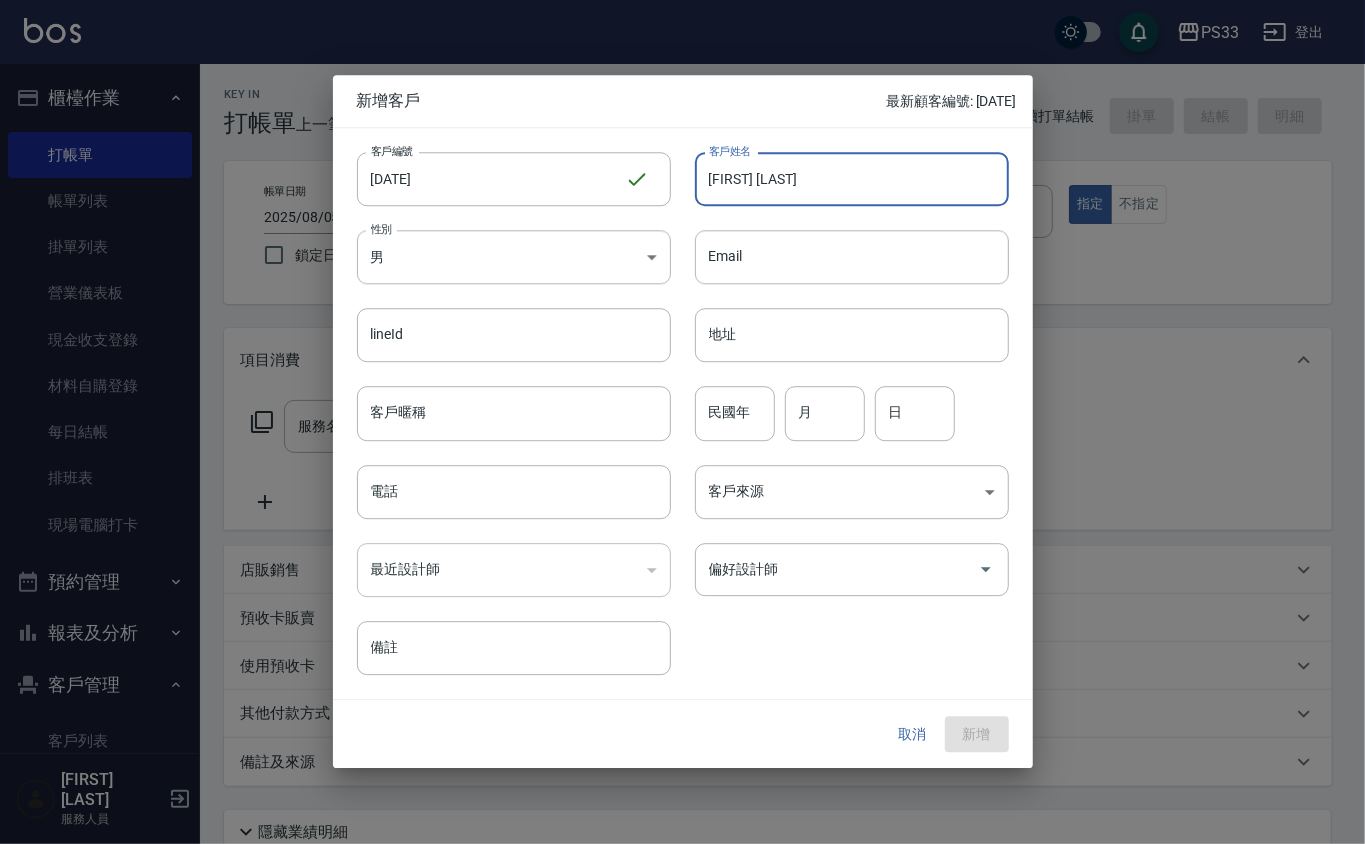 type on "[FIRST] [LAST]" 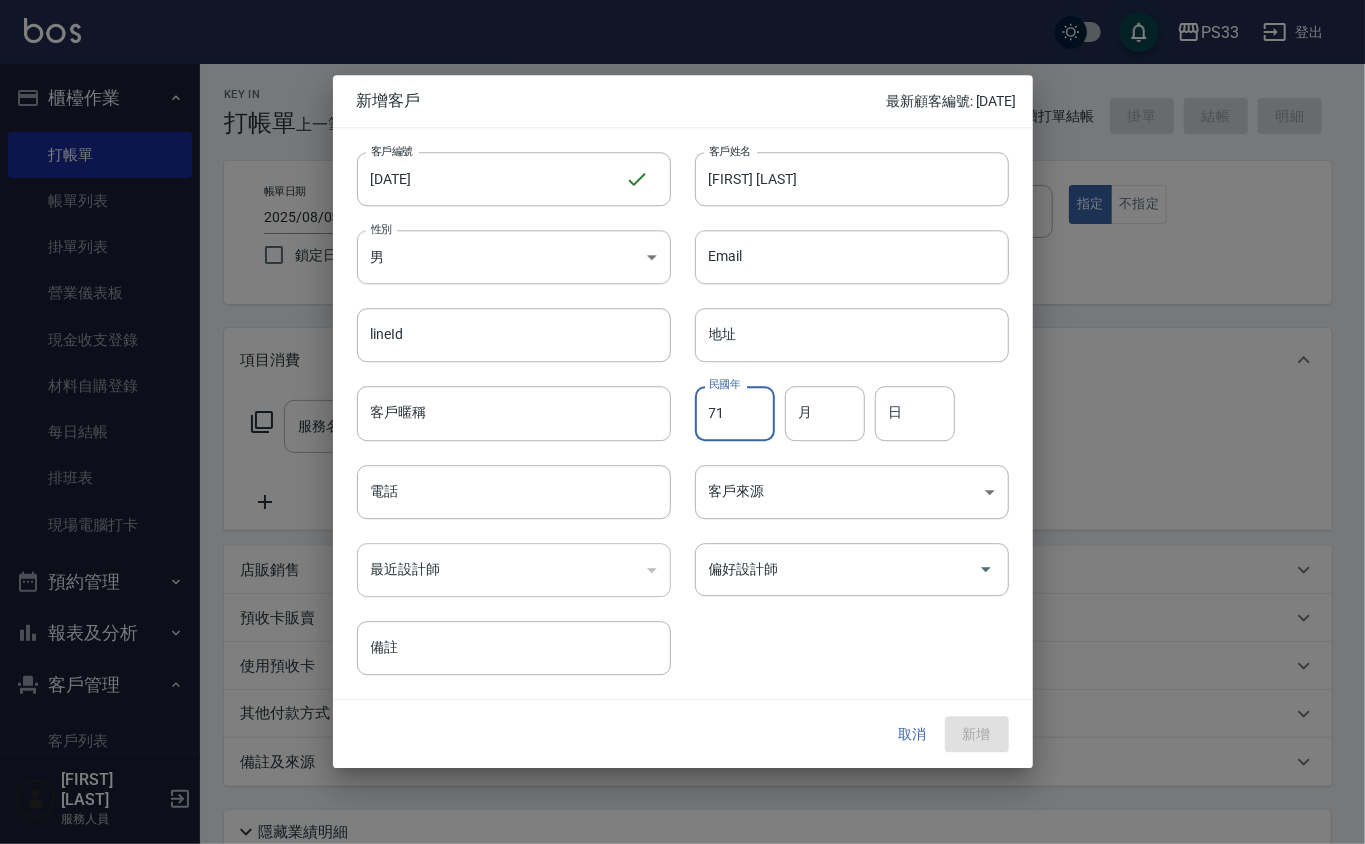 type on "71" 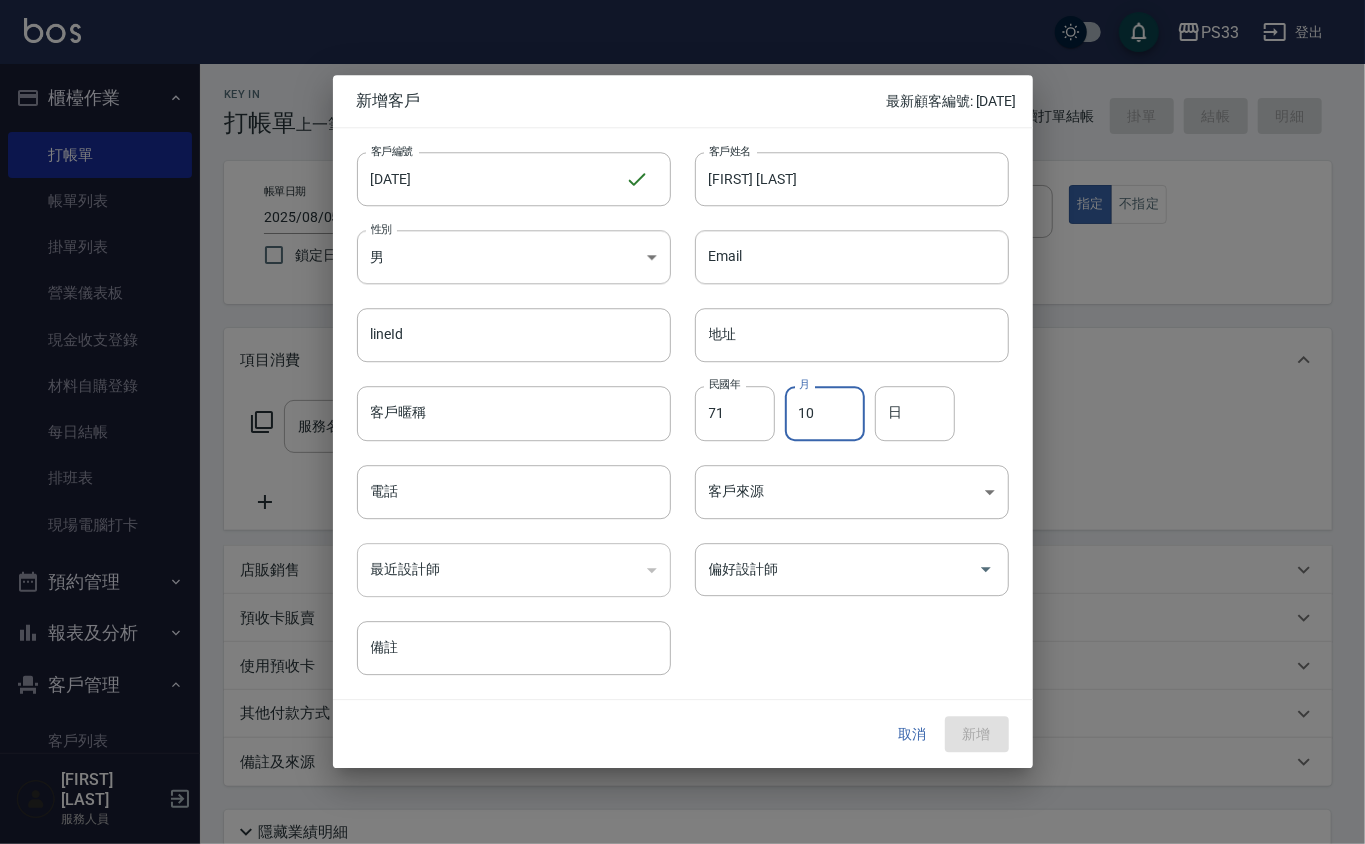 type on "10" 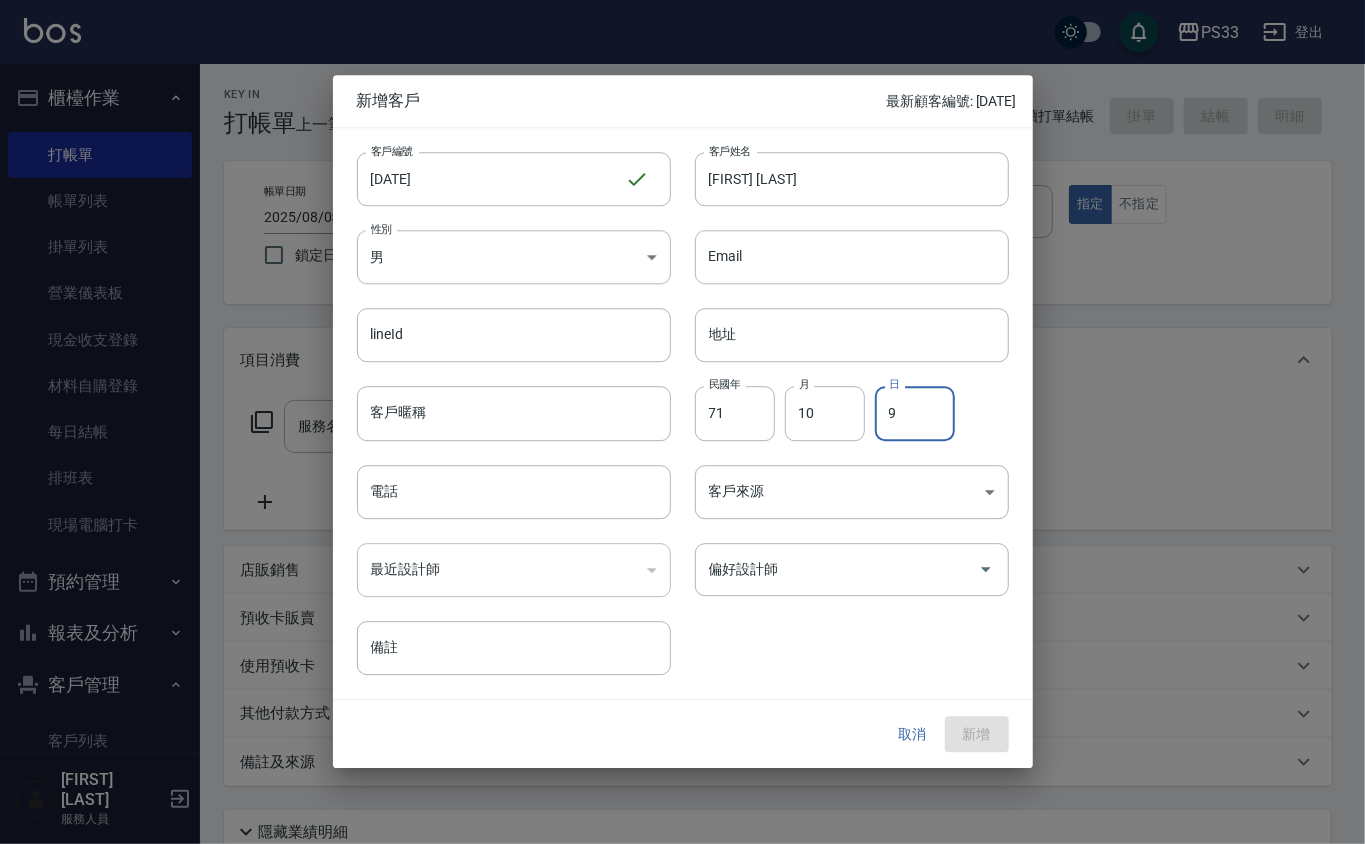 type on "9" 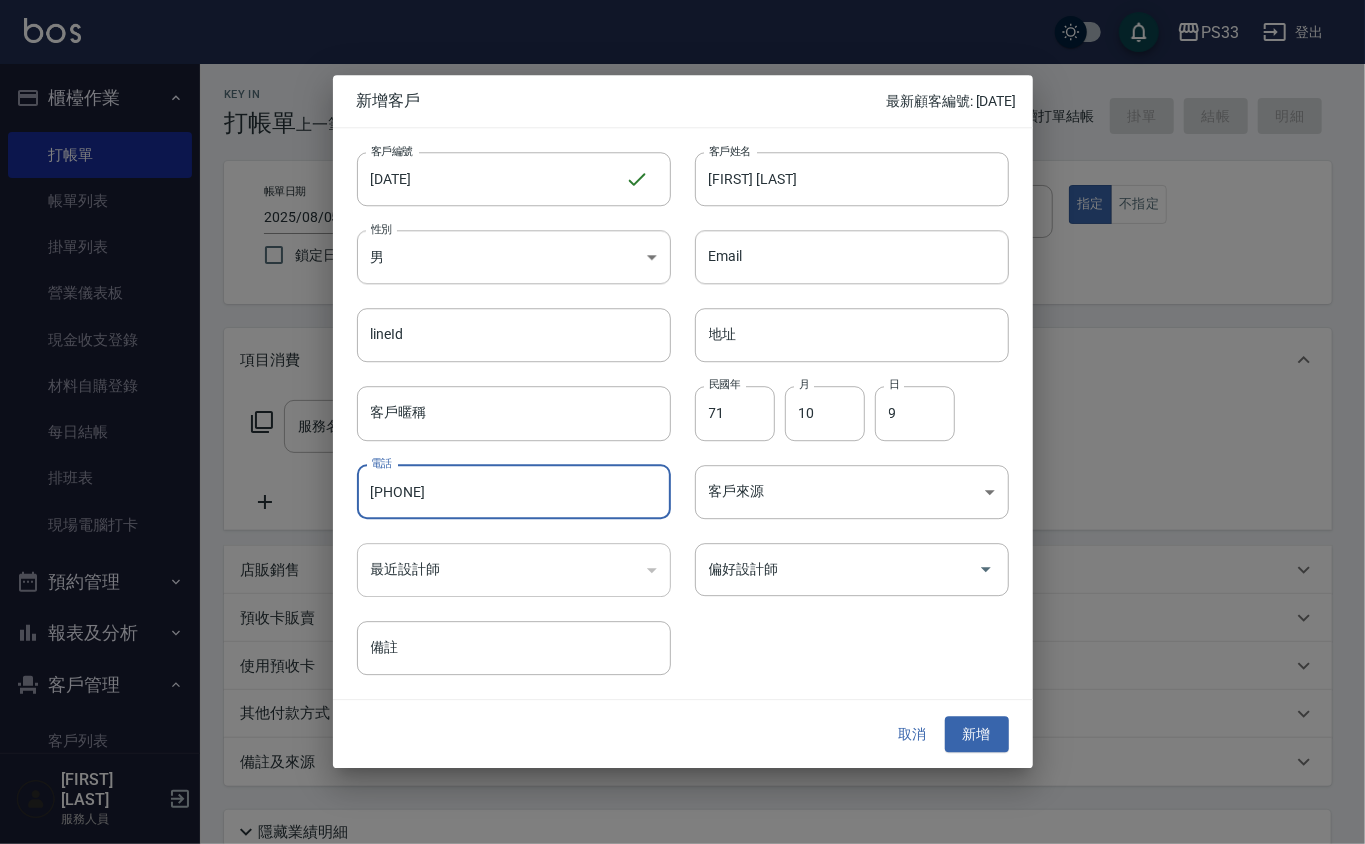 type on "[PHONE]" 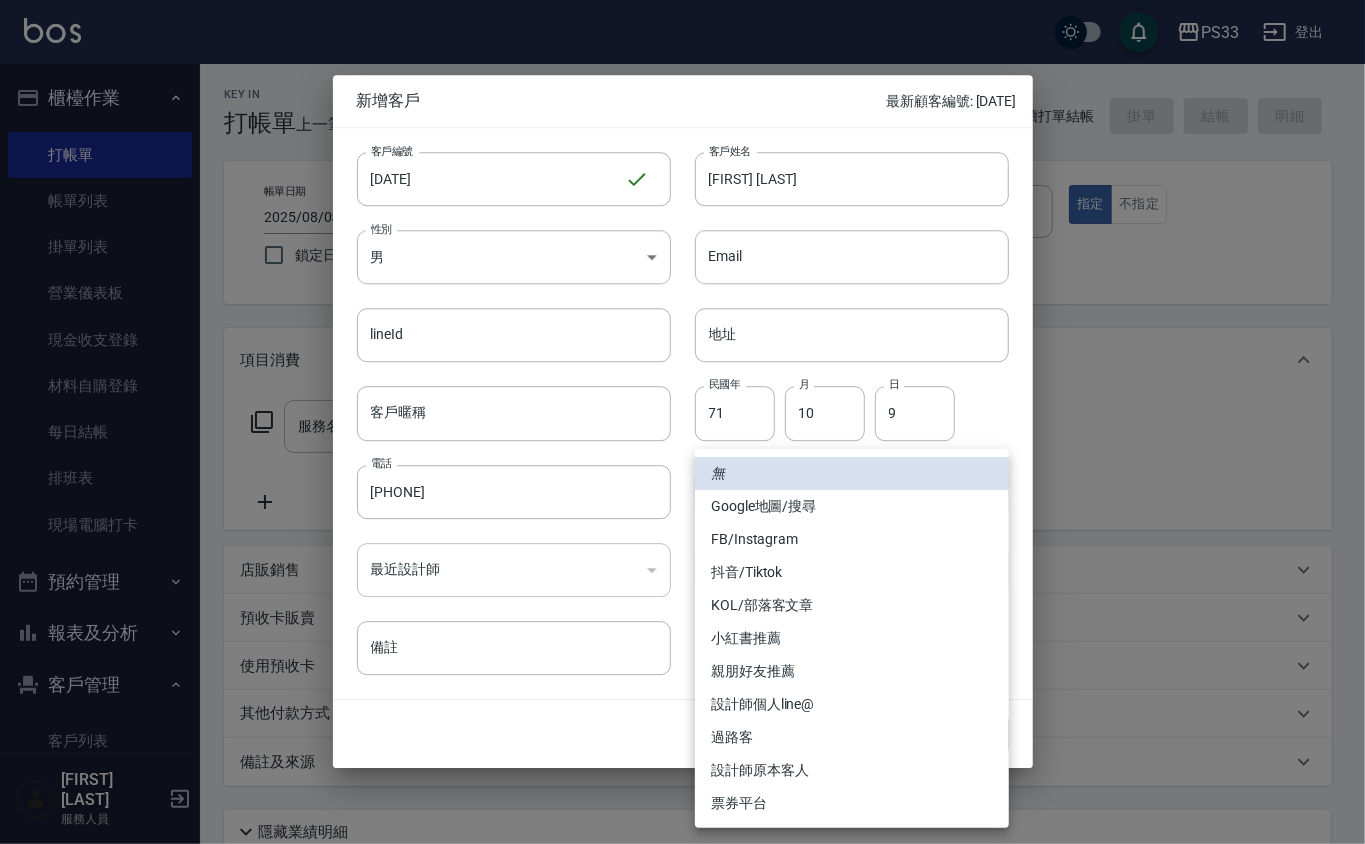 type 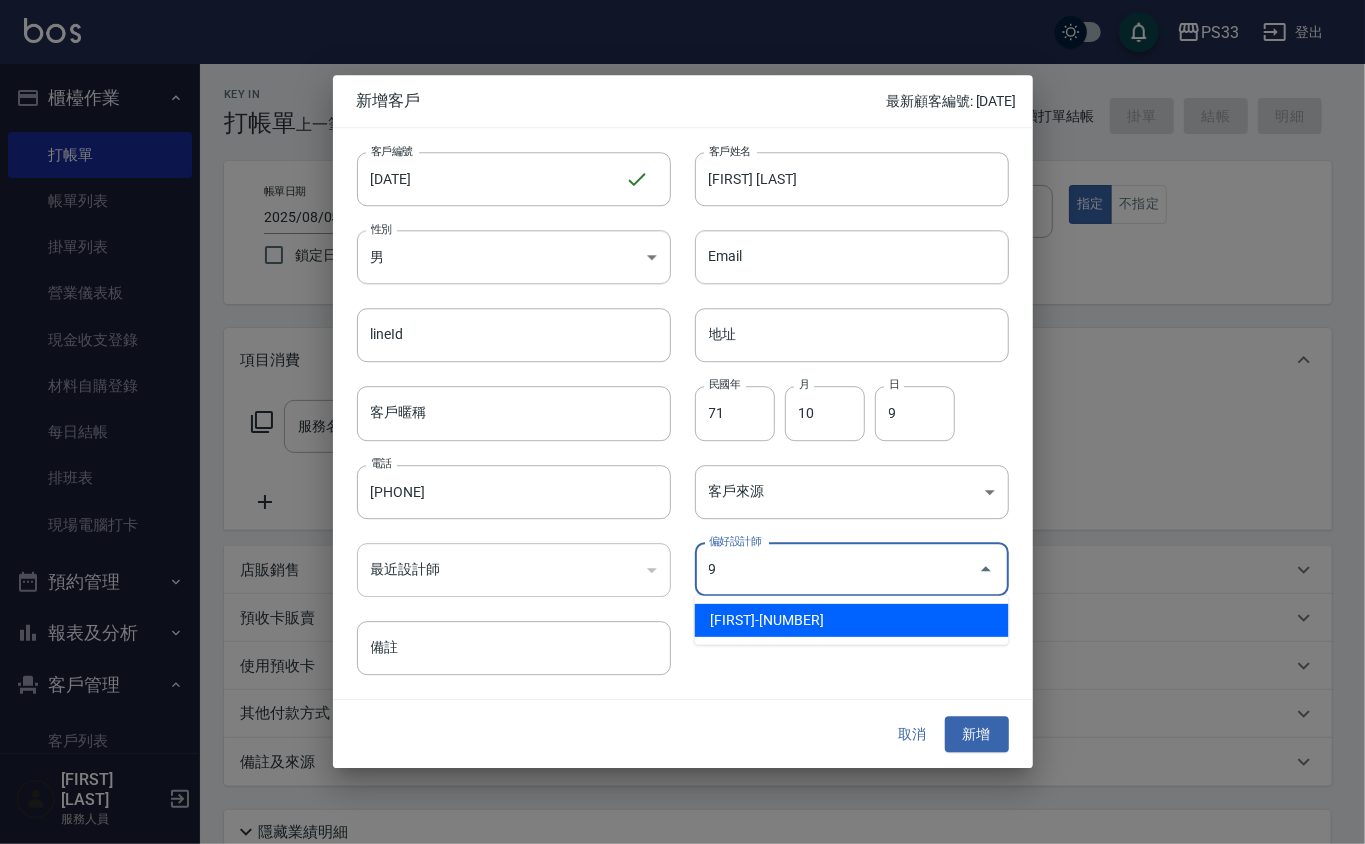 type on "[FIRST] [LAST]" 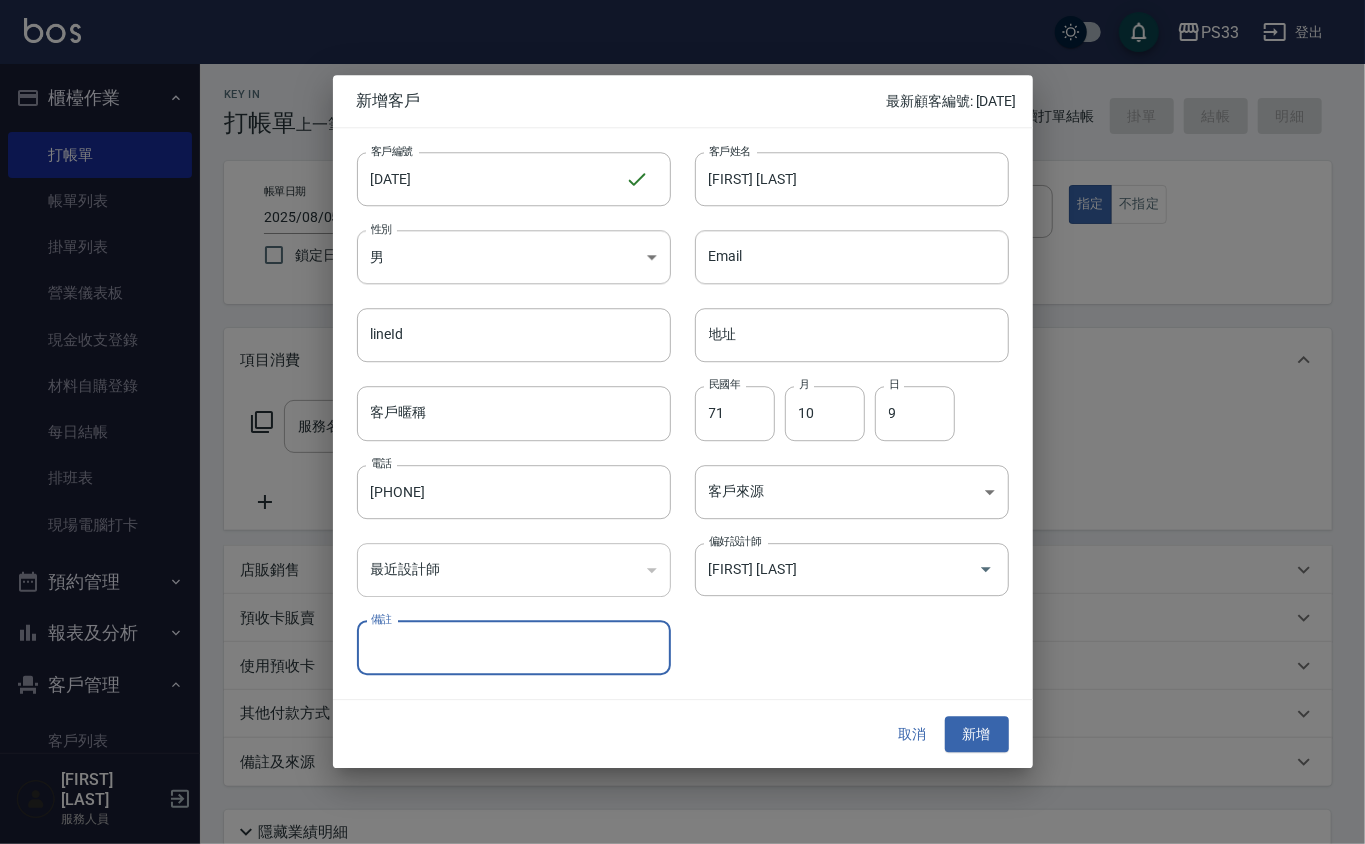 type 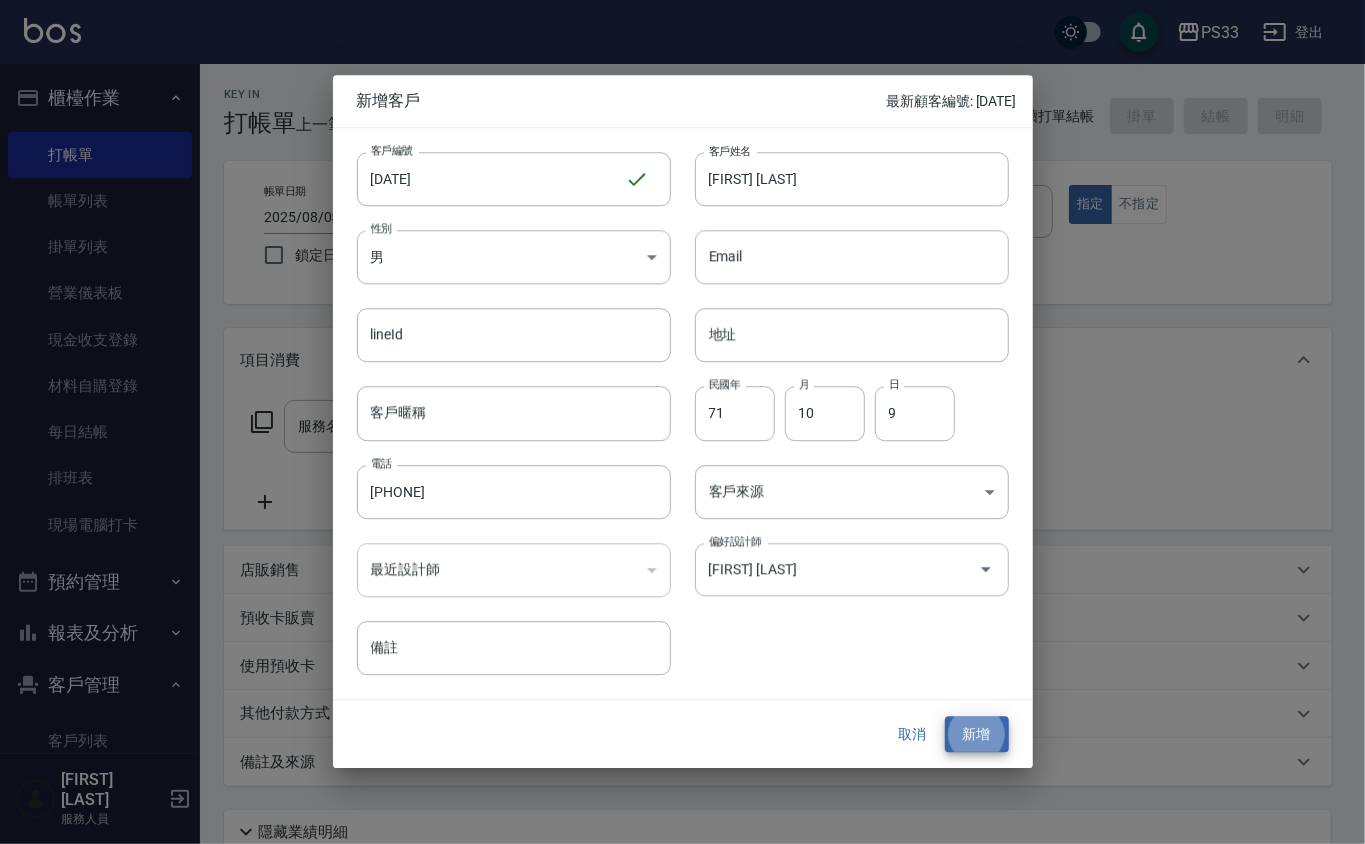 click on "新增" at bounding box center [977, 734] 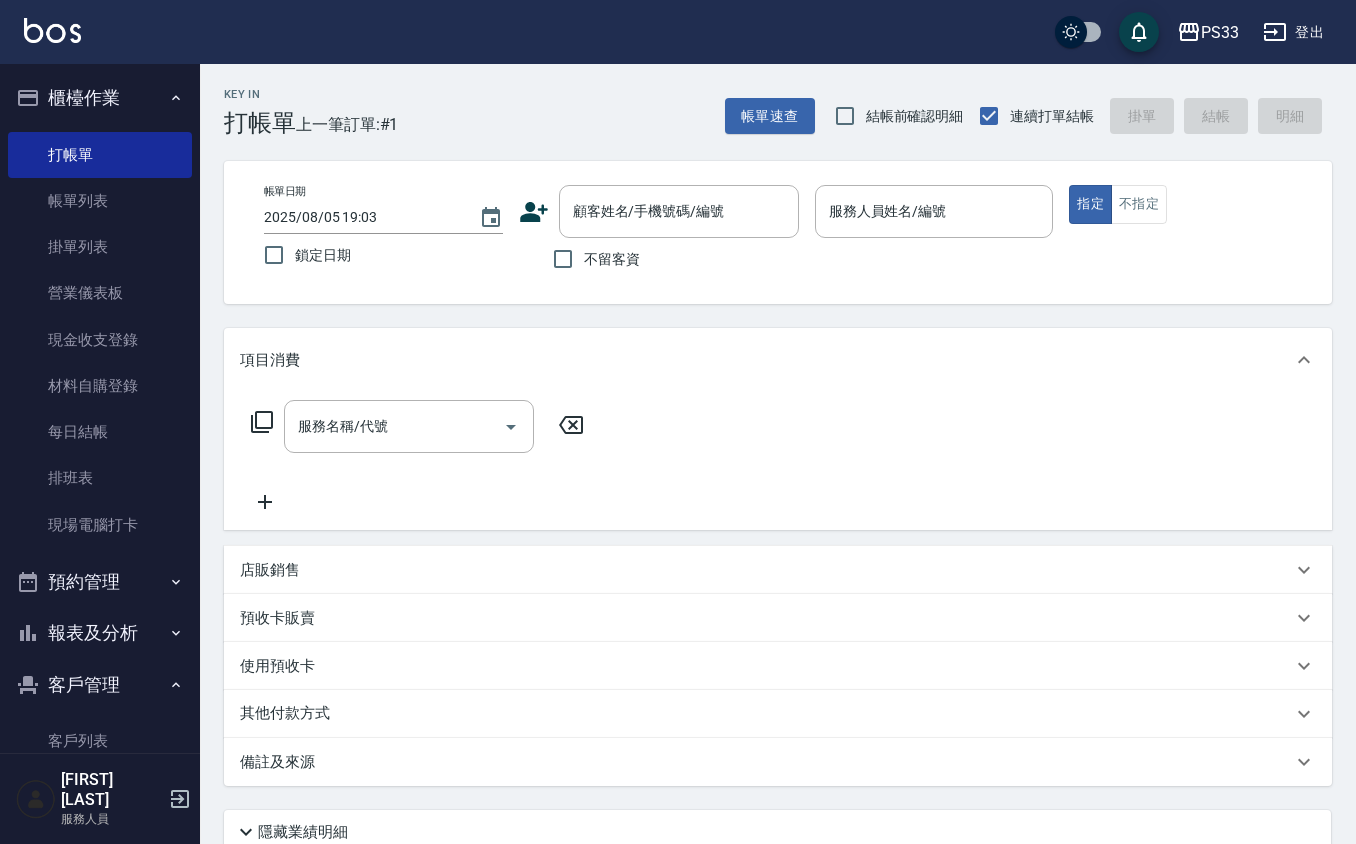 click 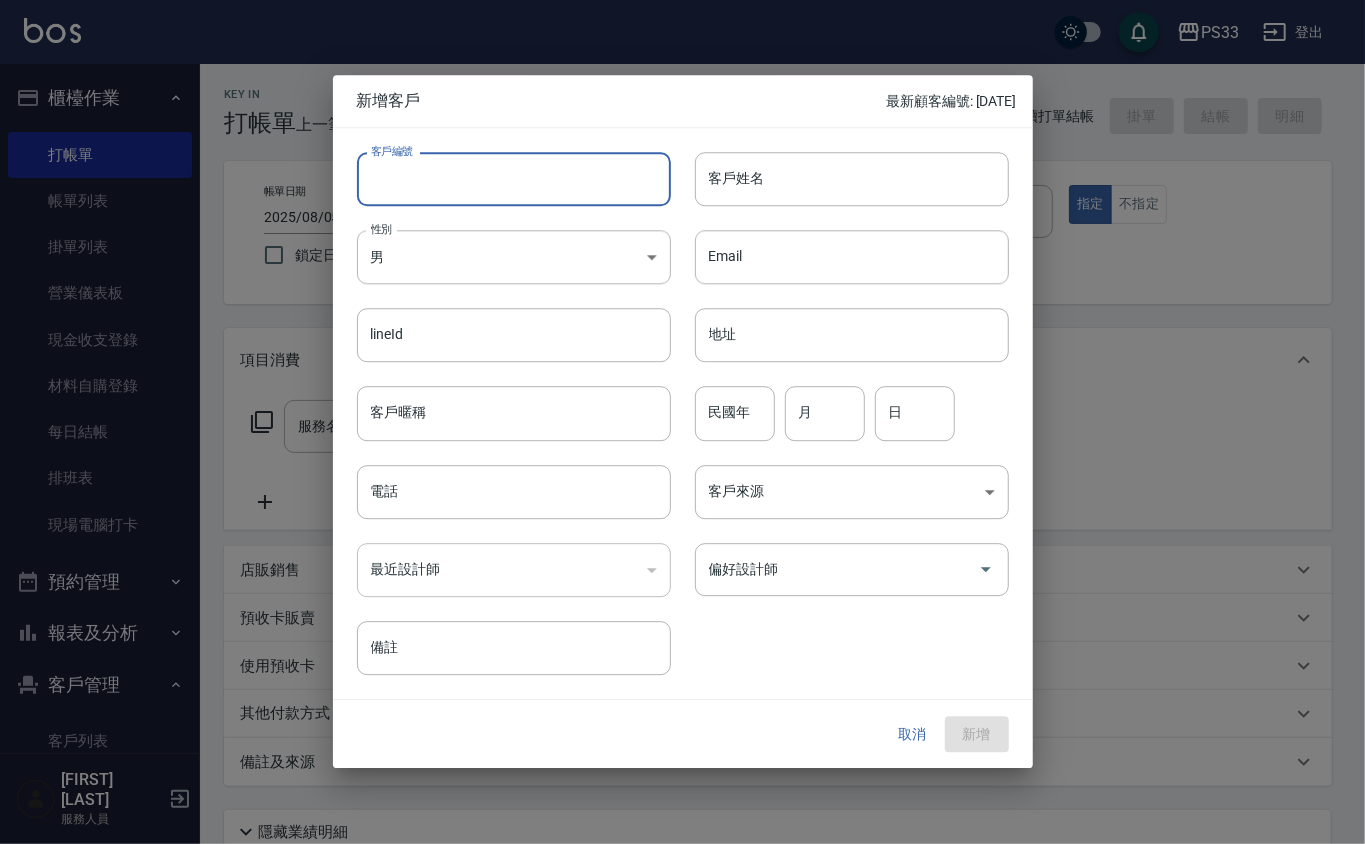 click on "客戶編號" at bounding box center [514, 179] 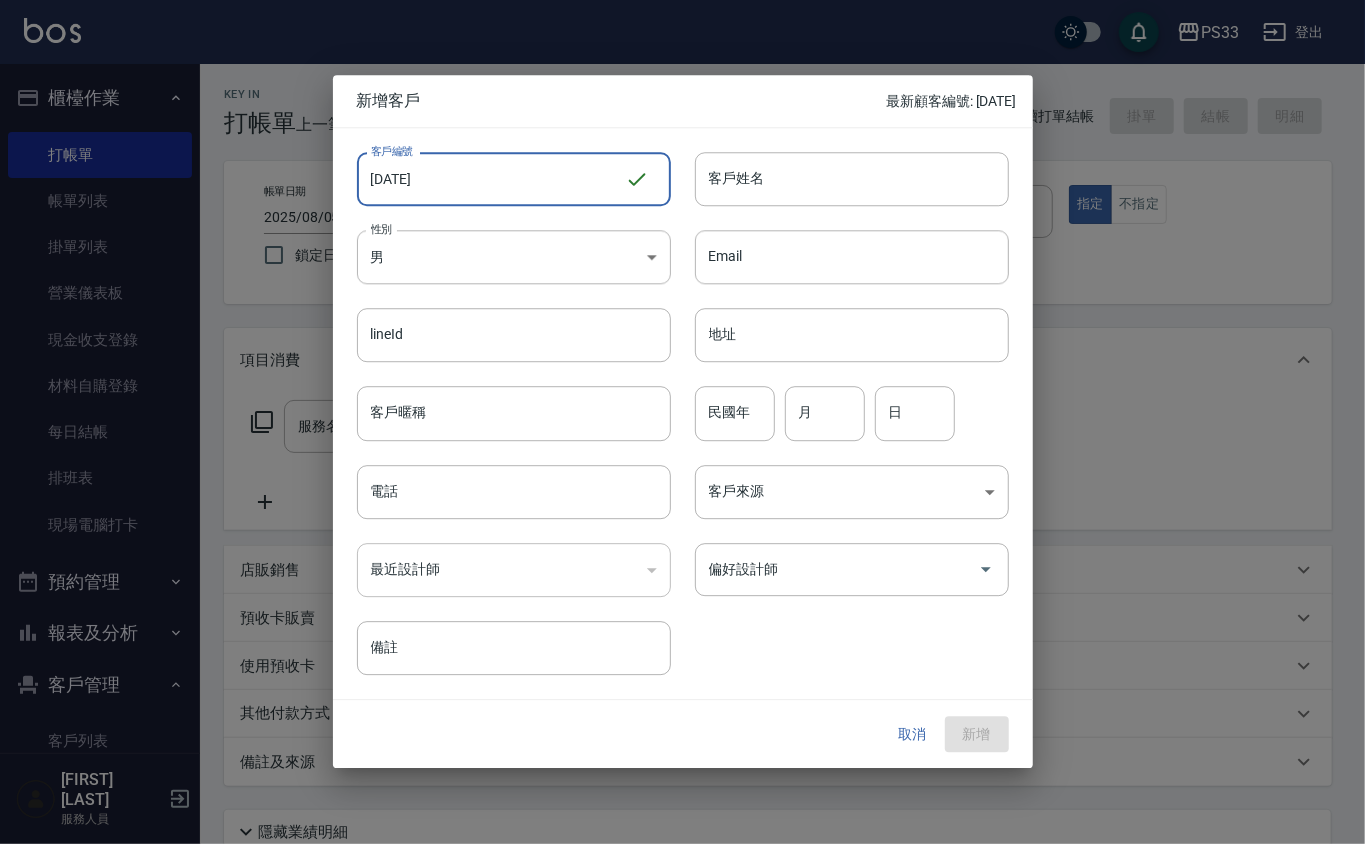 type on "[DATE]" 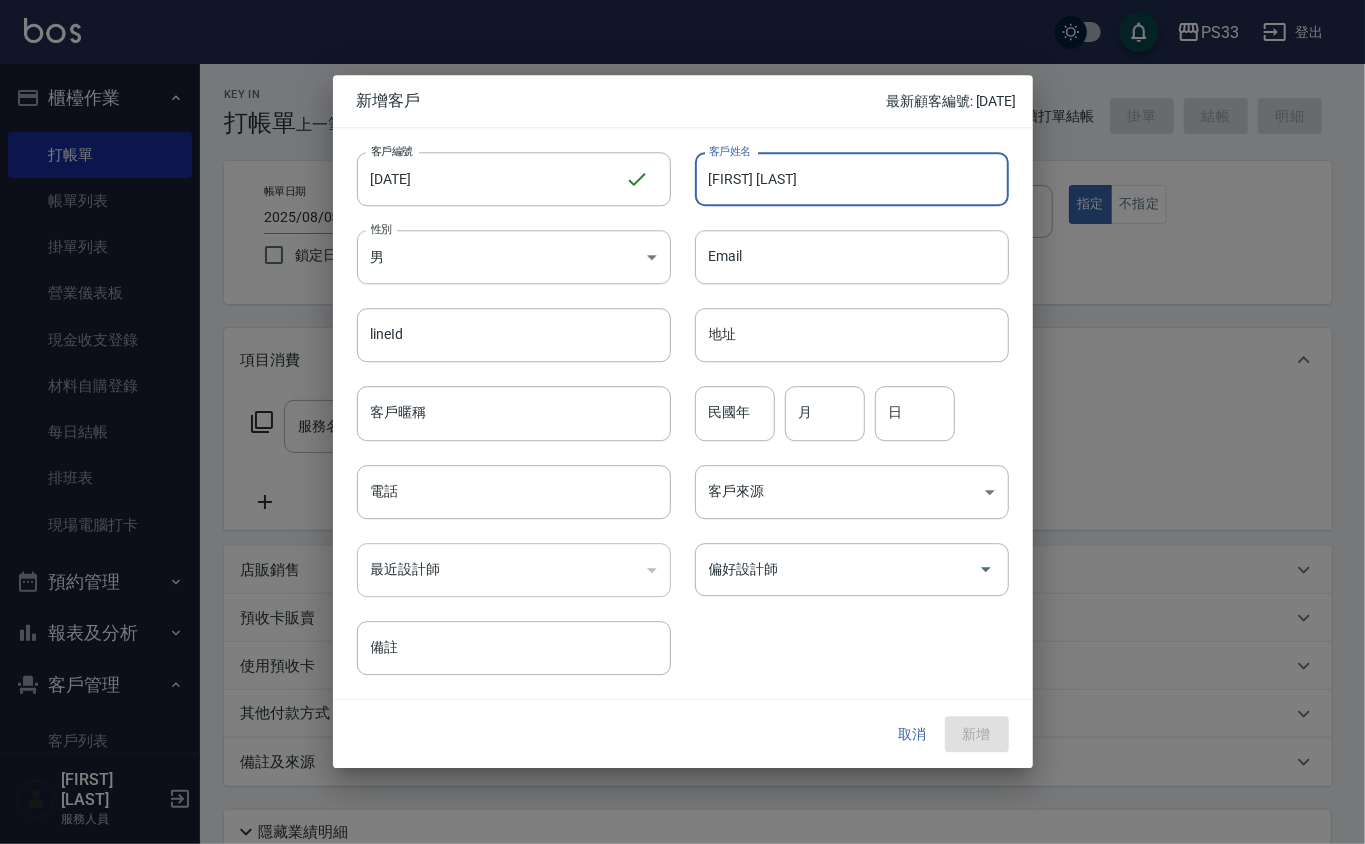 type on "[FIRST] [LAST]" 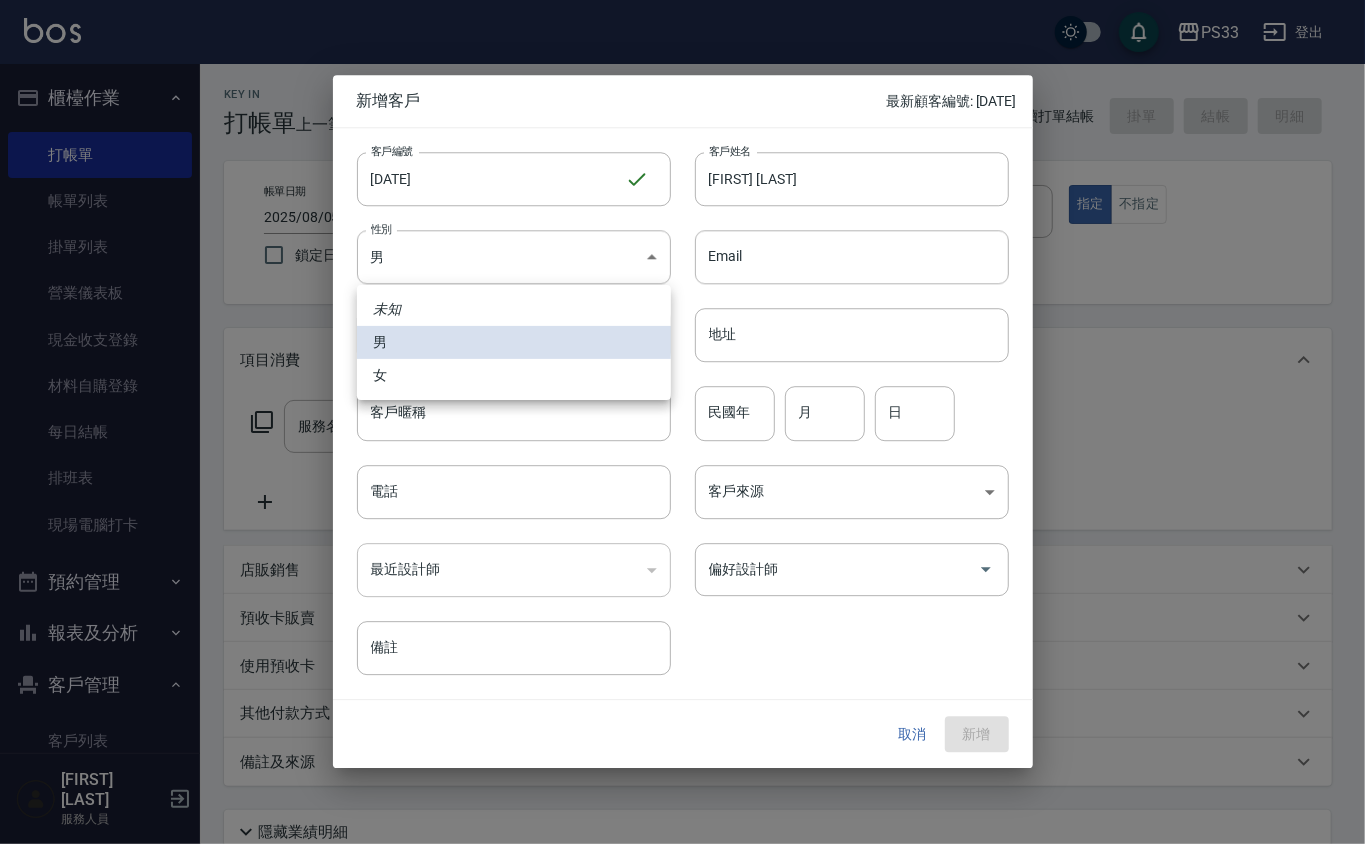 type 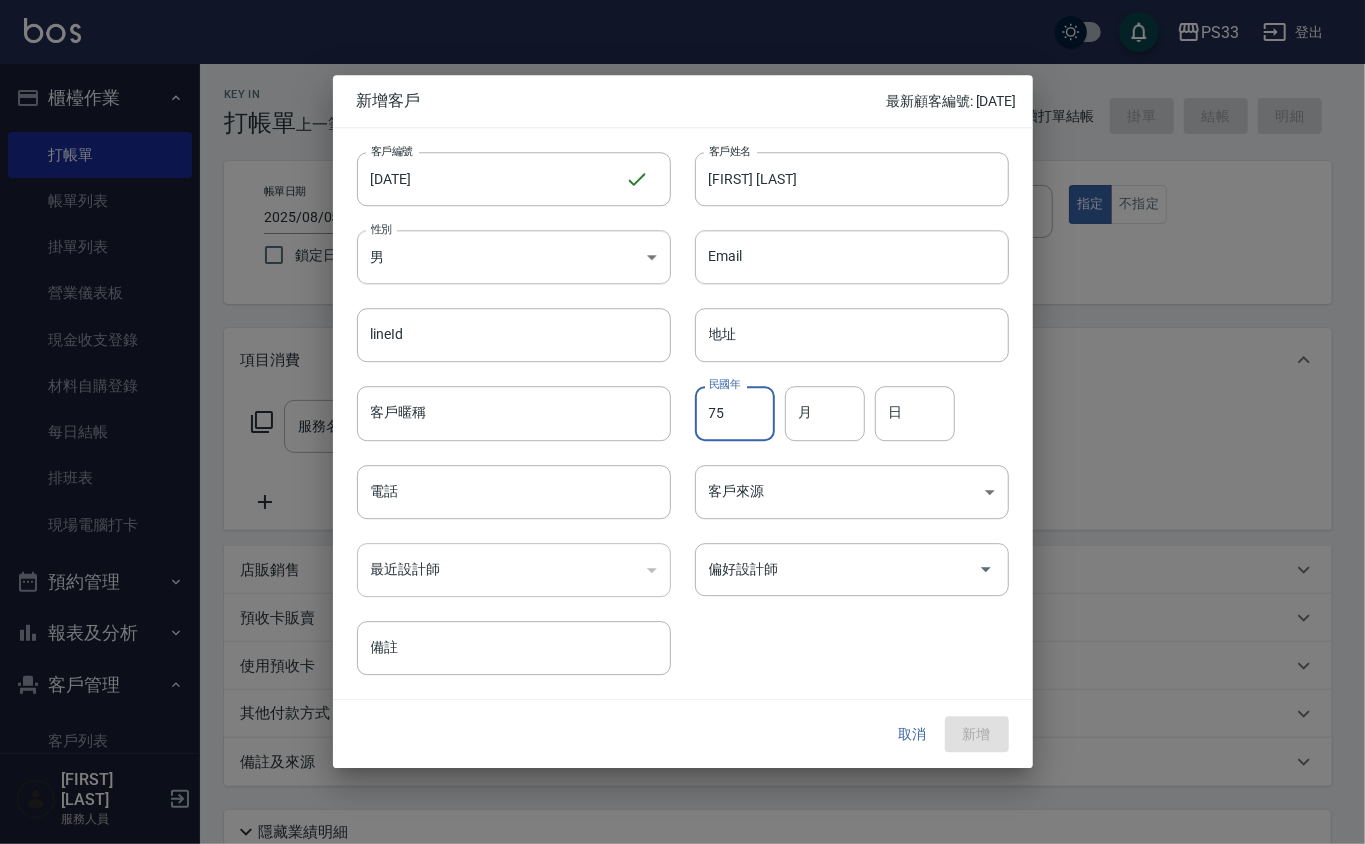 type on "75" 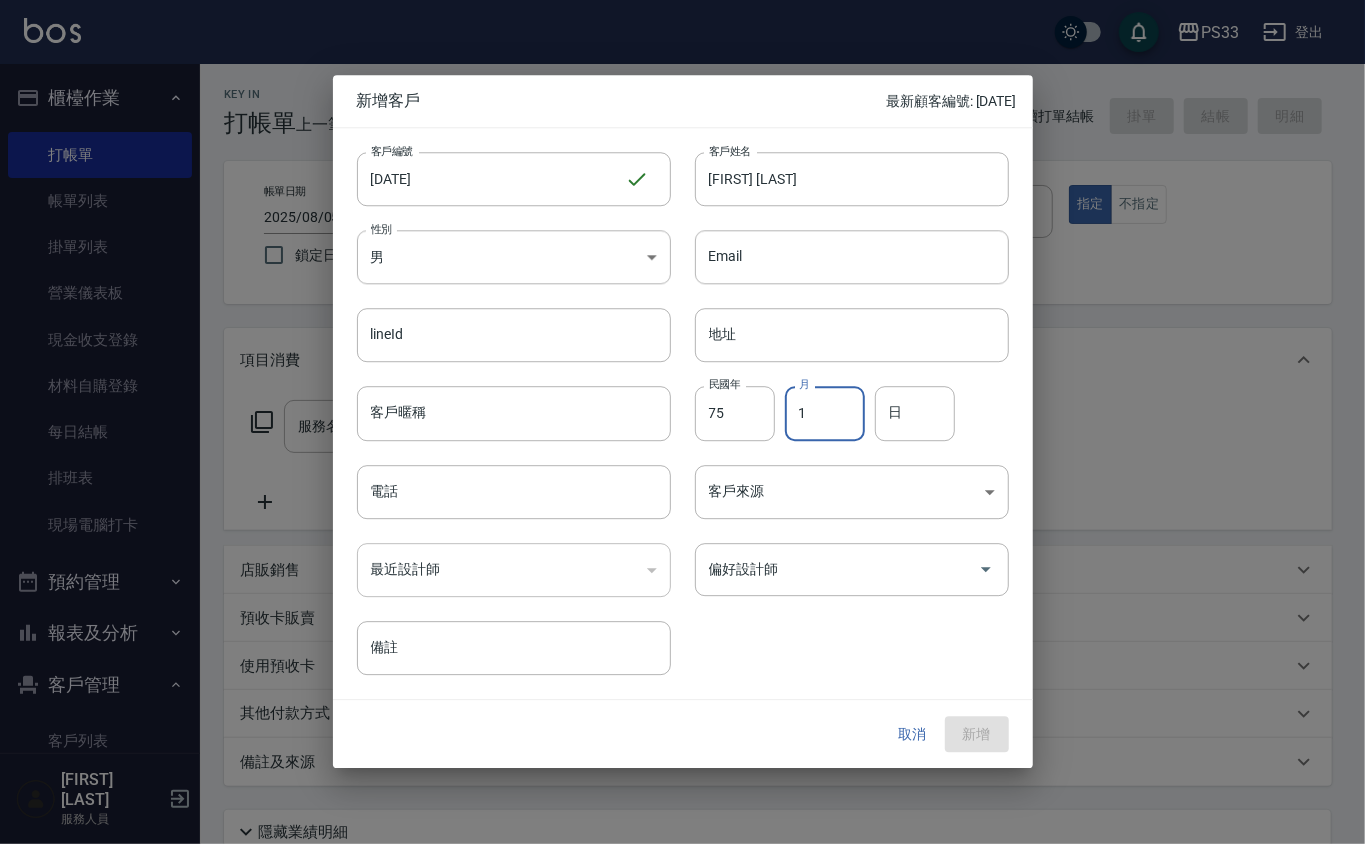 type on "1" 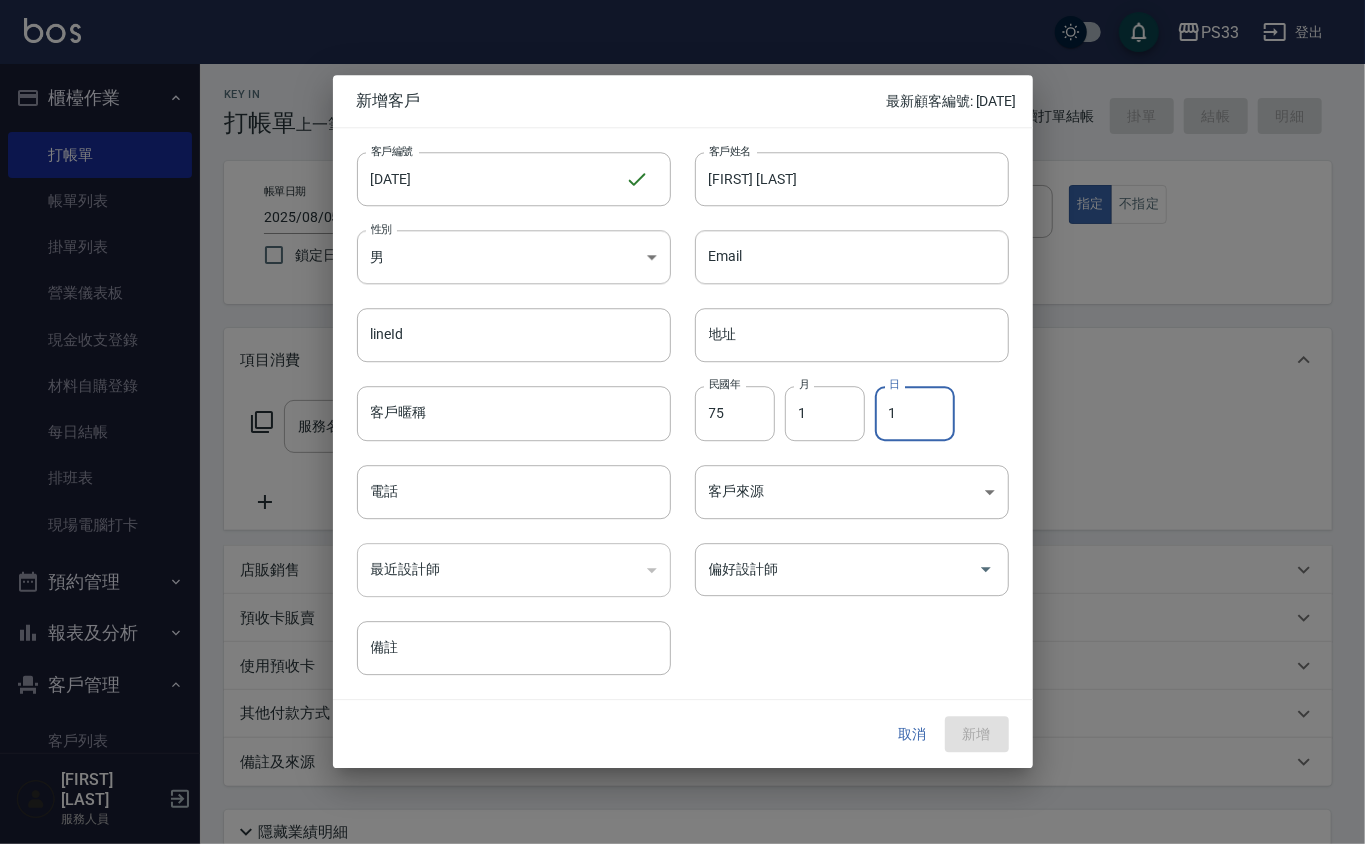 type on "1" 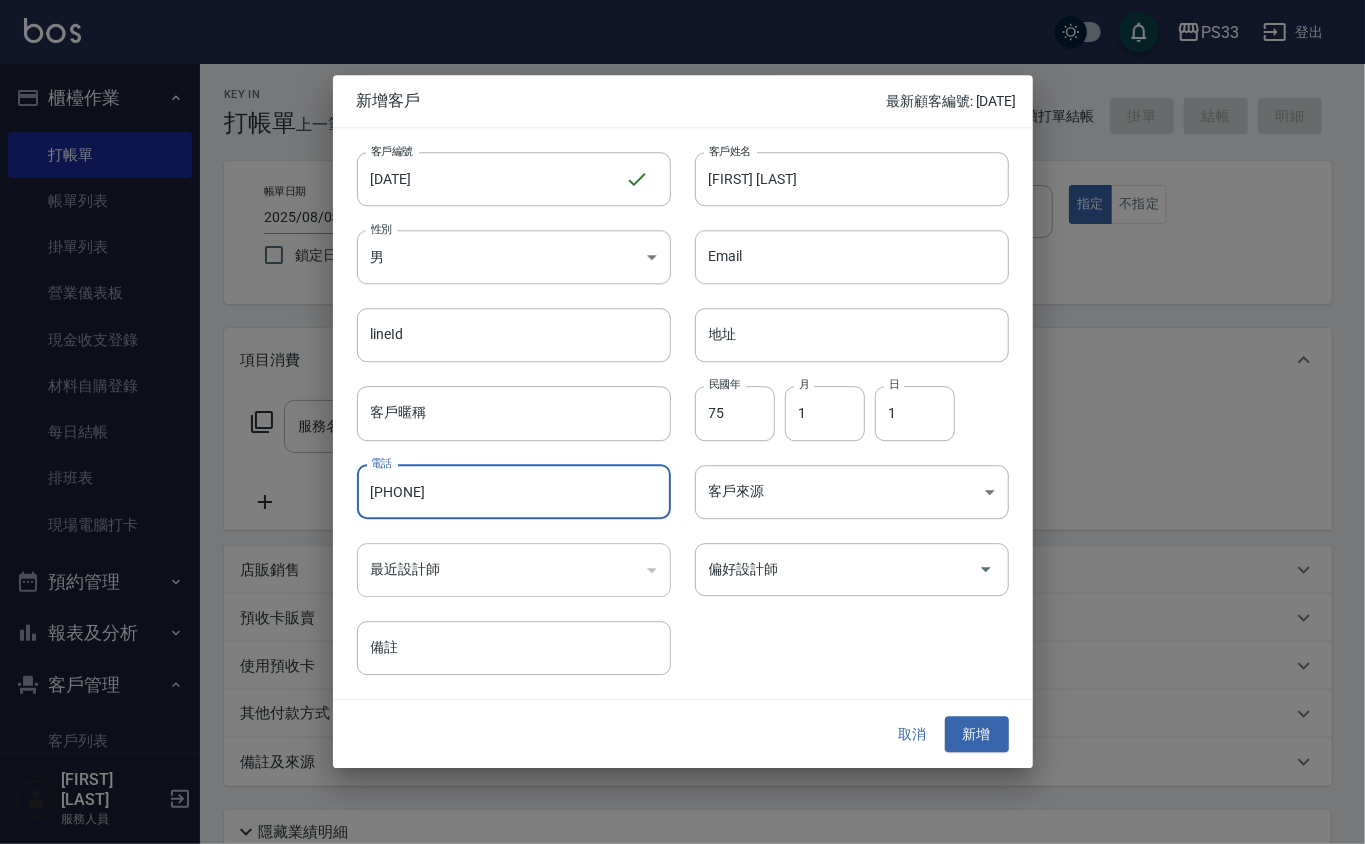type on "[PHONE]" 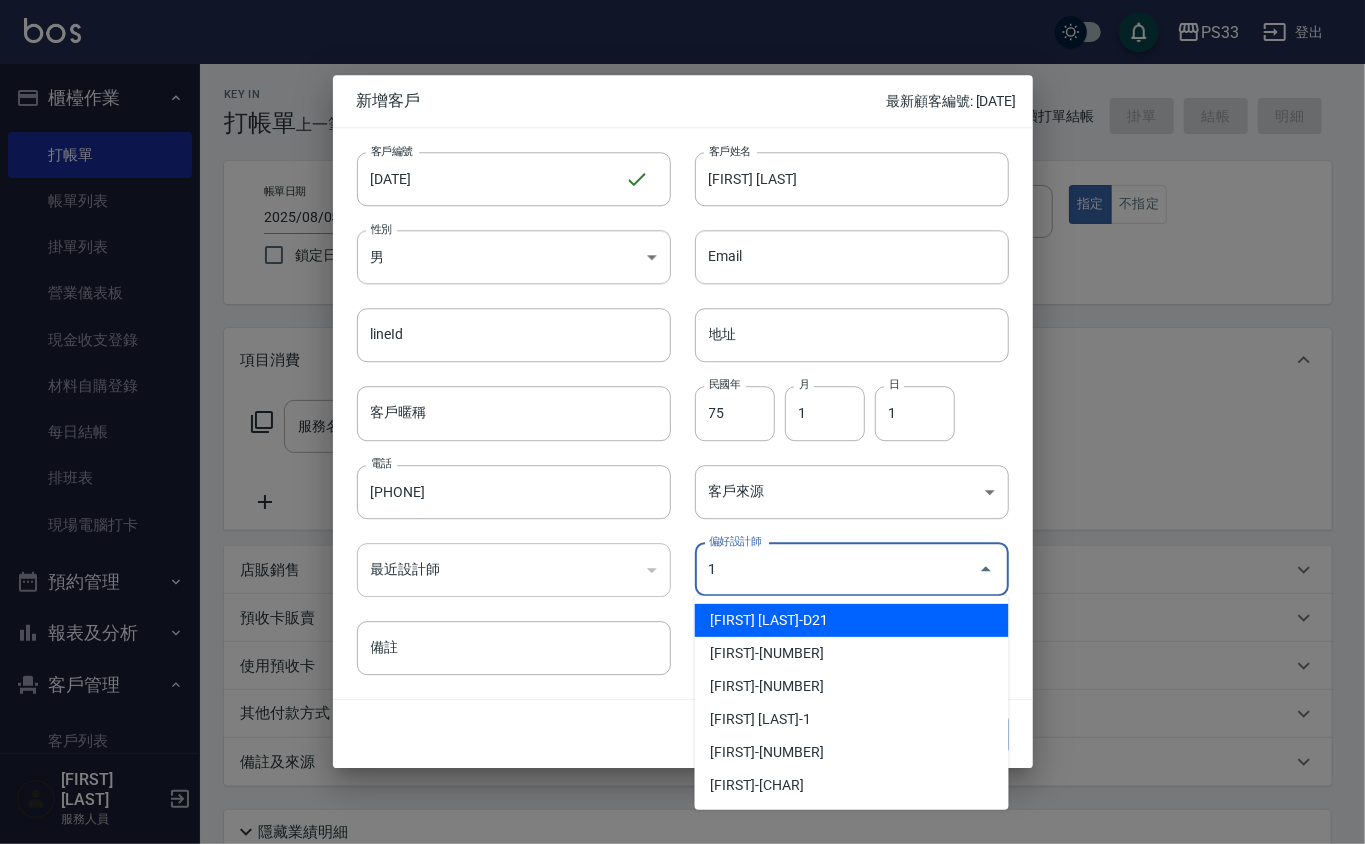 type on "[FIRST] [LAST]" 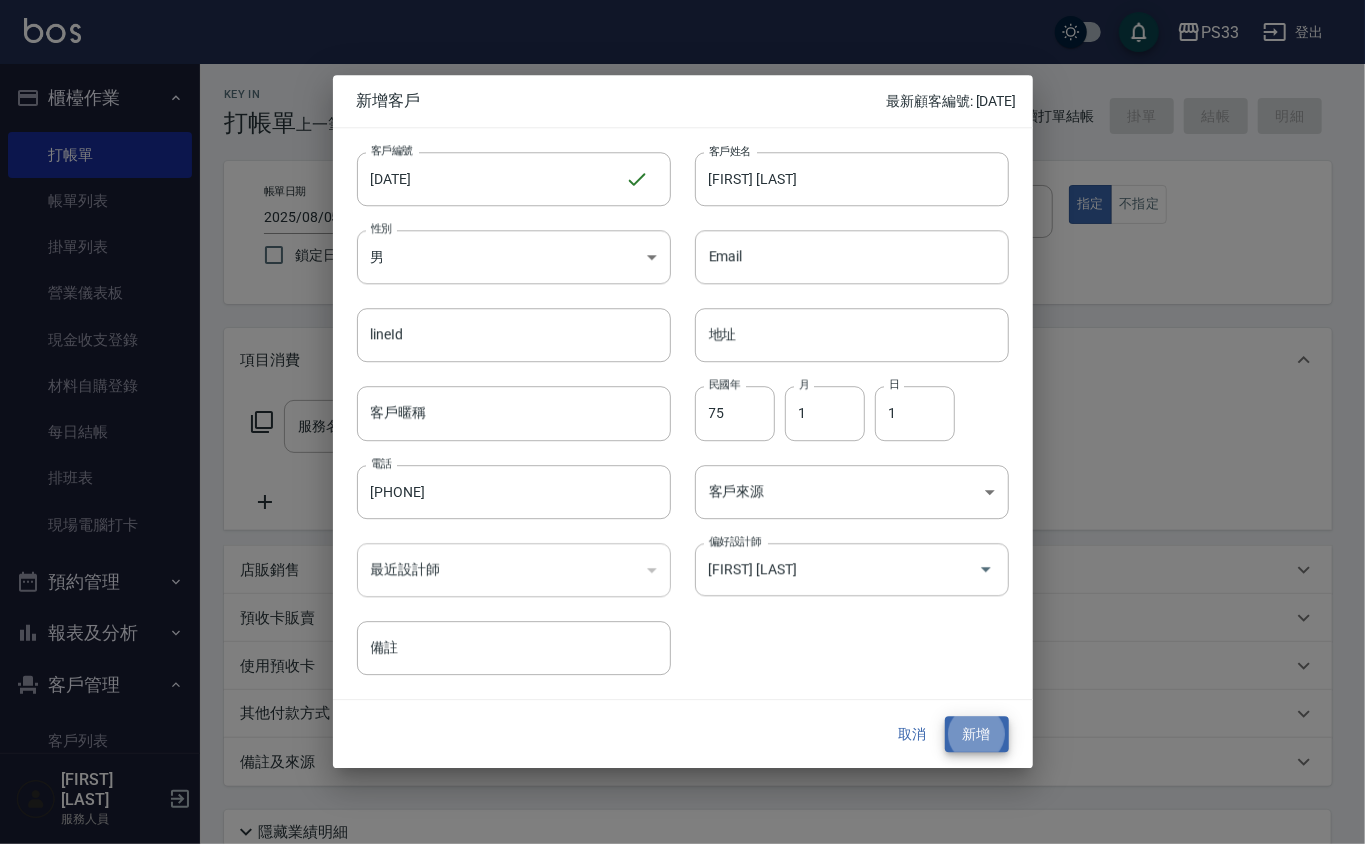 type 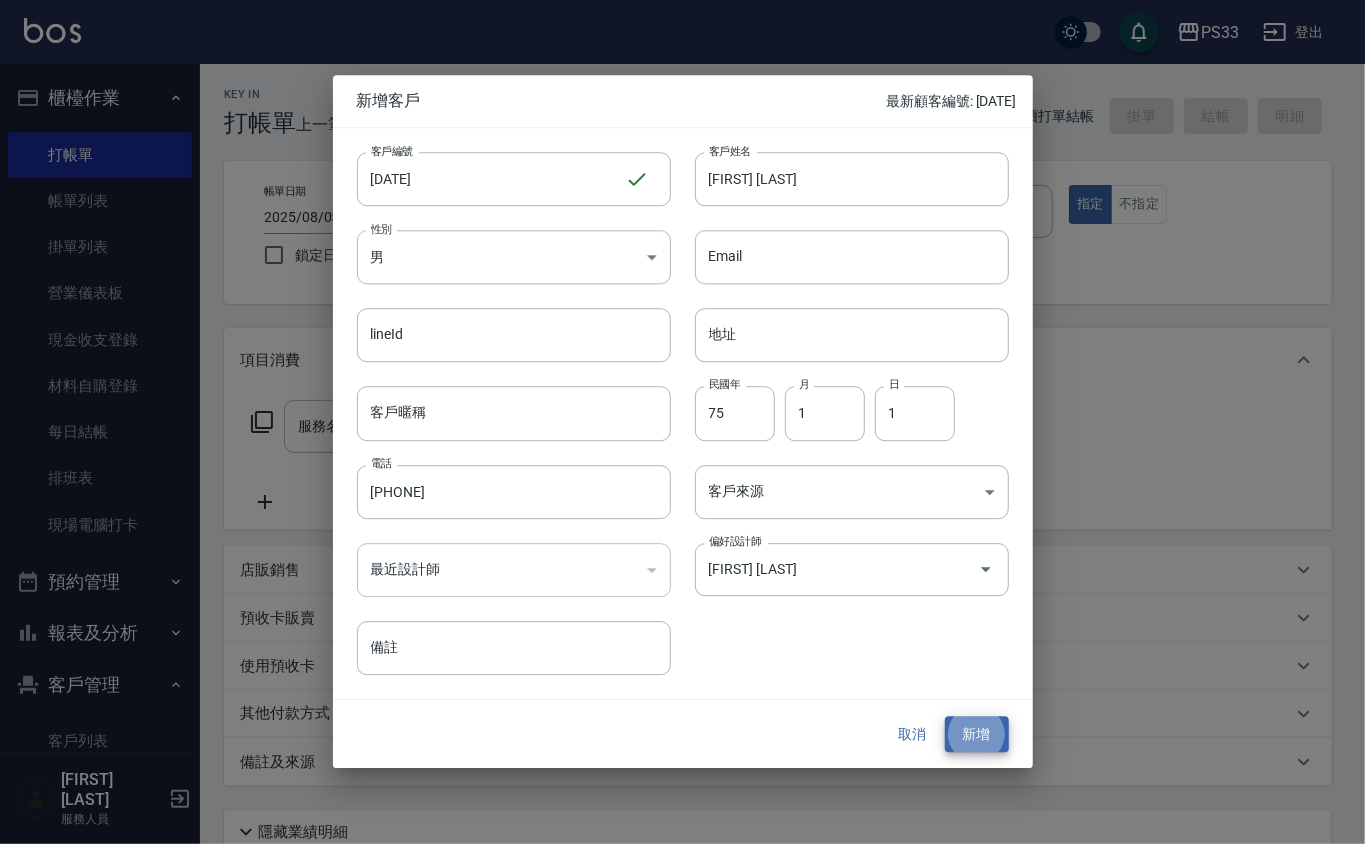 click on "新增" at bounding box center [977, 734] 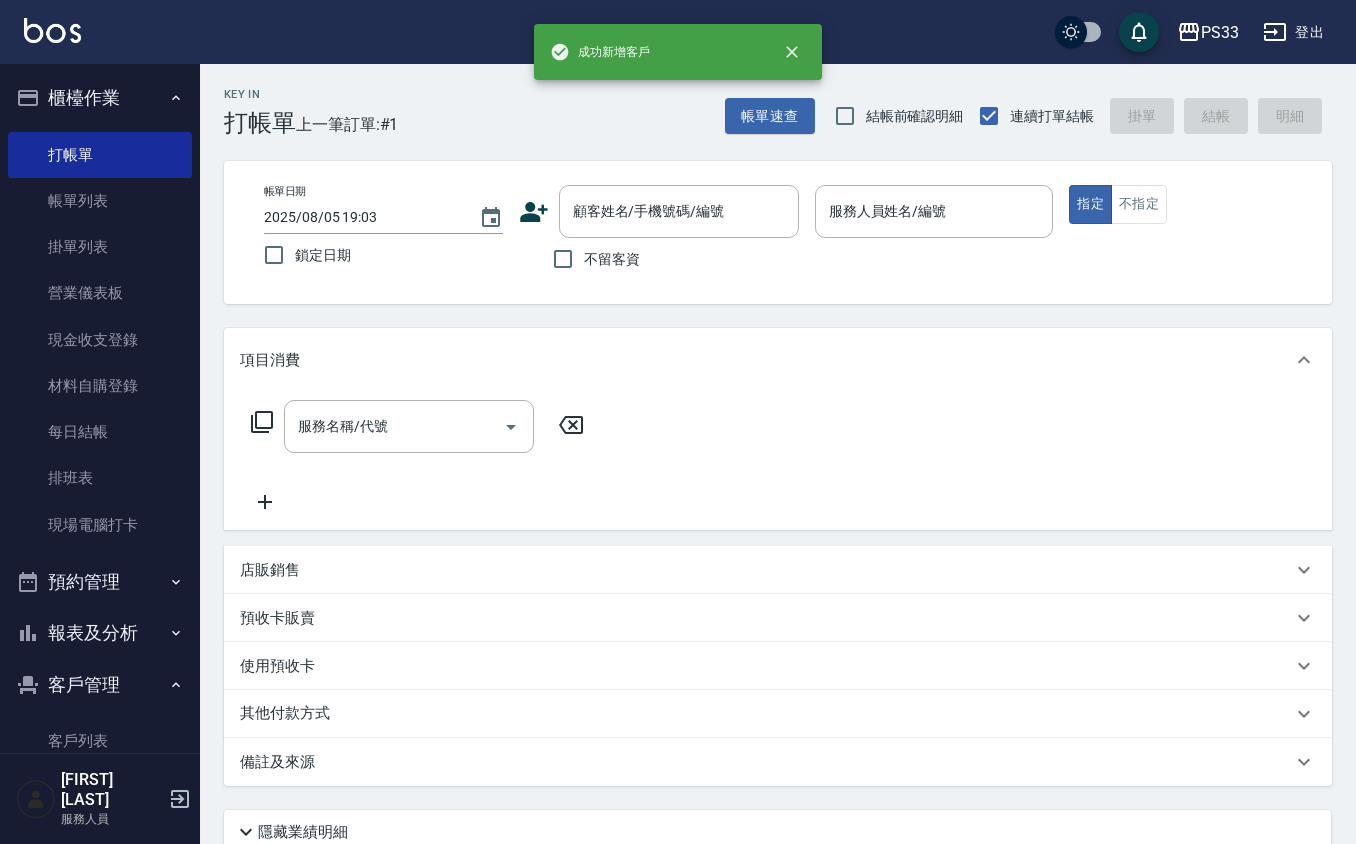 click 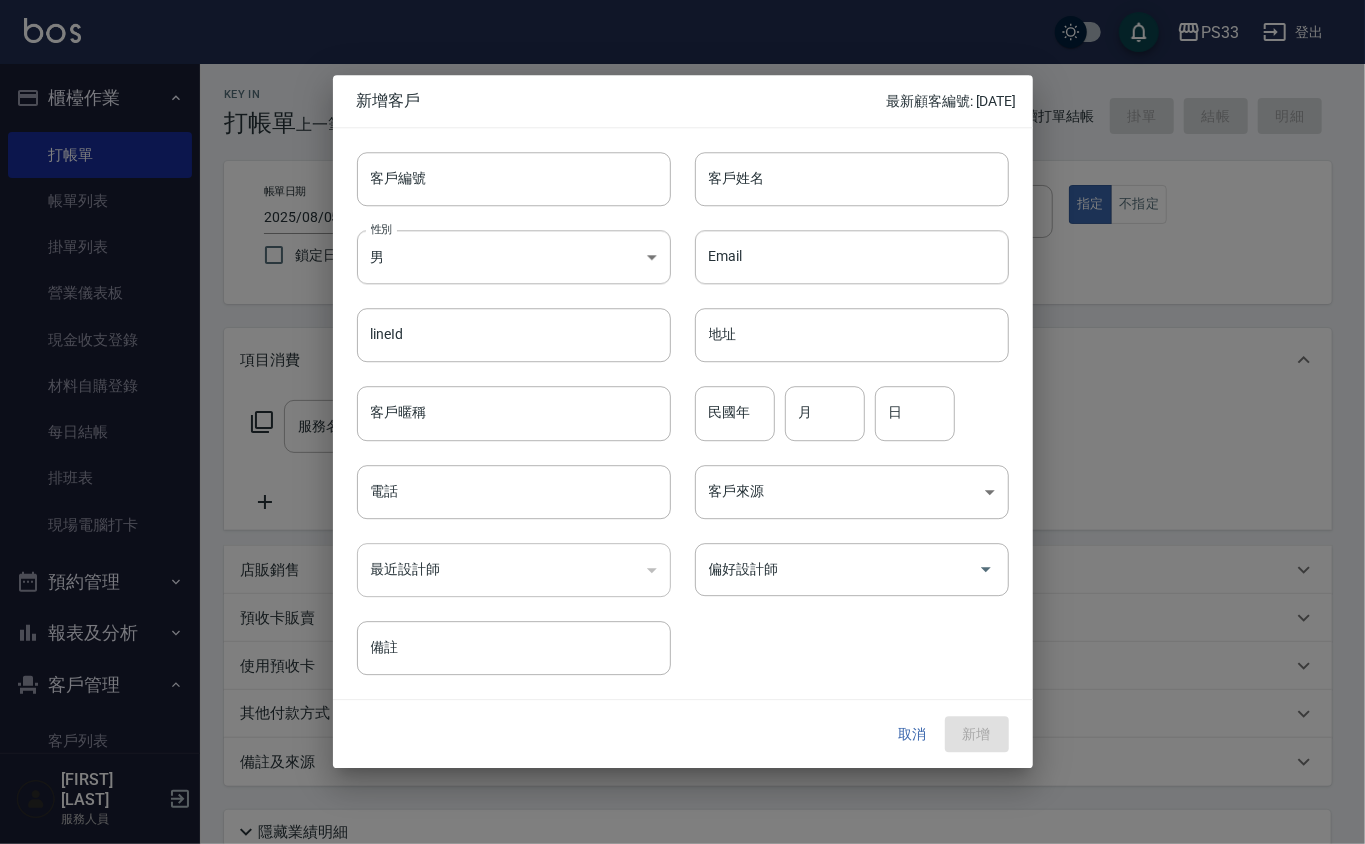 click on "客戶編號 客戶編號" at bounding box center [502, 167] 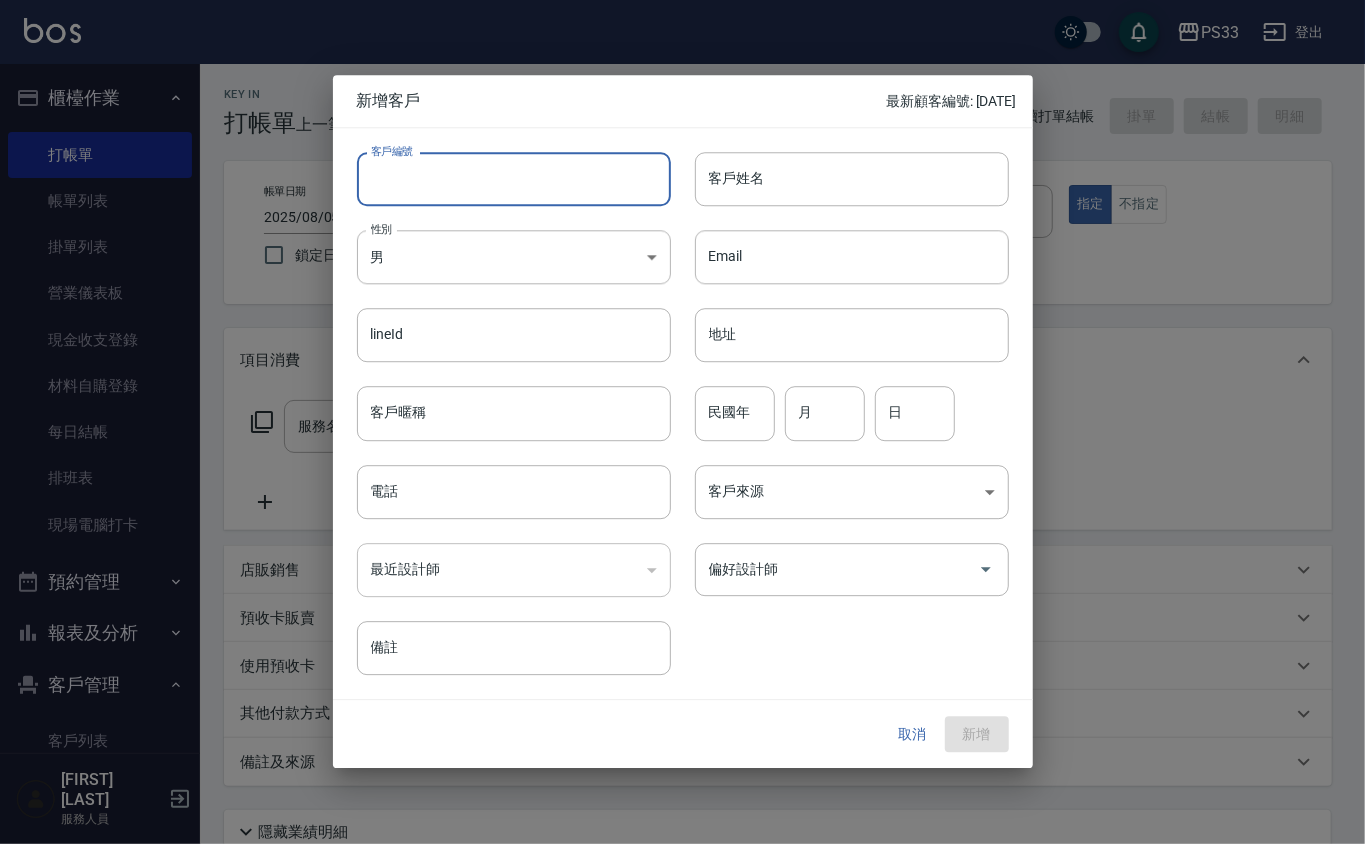click on "客戶編號" at bounding box center [514, 179] 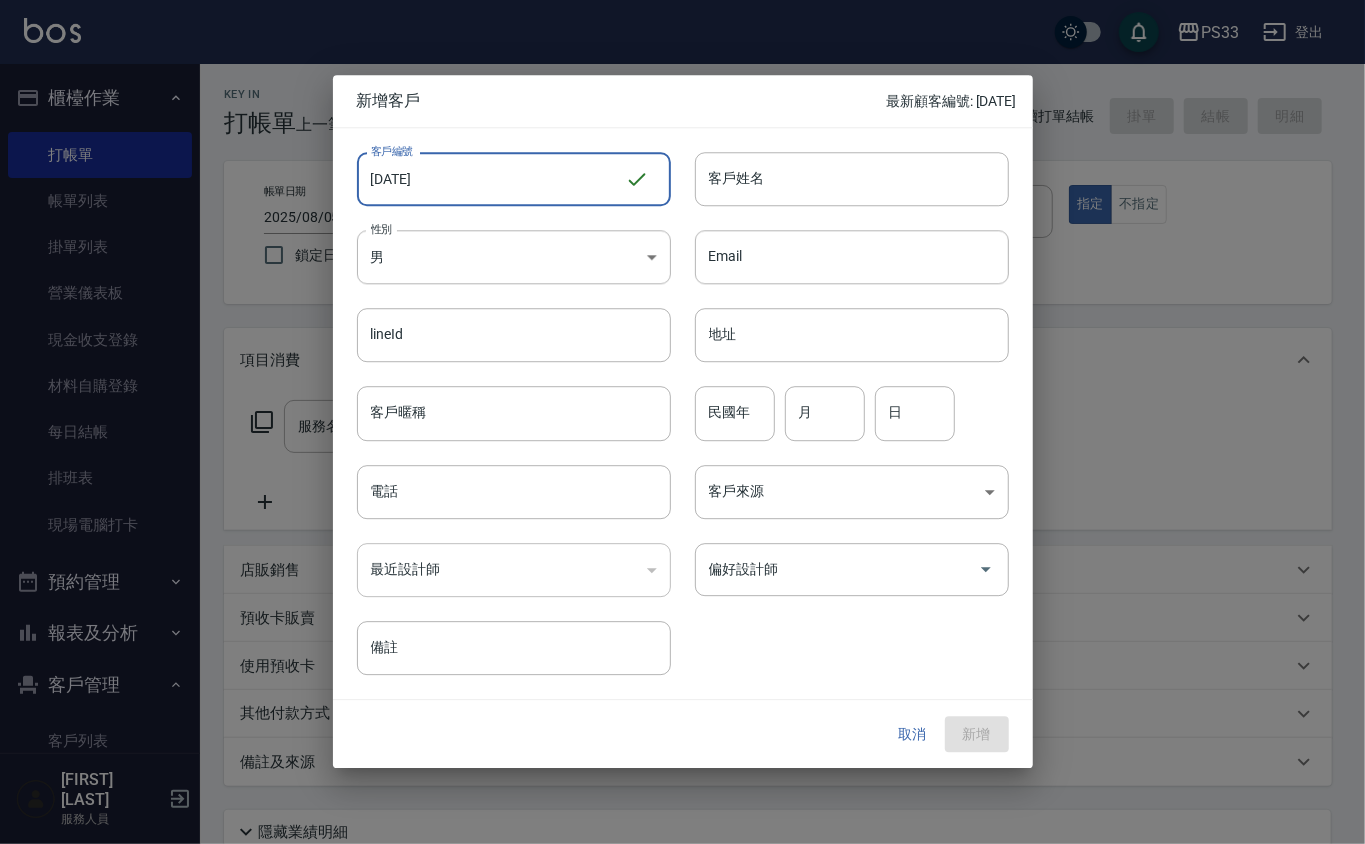 type on "[DATE]" 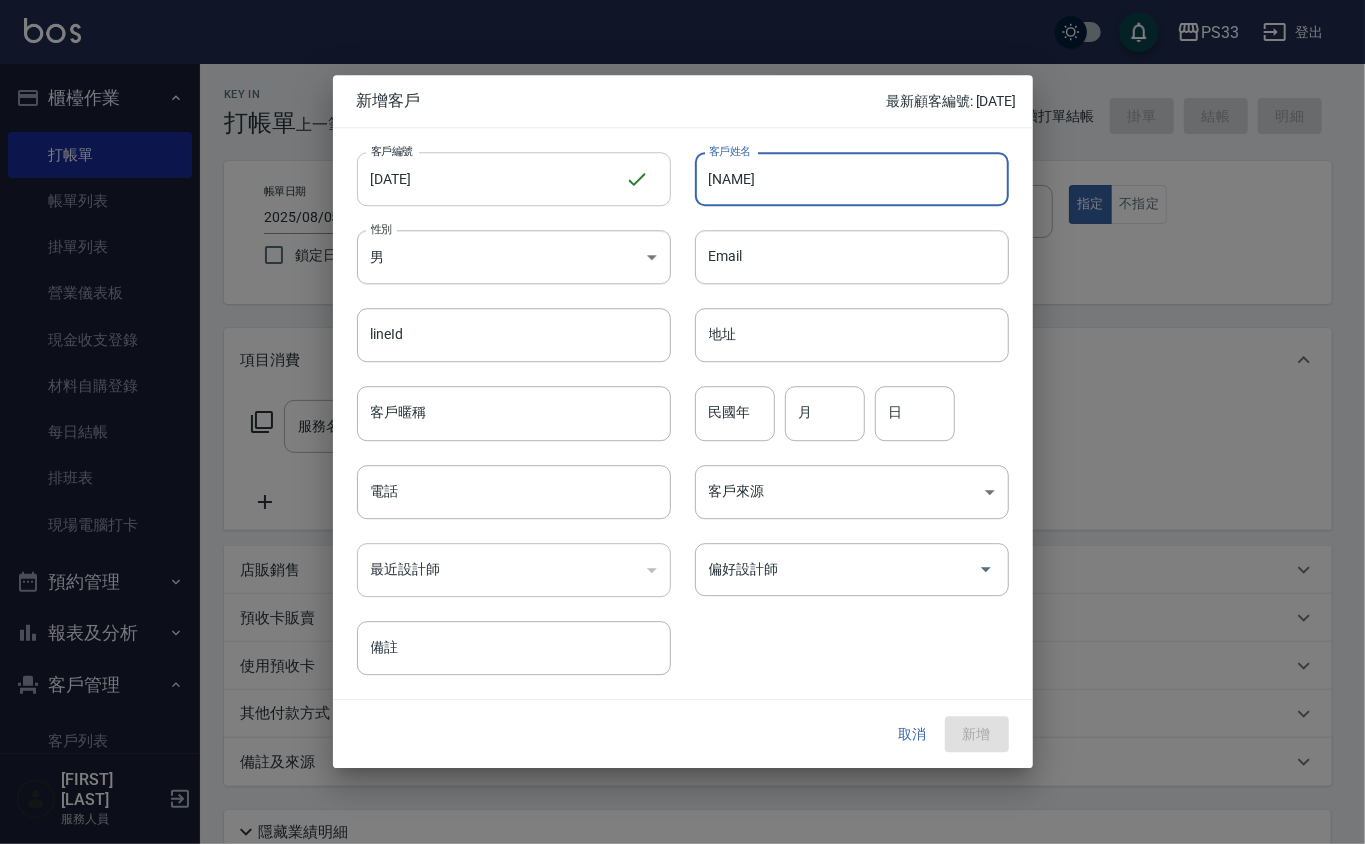 type on "[NAME]" 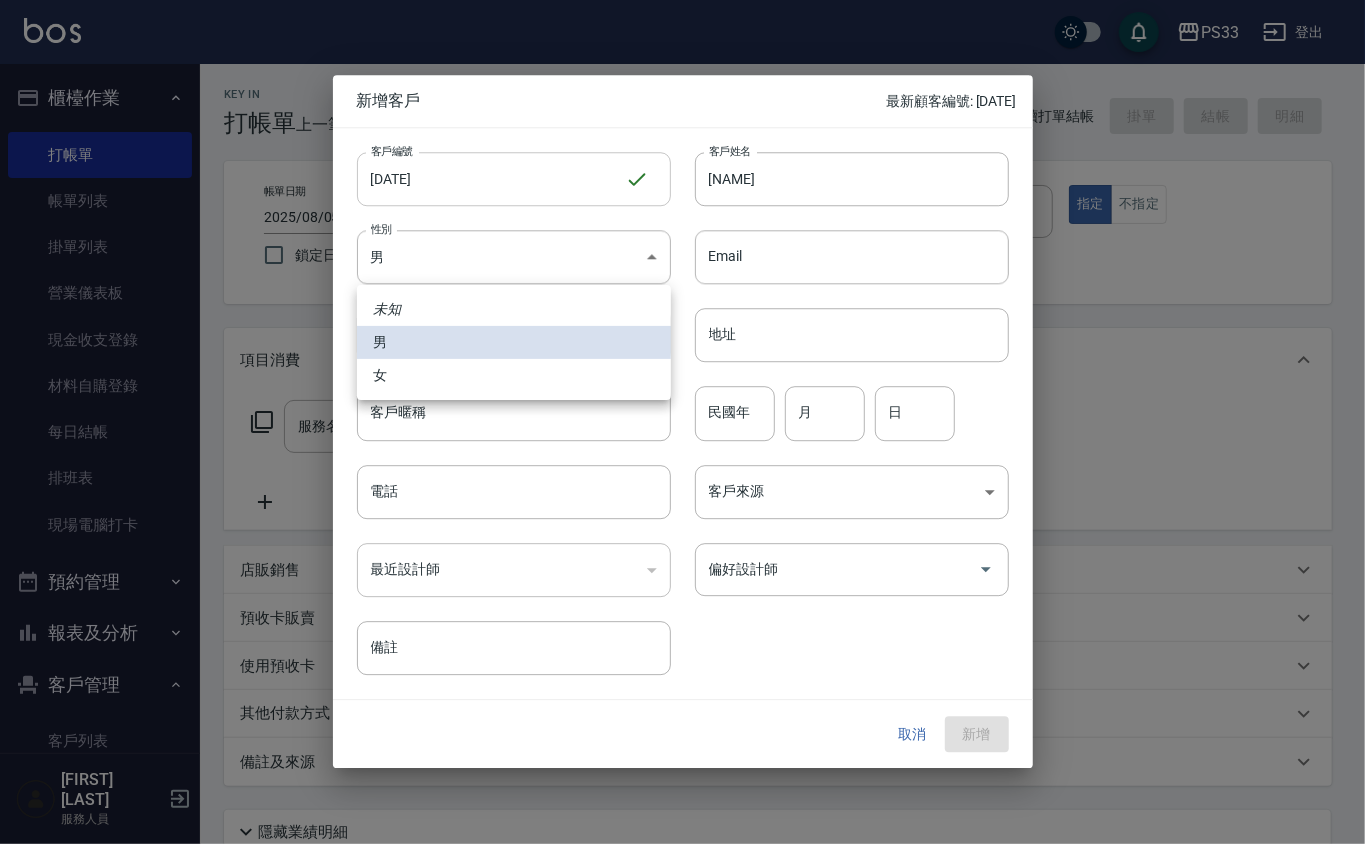 type 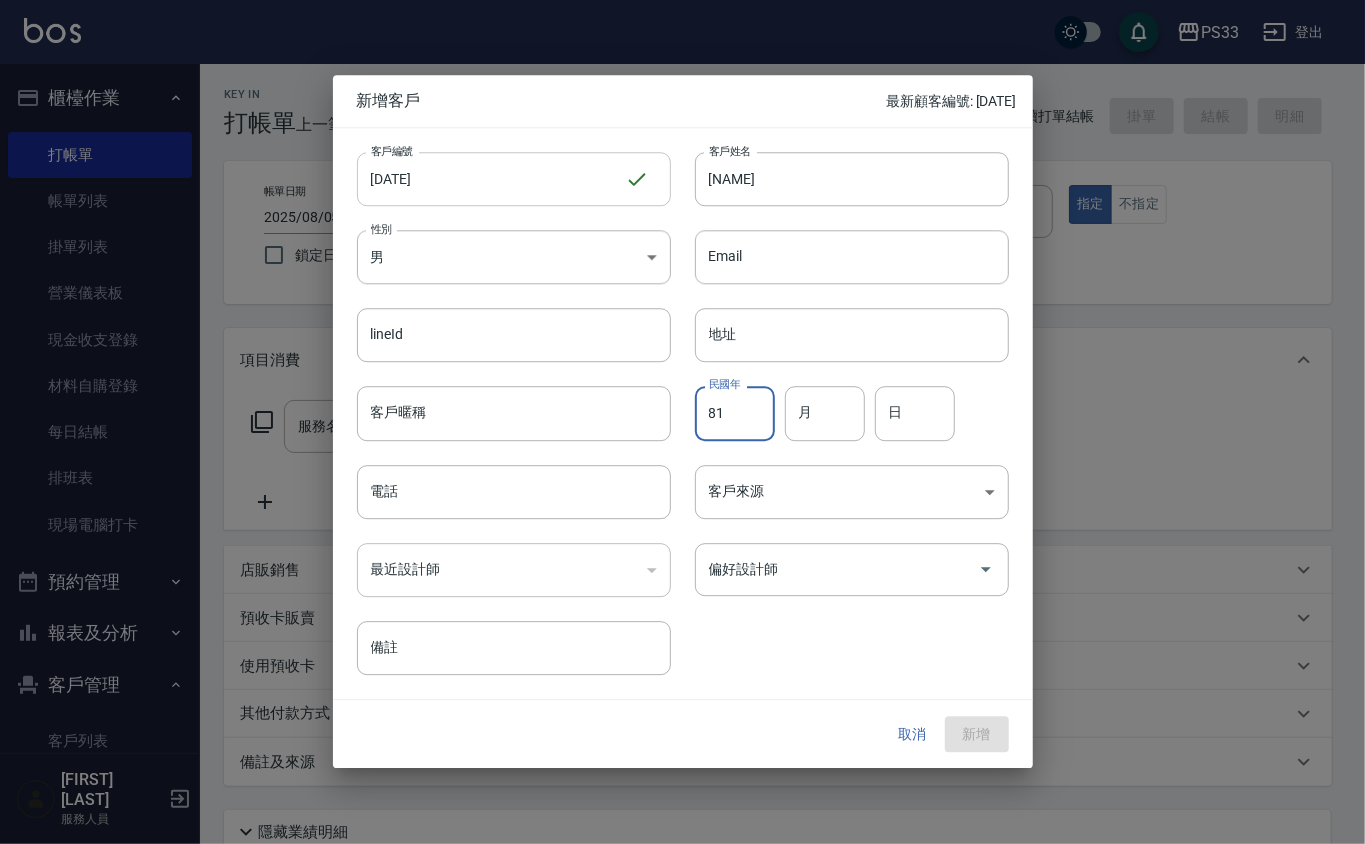 type on "81" 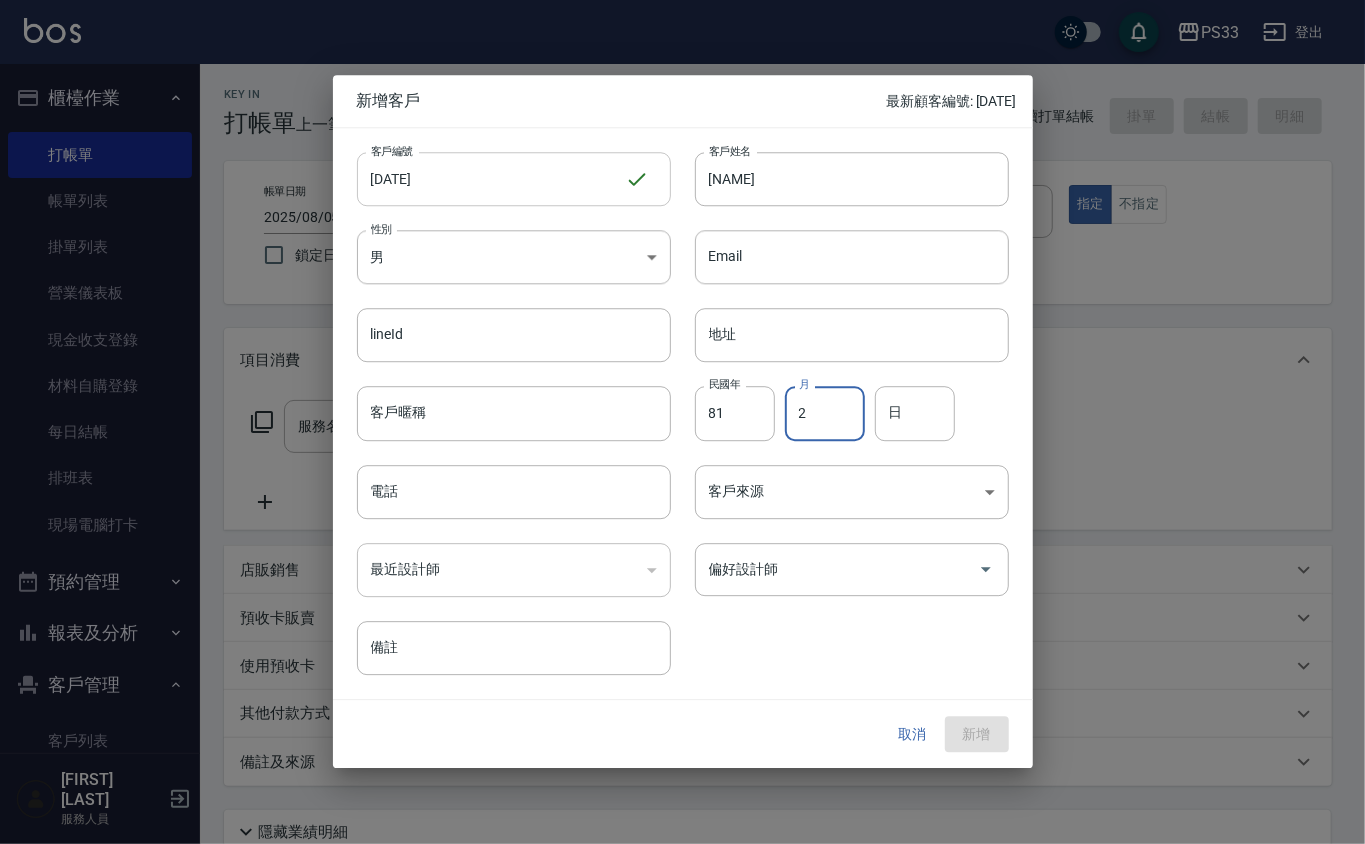 type on "2" 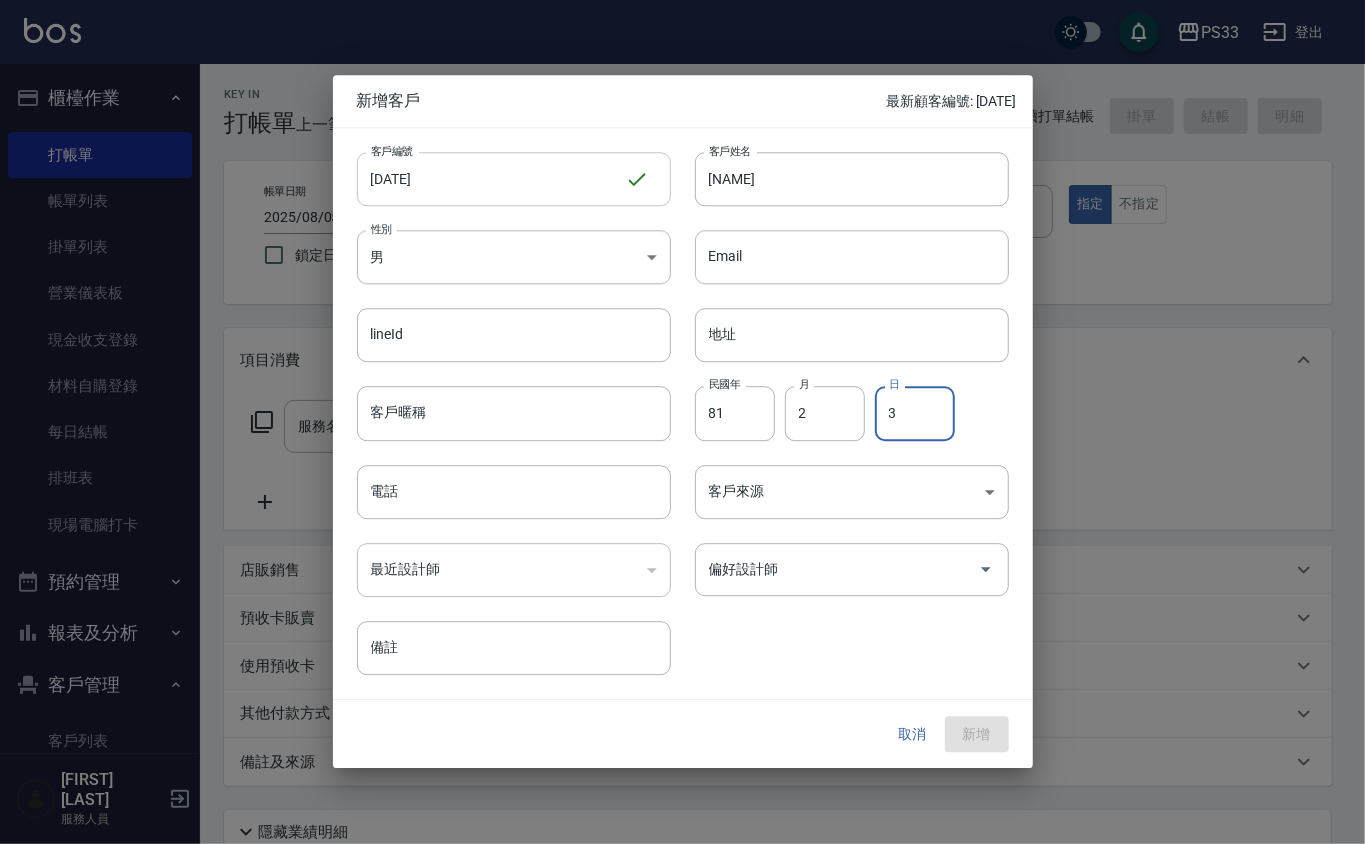 type on "3" 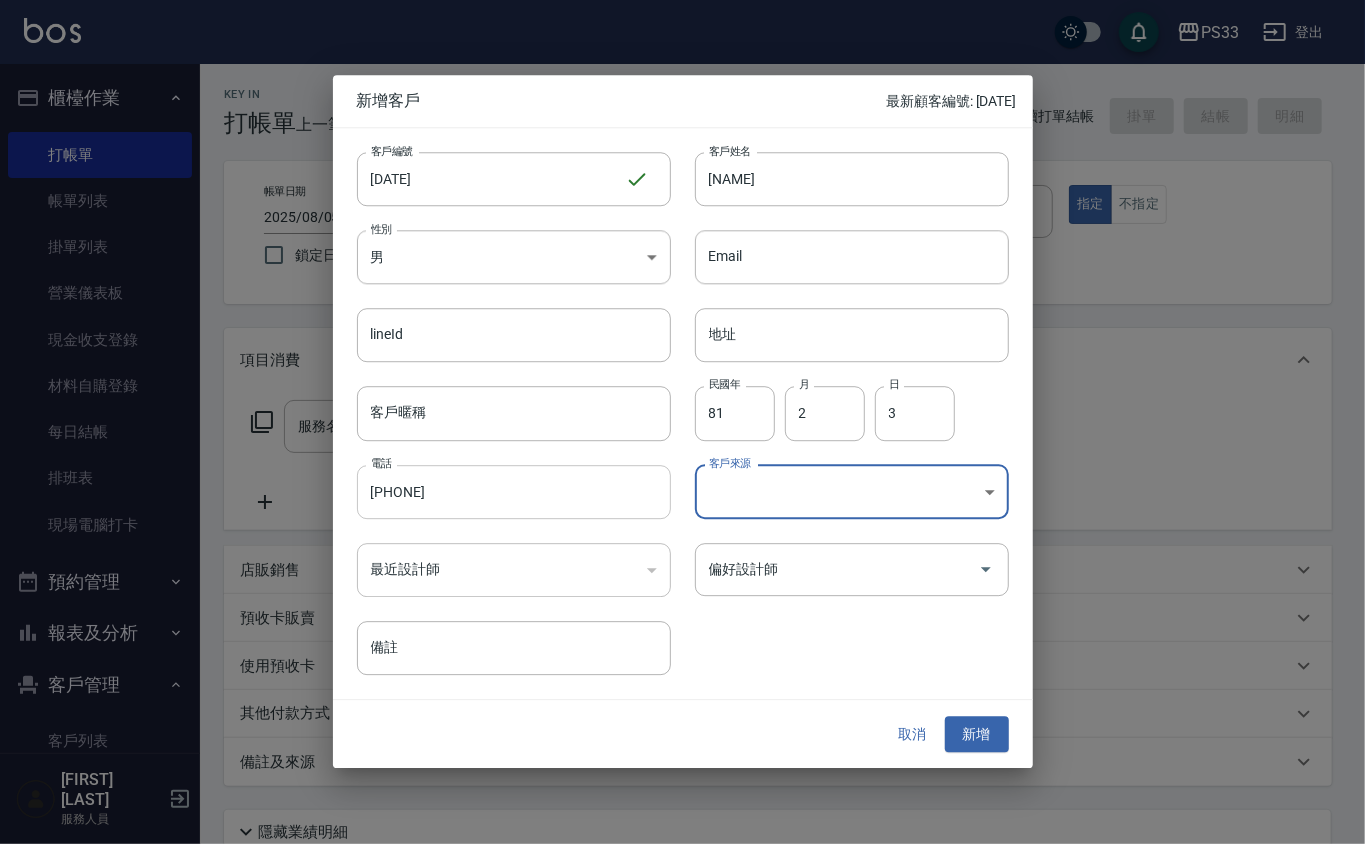 click on "[PHONE]" at bounding box center [514, 492] 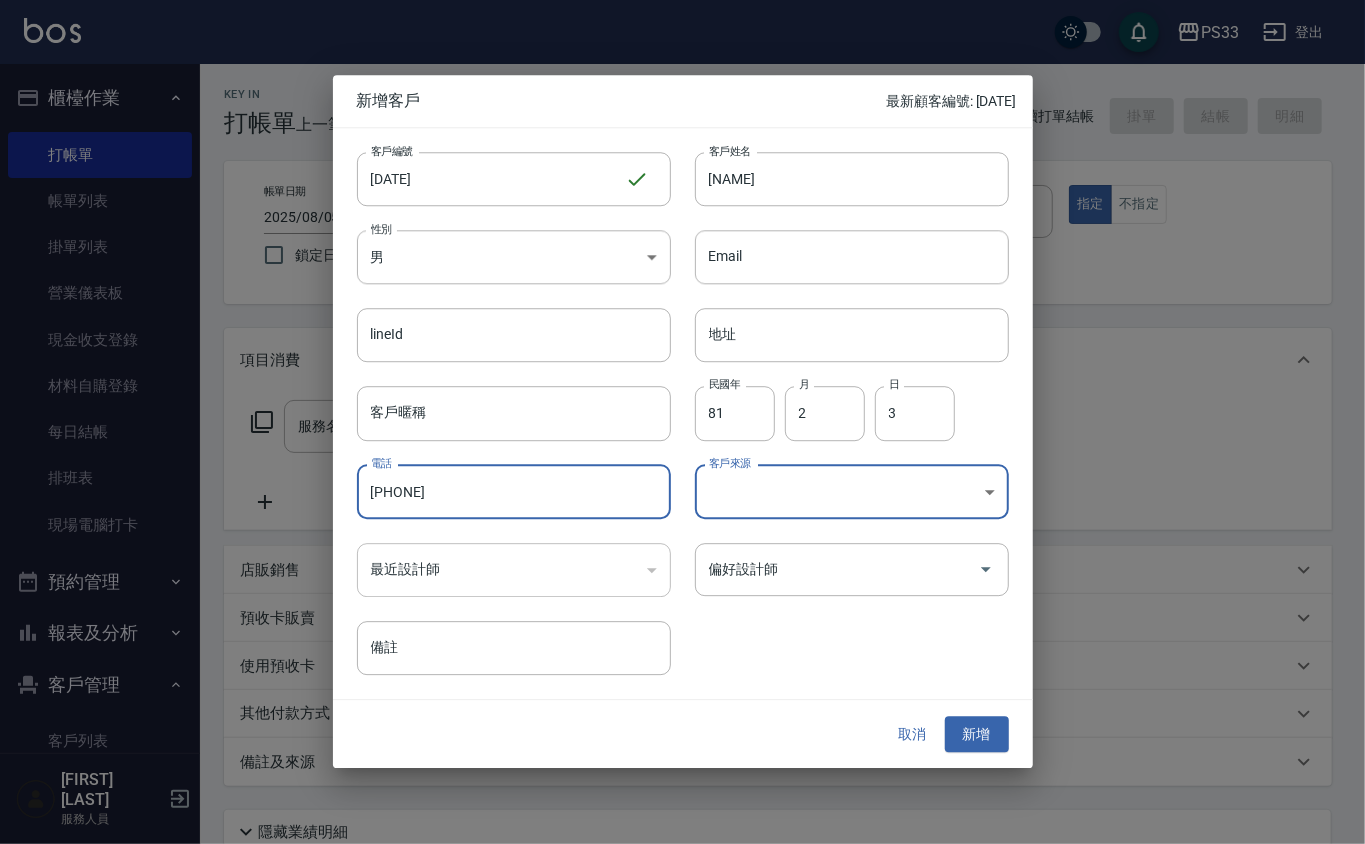 type on "[PHONE]" 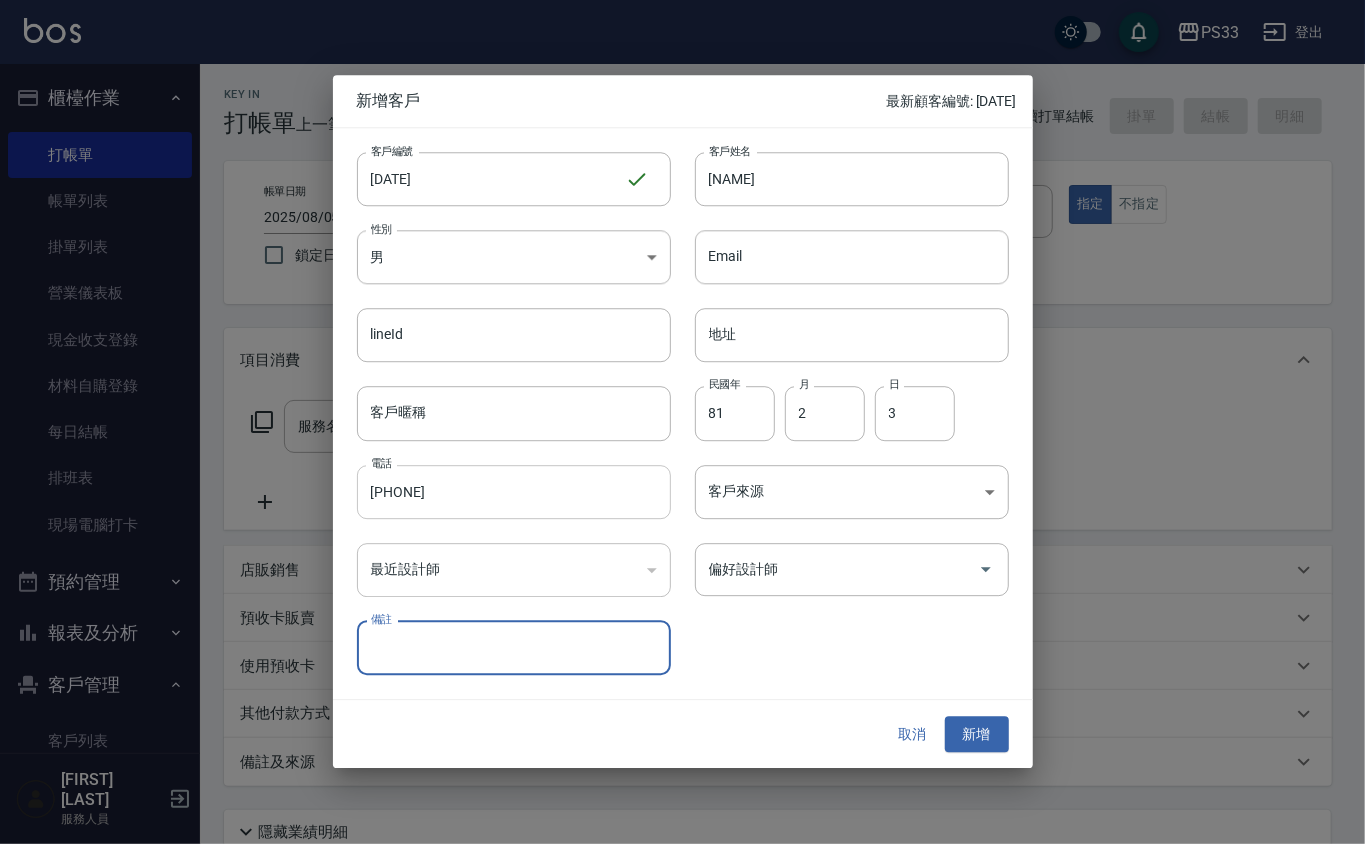type 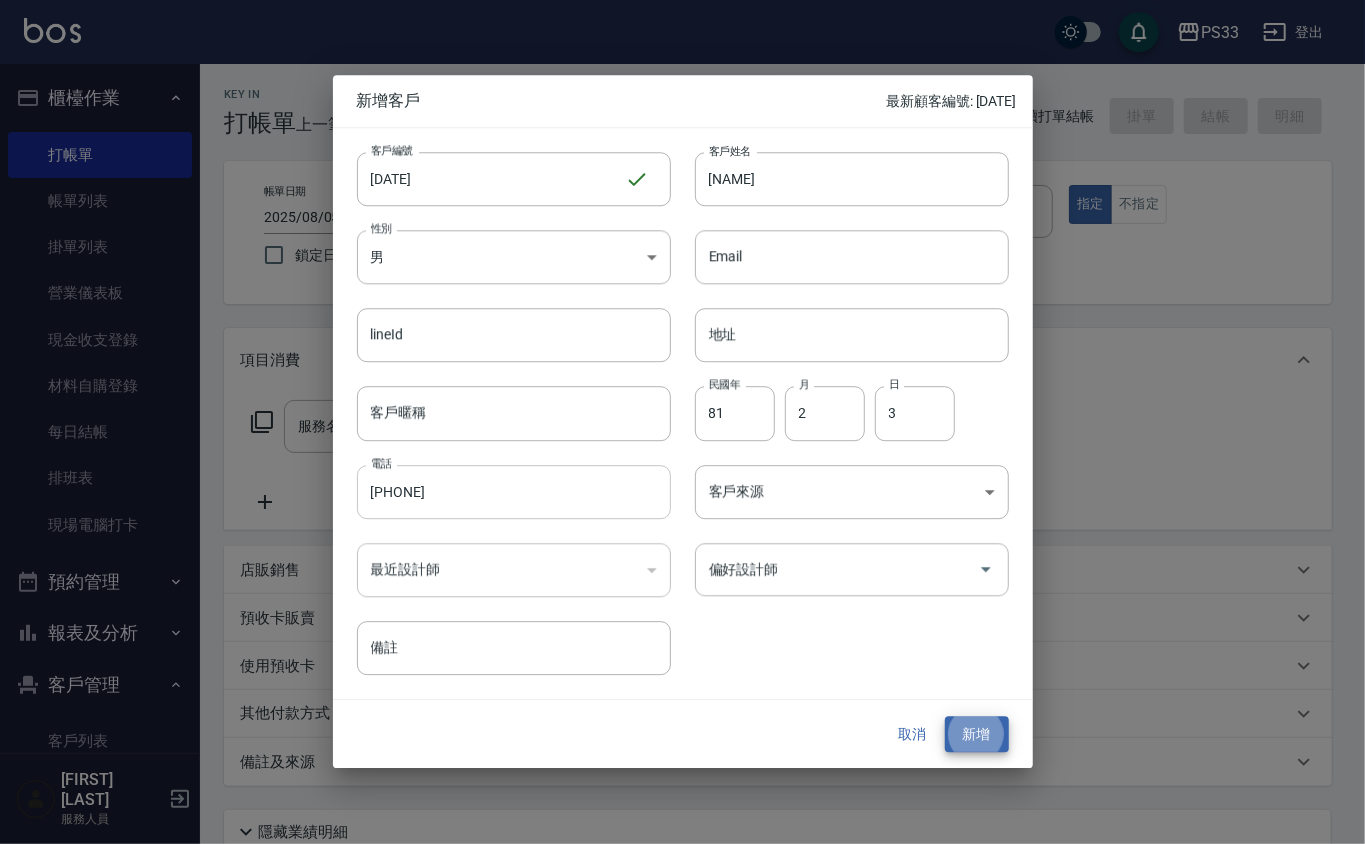 click on "新增" at bounding box center (977, 734) 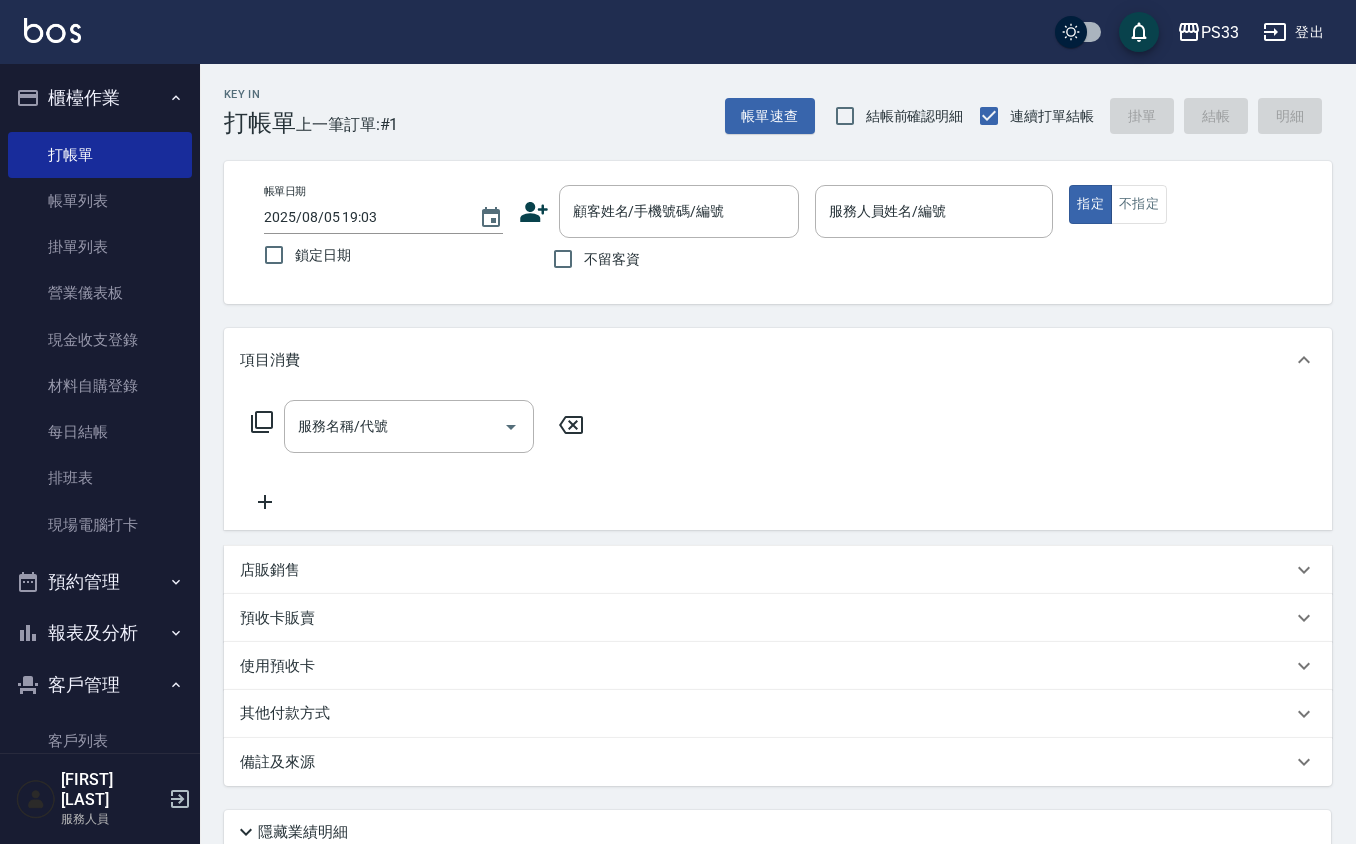 click 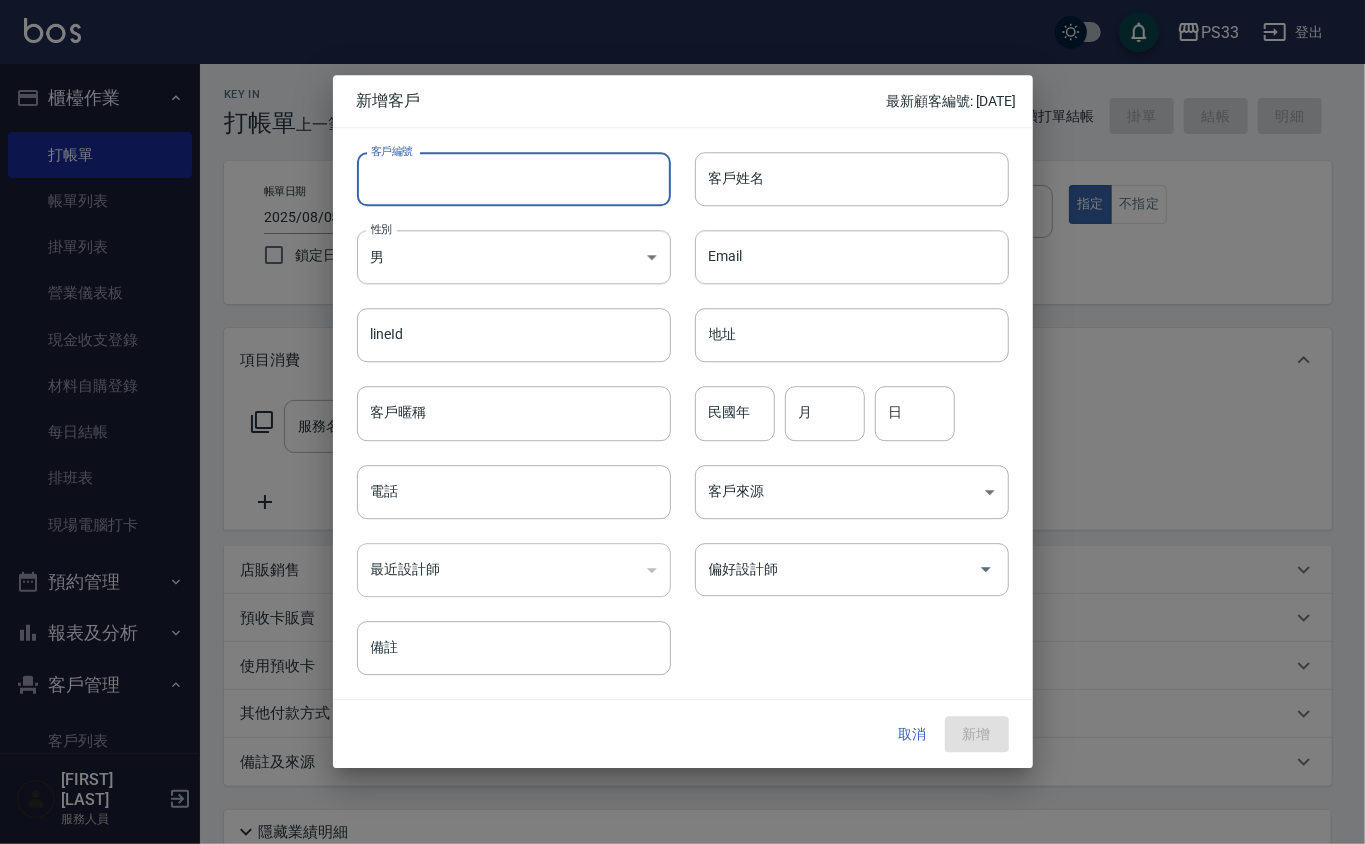 click on "客戶編號" at bounding box center [514, 179] 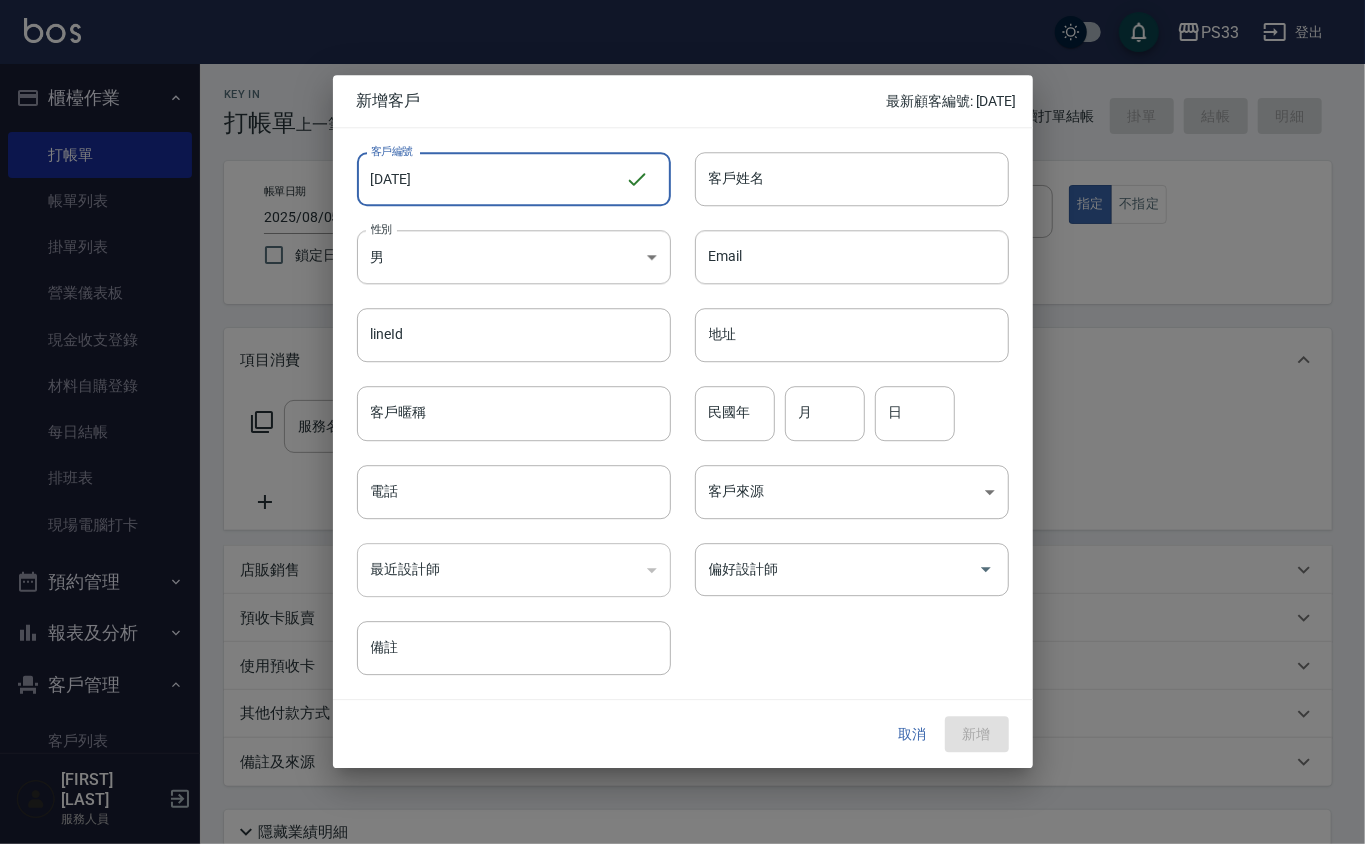 type on "[DATE]" 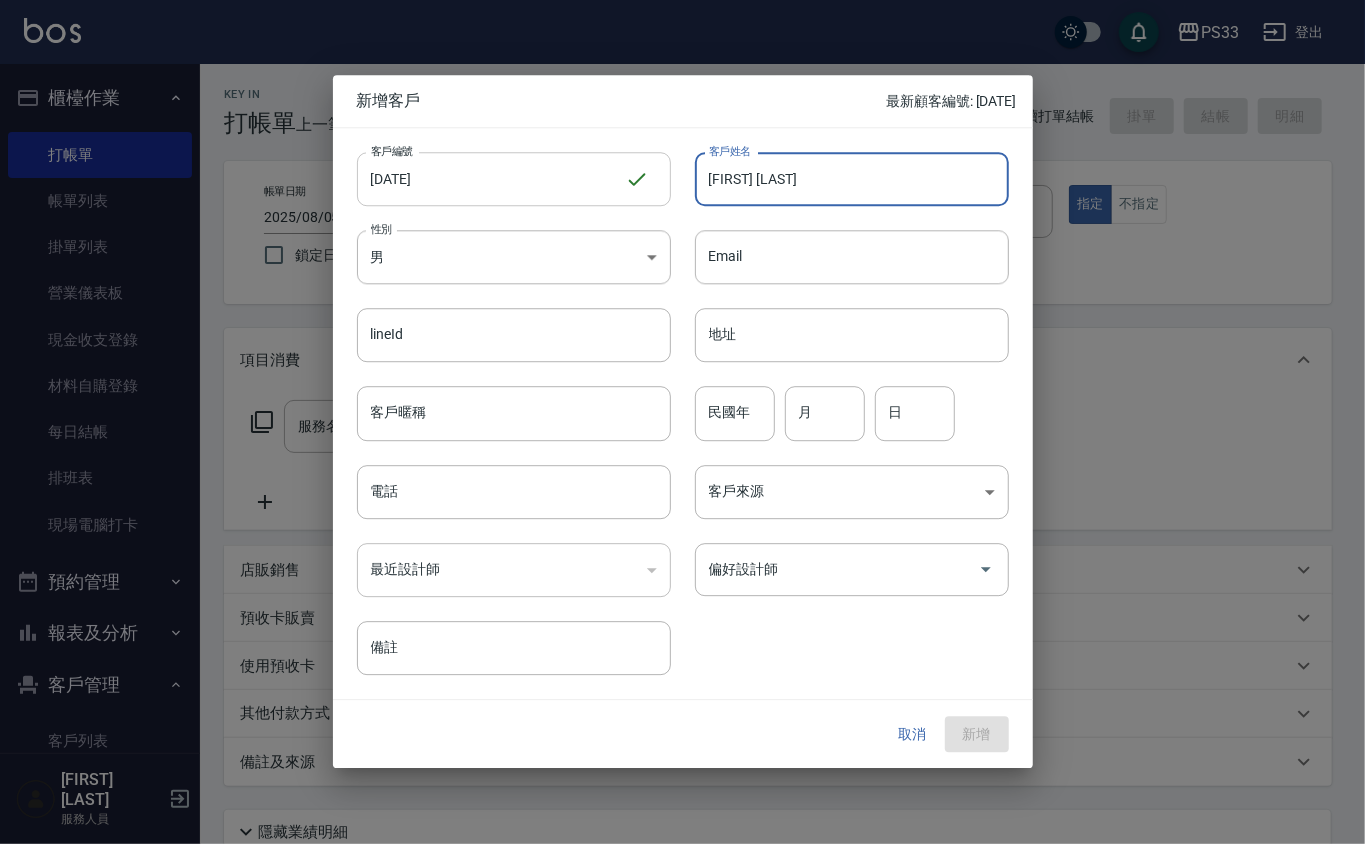 type on "[FIRST] [LAST]" 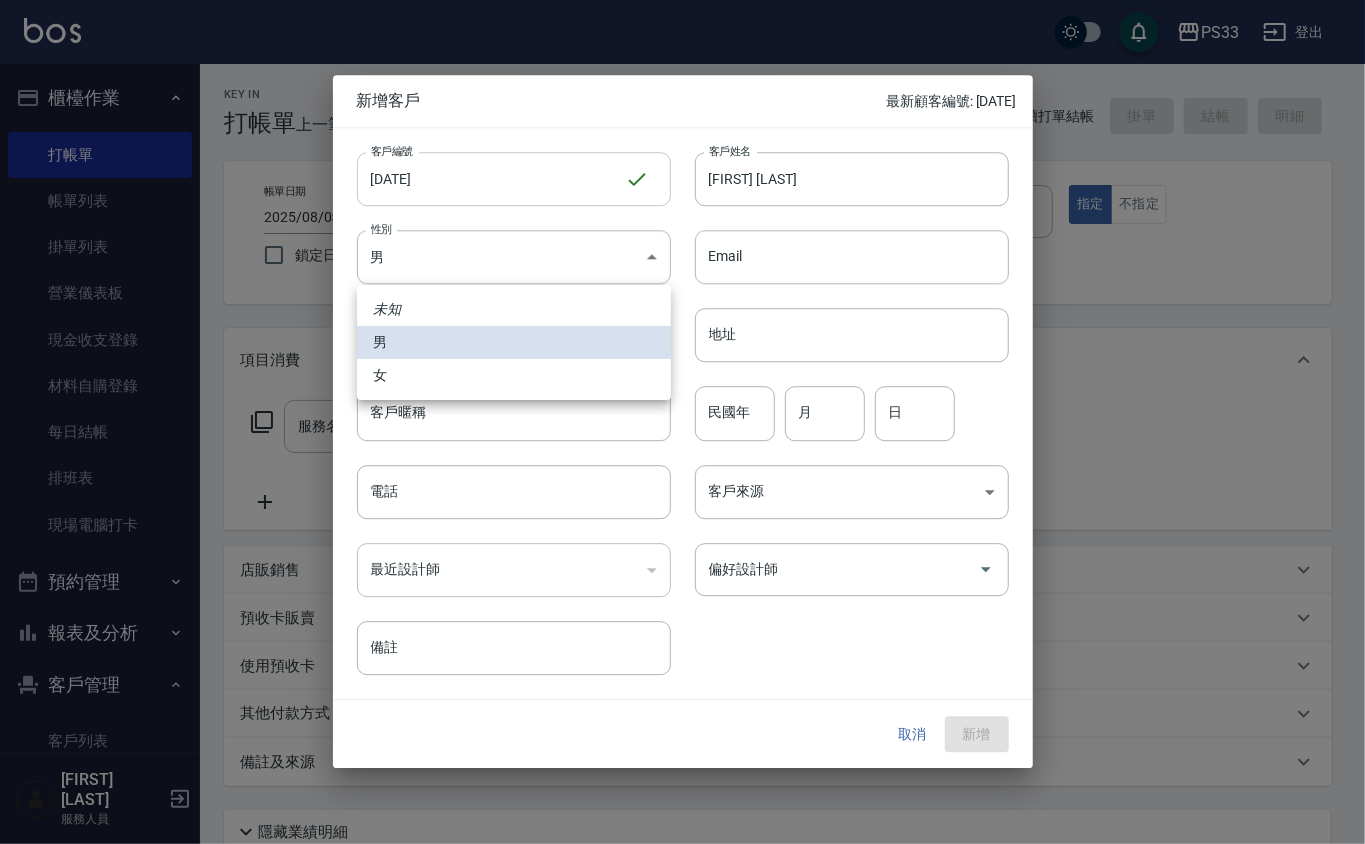 type 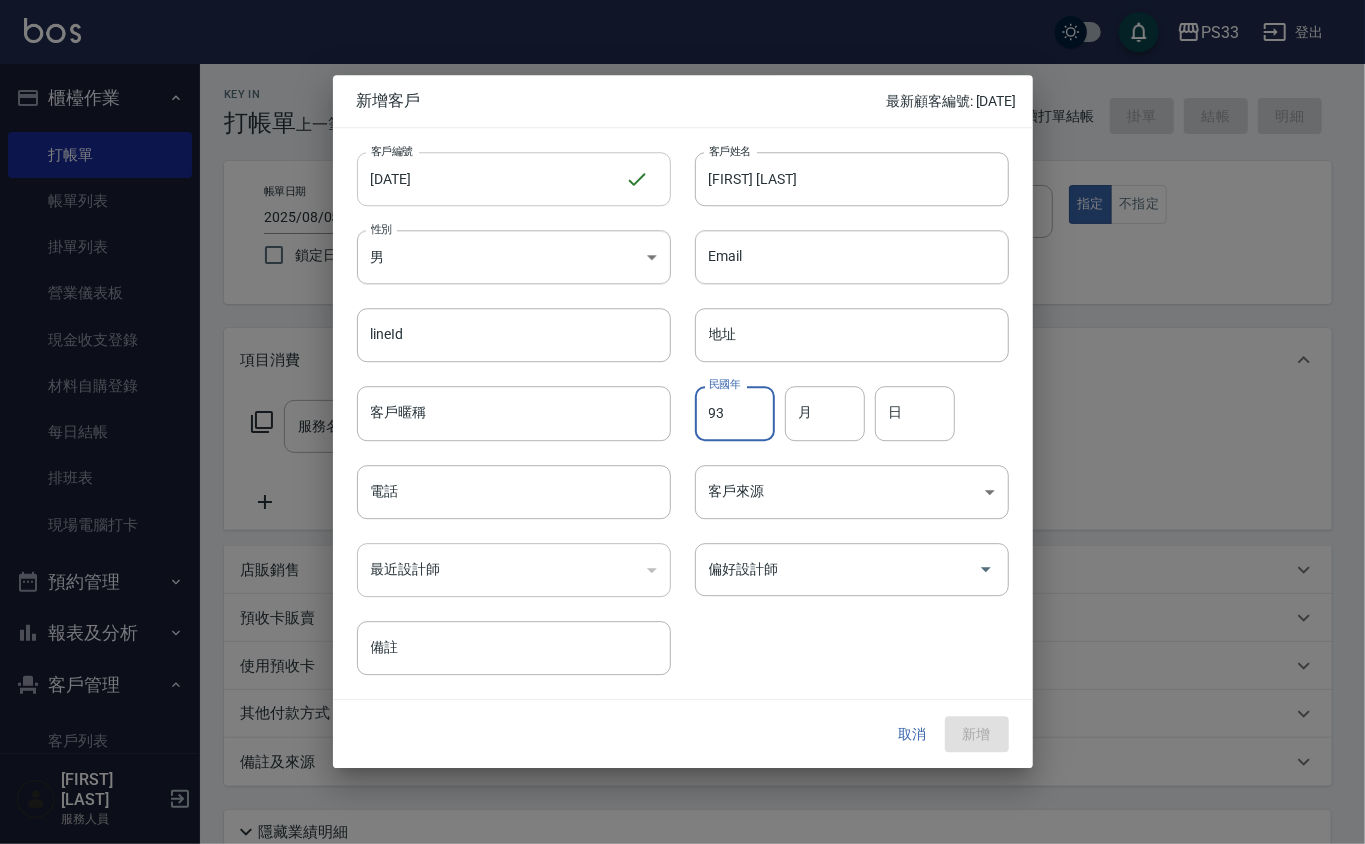 type on "93" 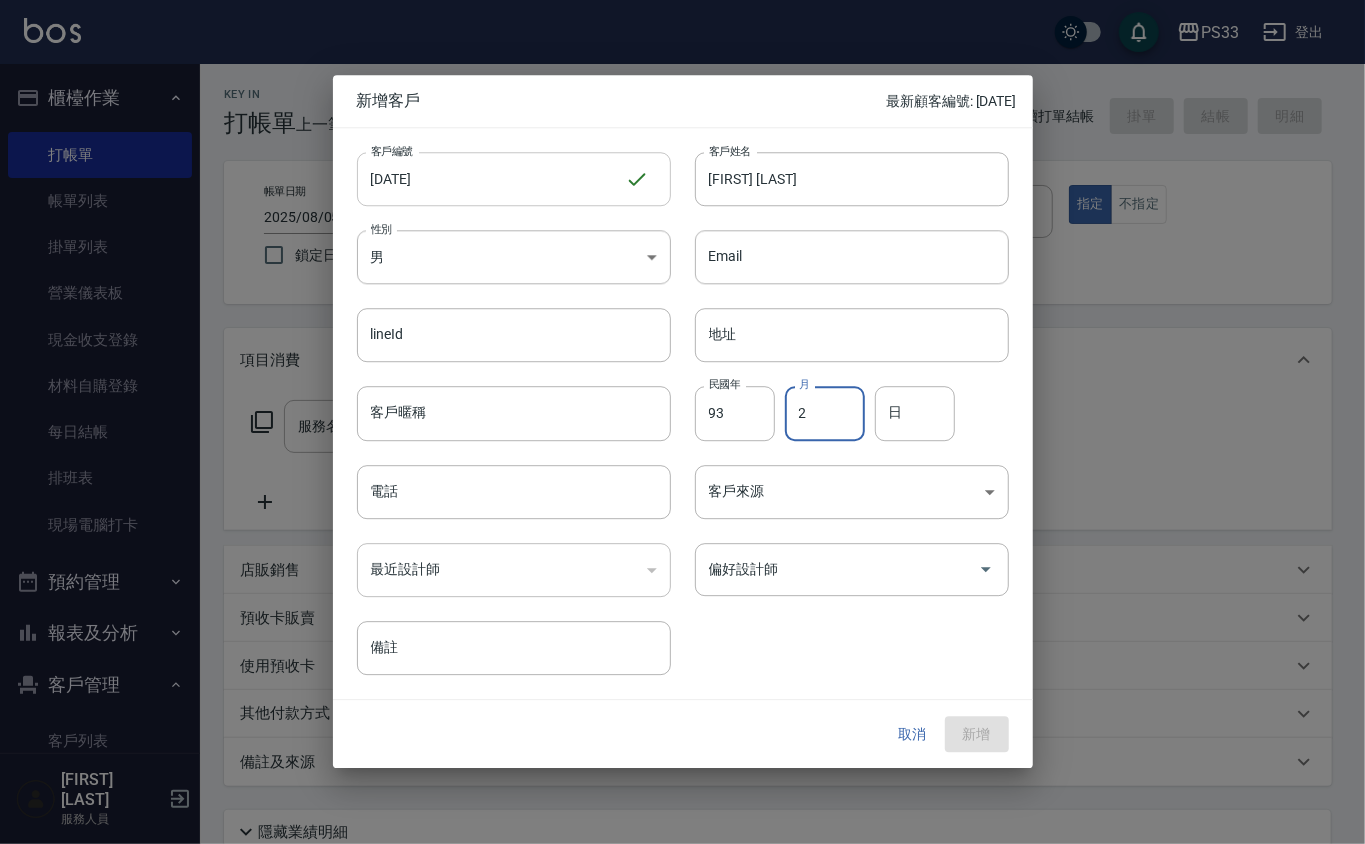 type on "2" 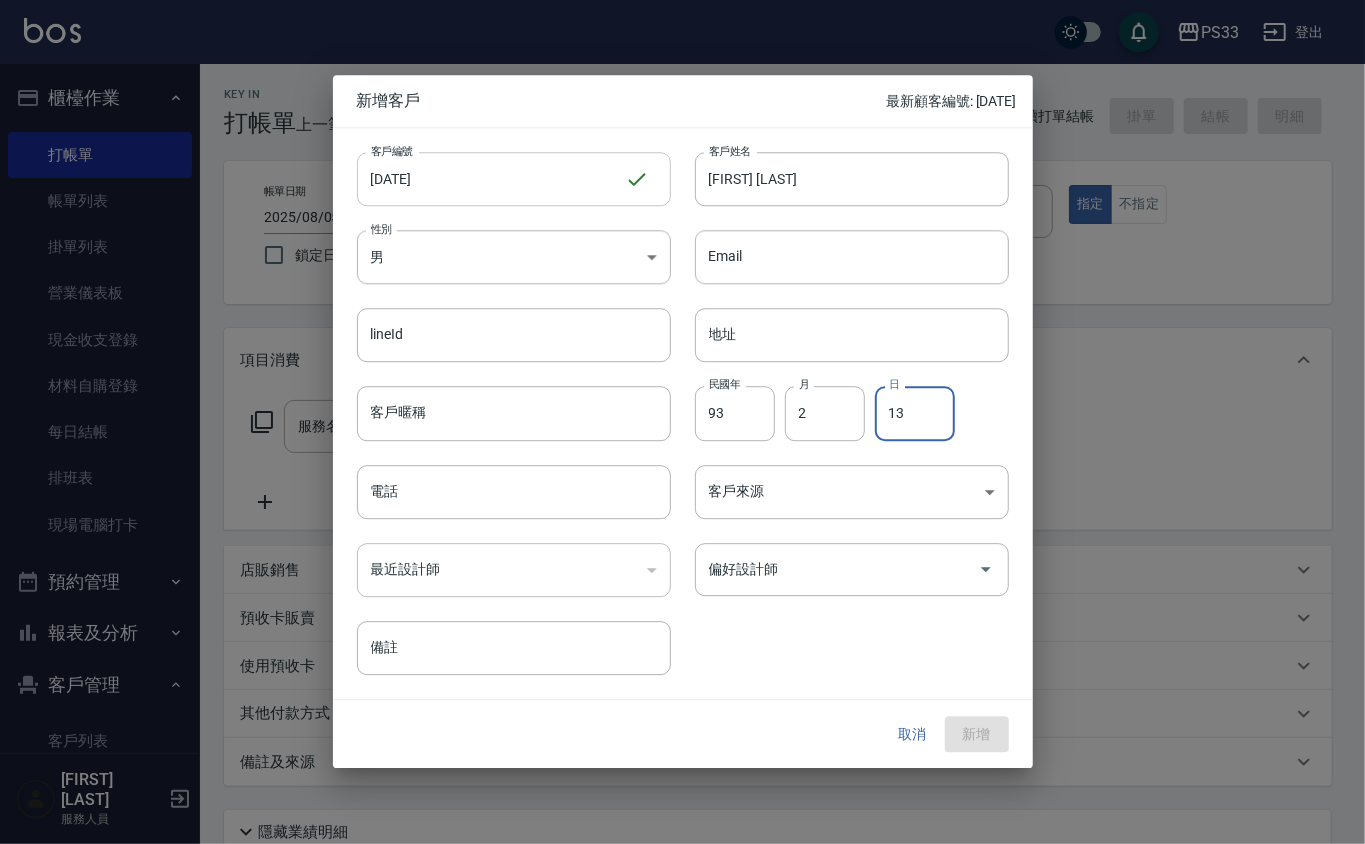 type on "13" 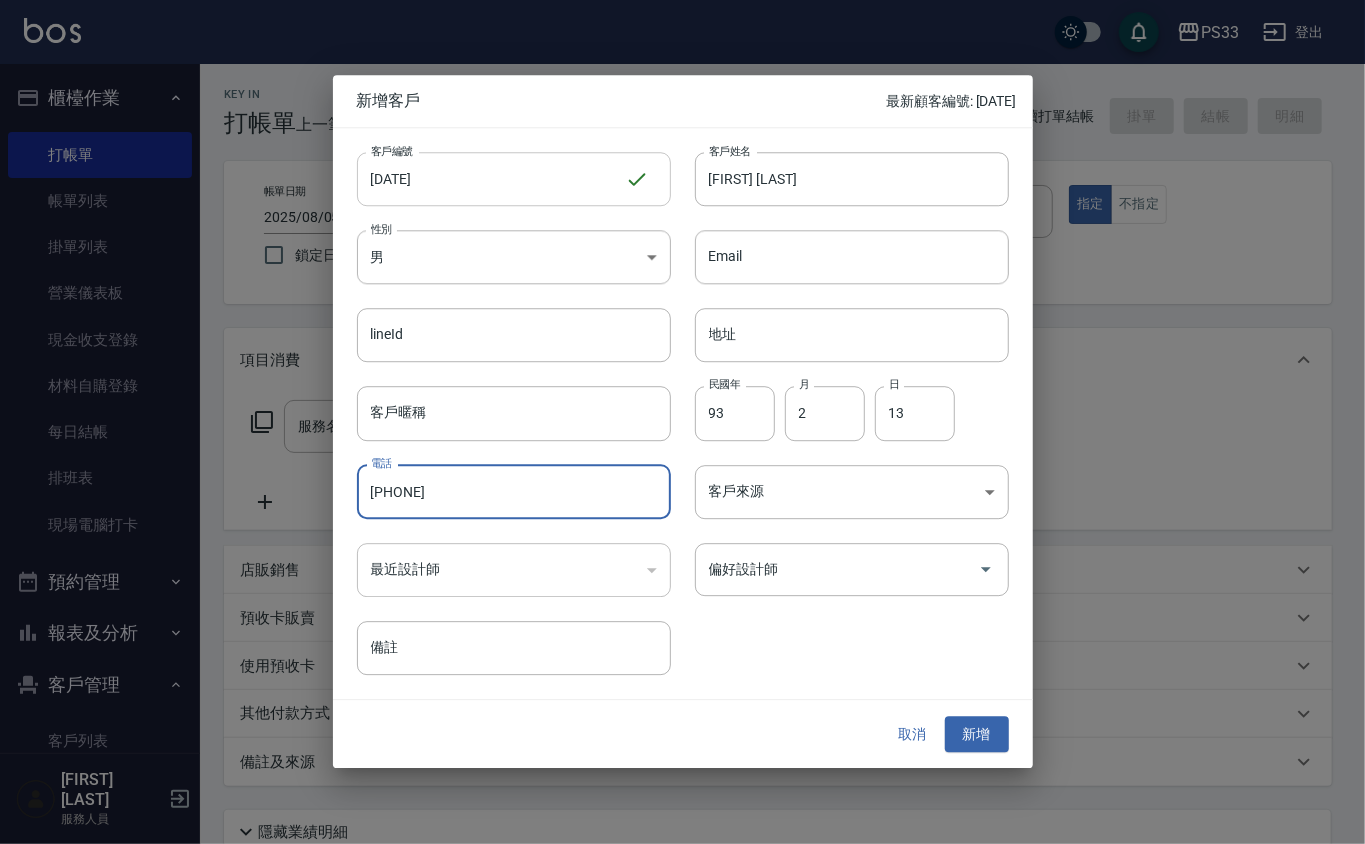 type on "[PHONE]" 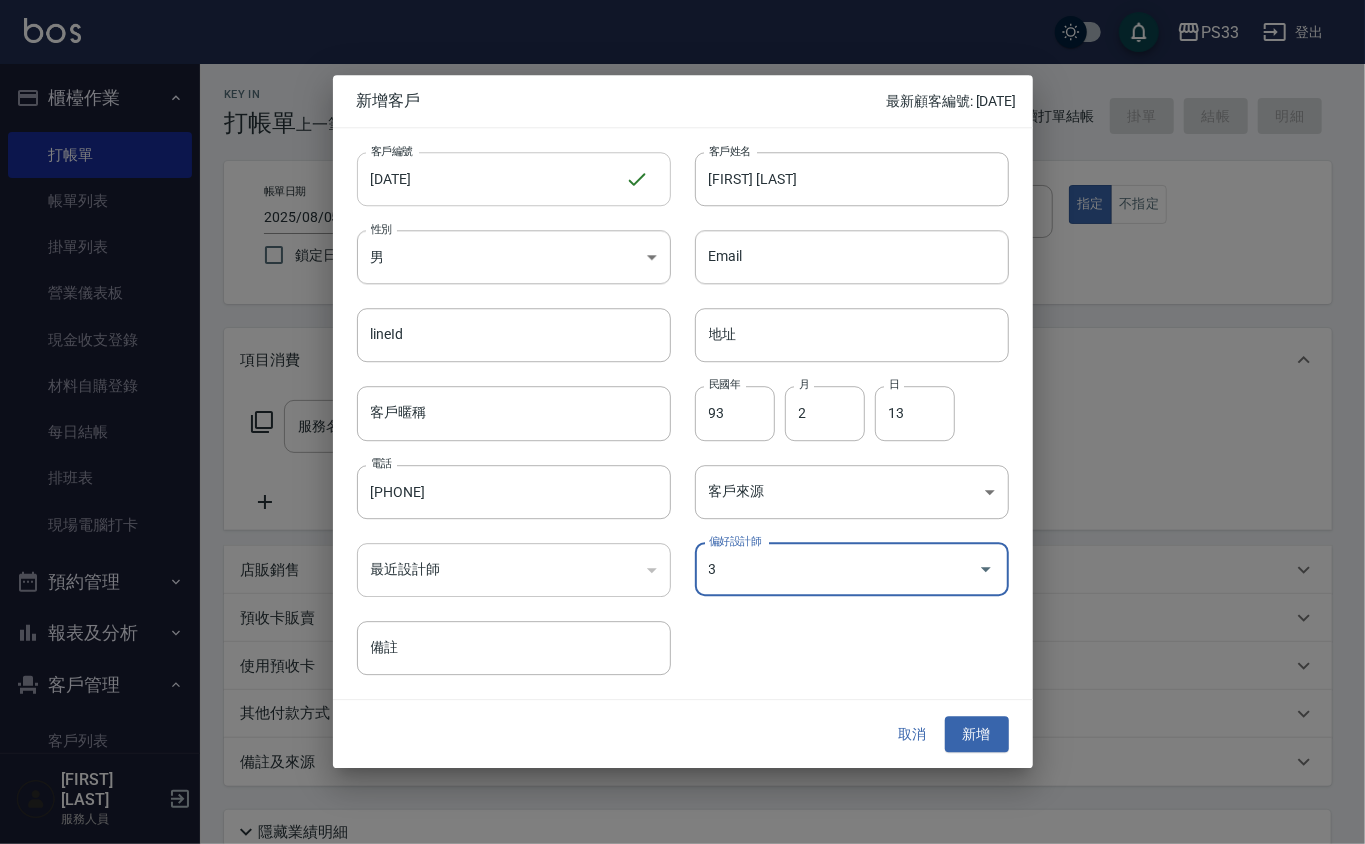 type on "[FIRST] [LAST]" 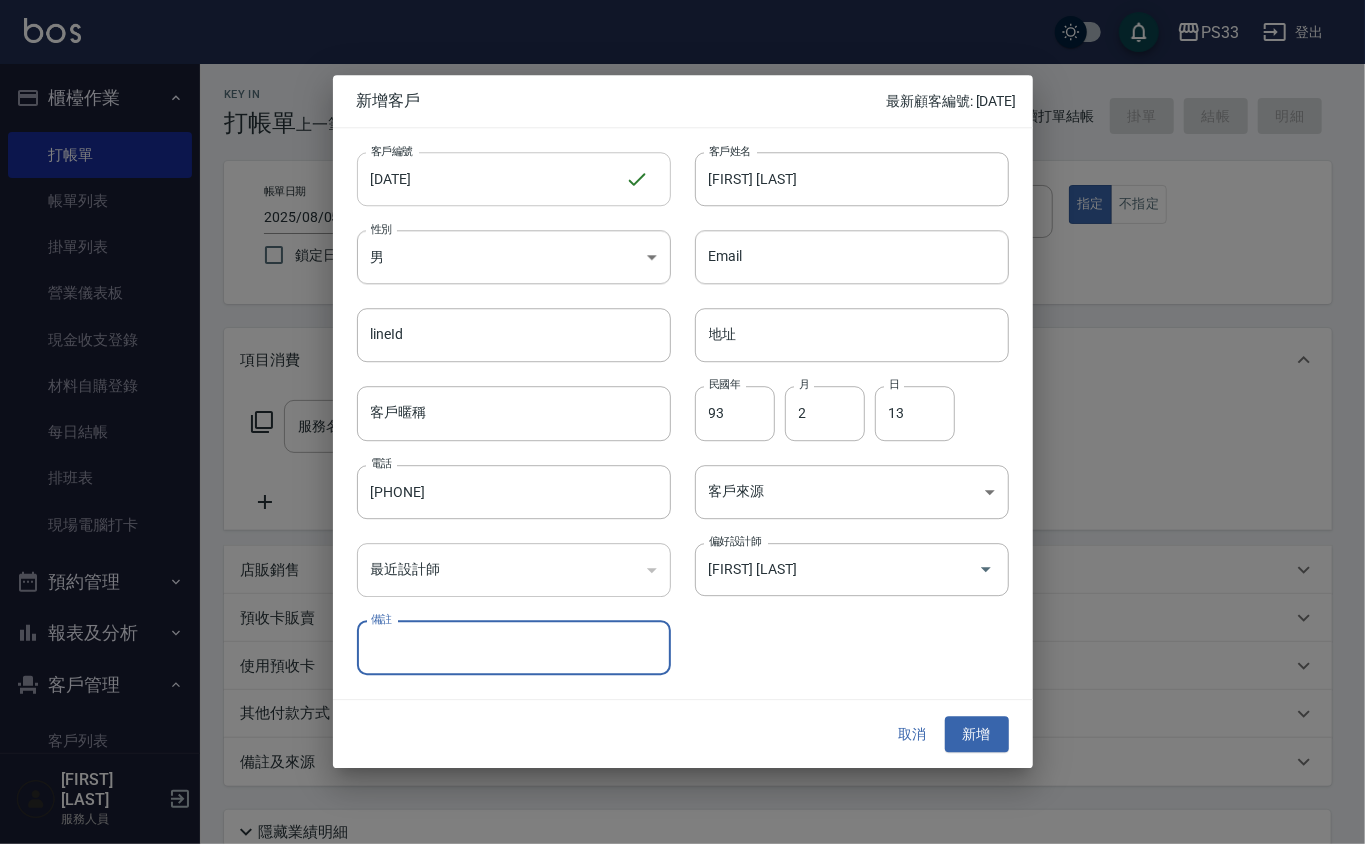 type 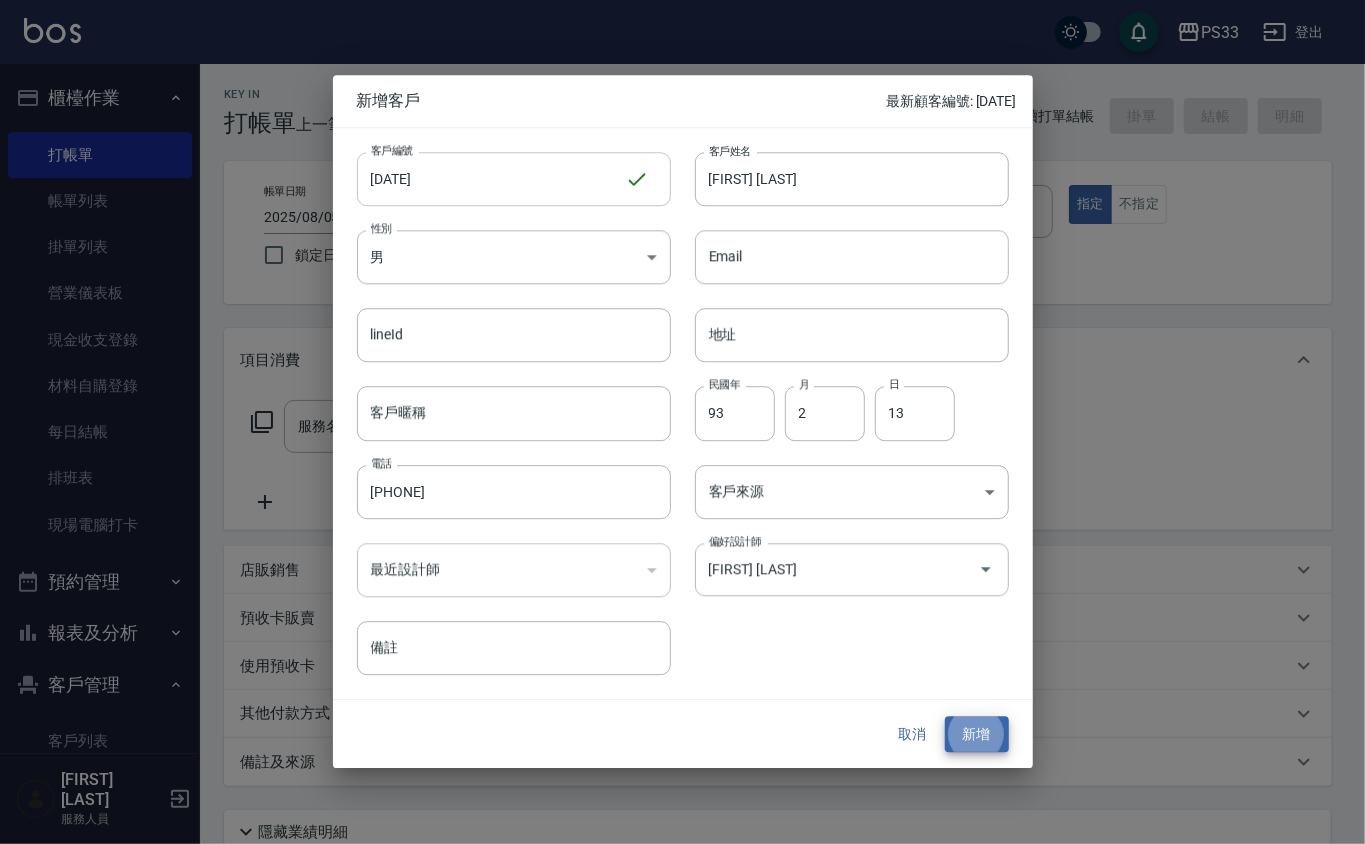 click on "新增" at bounding box center [977, 734] 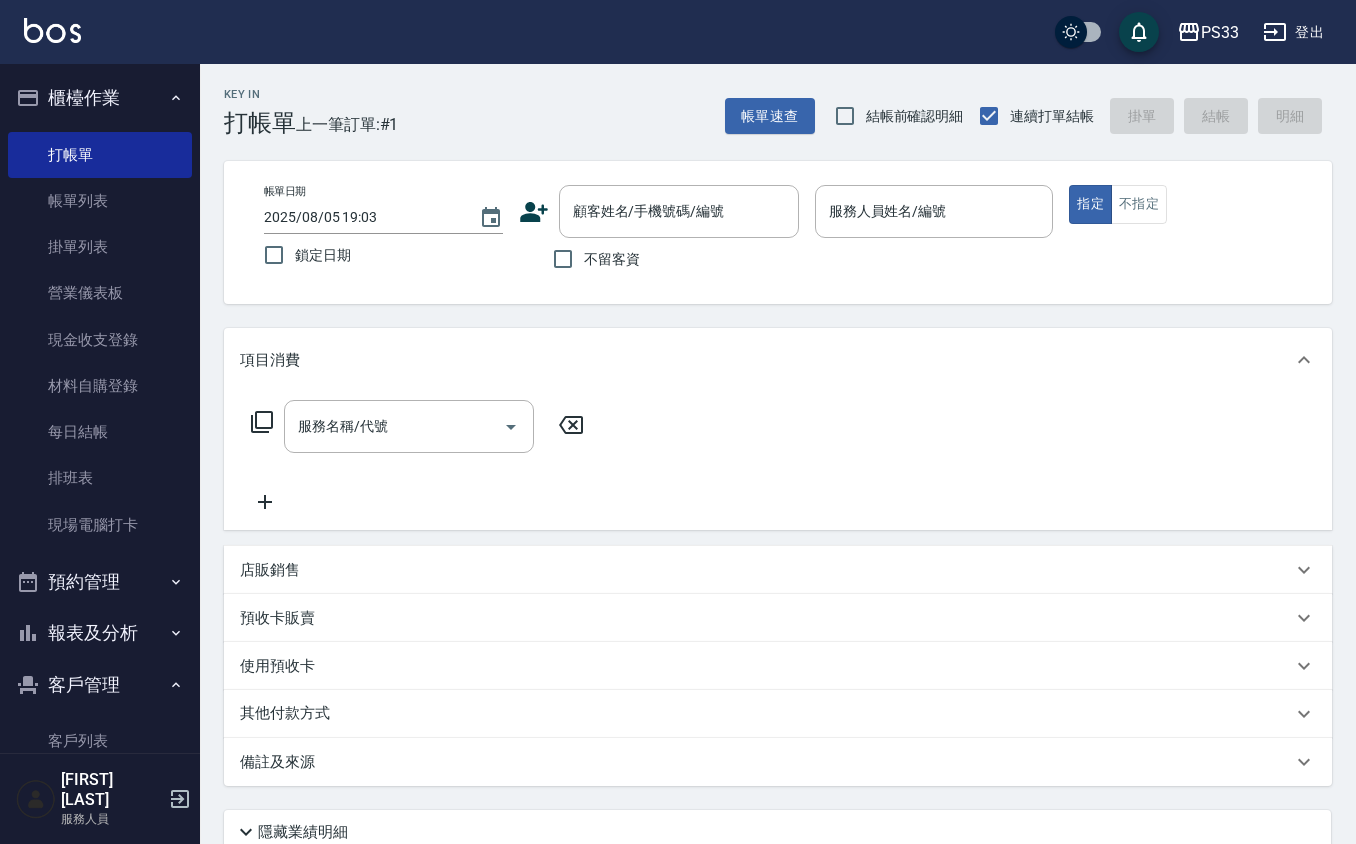 click 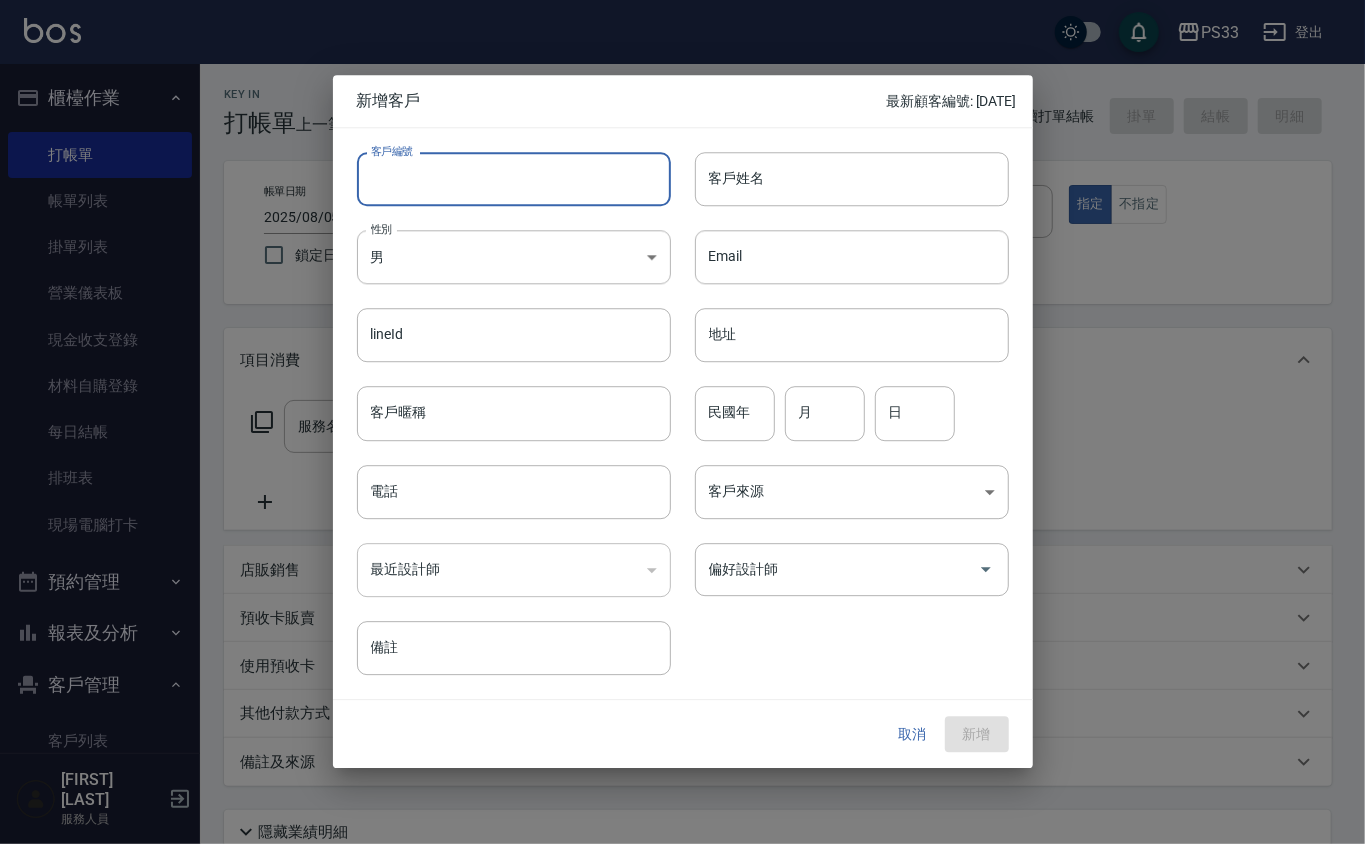 click on "客戶編號" at bounding box center [514, 179] 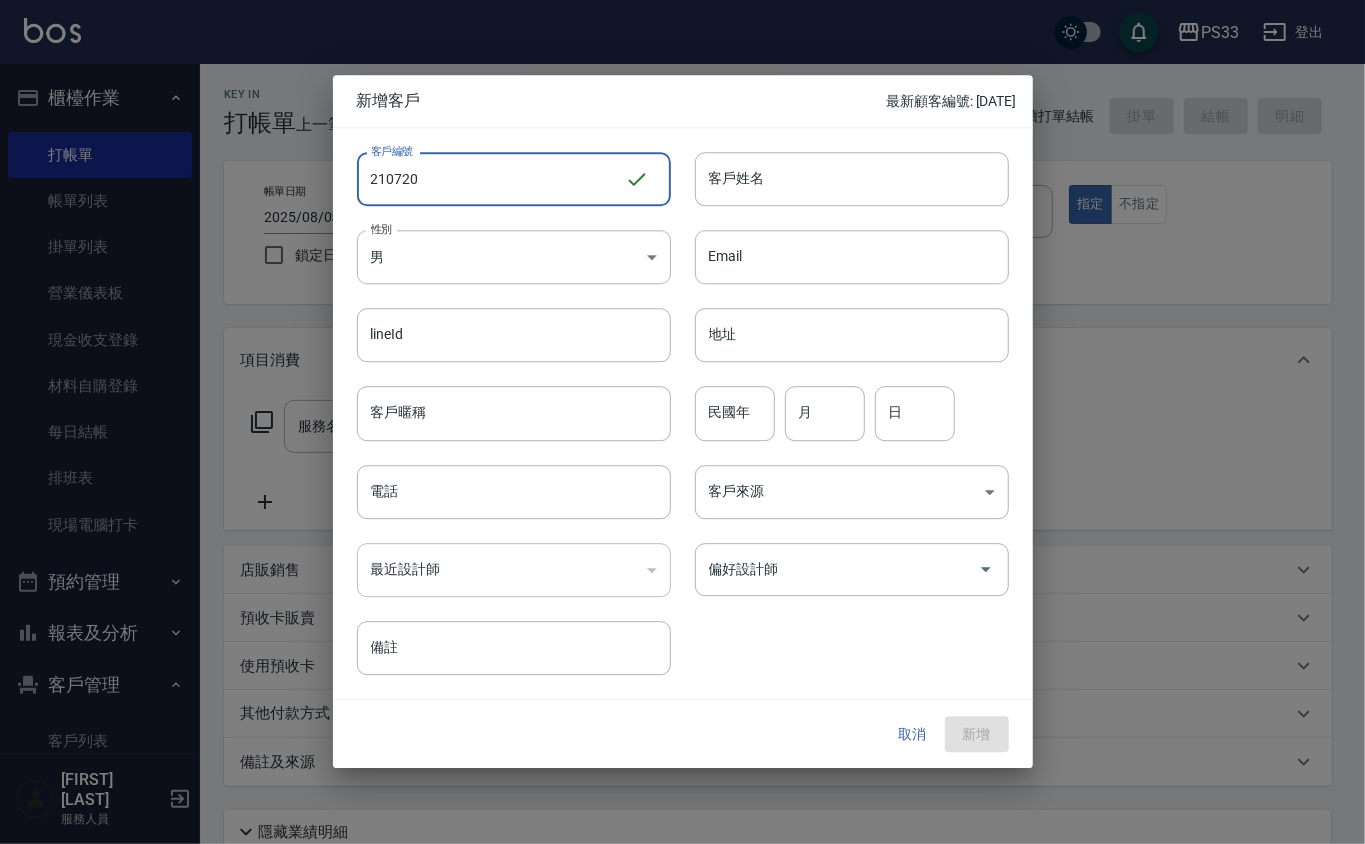 type on "210720" 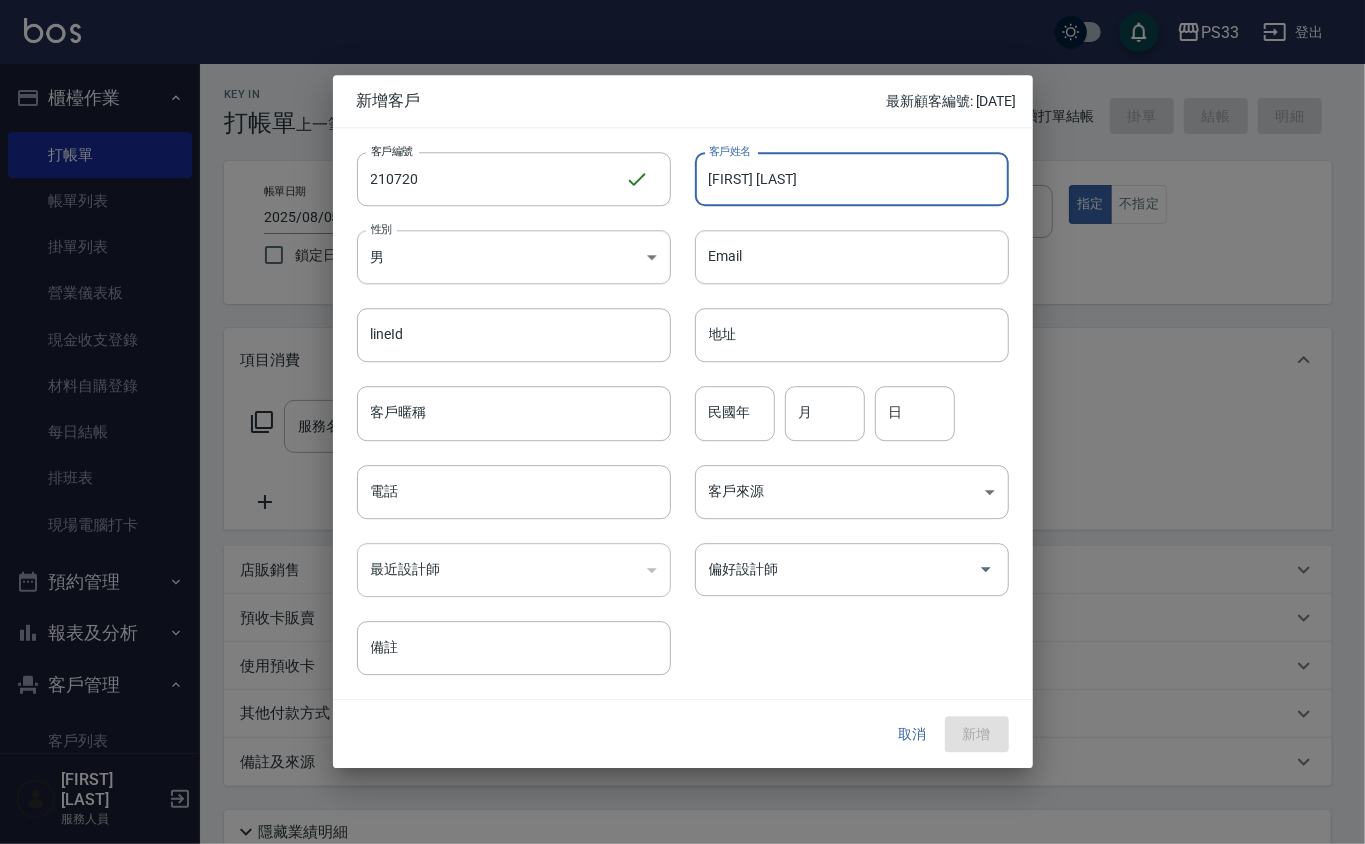 type on "[FIRST] [LAST]" 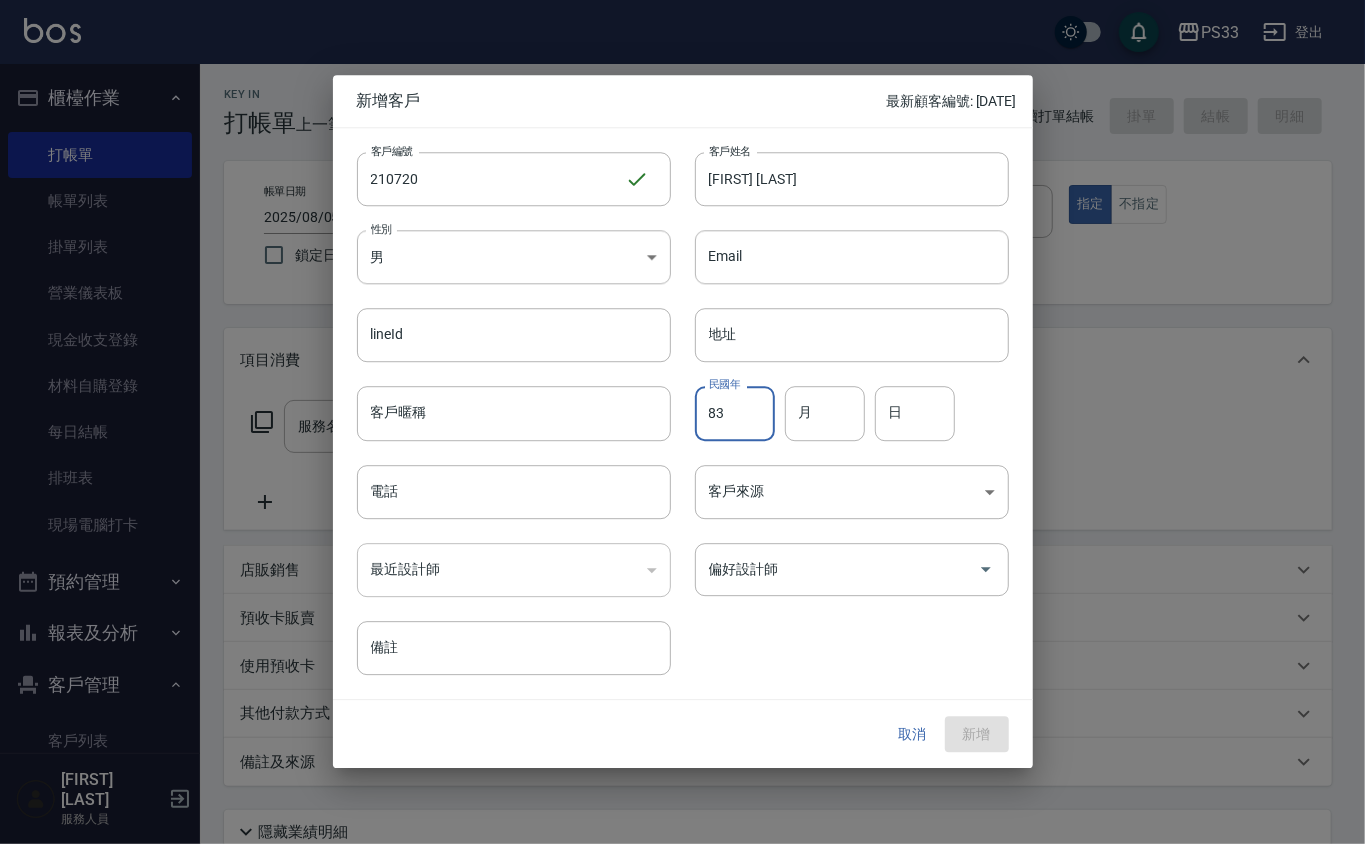 type on "83" 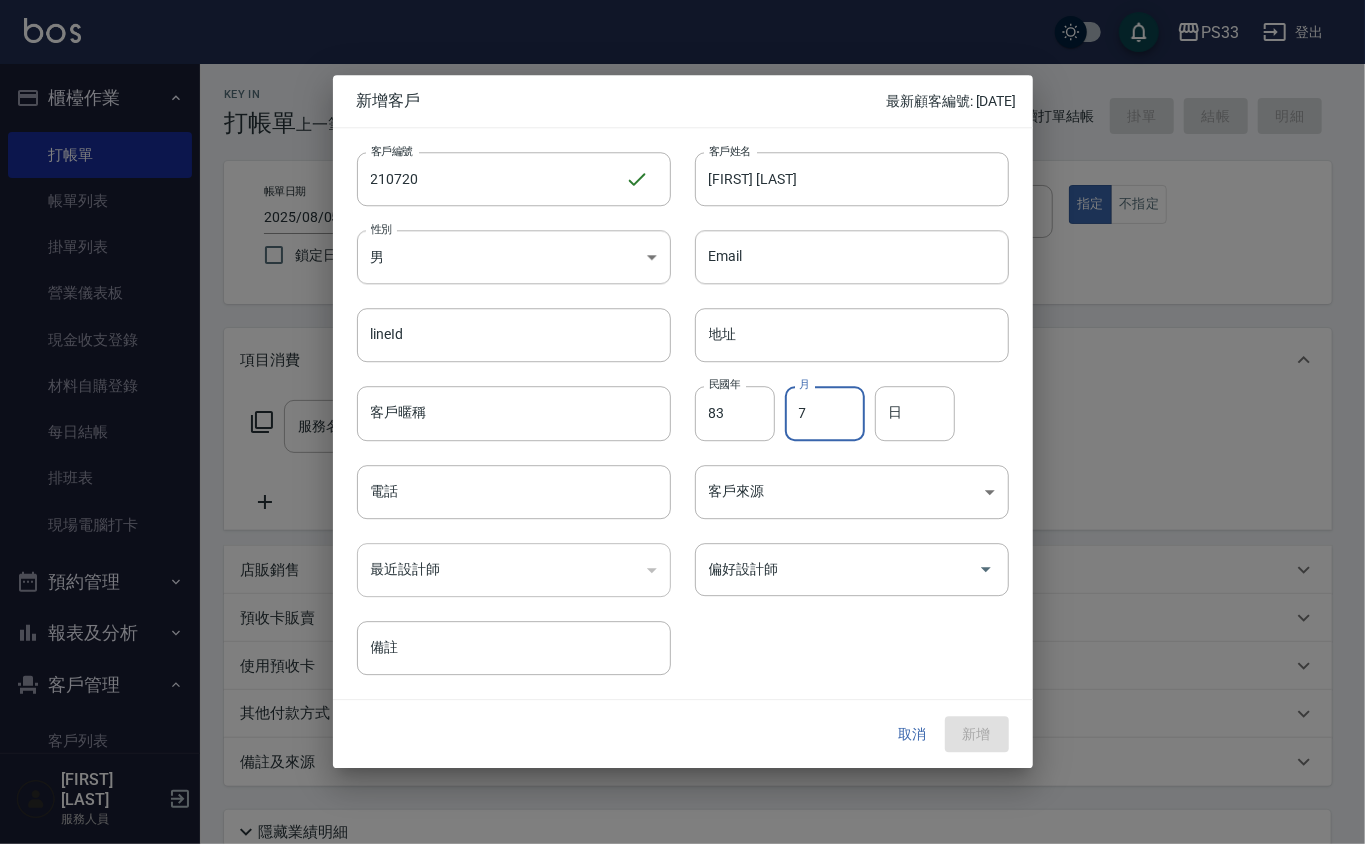 type on "7" 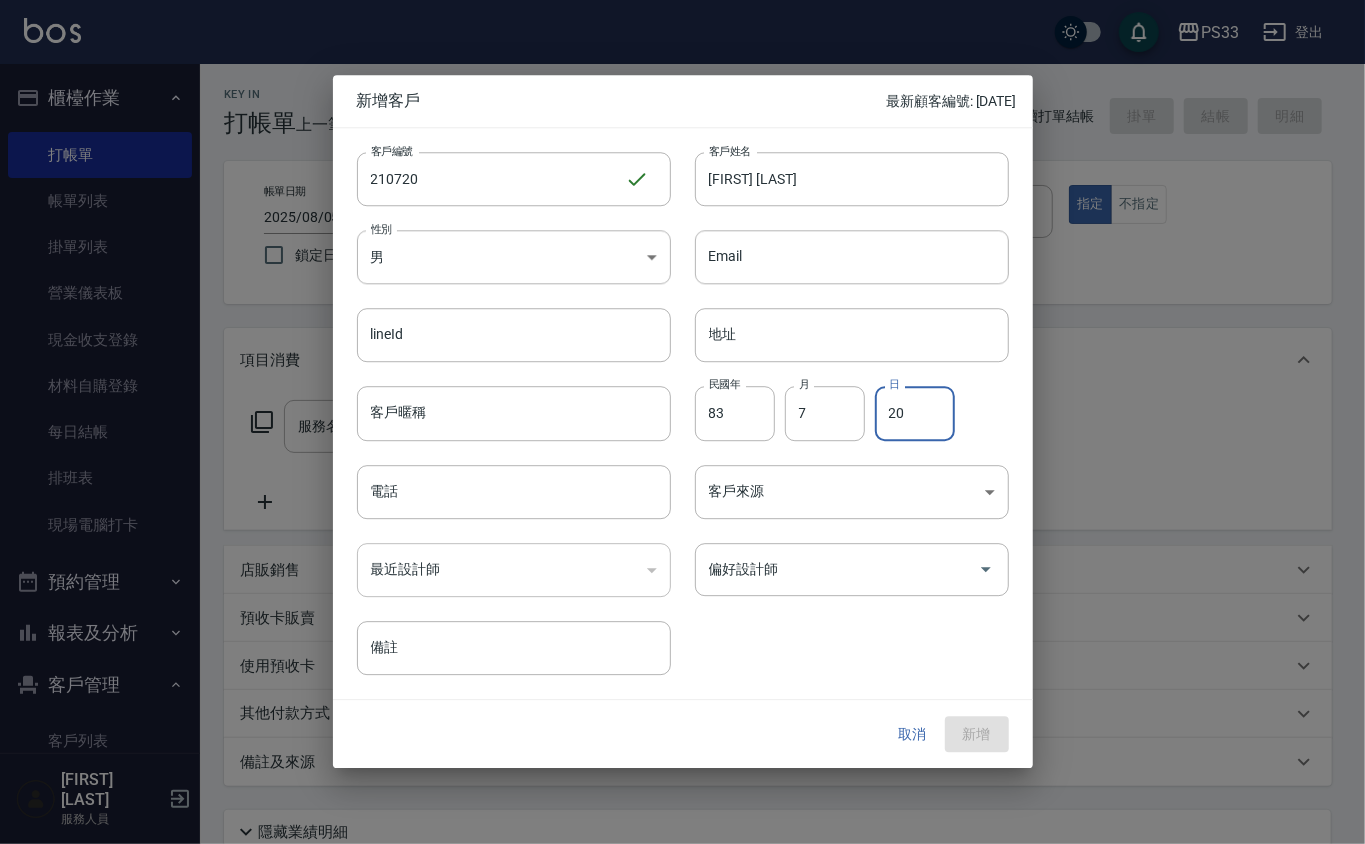 type on "20" 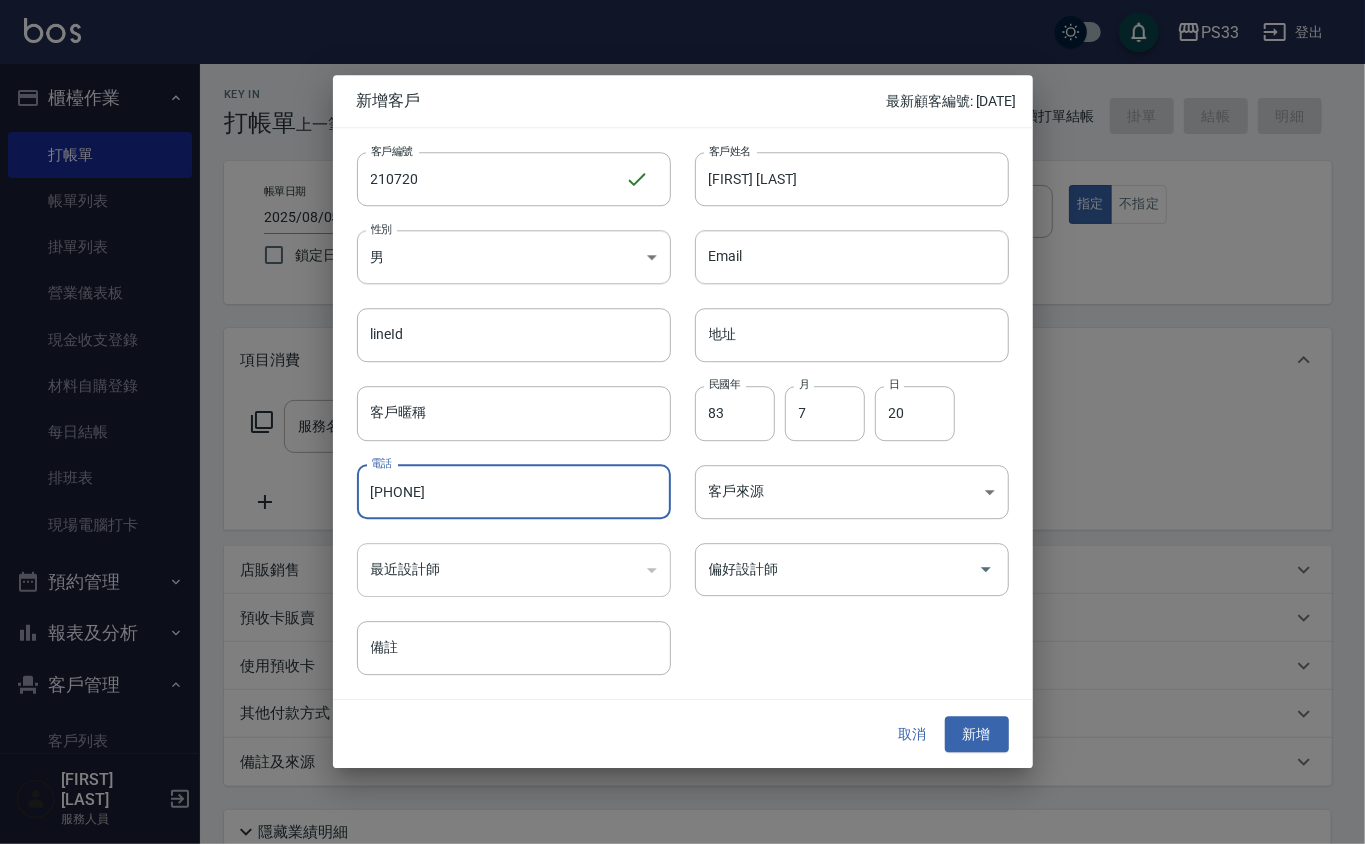 type on "[PHONE]" 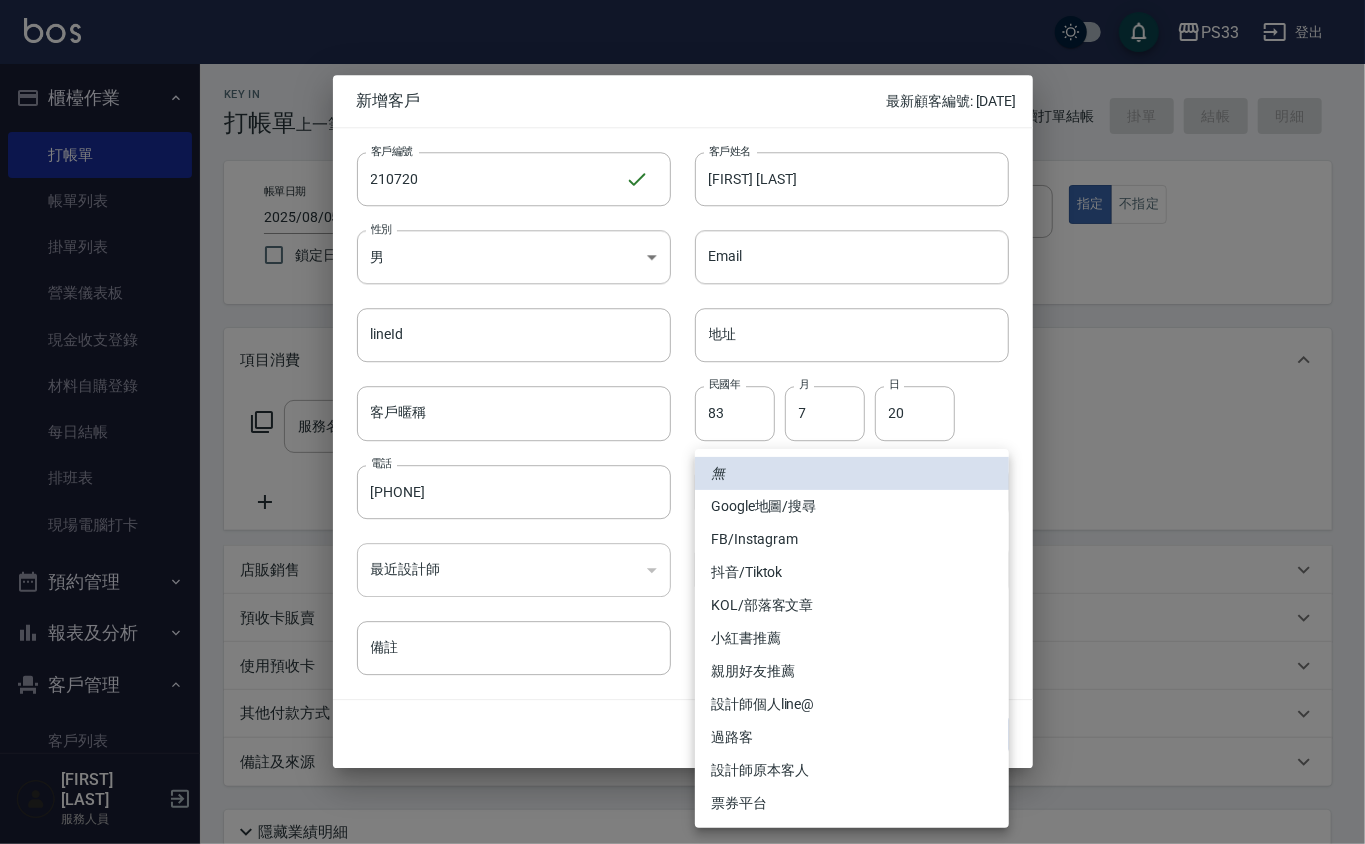 type 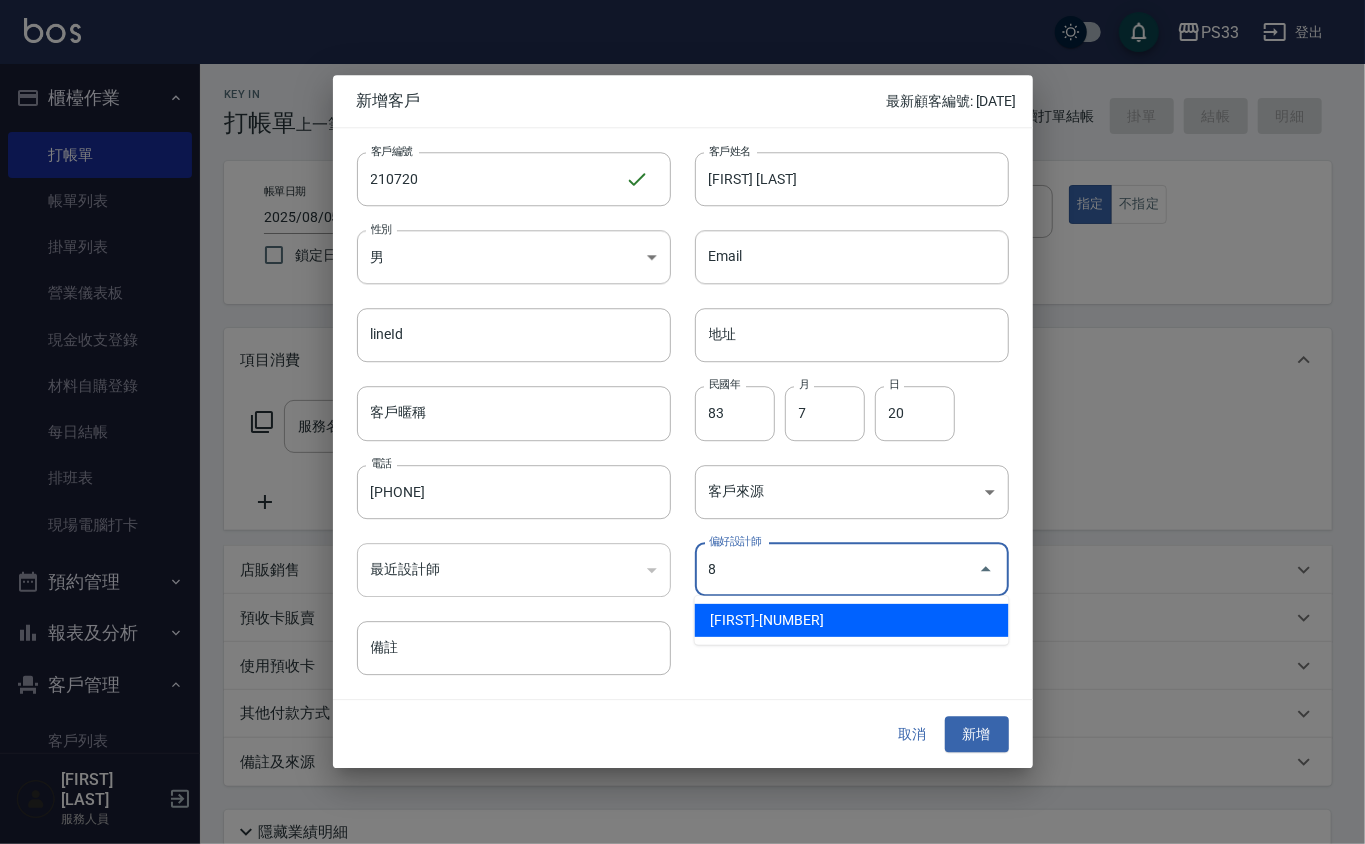 type on "[FIRST] [LAST]" 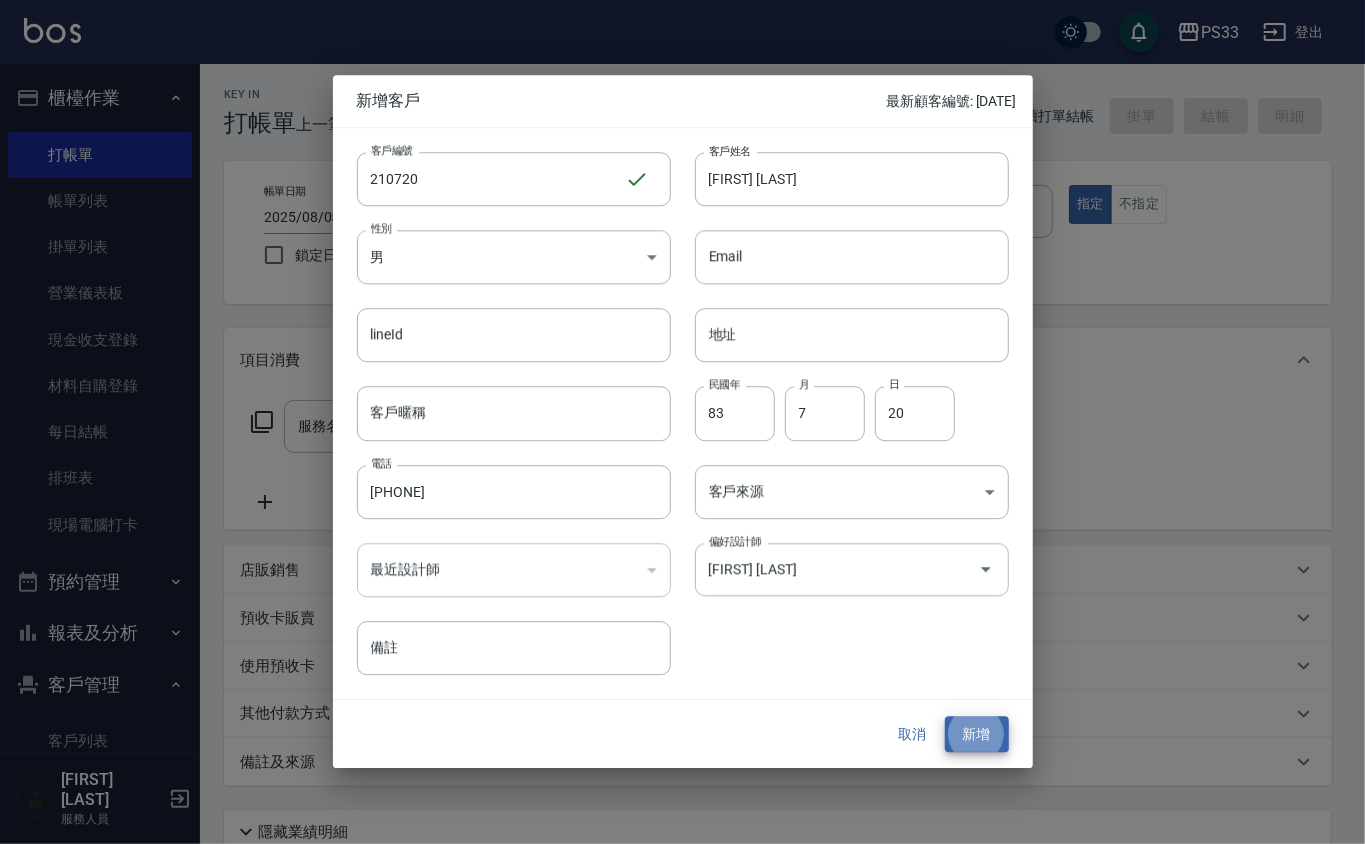 type 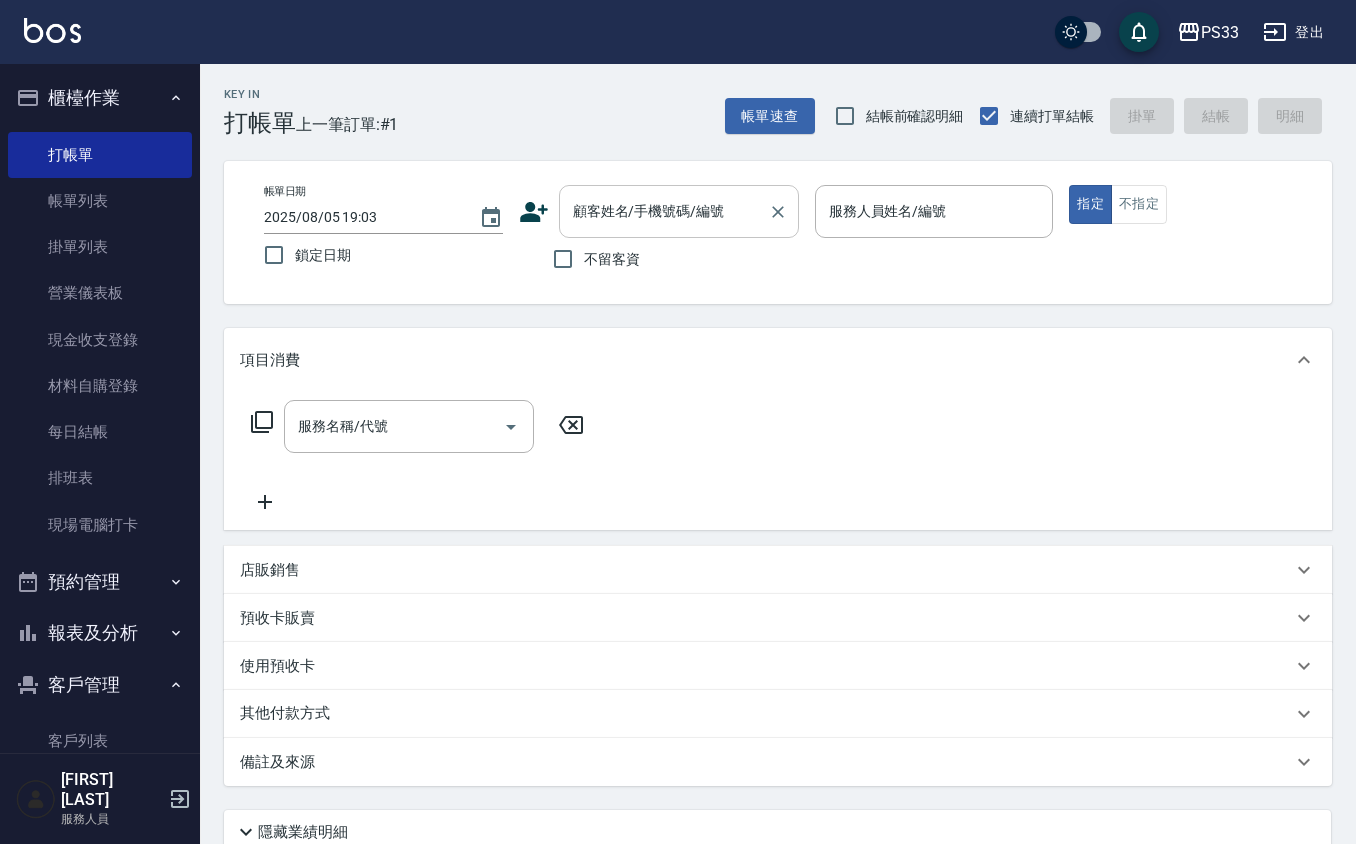 click on "顧客姓名/手機號碼/編號" at bounding box center (664, 211) 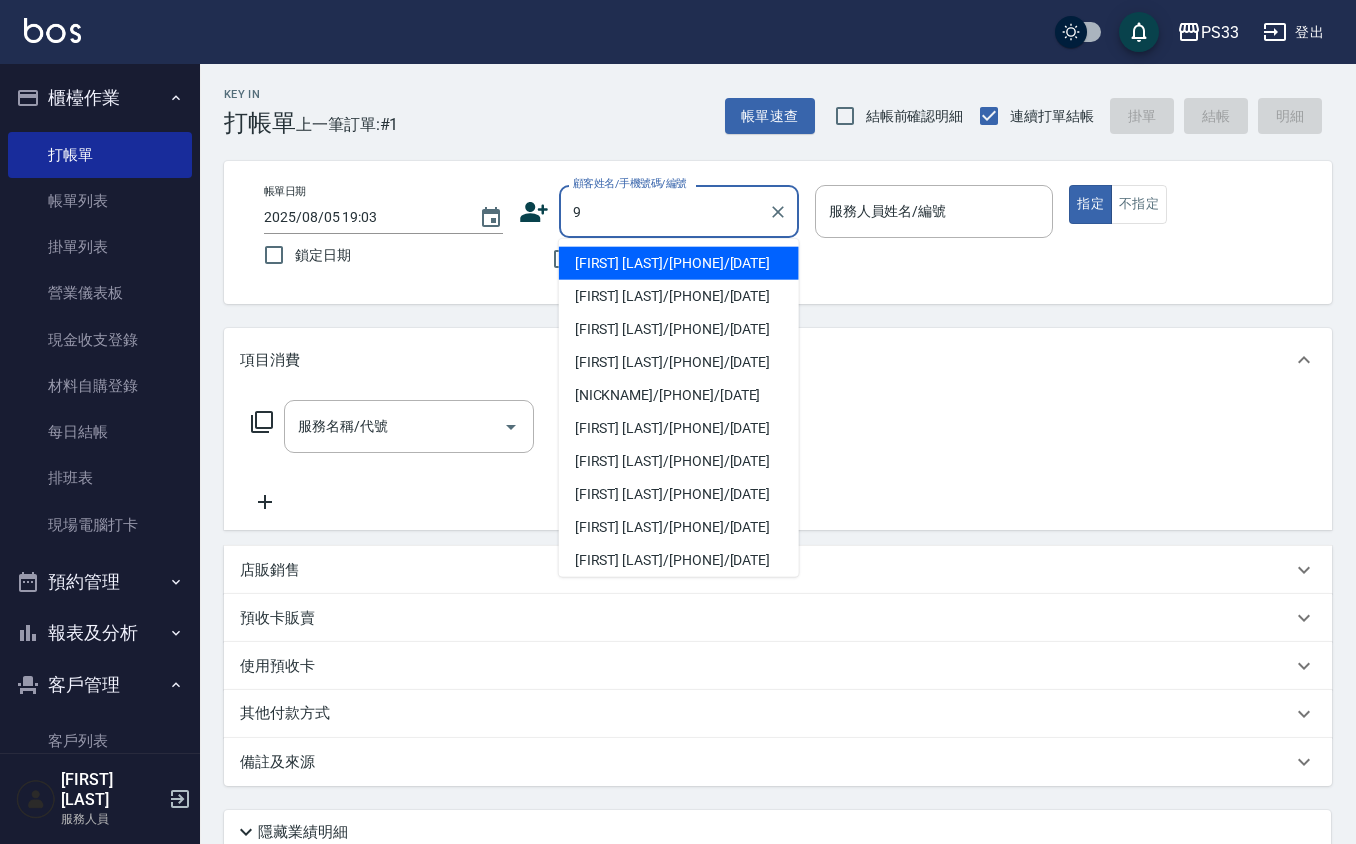 type on "[FIRST] [LAST]/[PHONE]/[DATE]" 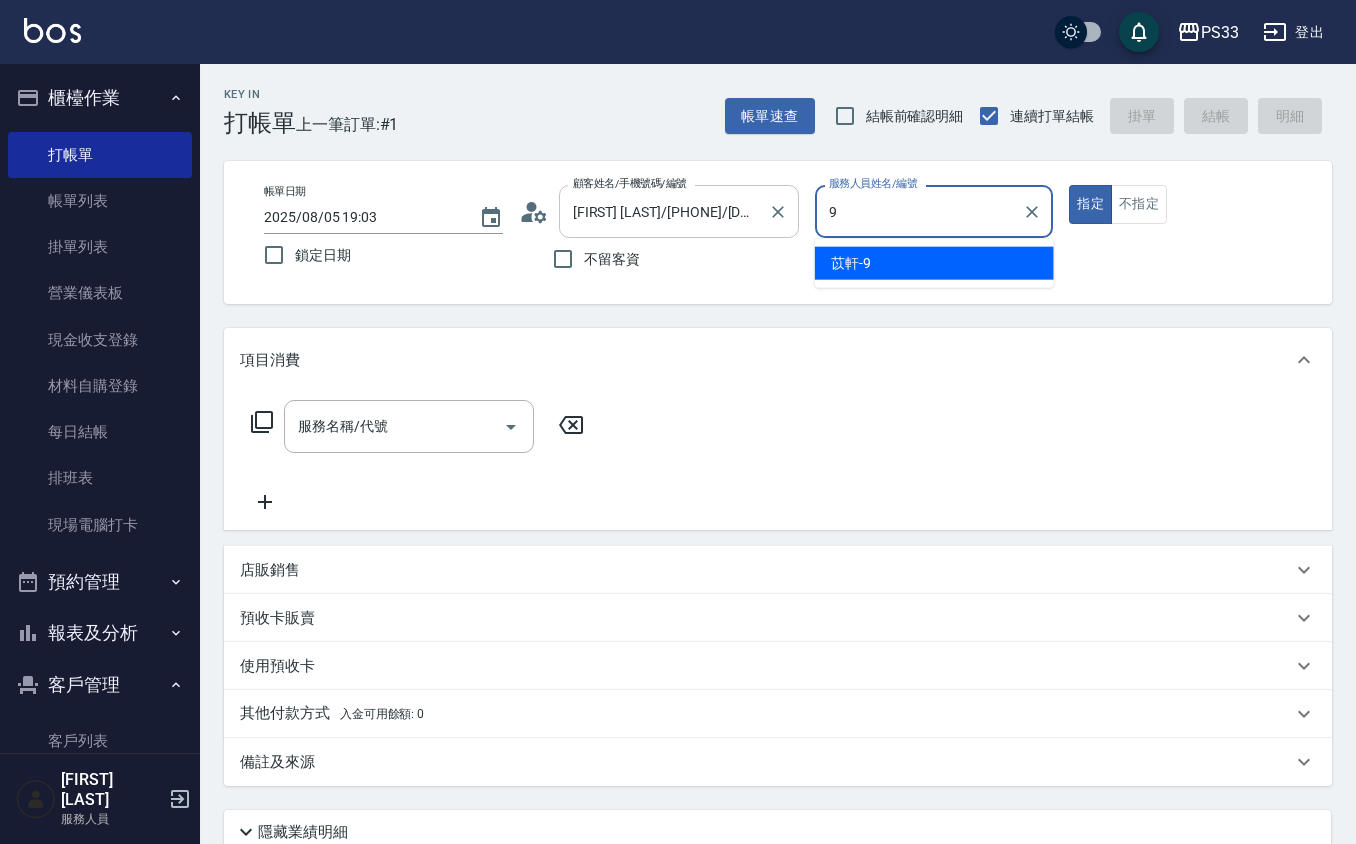 type on "9" 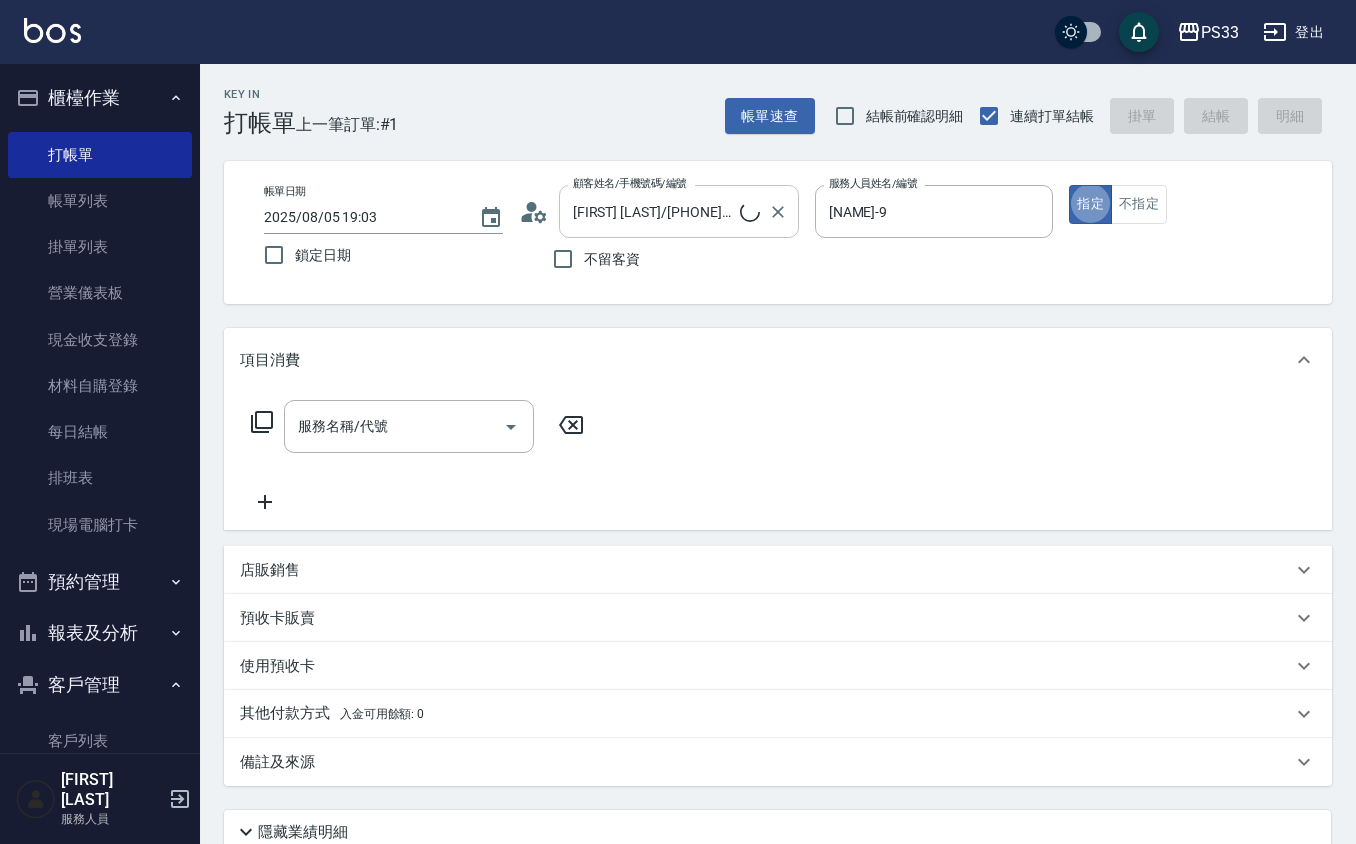 type on "[FIRST]/[PHONE]/[NUMBER]" 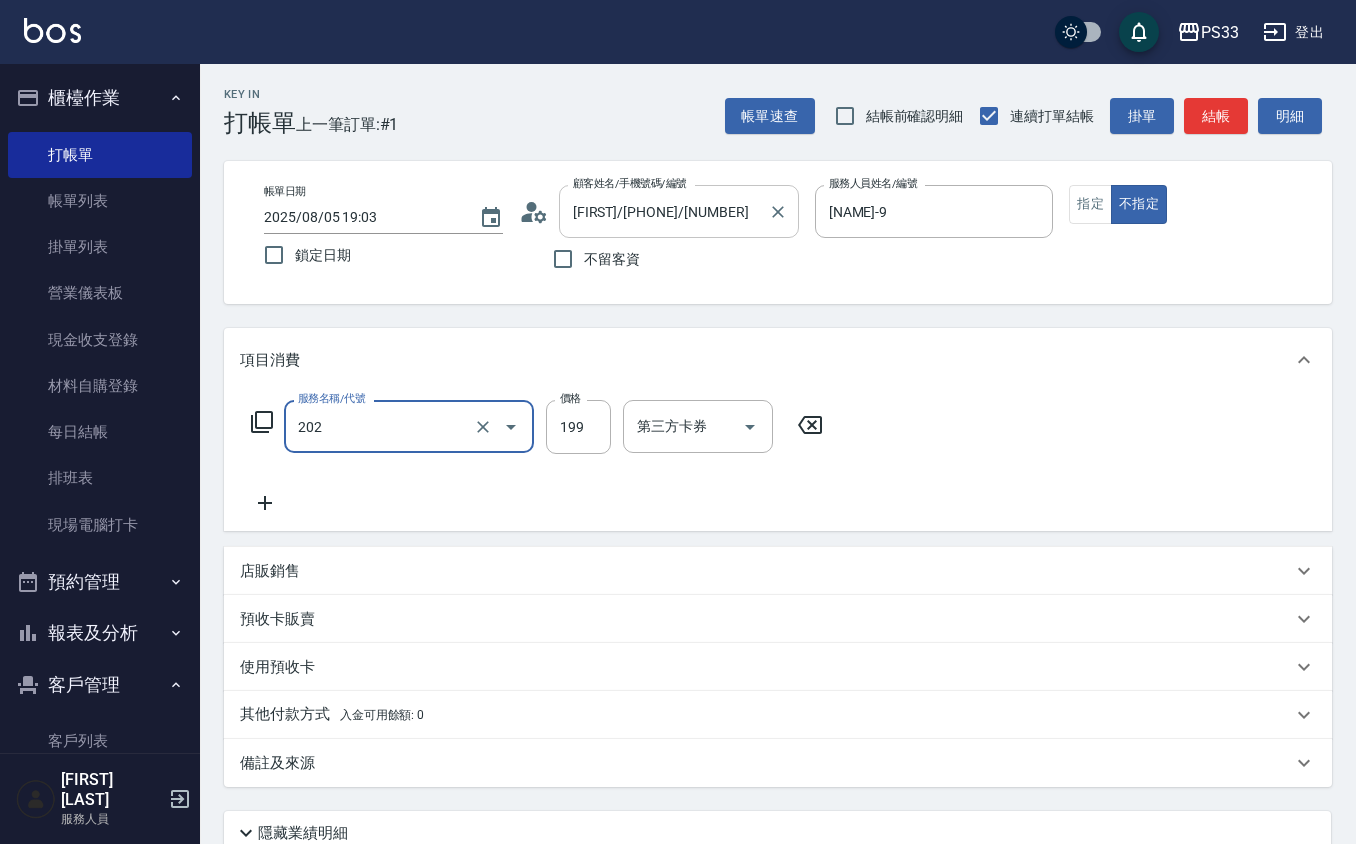 type on "不指定單剪(202)" 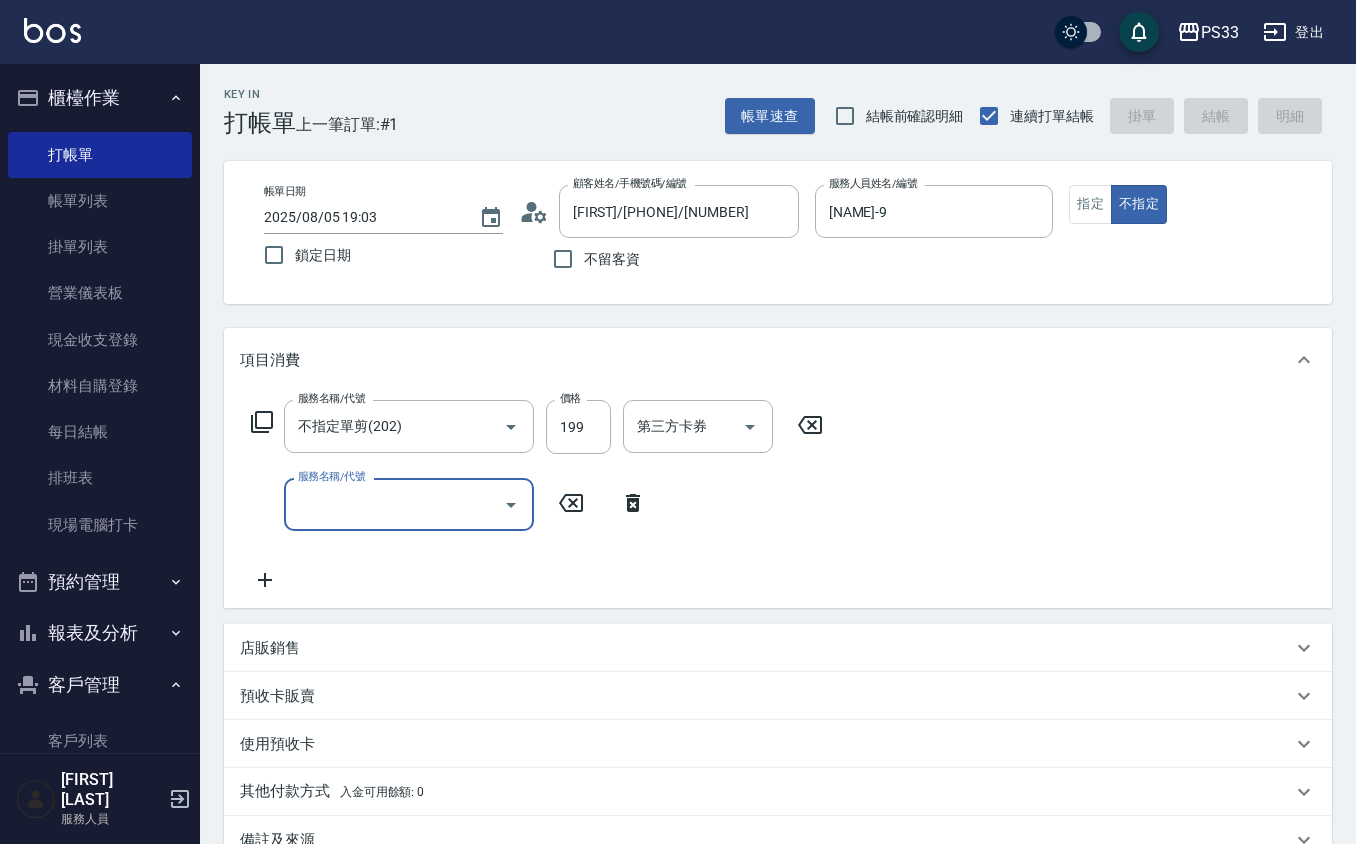 type on "2025/08/05 19:33" 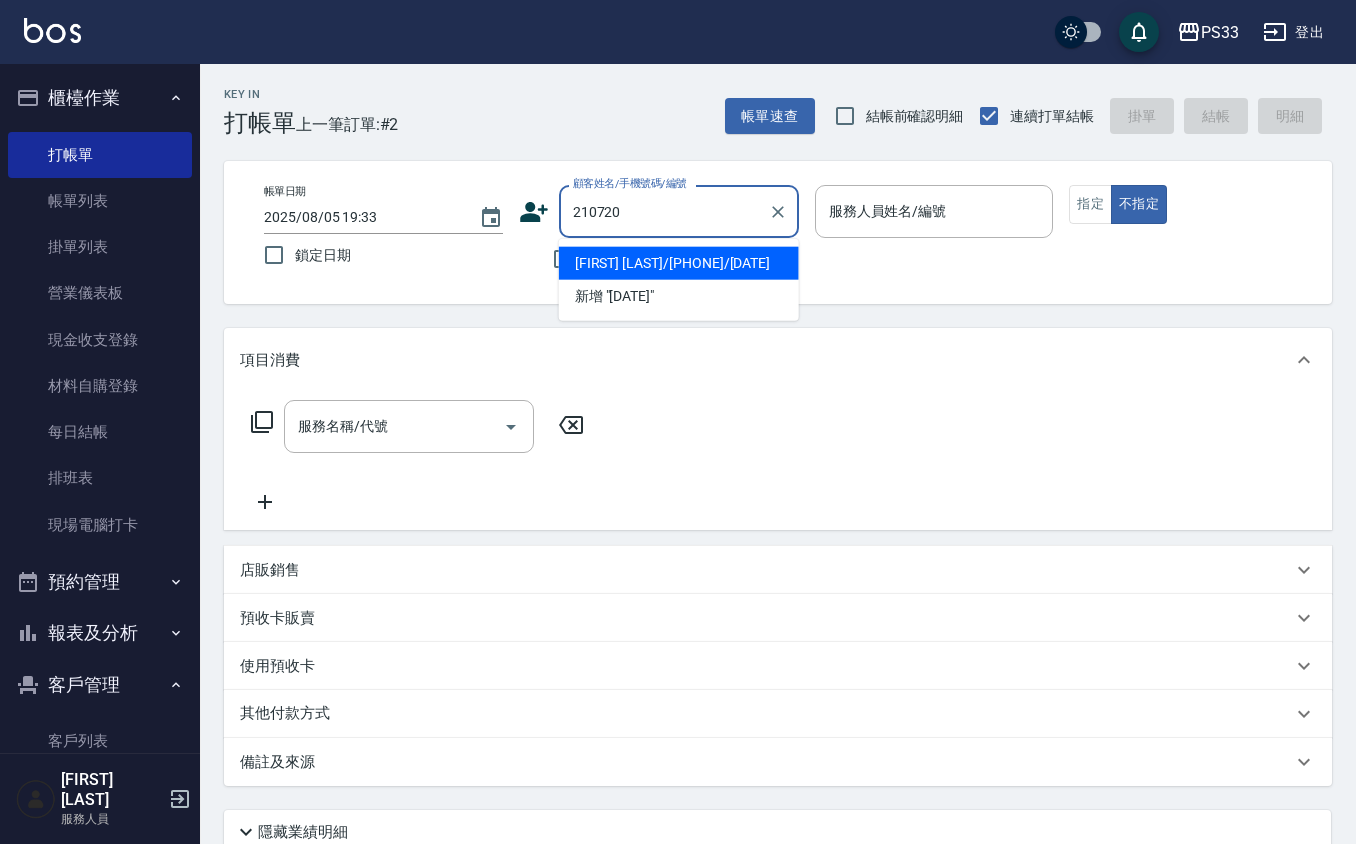 type on "[FIRST] [LAST]/[PHONE]/[DATE]" 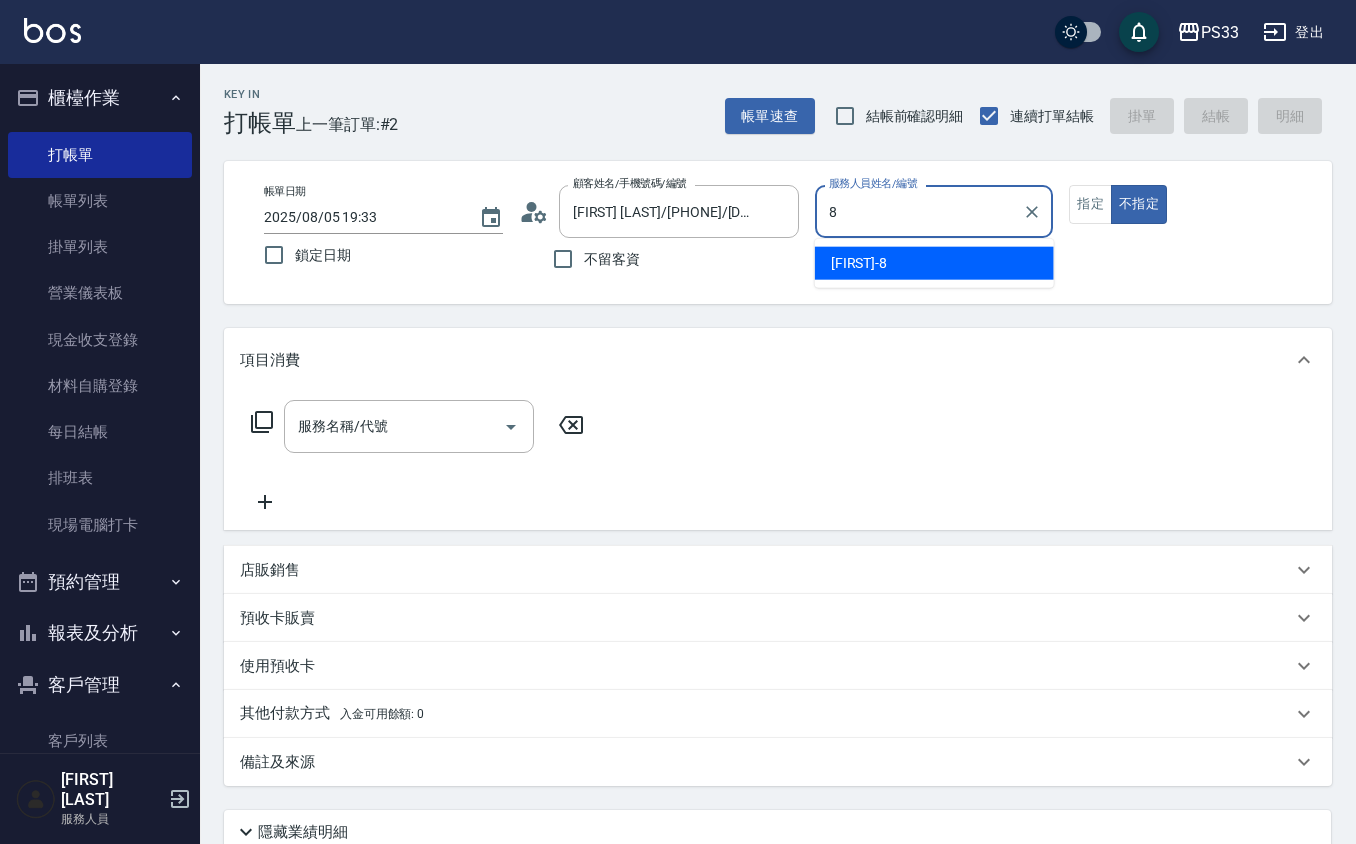 type on "[NAME]-8" 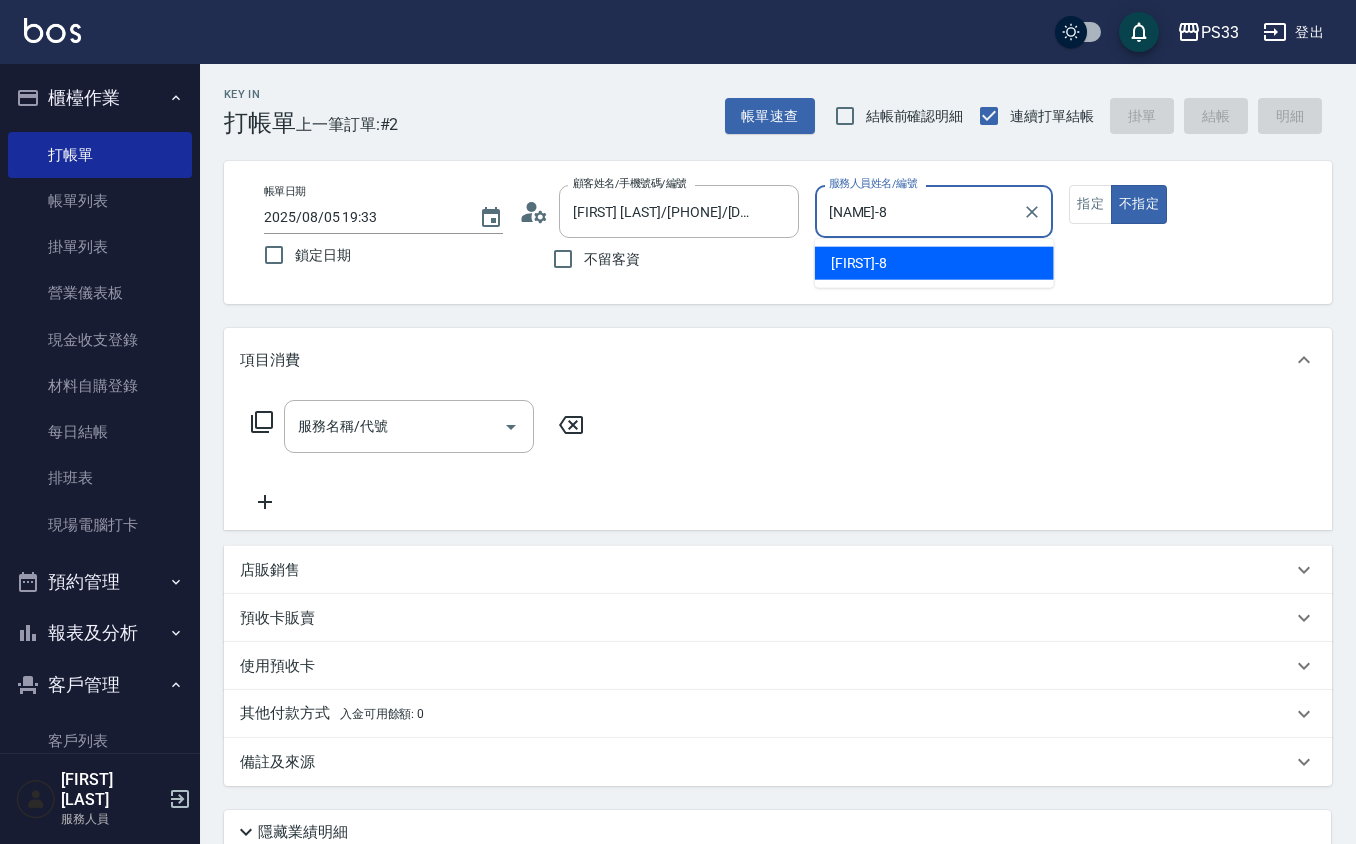 type on "false" 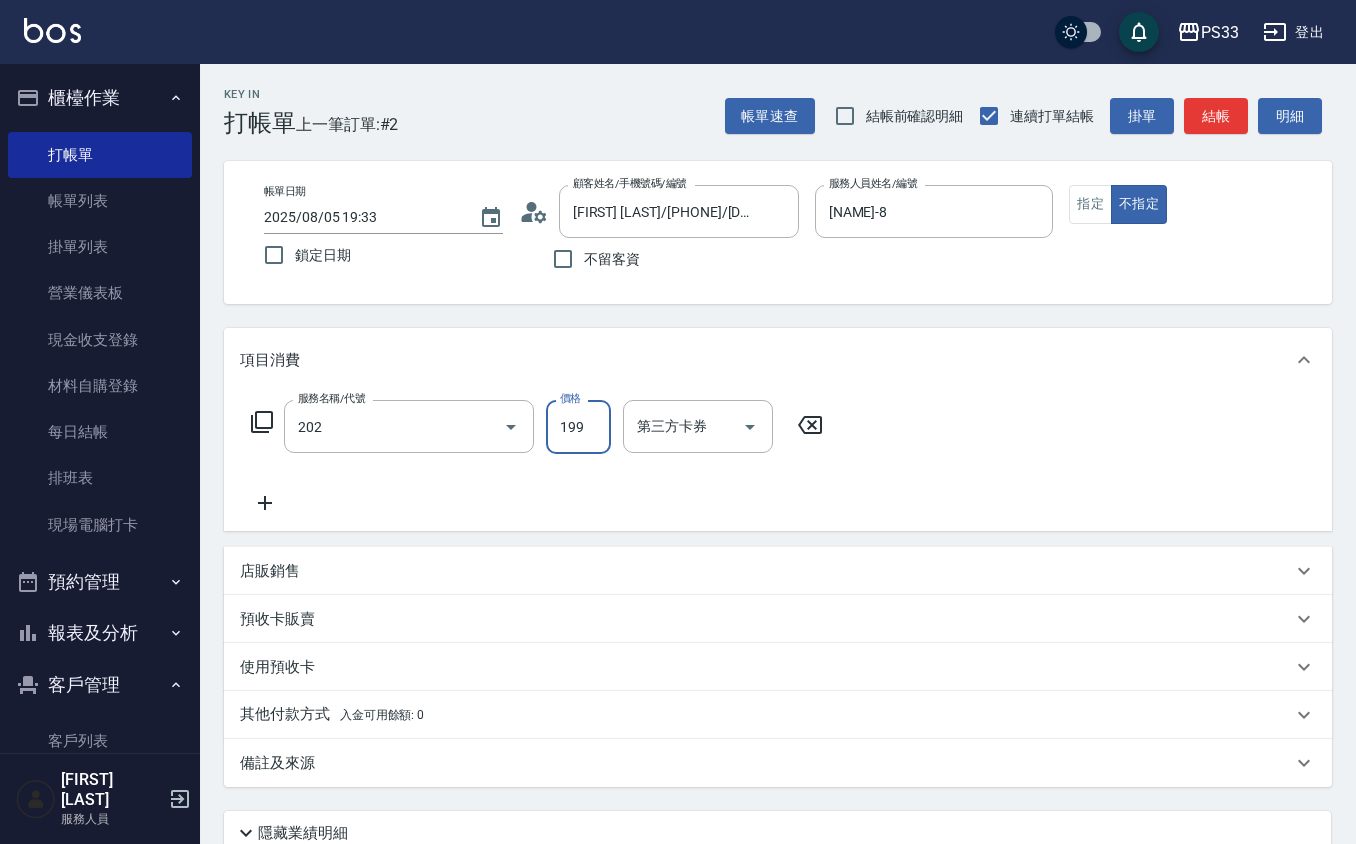 type on "不指定單剪(202)" 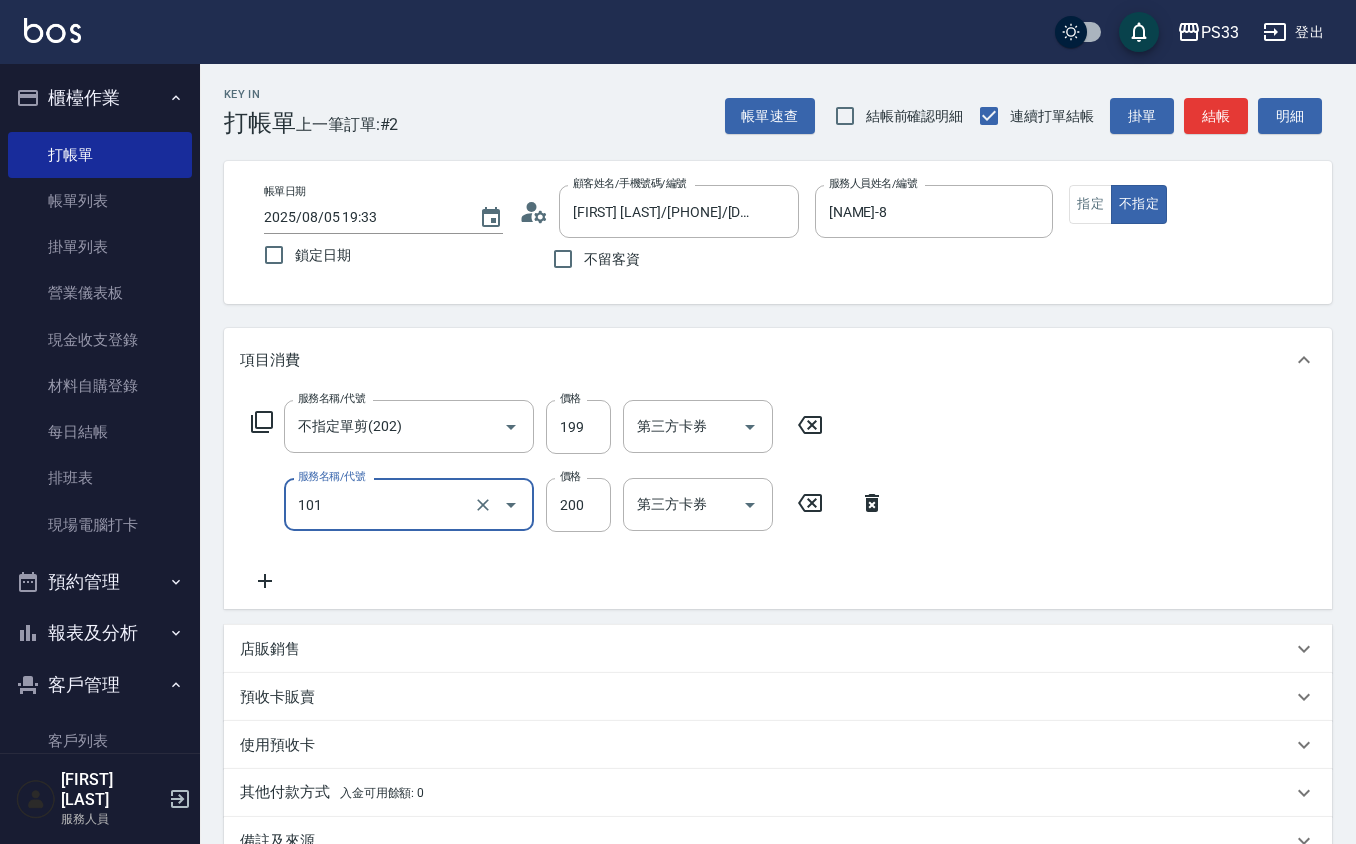 type on "洗髮(101)" 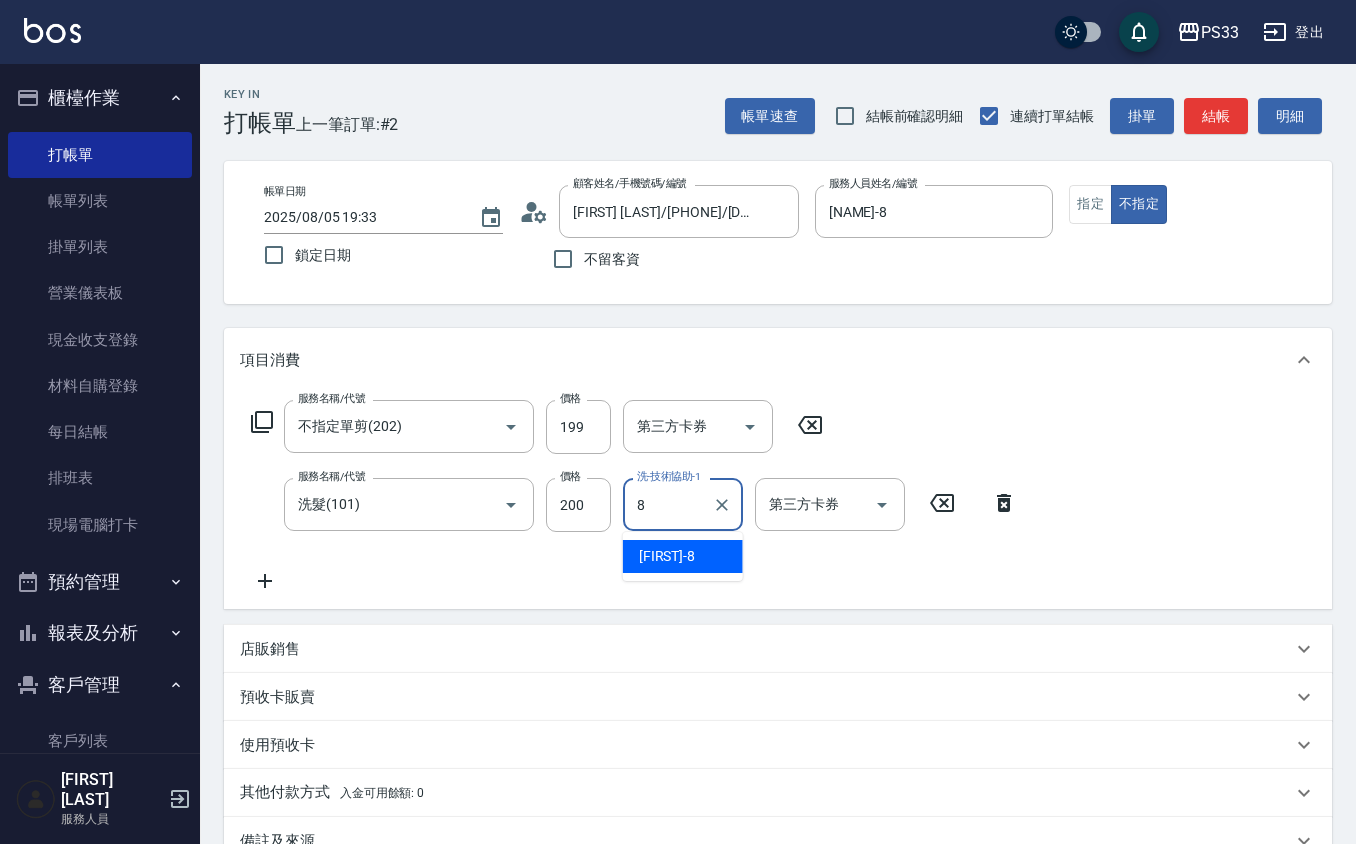 type on "[NAME]-8" 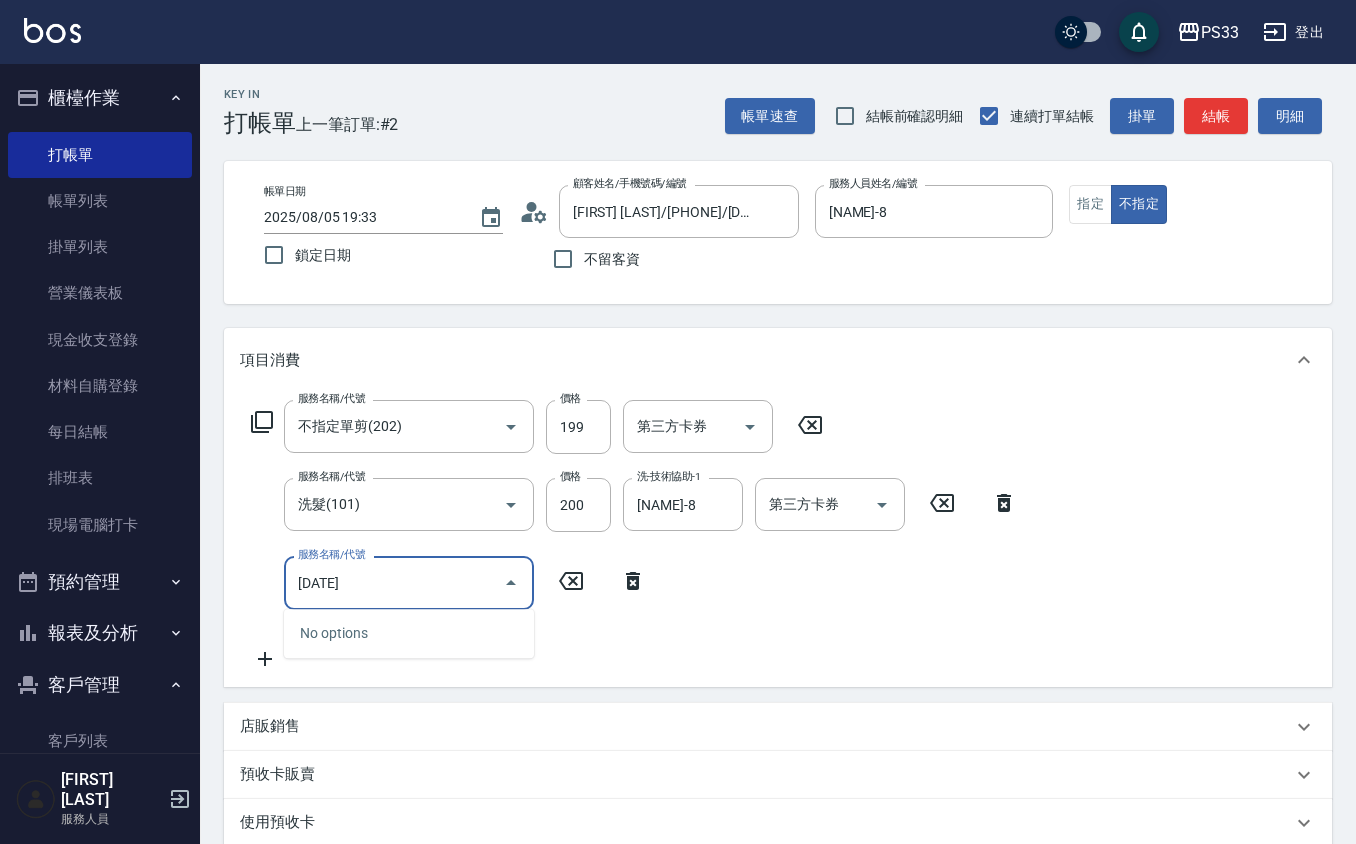 type on "[DATE]" 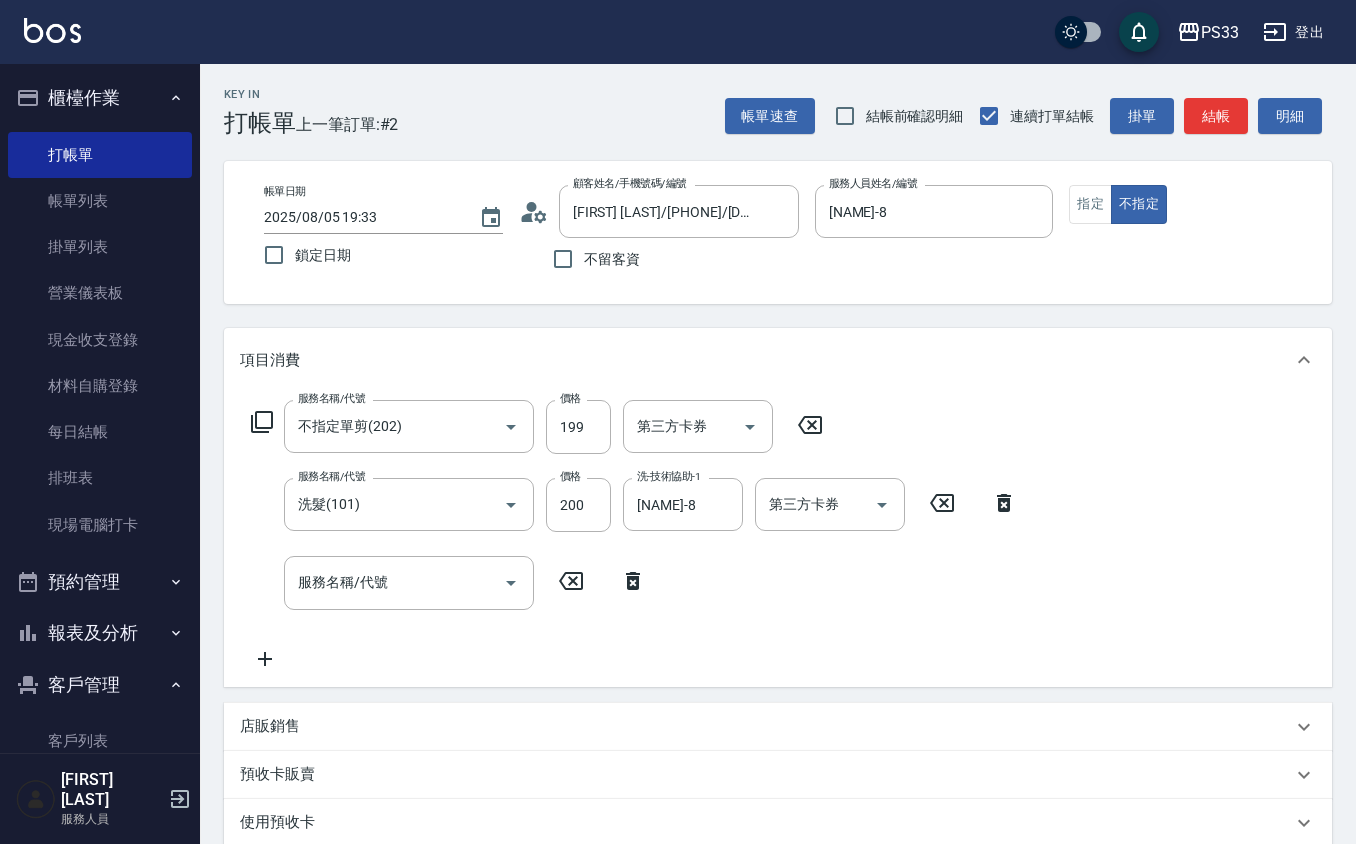 click 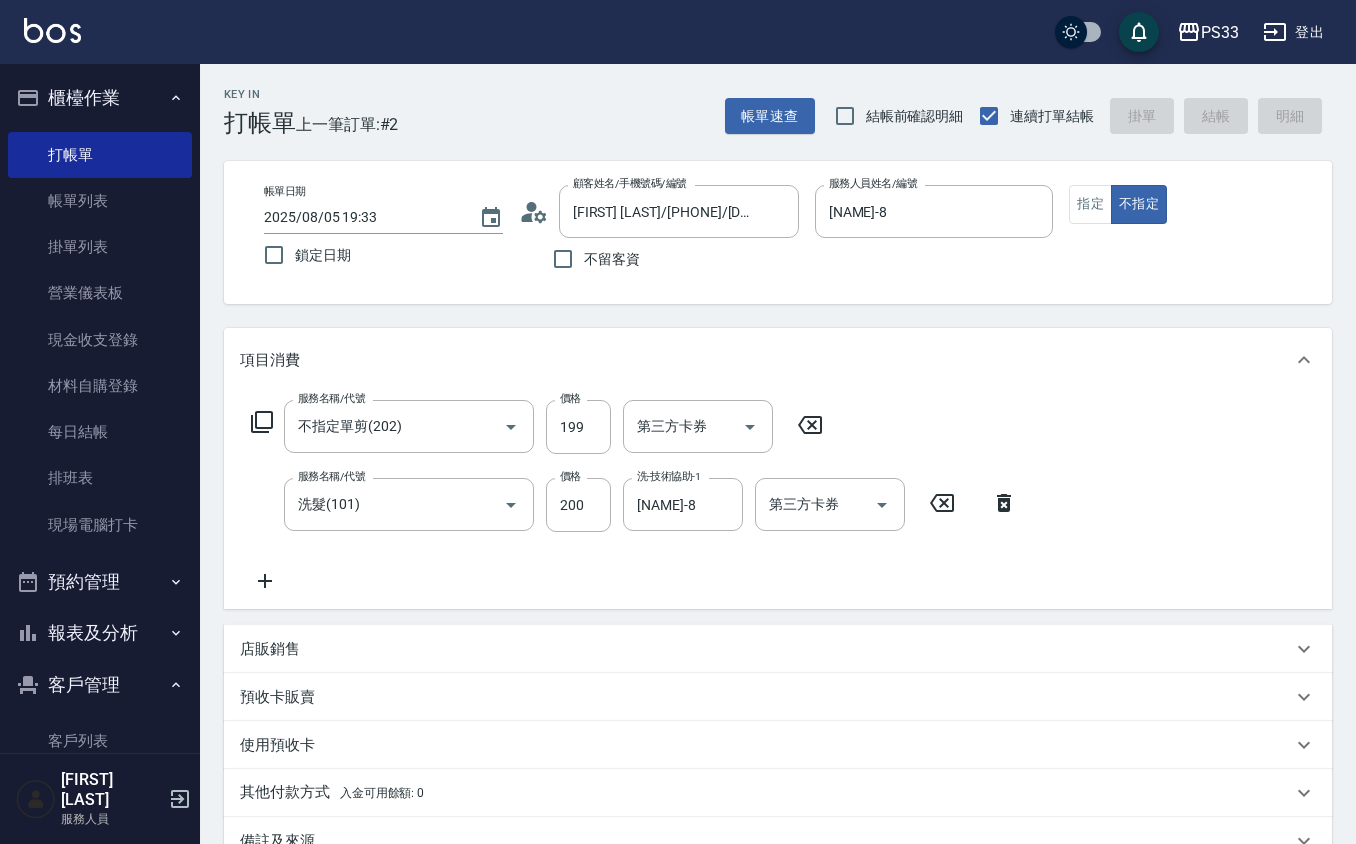 type on "2025/08/05 19:36" 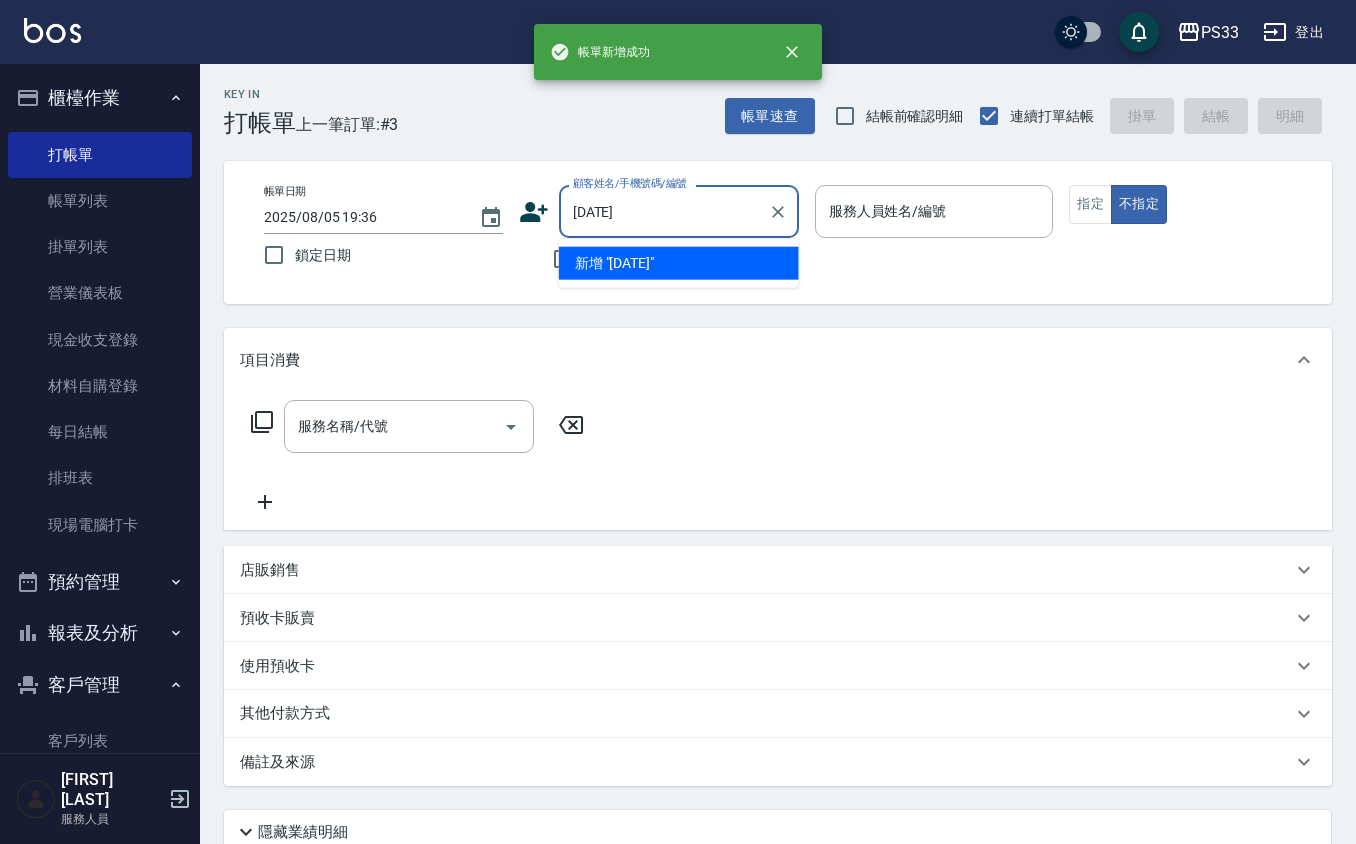 type on "[DATE]" 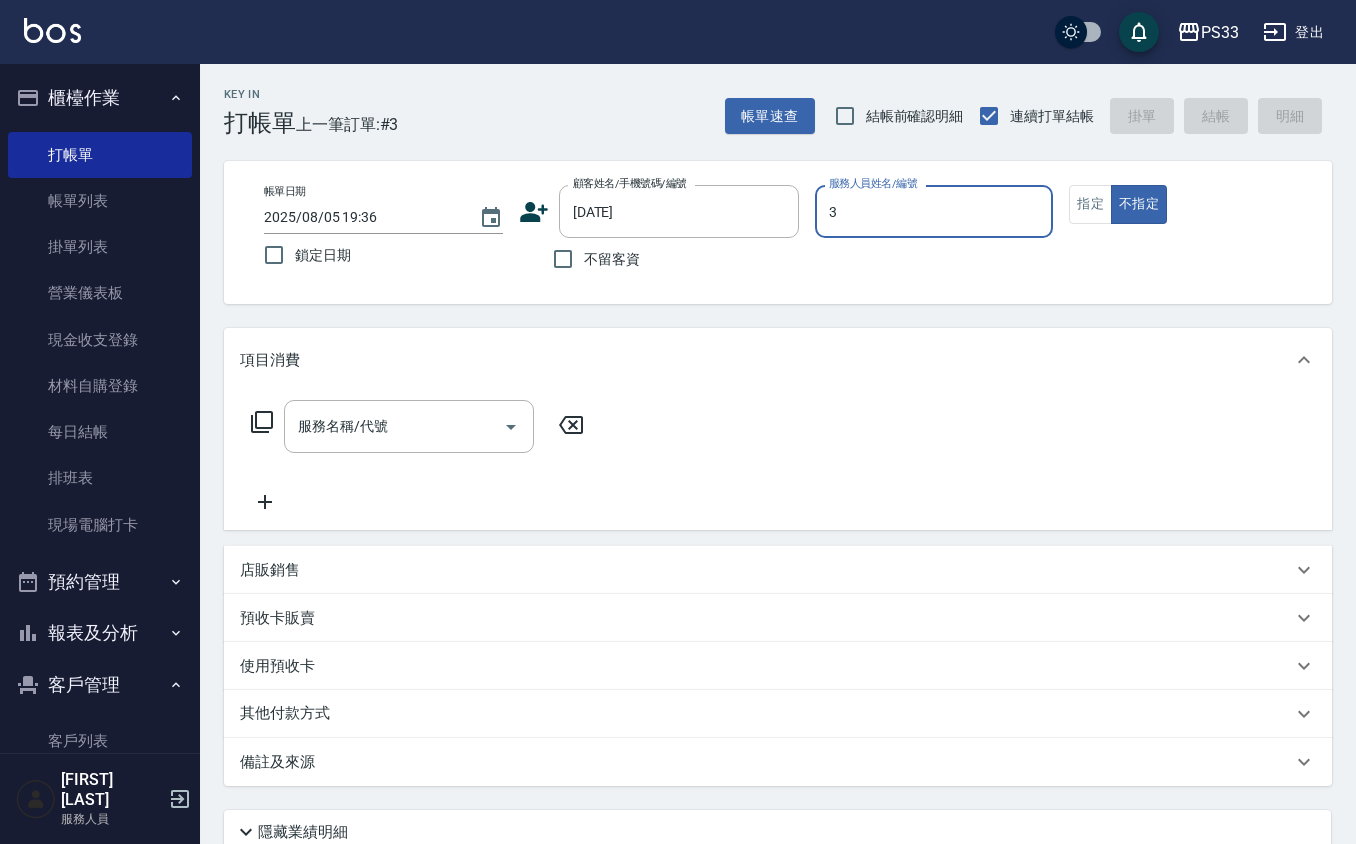 type on "[FIRST]-[NUMBER]" 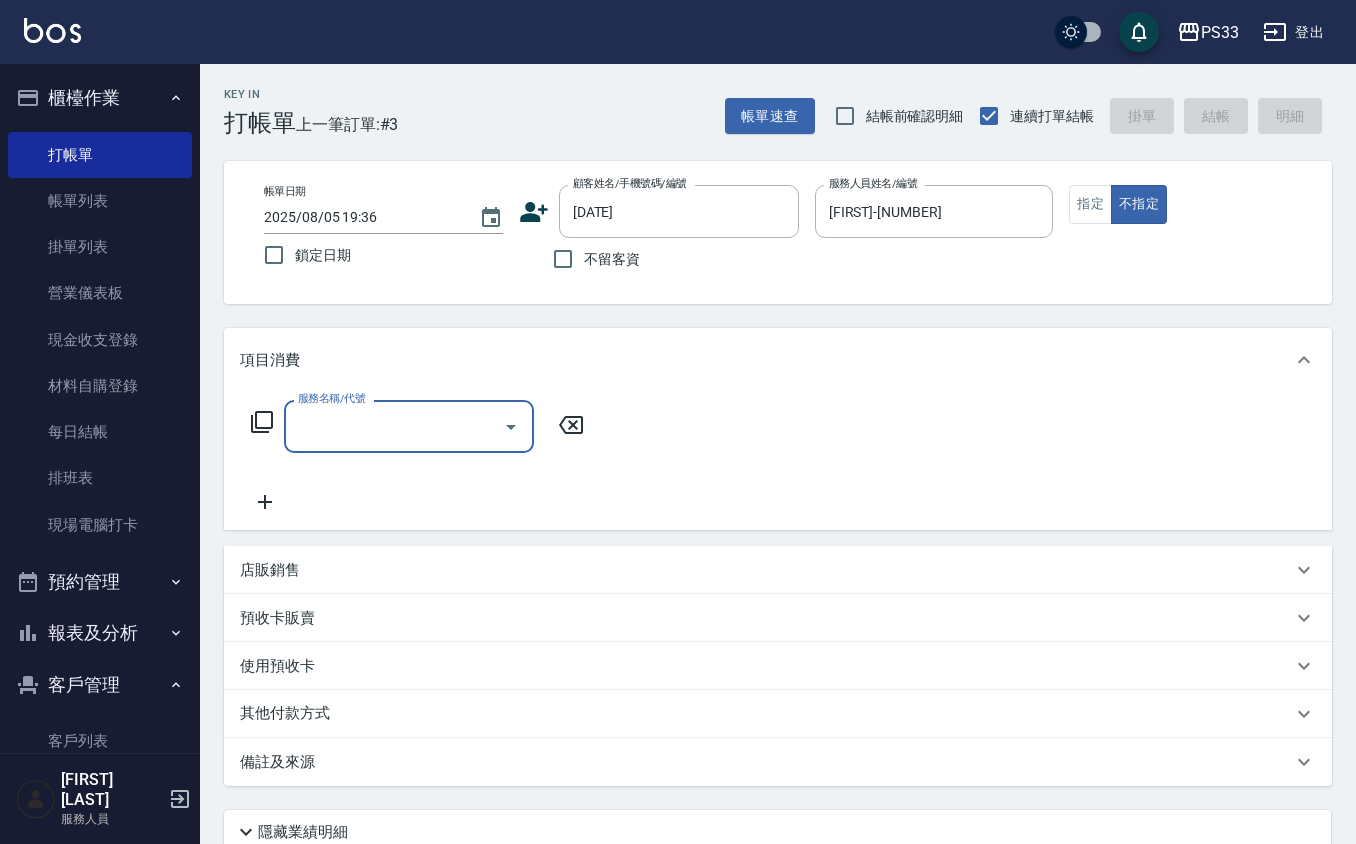 type on "[FIRST] [LAST]/[PHONE]/[DATE]" 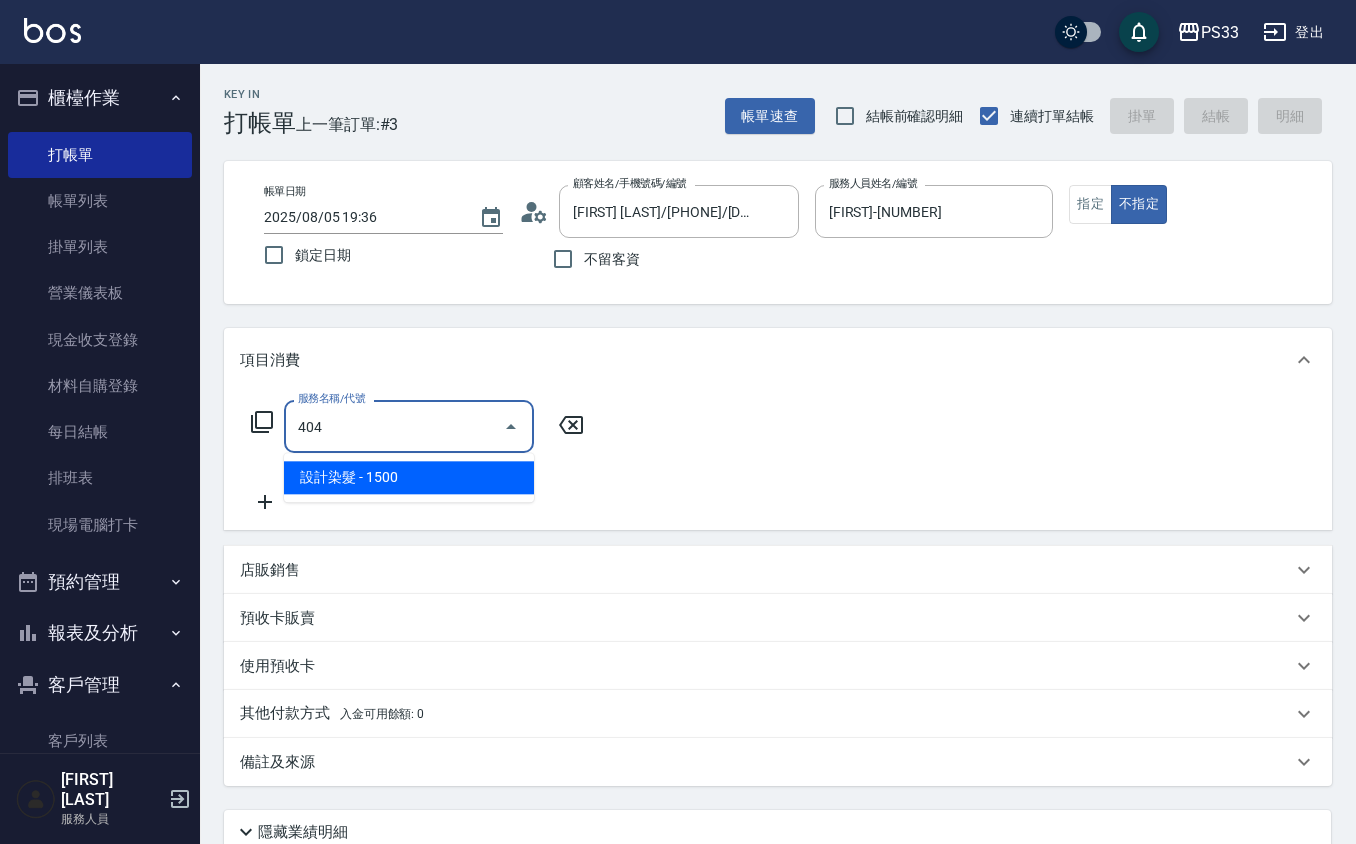 type on "設計染髮(404)" 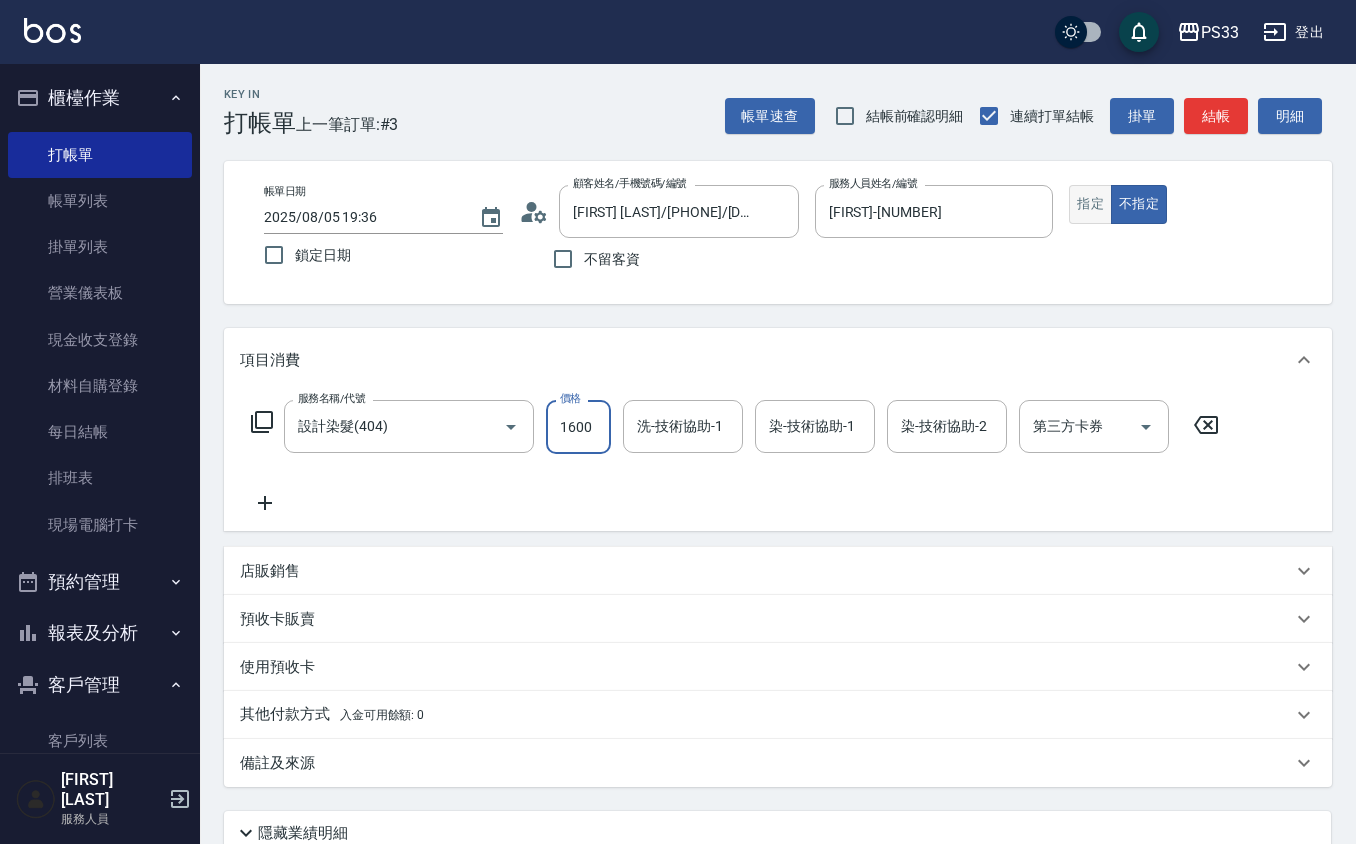 type on "1600" 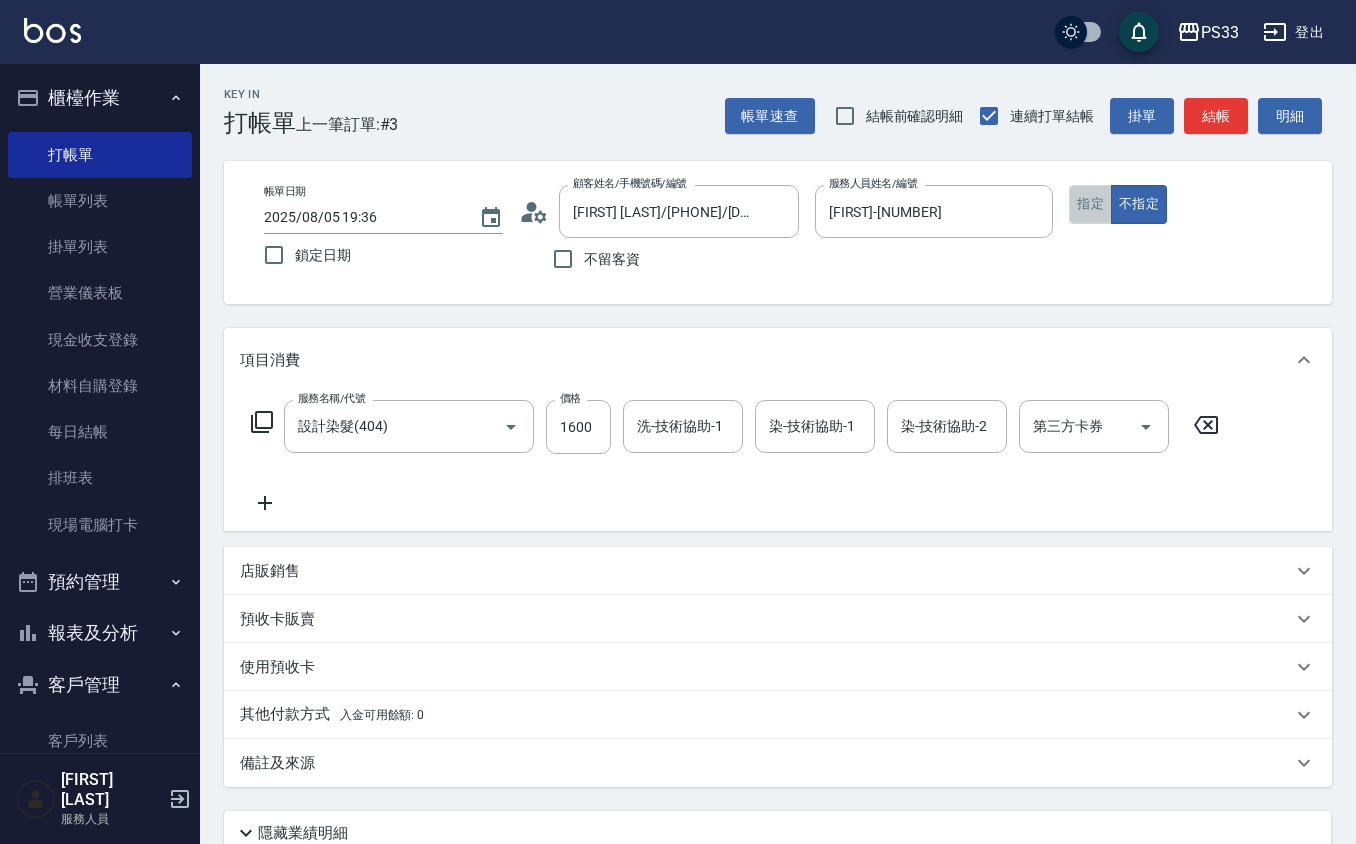 click on "指定" at bounding box center (1090, 204) 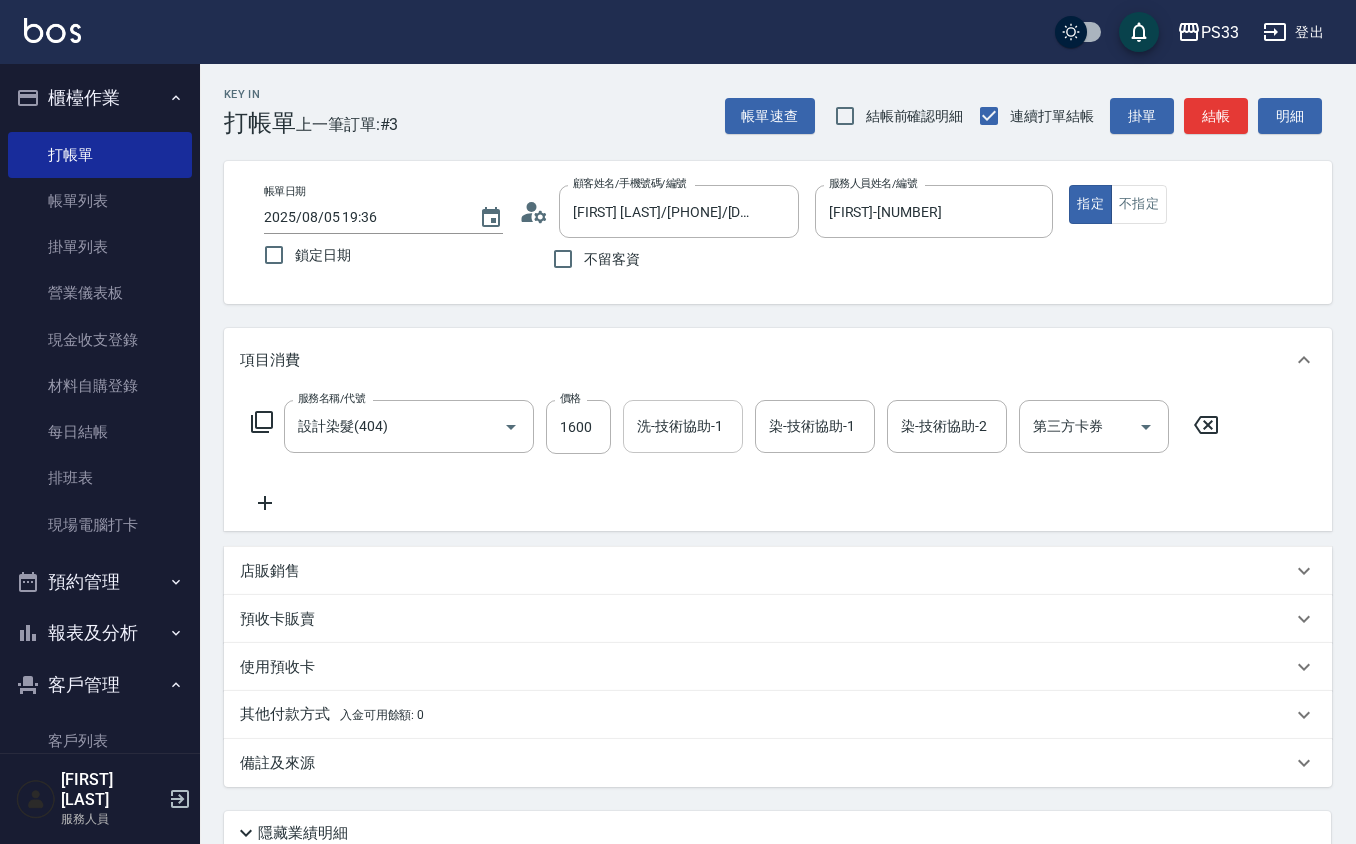 click on "洗-技術協助-1 洗-技術協助-1" at bounding box center (683, 426) 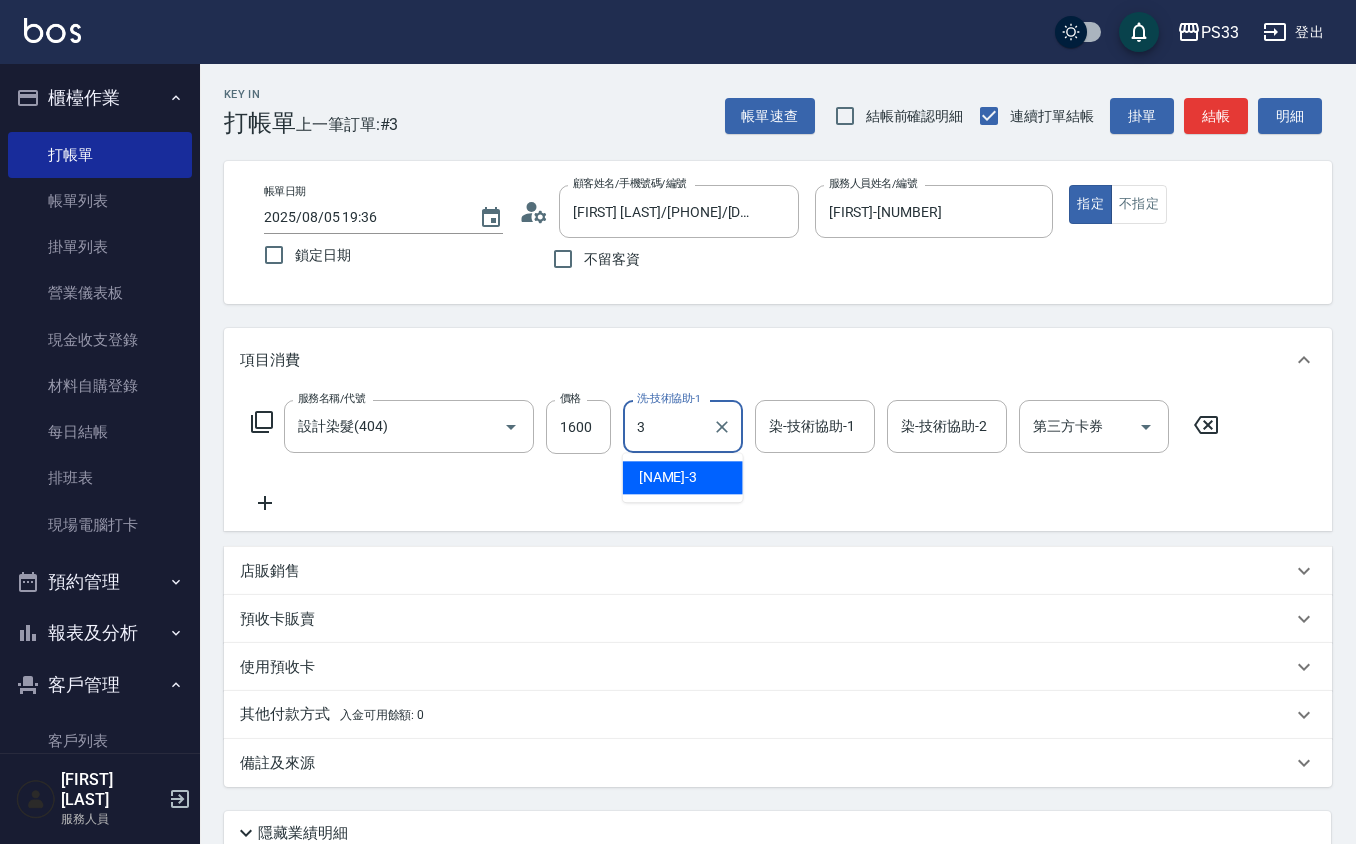 type on "[FIRST]-[NUMBER]" 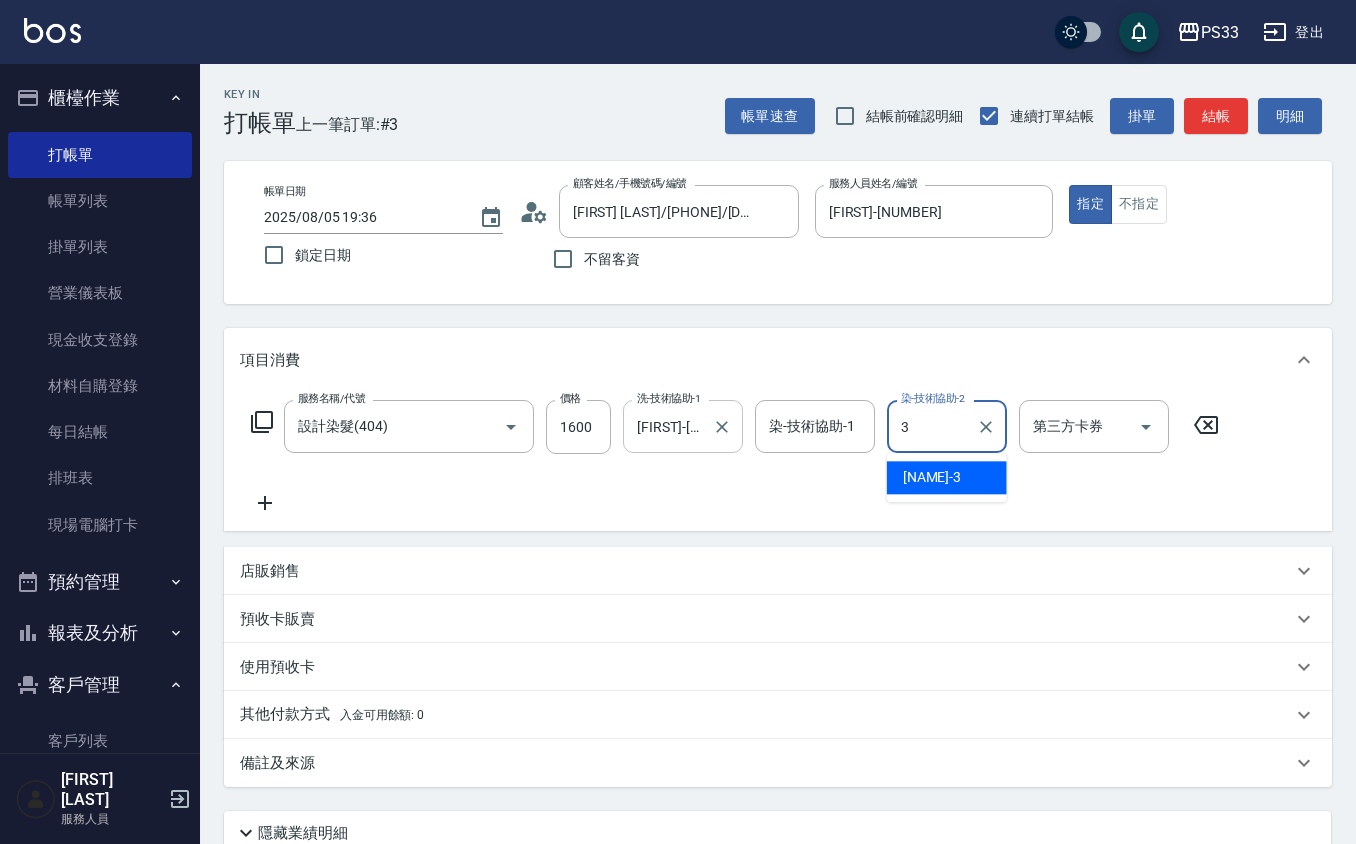 type on "[FIRST]-[NUMBER]" 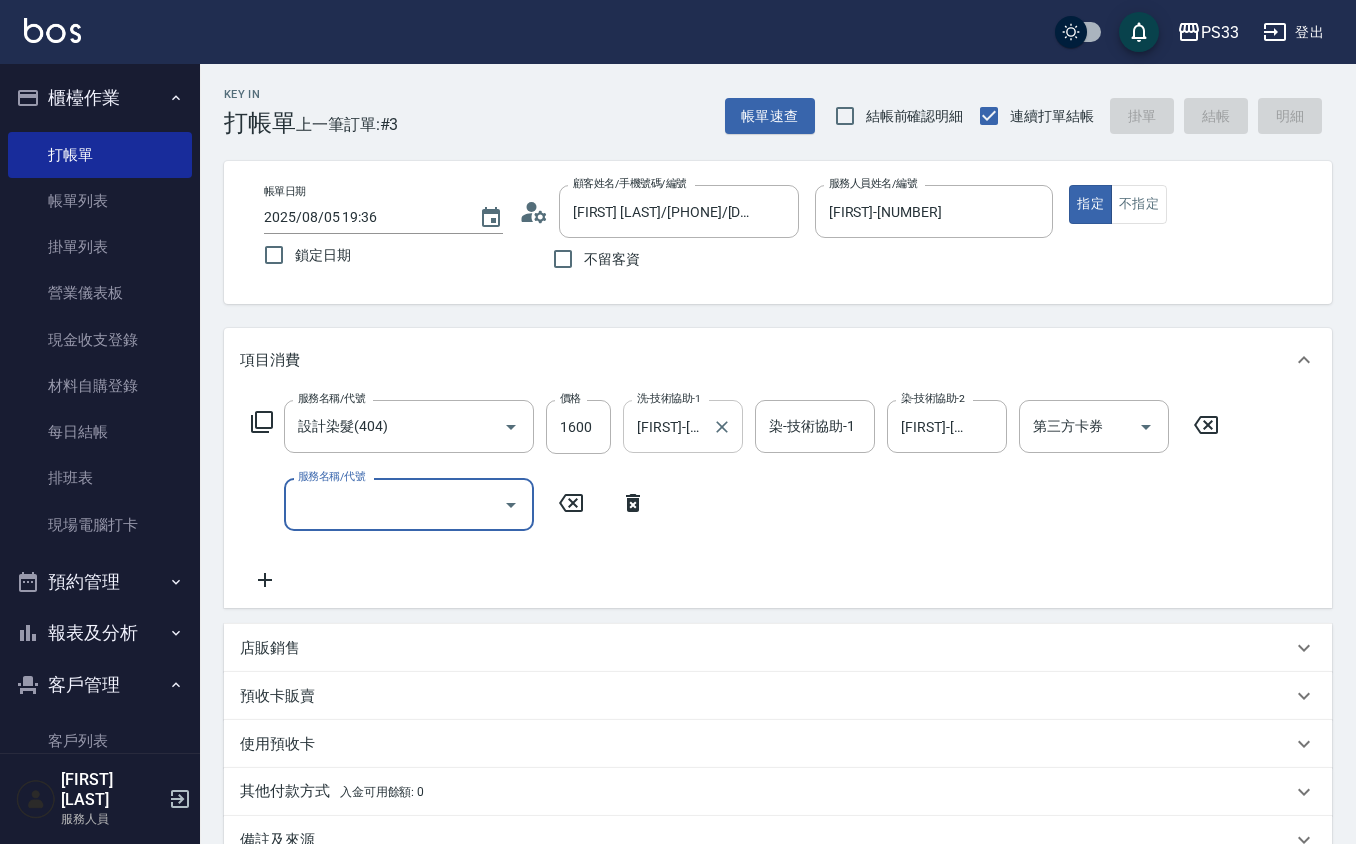 type 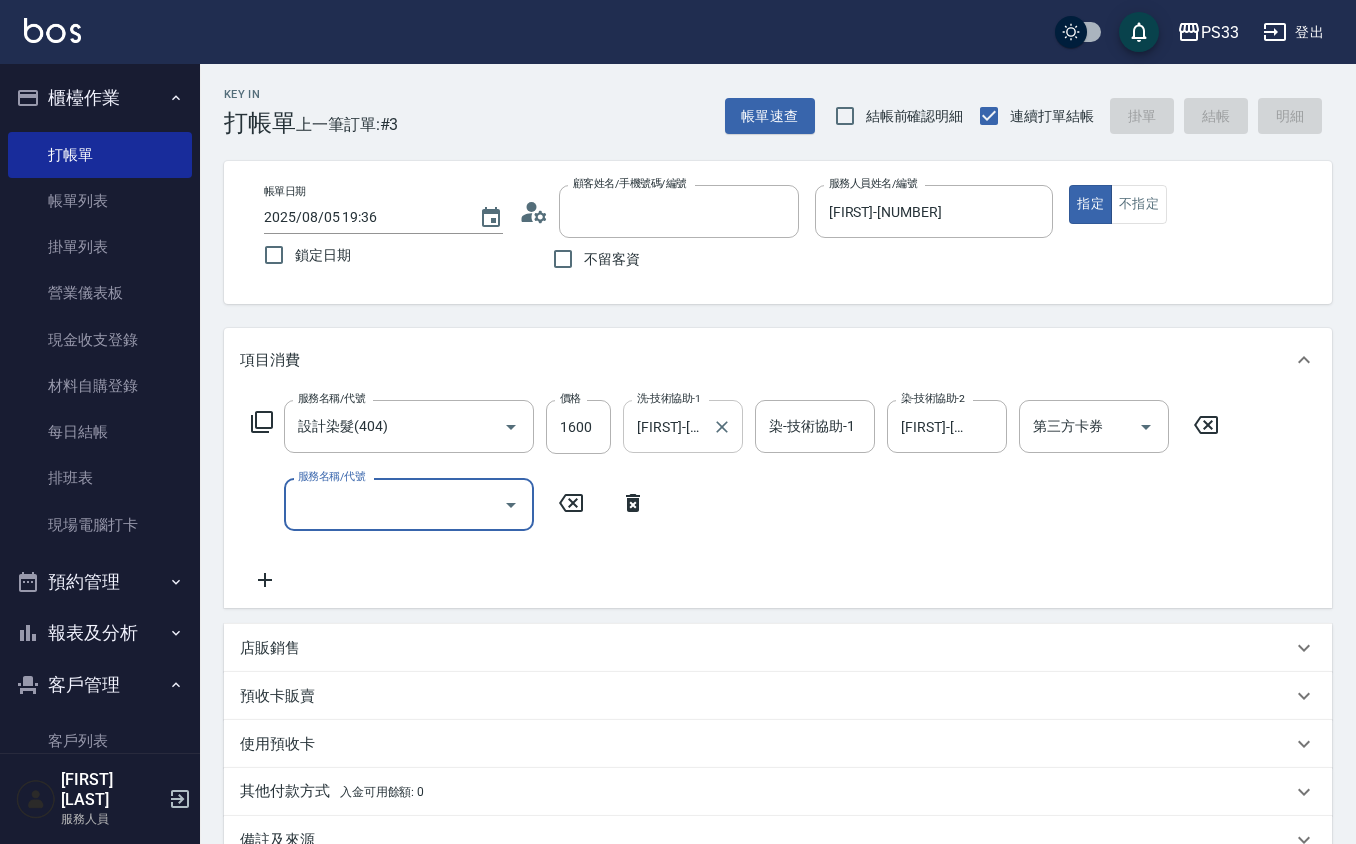 type 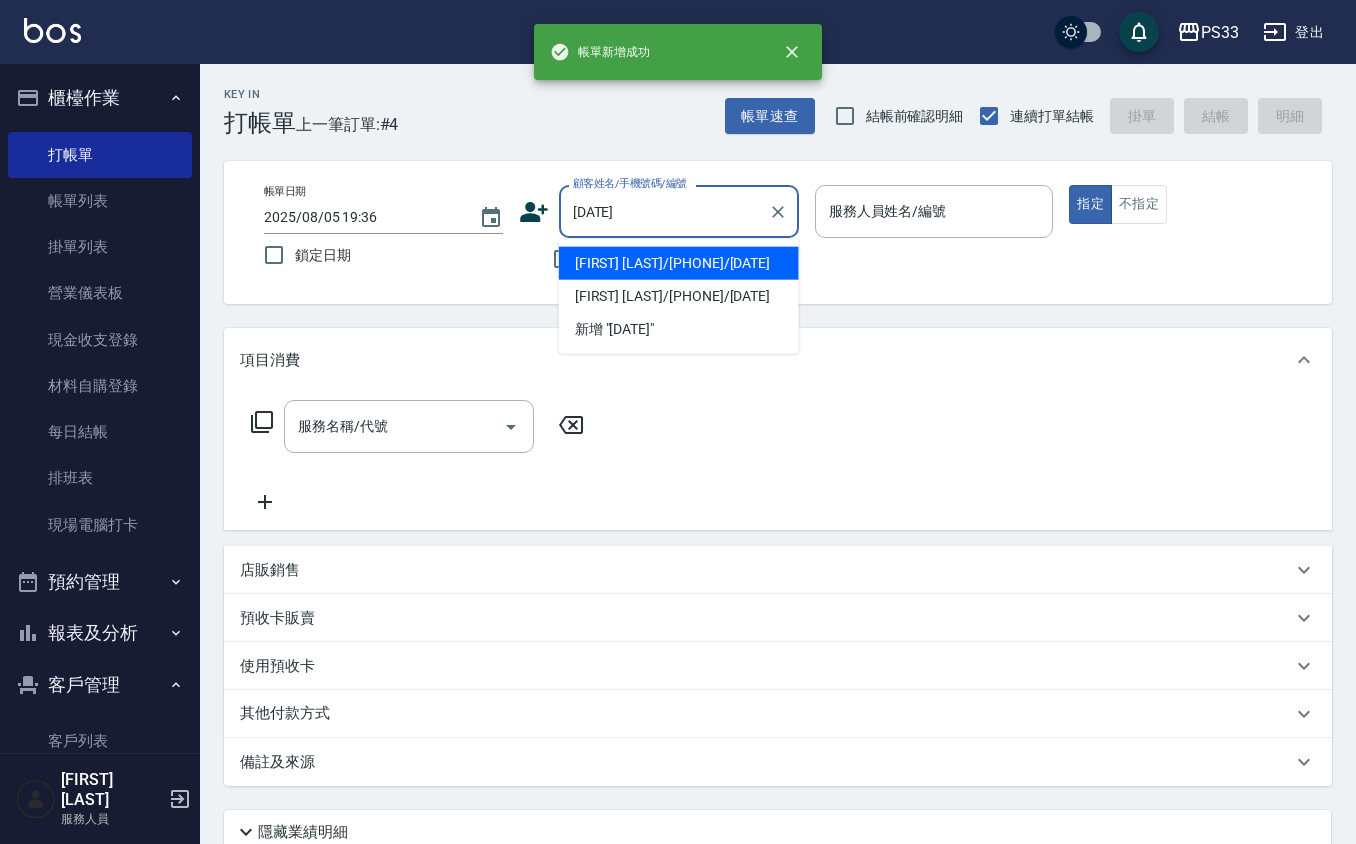 type on "[FIRST] [LAST]/[PHONE]/[DATE]" 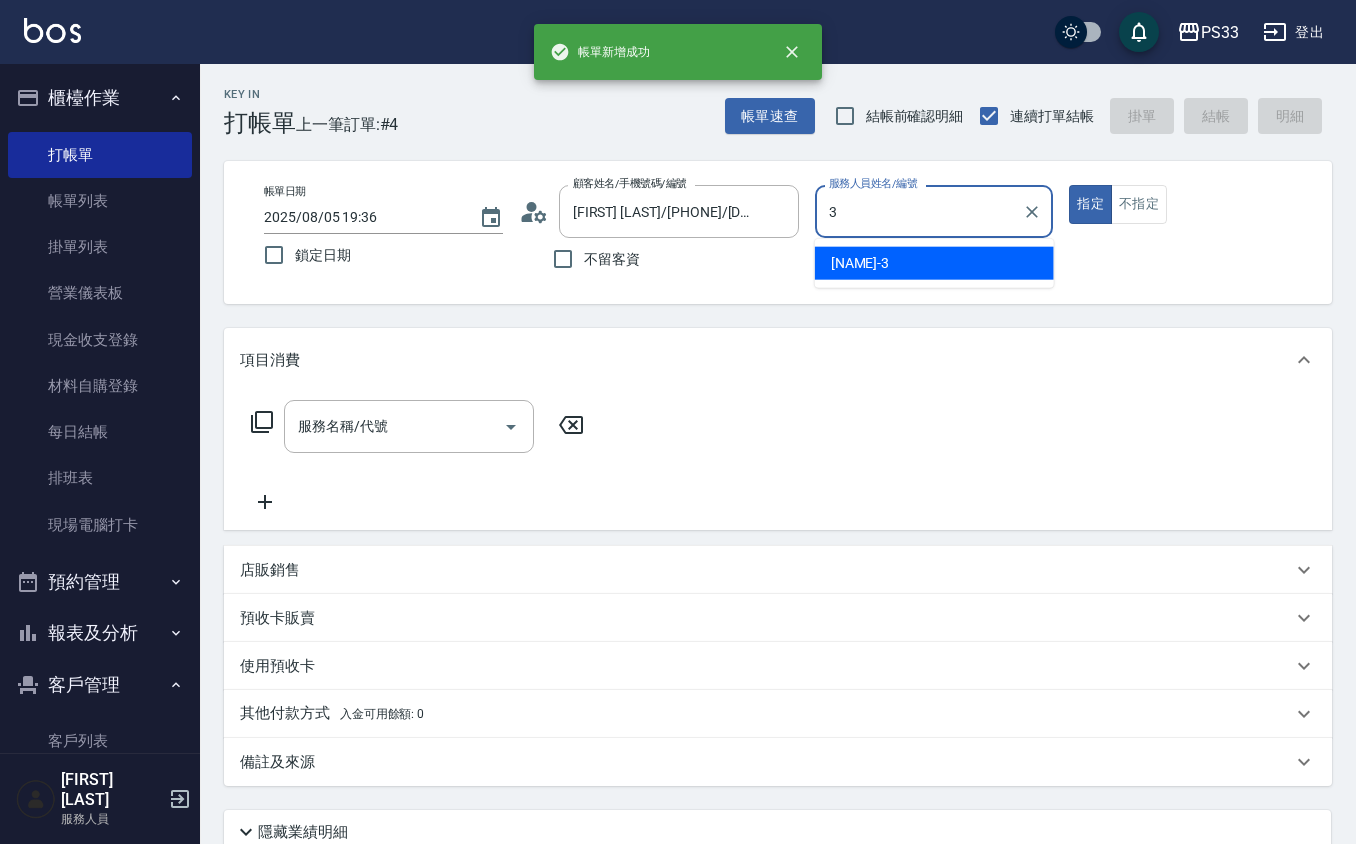 type on "[FIRST]-[NUMBER]" 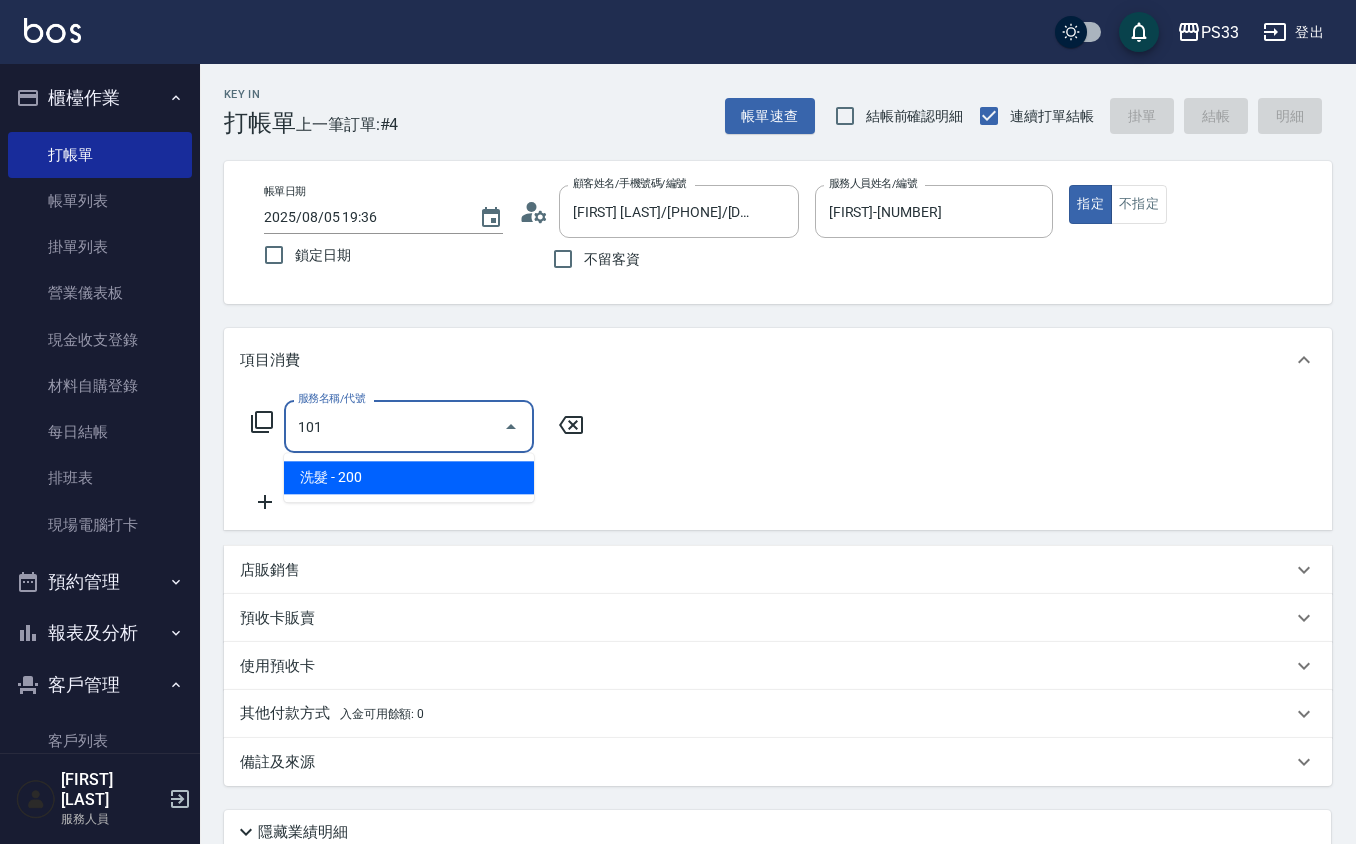 type on "洗髮(101)" 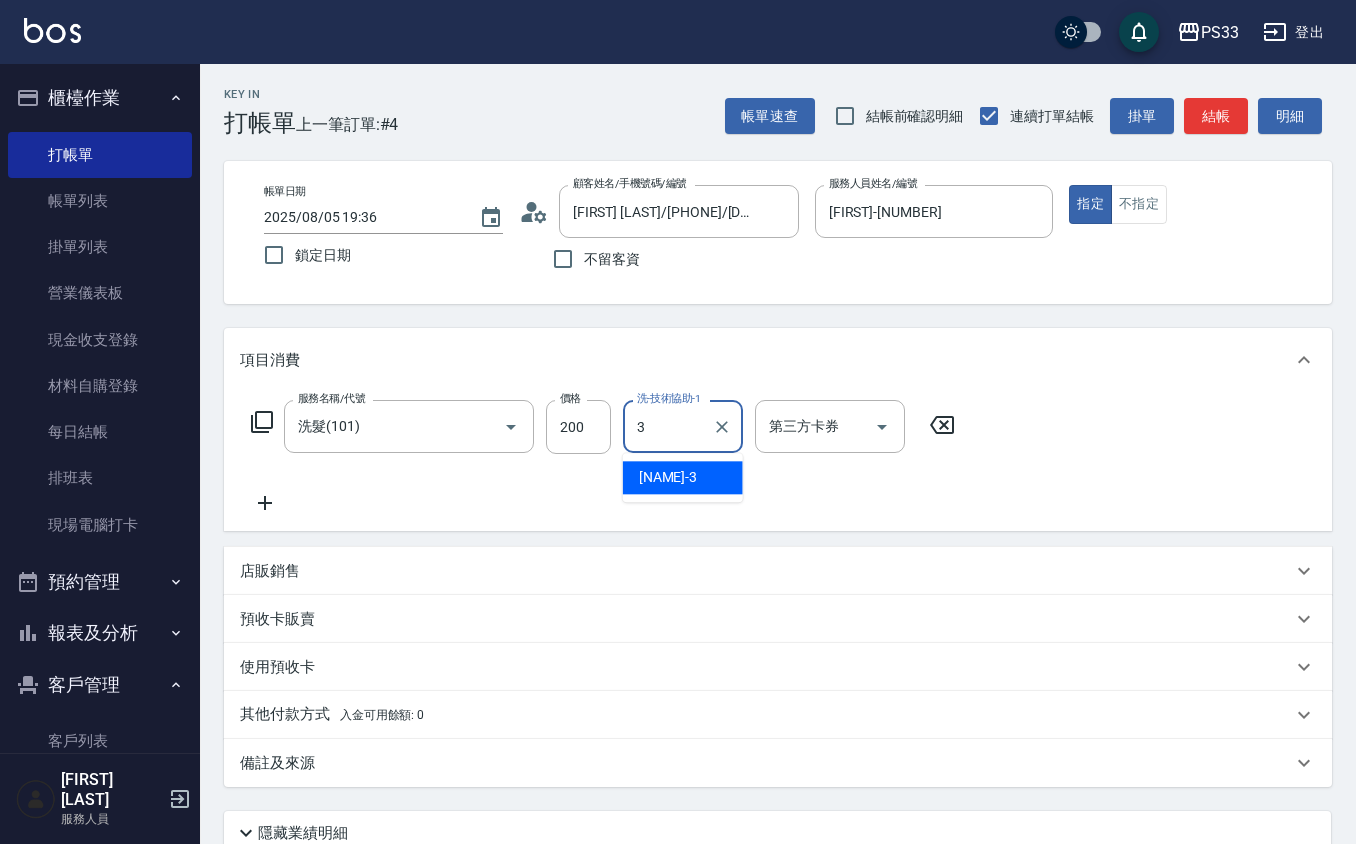 type on "[FIRST]-[NUMBER]" 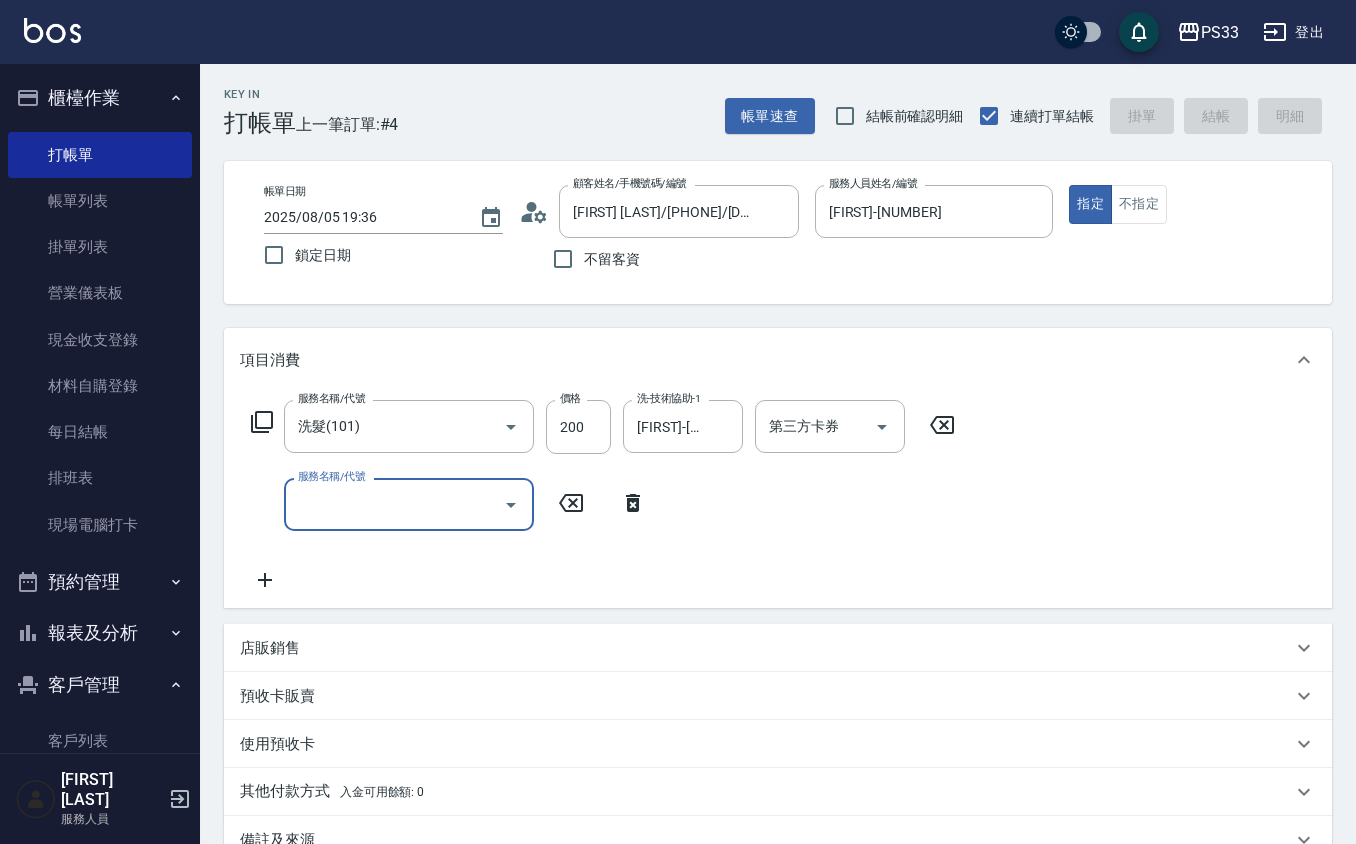 type 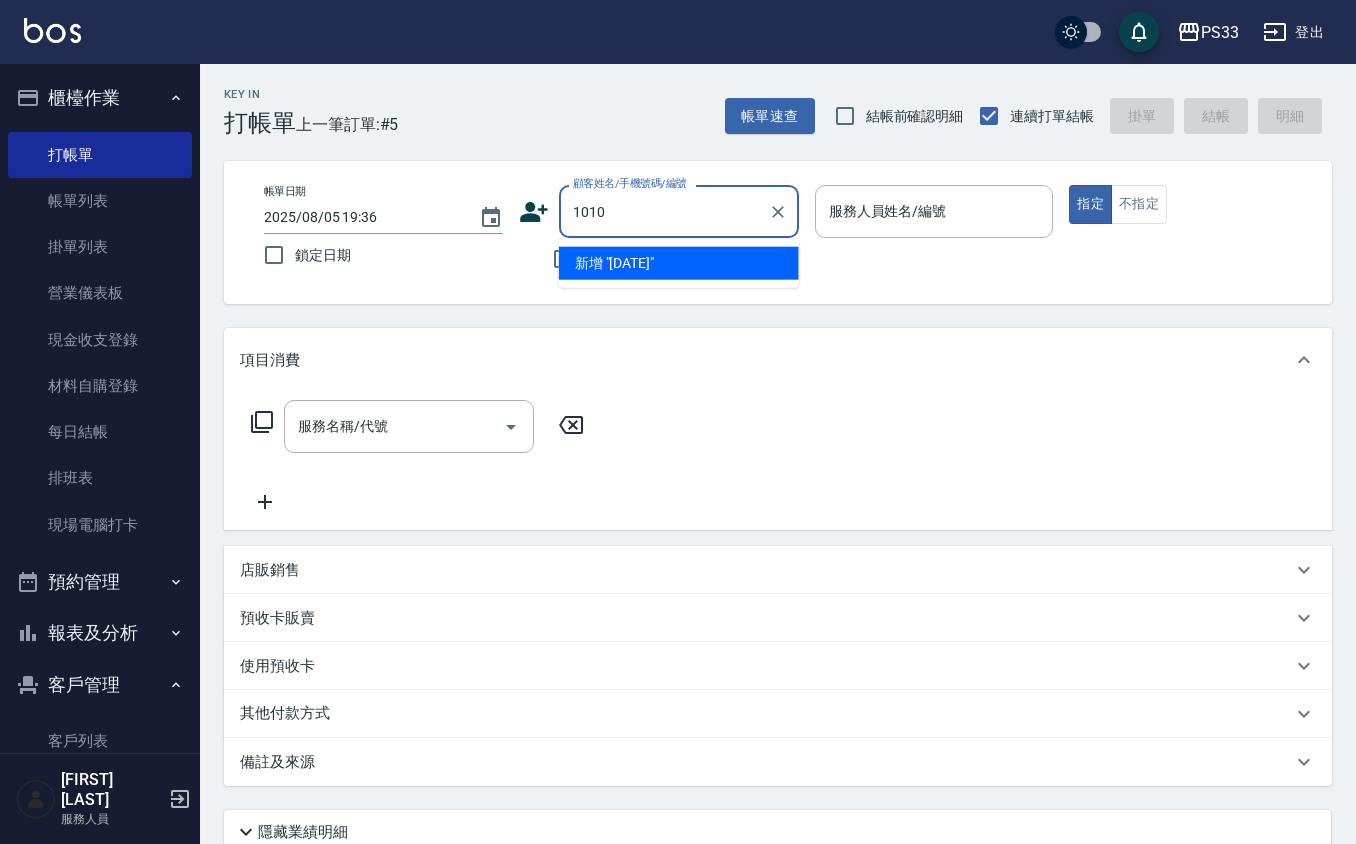 click on "指定" at bounding box center [1090, 204] 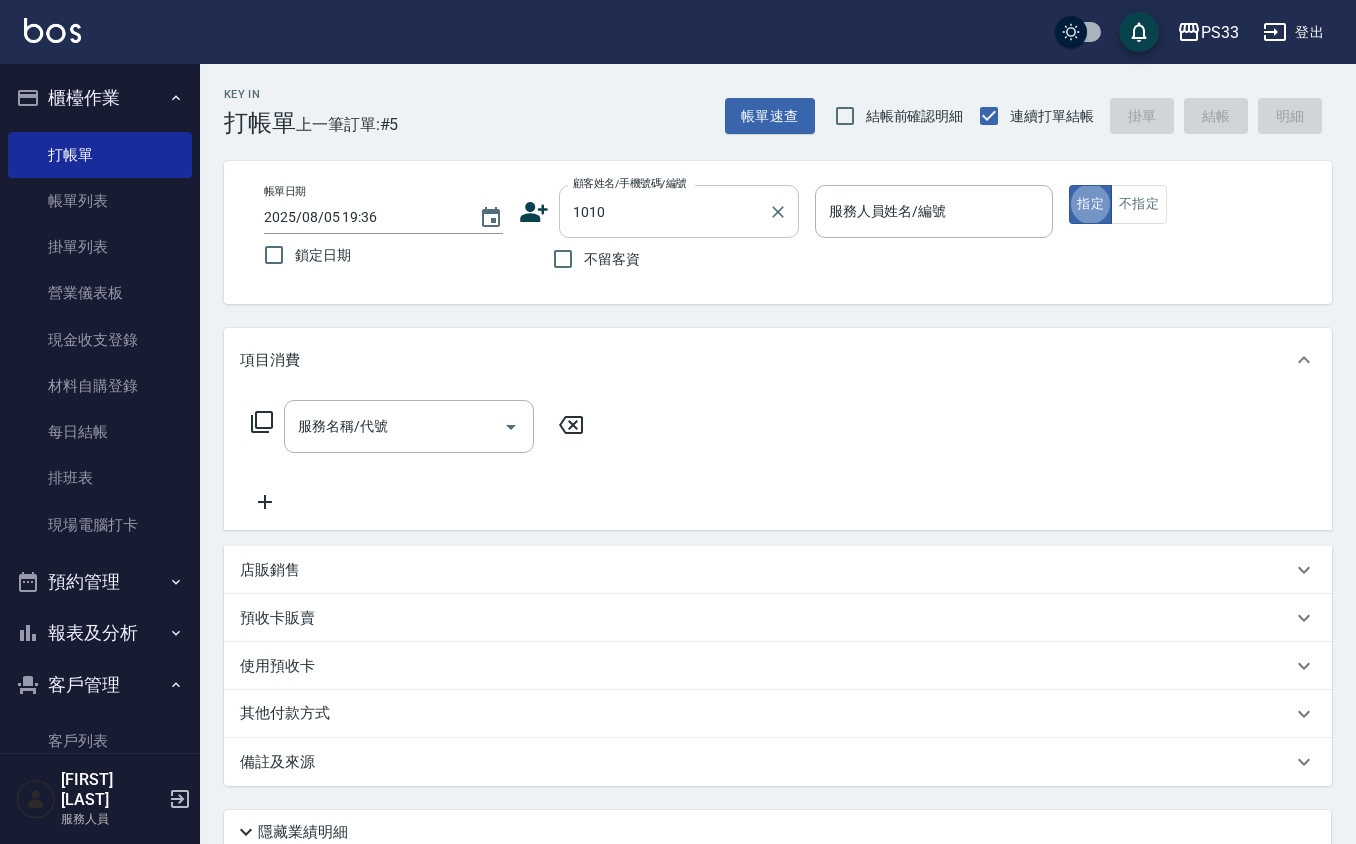 click on "1010" at bounding box center (664, 211) 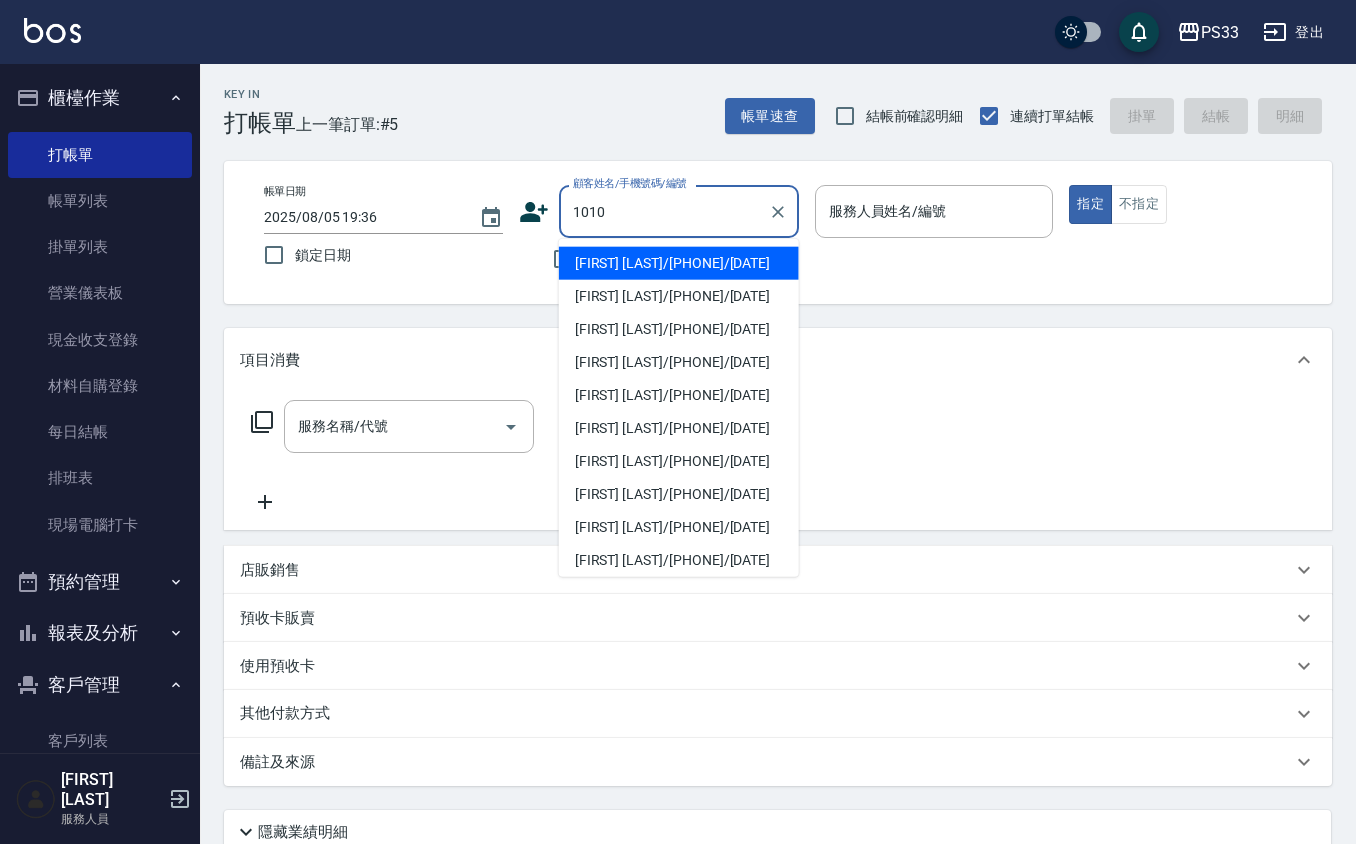 click on "1010" at bounding box center [664, 211] 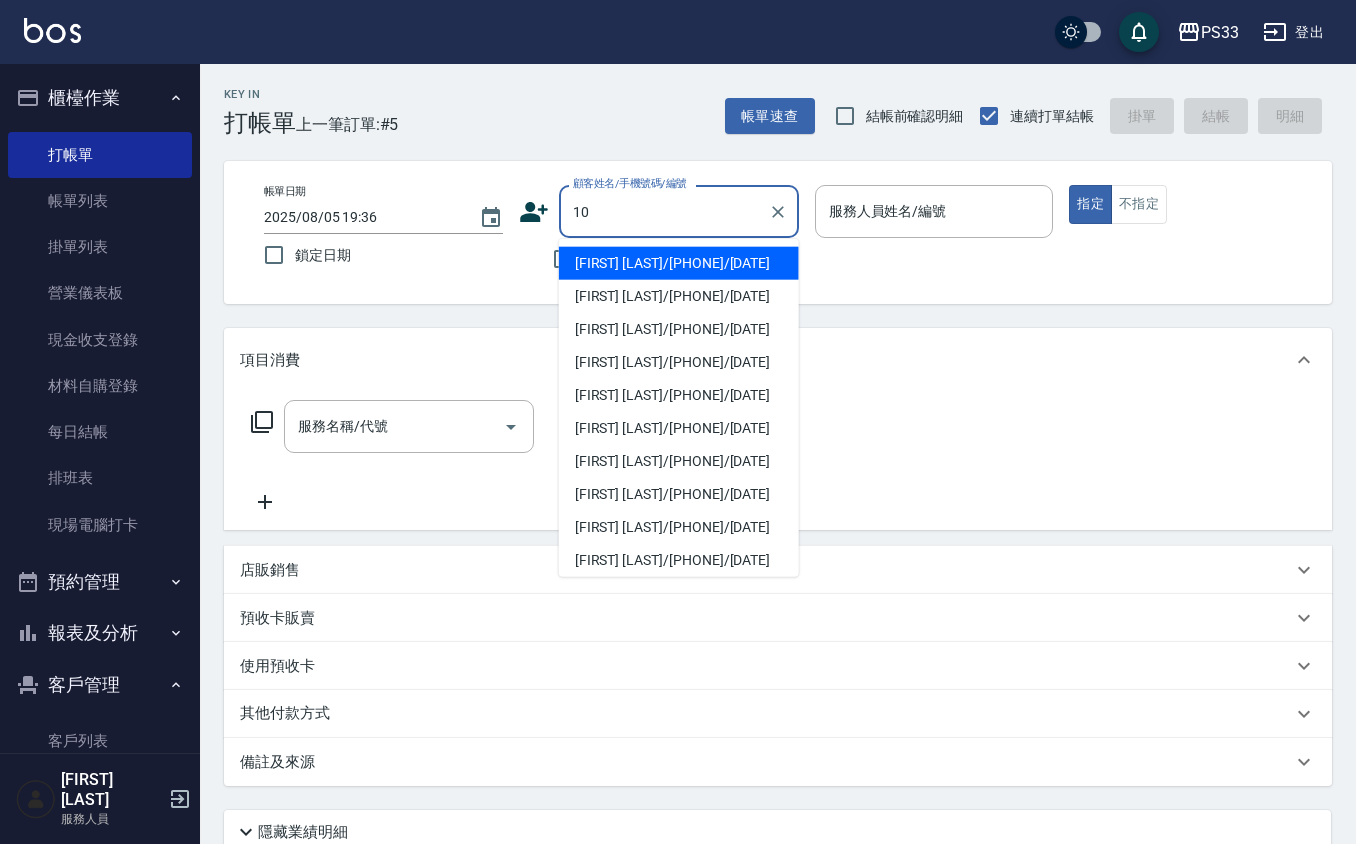 type on "[FIRST] [LAST]/[PHONE]/[DATE]" 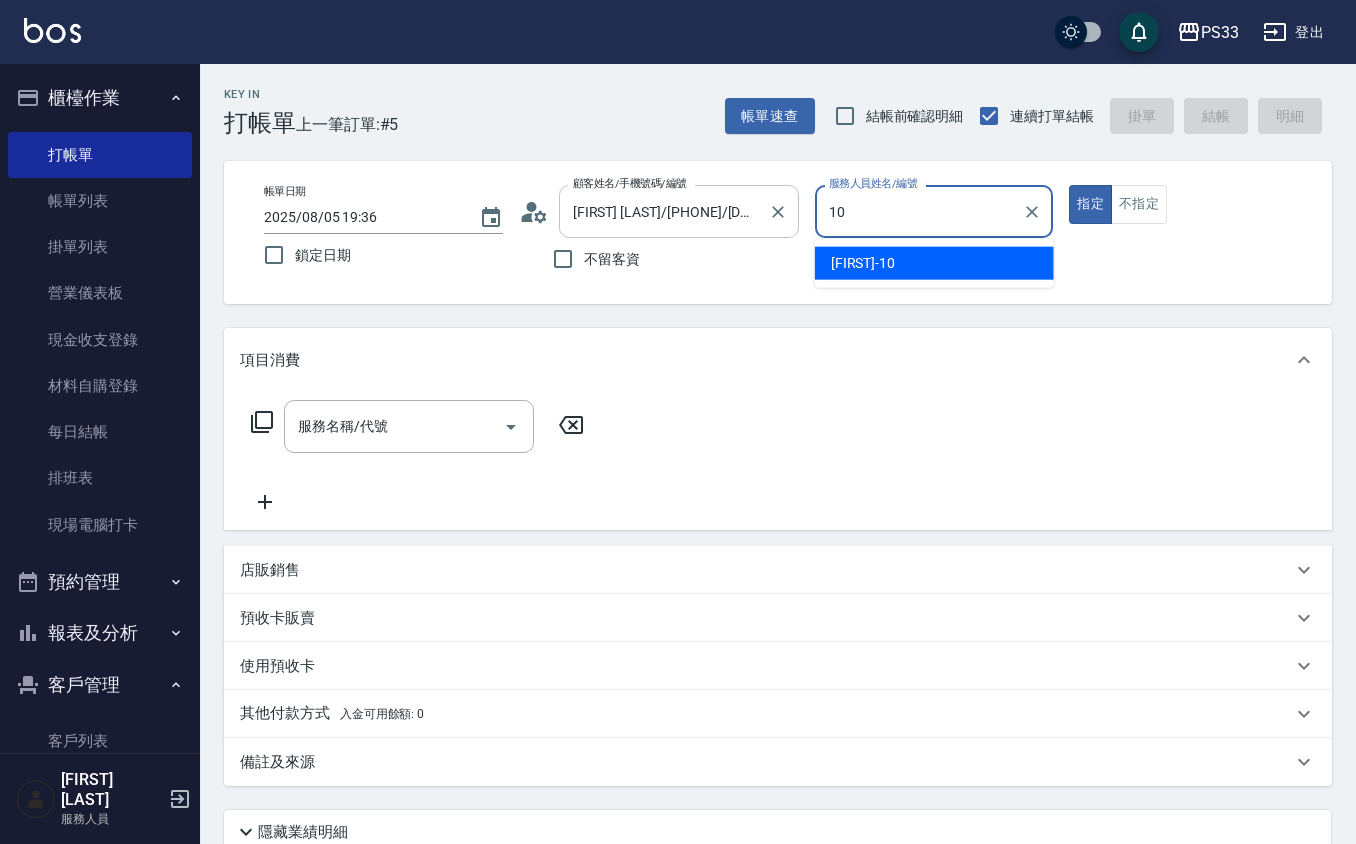 type on "[NAME]-10" 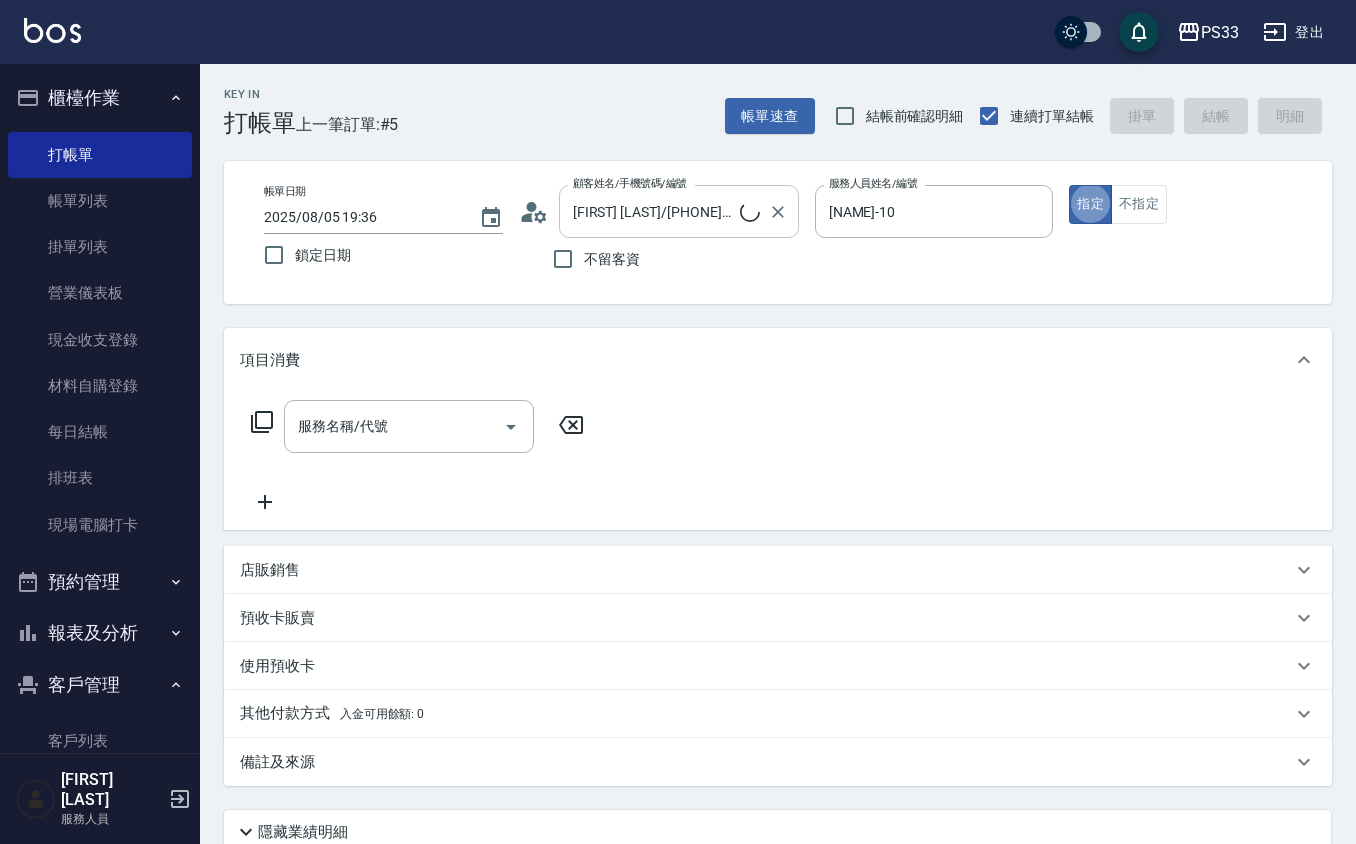 type on "[FIRST]/[DATE]/[DATE]" 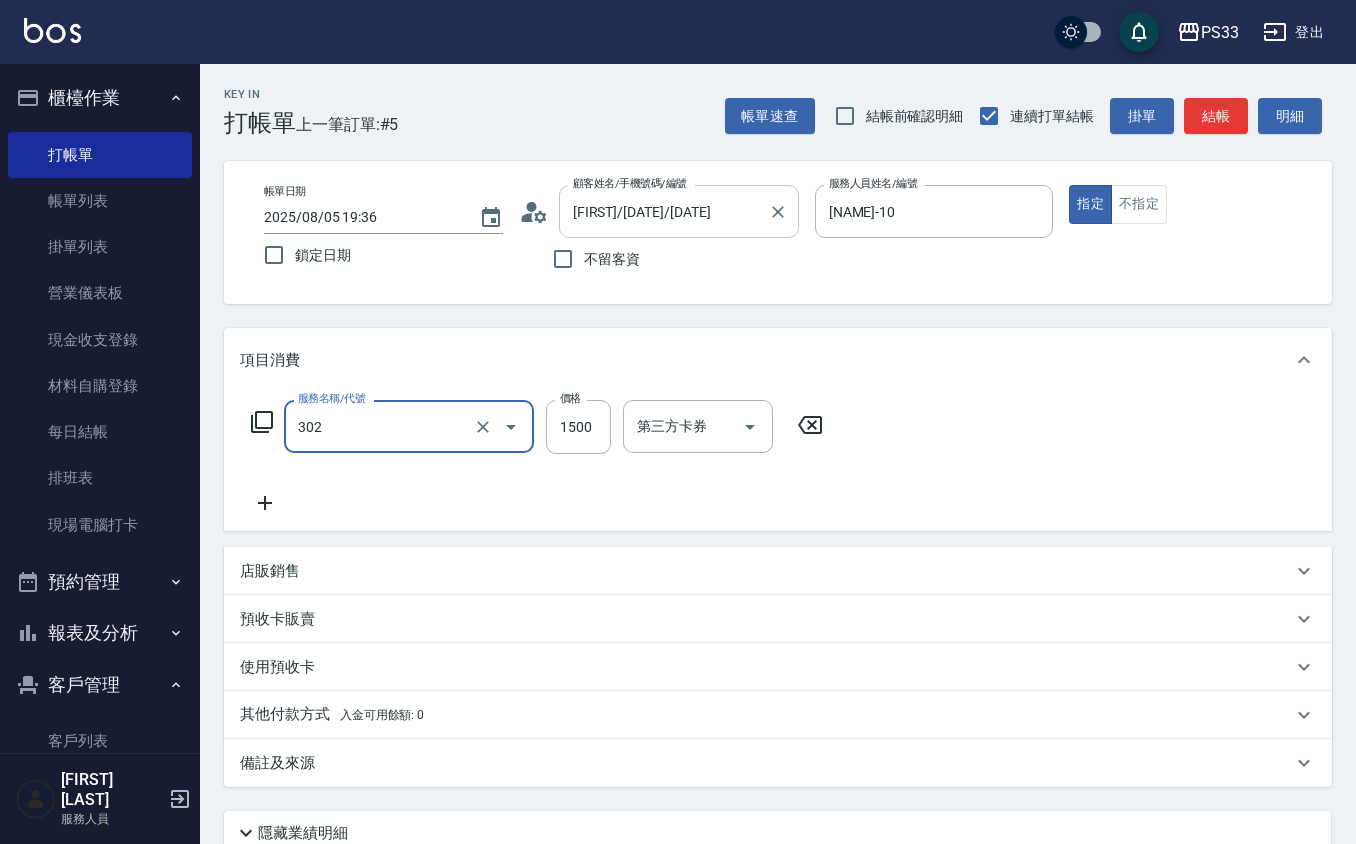 type on "設計燙髮(302)" 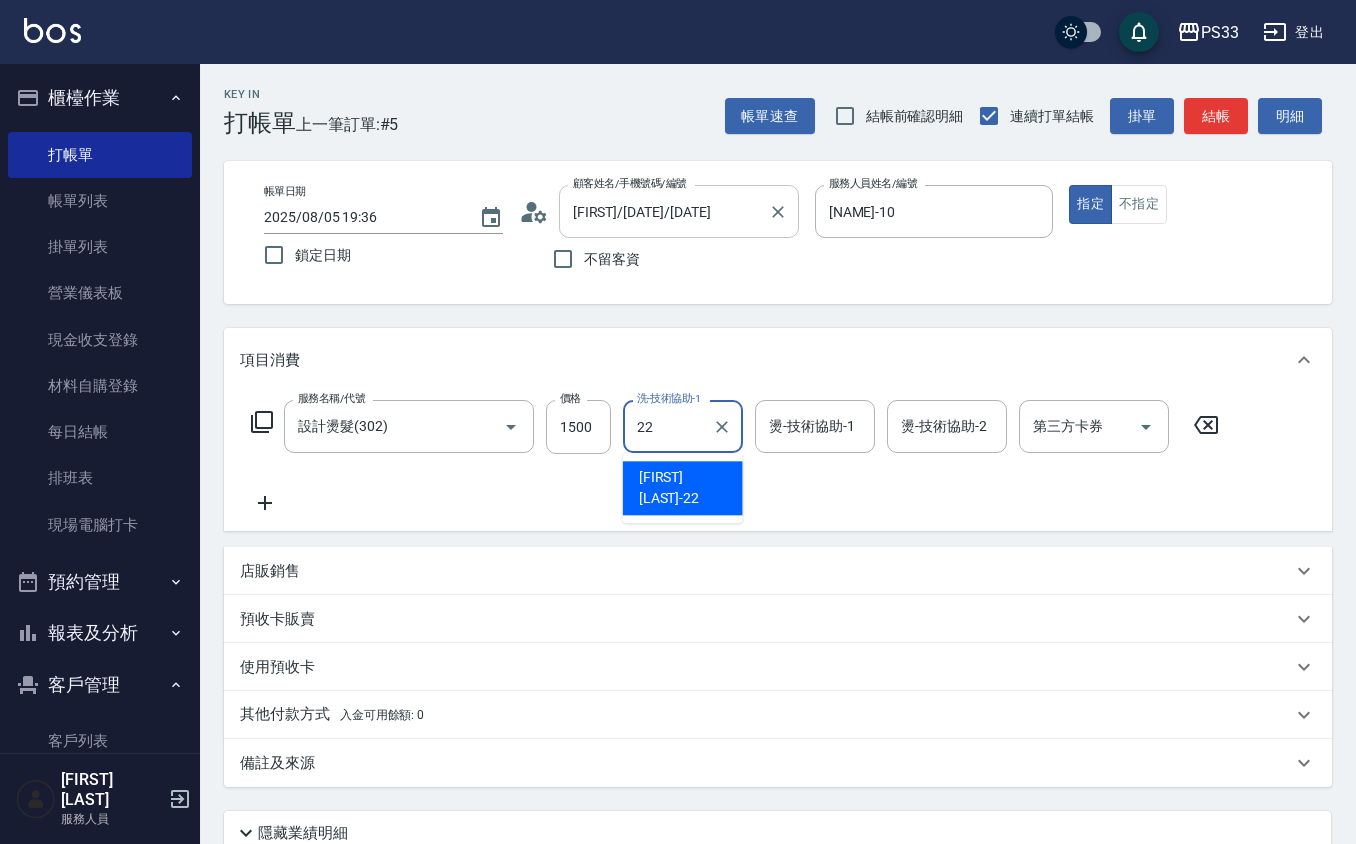 type on "[FIRST] [LAST] - [NUMBER]" 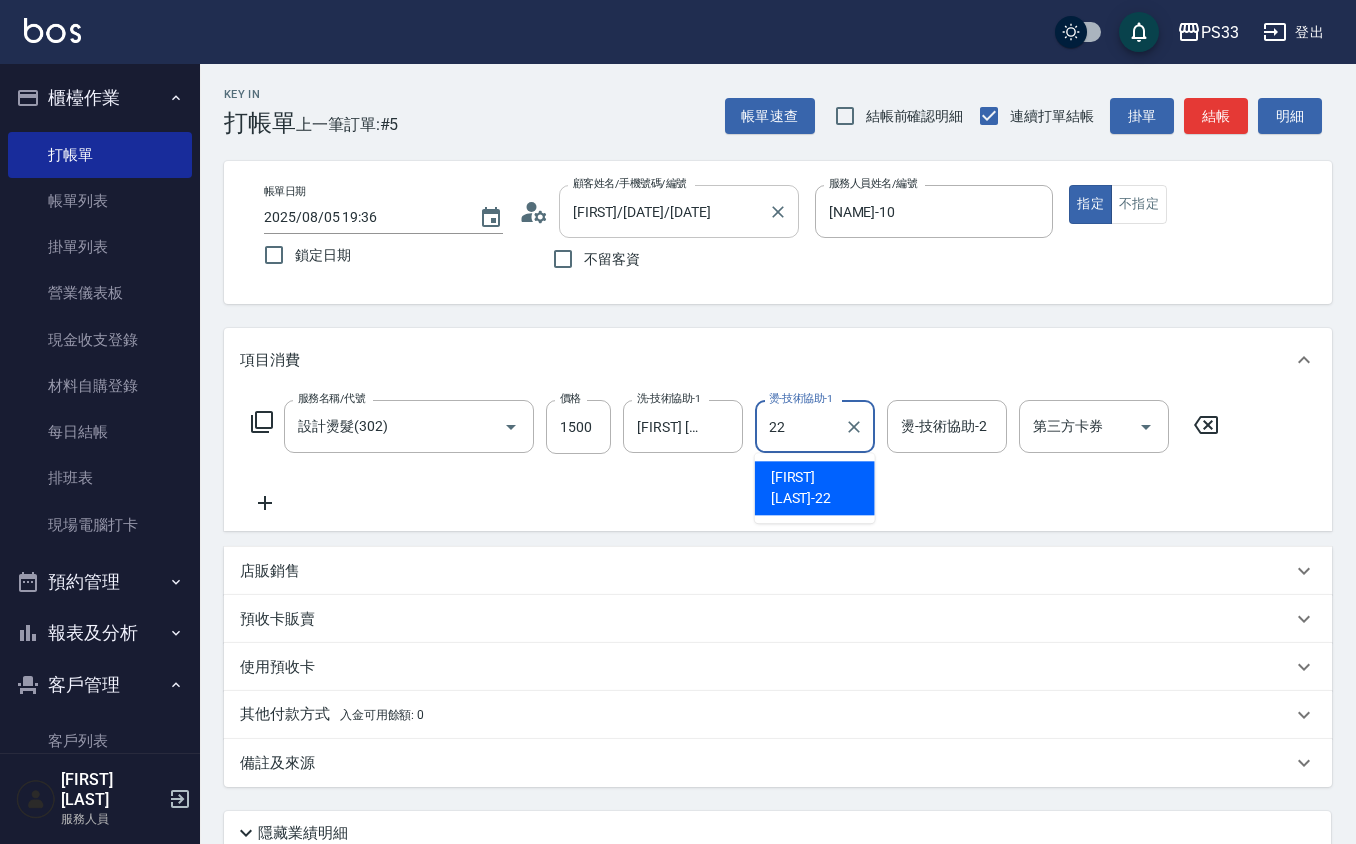 type on "[FIRST] [LAST] - [NUMBER]" 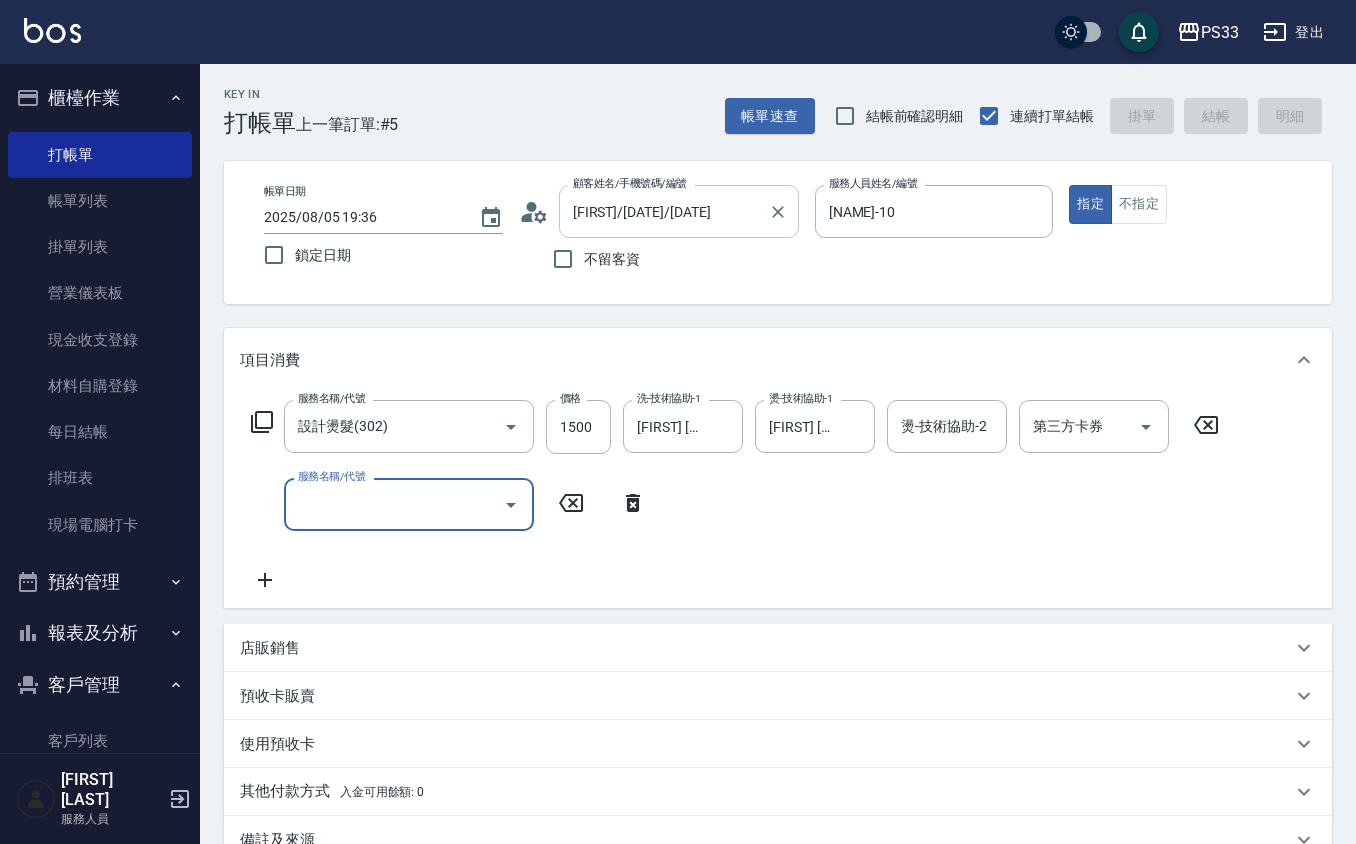 type 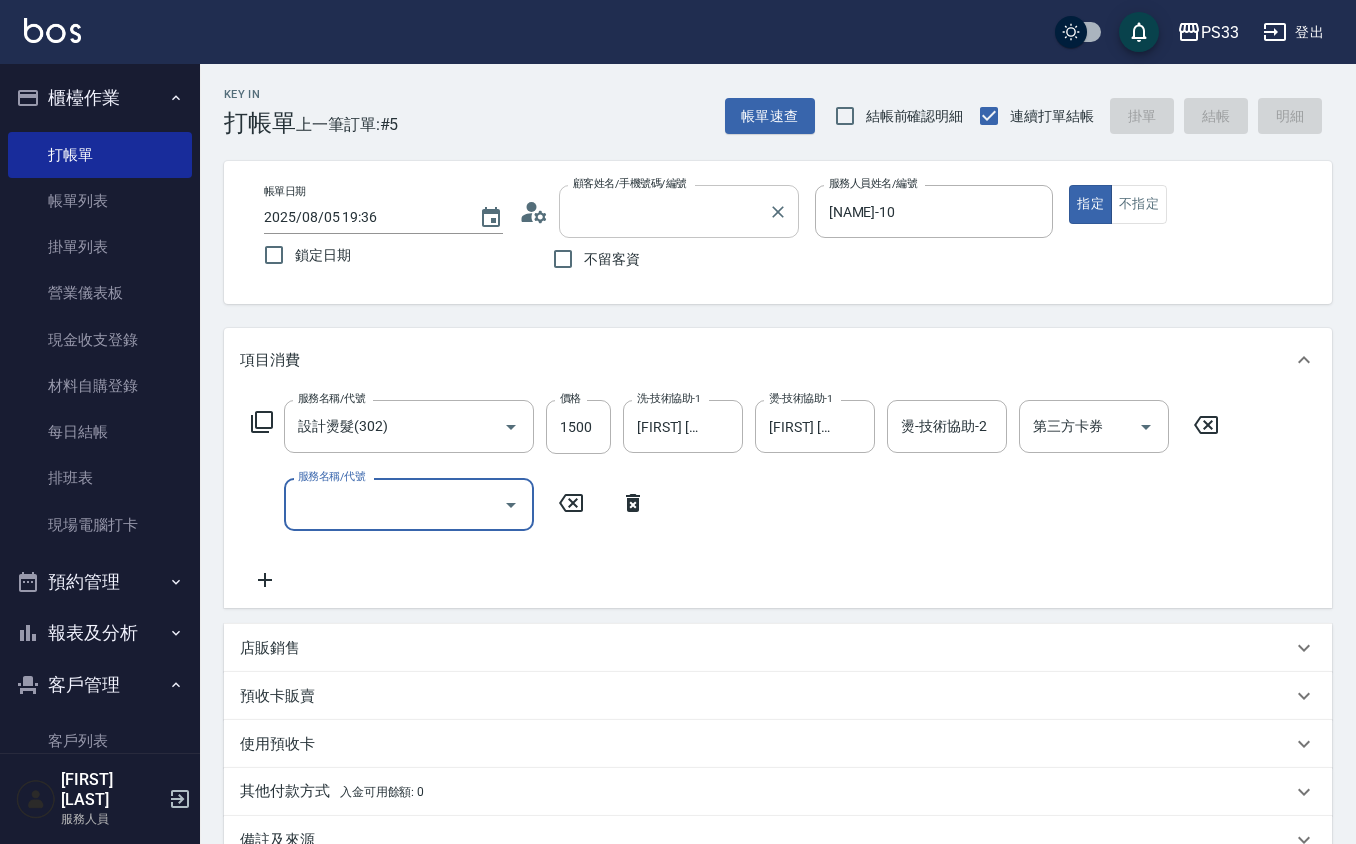 type on "2025/08/05 19:37" 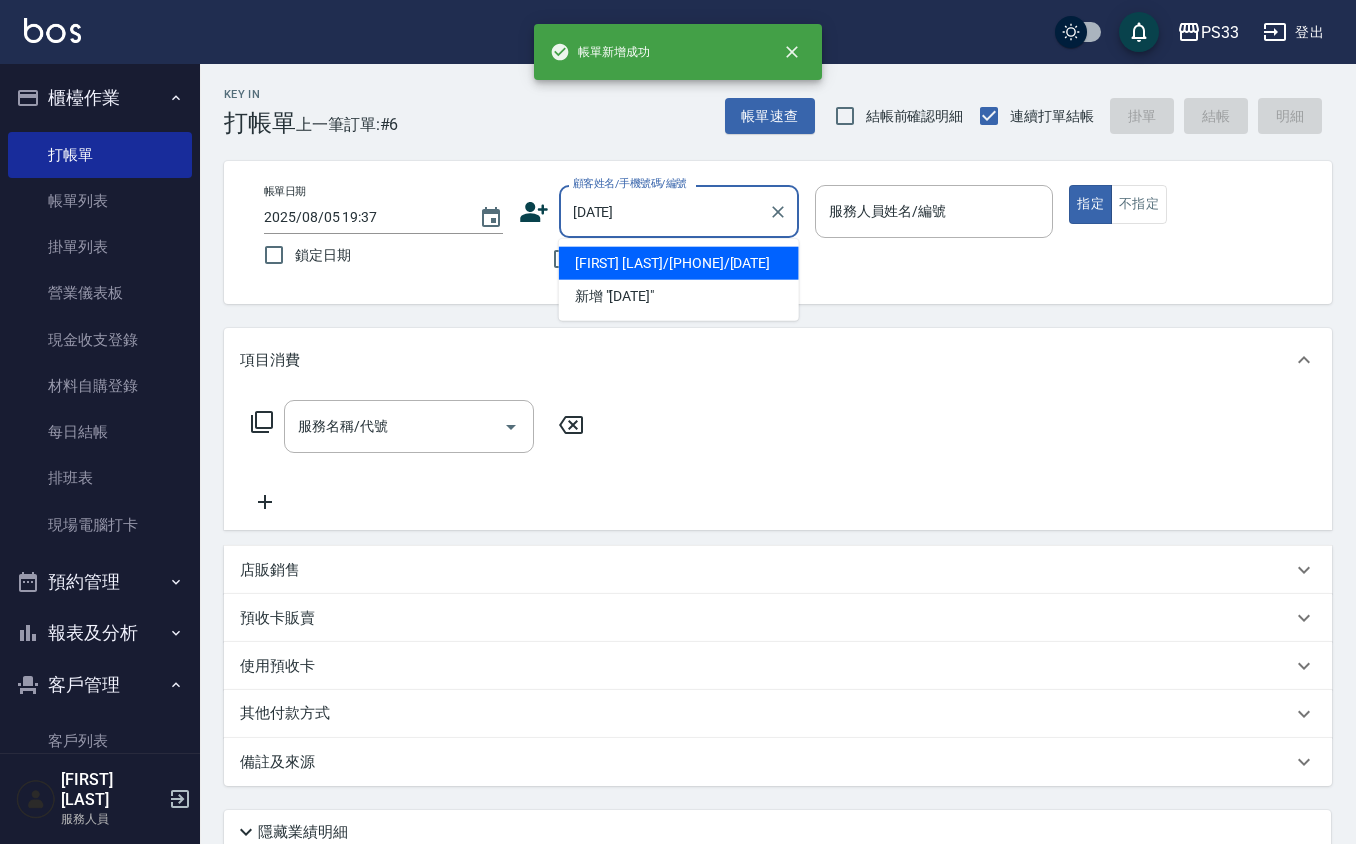 type on "[FIRST] [LAST]/[PHONE]/[DATE]" 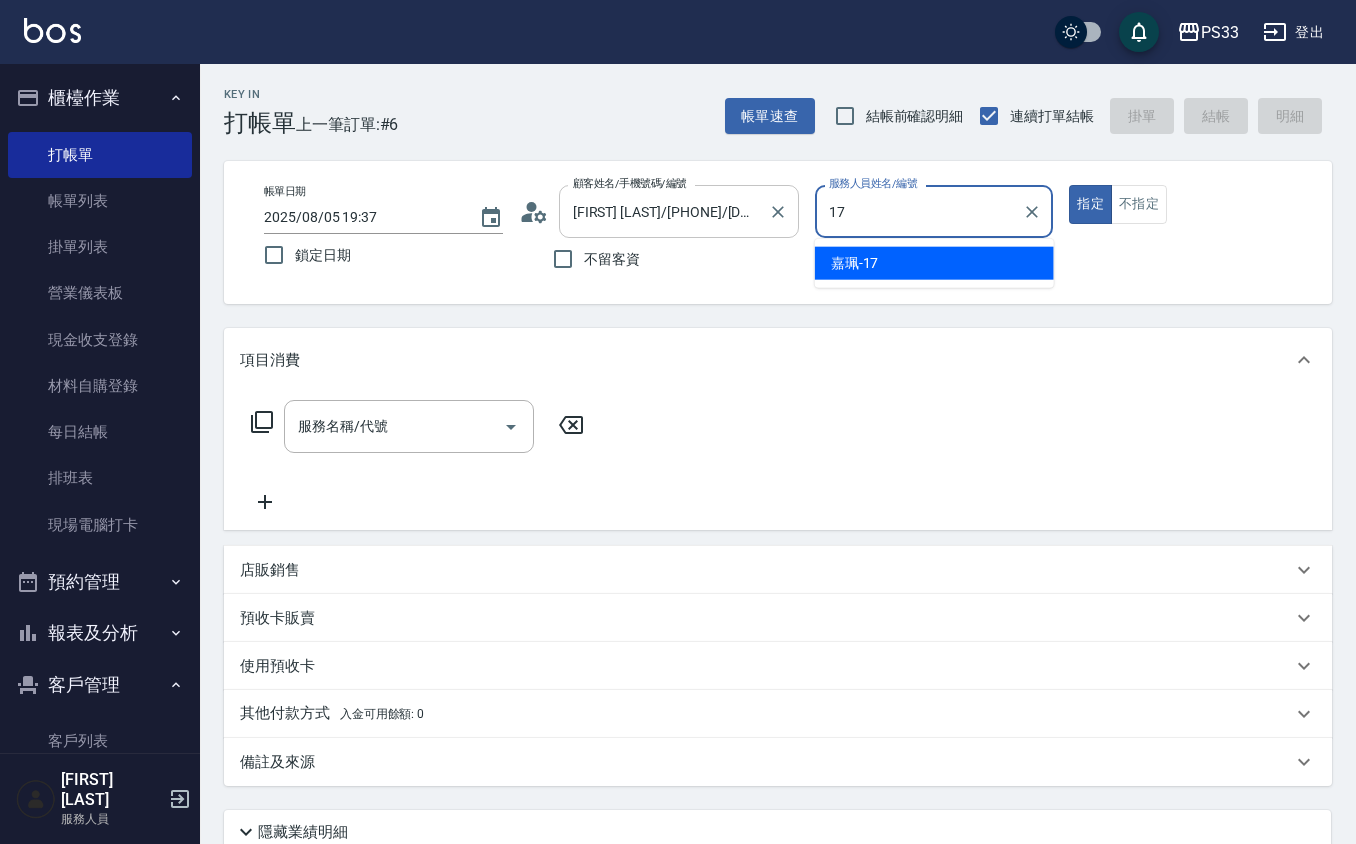 type on "嘉珮-17" 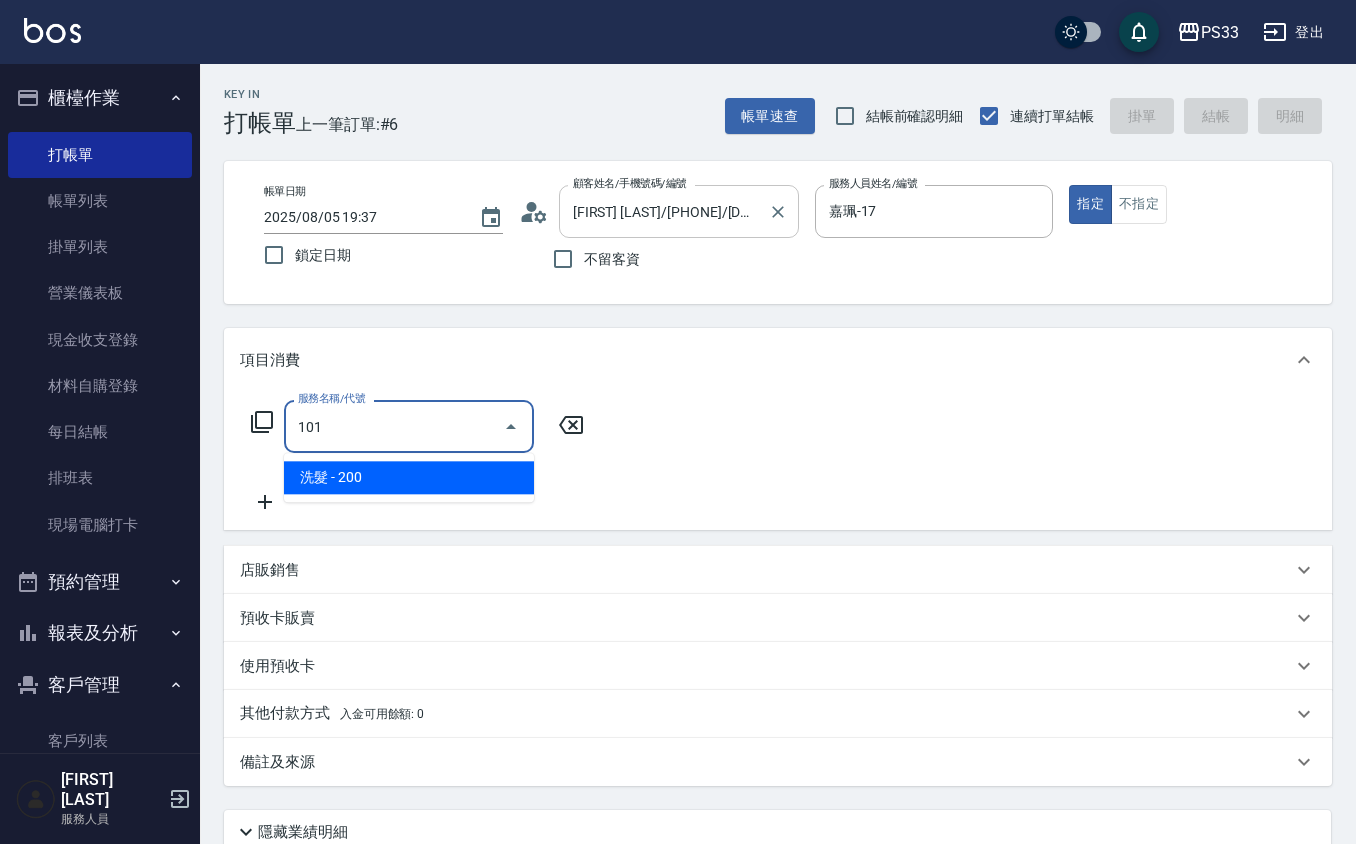 type on "洗髮(101)" 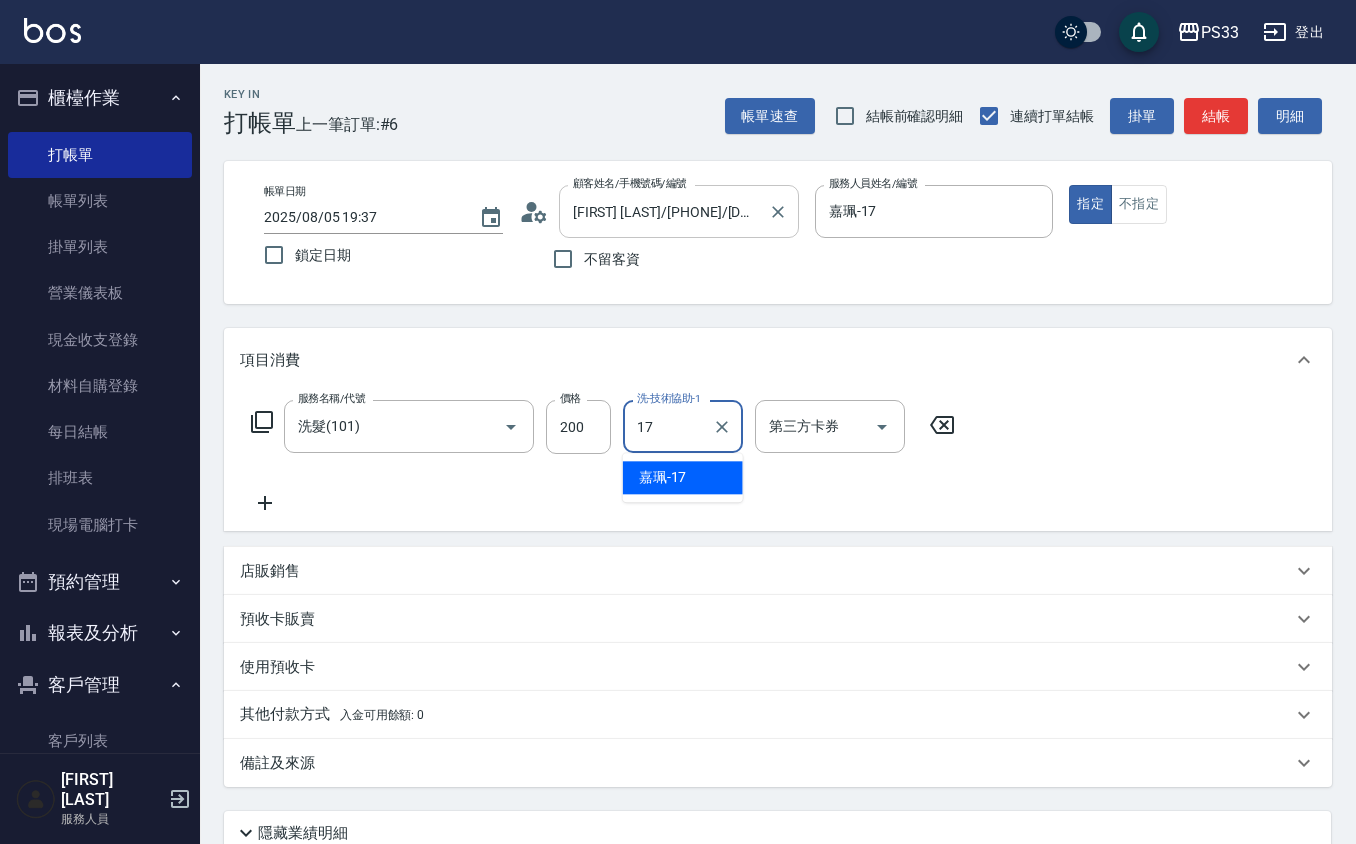 type on "嘉珮-17" 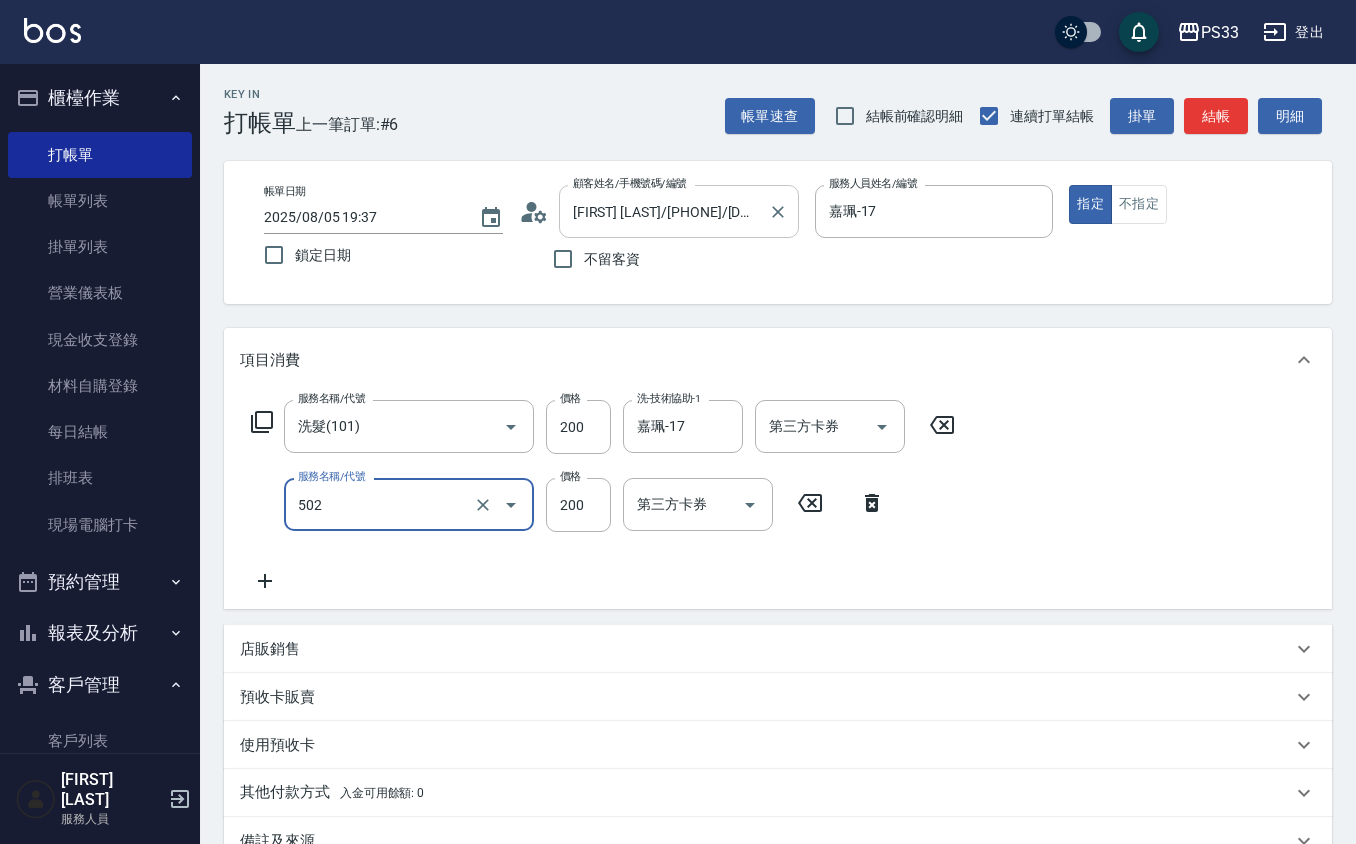 type on "自備護髮(502)" 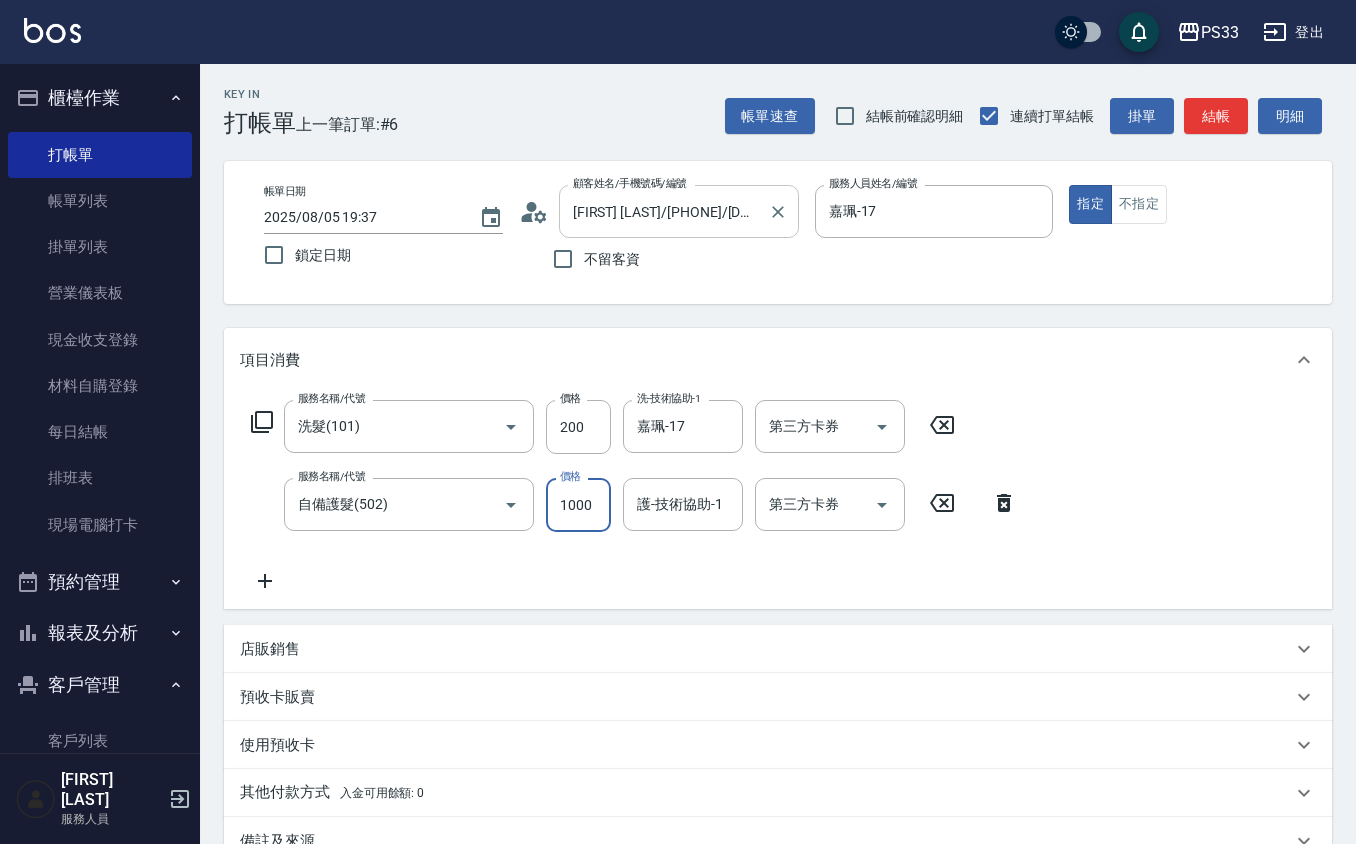type on "1000" 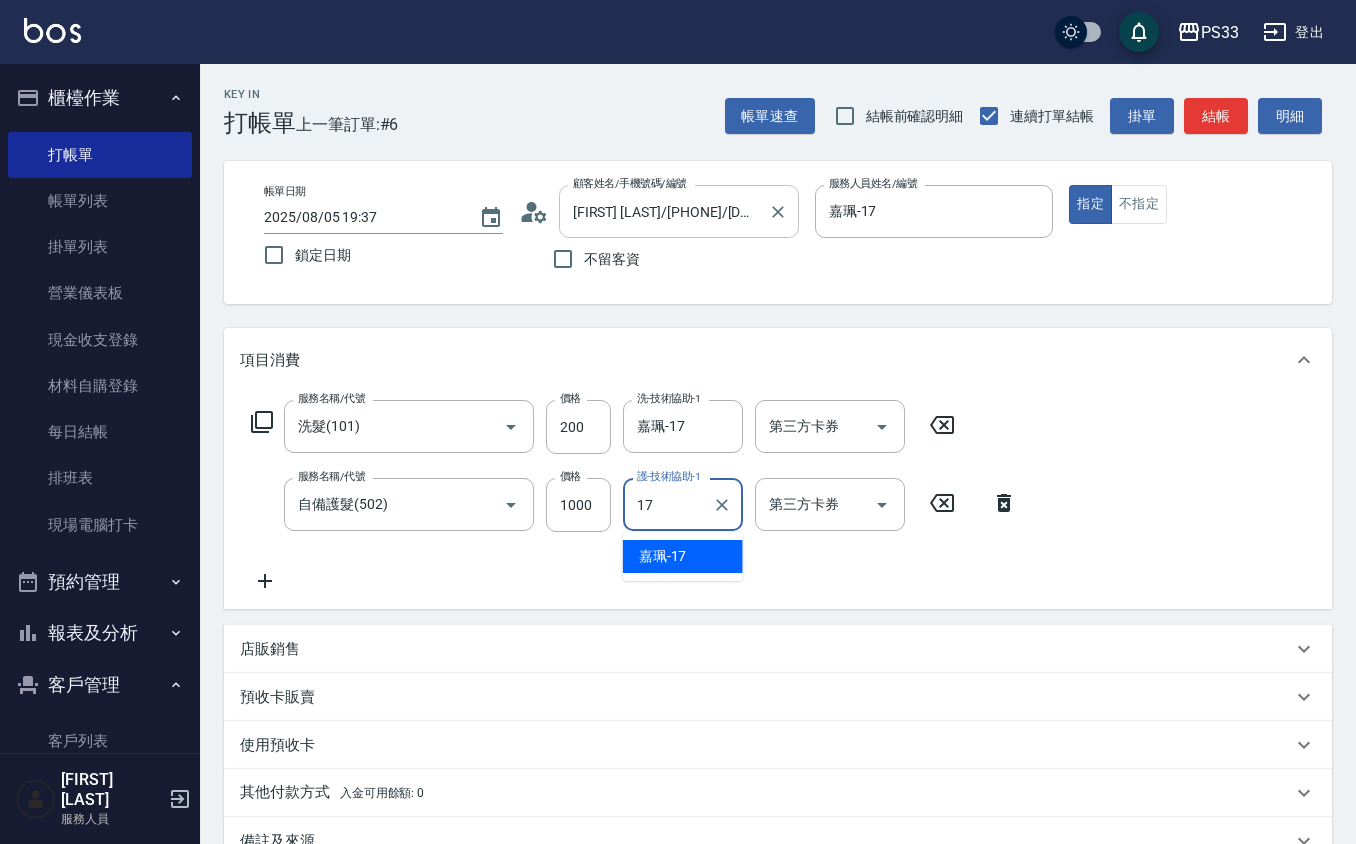 type on "嘉珮-17" 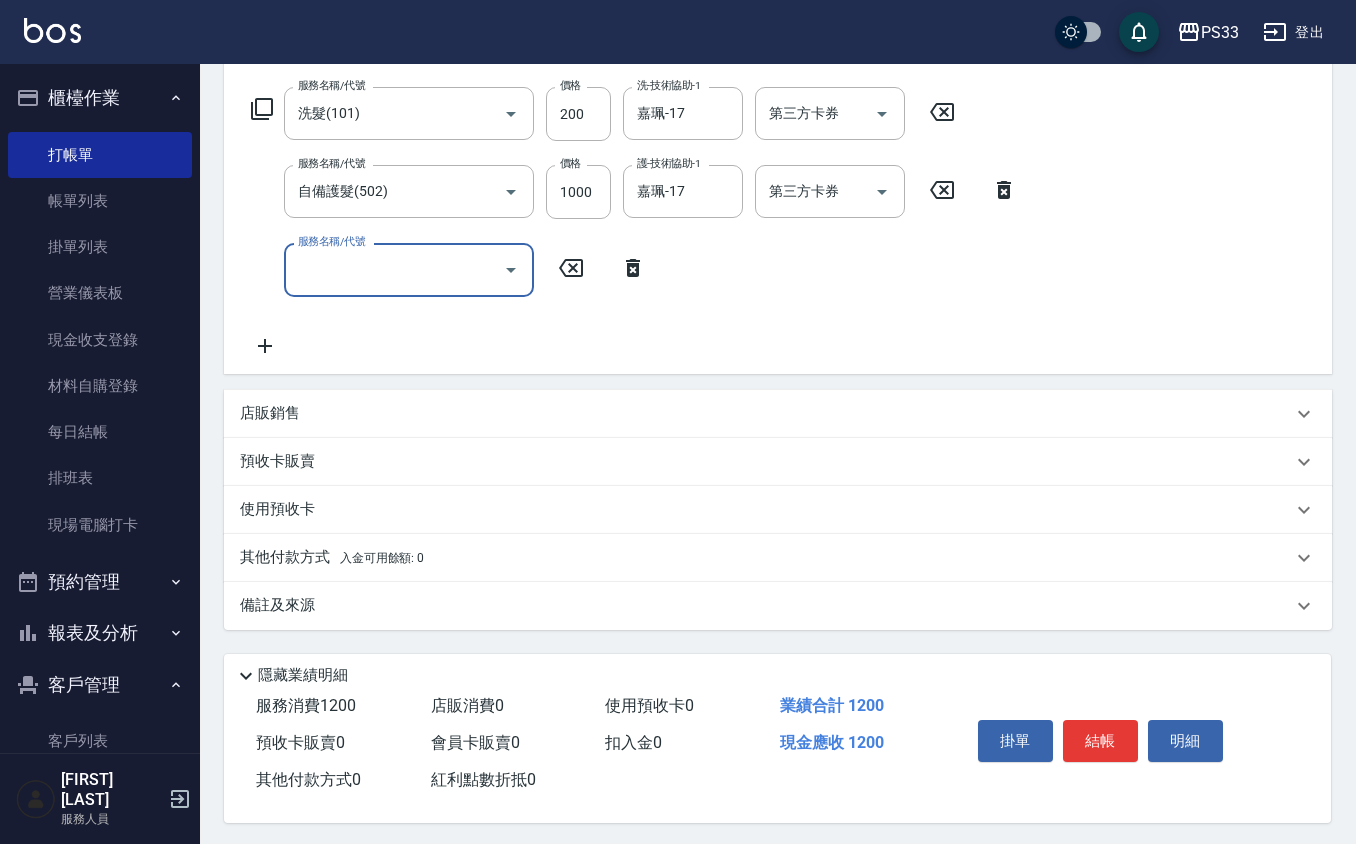 scroll, scrollTop: 320, scrollLeft: 0, axis: vertical 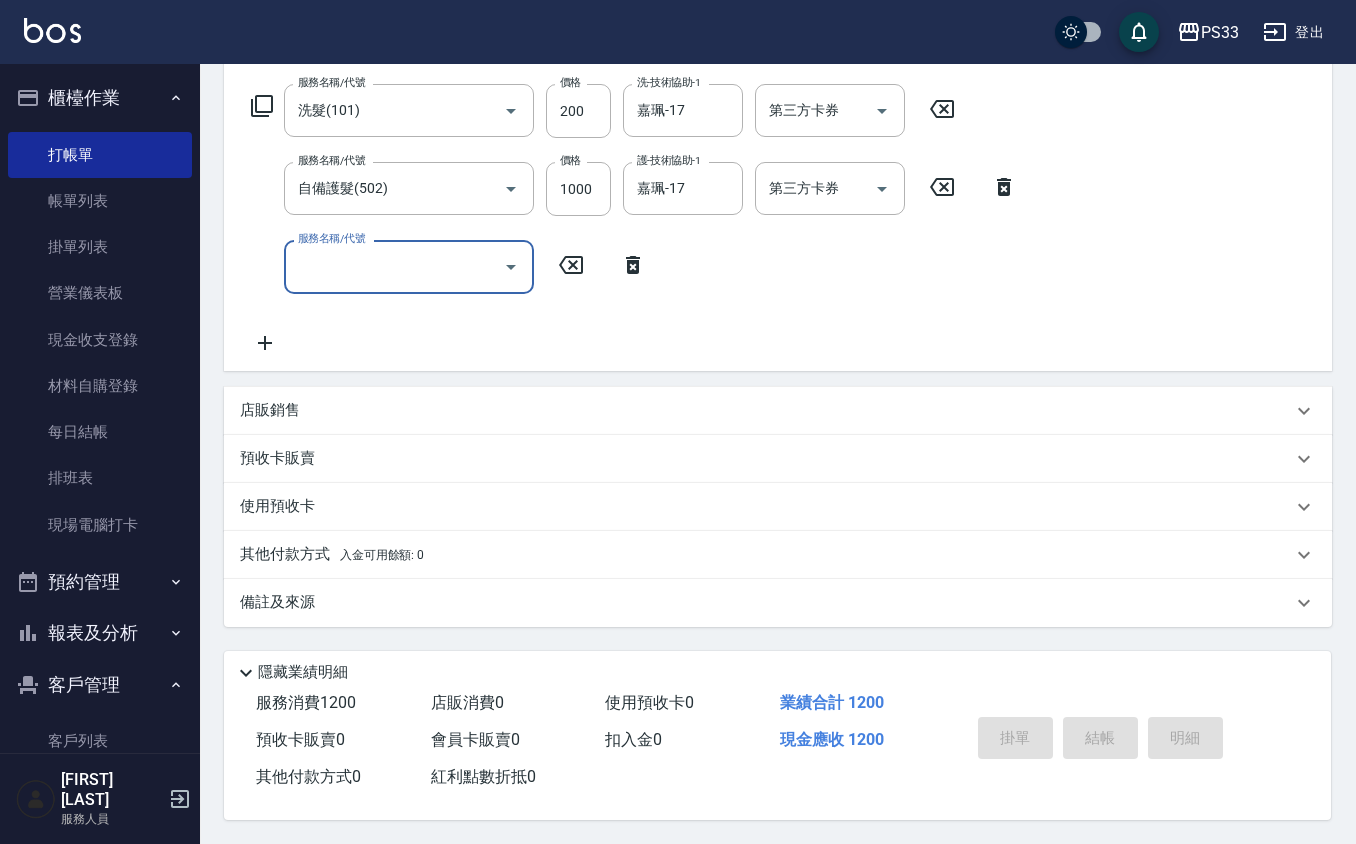 type 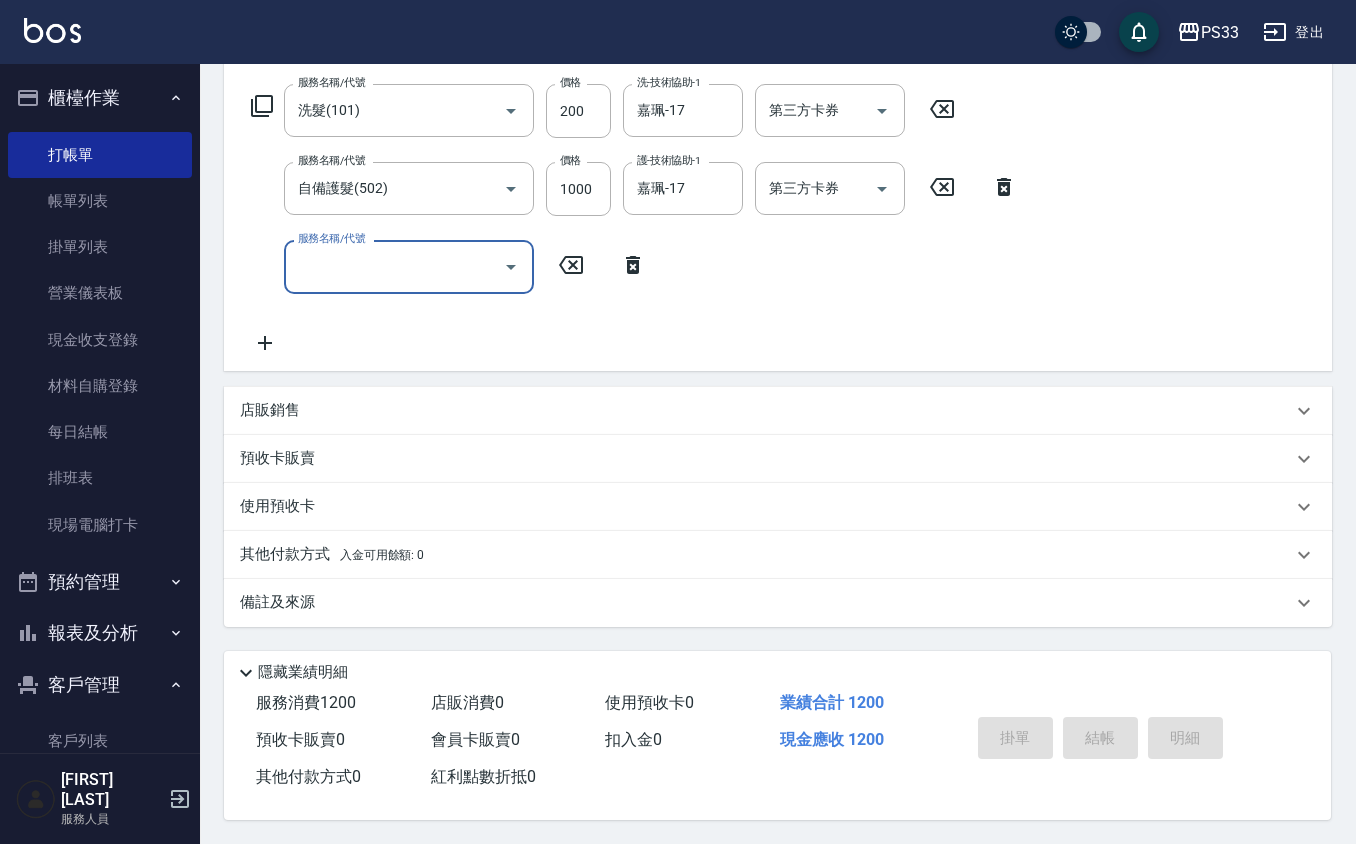 type 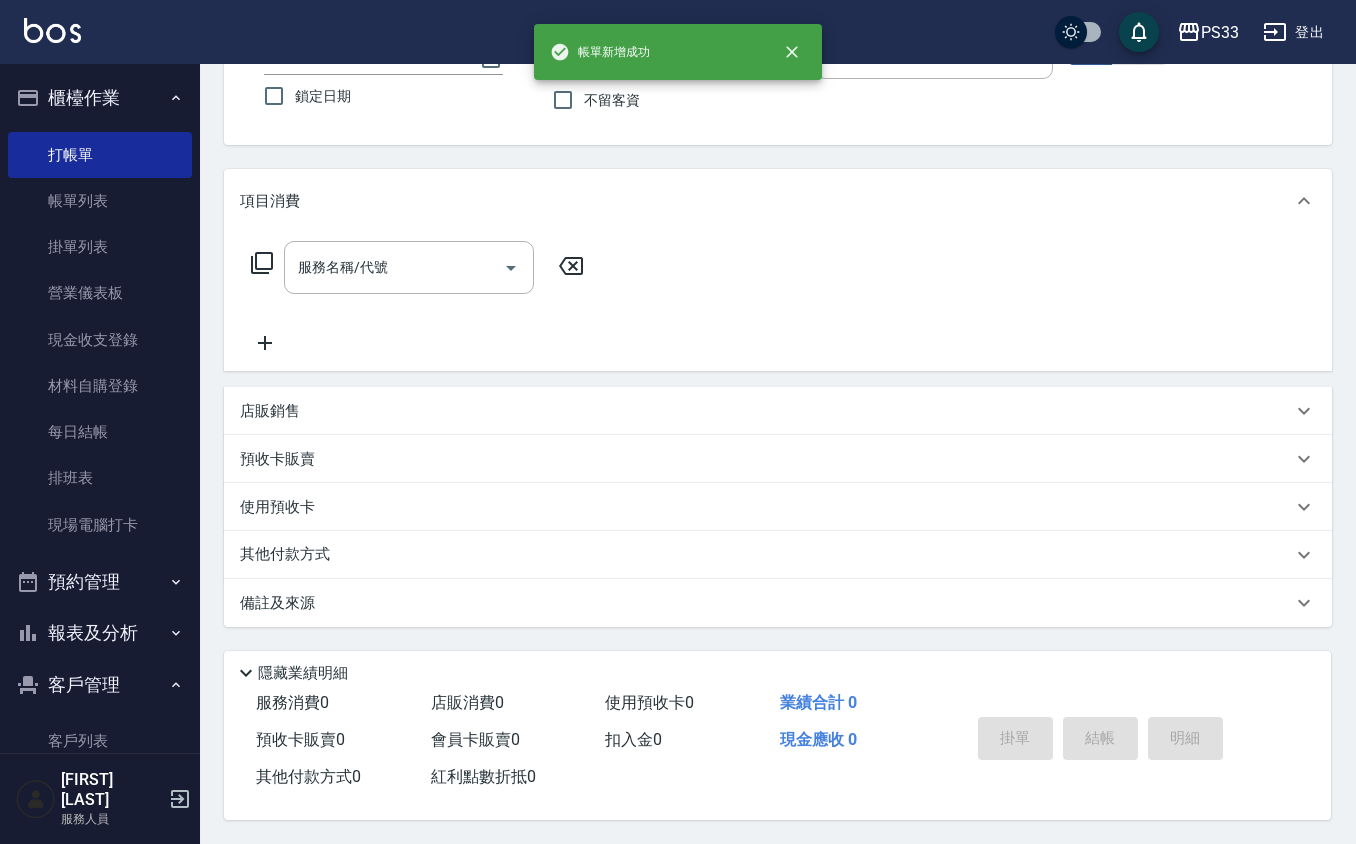 scroll, scrollTop: 0, scrollLeft: 0, axis: both 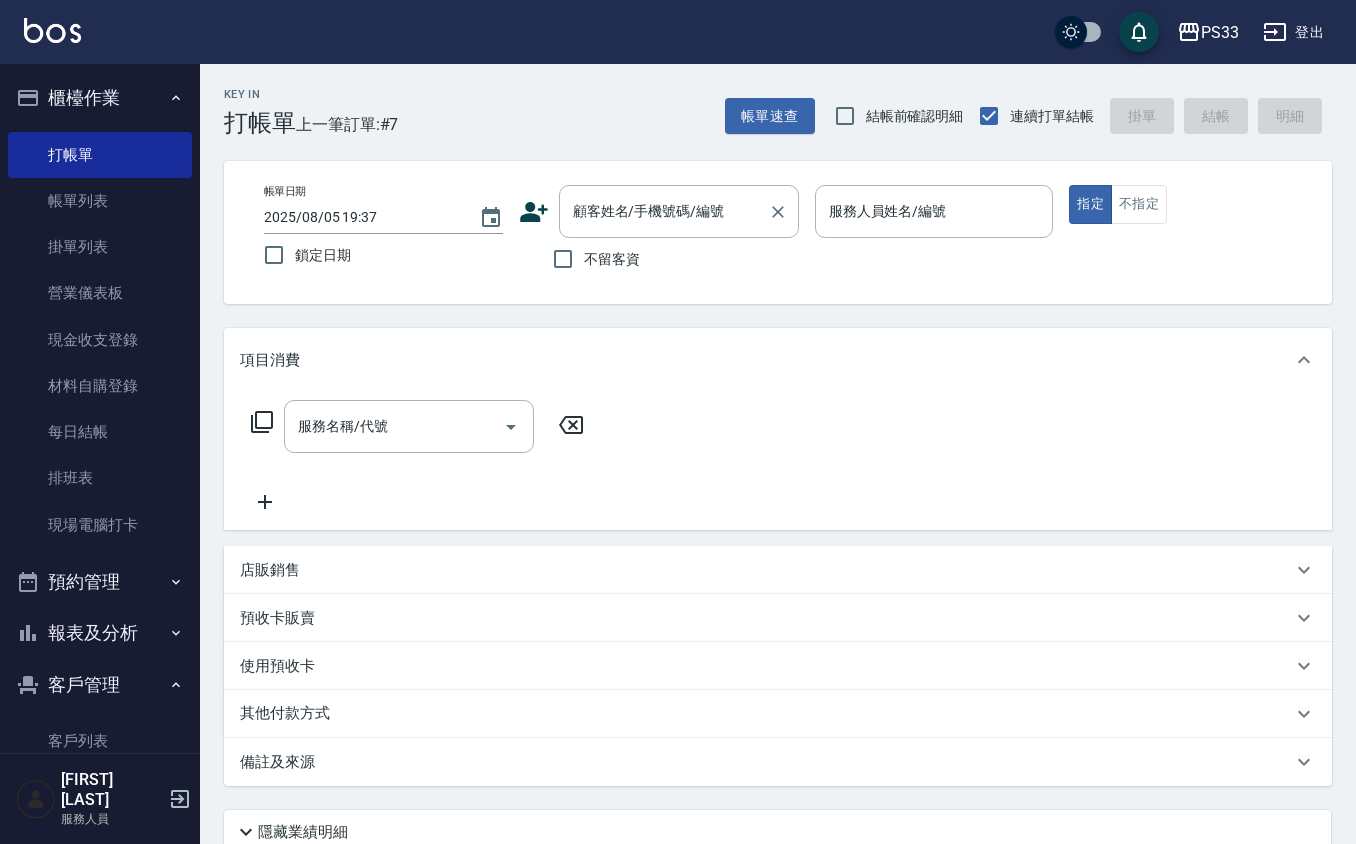click on "顧客姓名/手機號碼/編號 顧客姓名/手機號碼/編號" at bounding box center [679, 211] 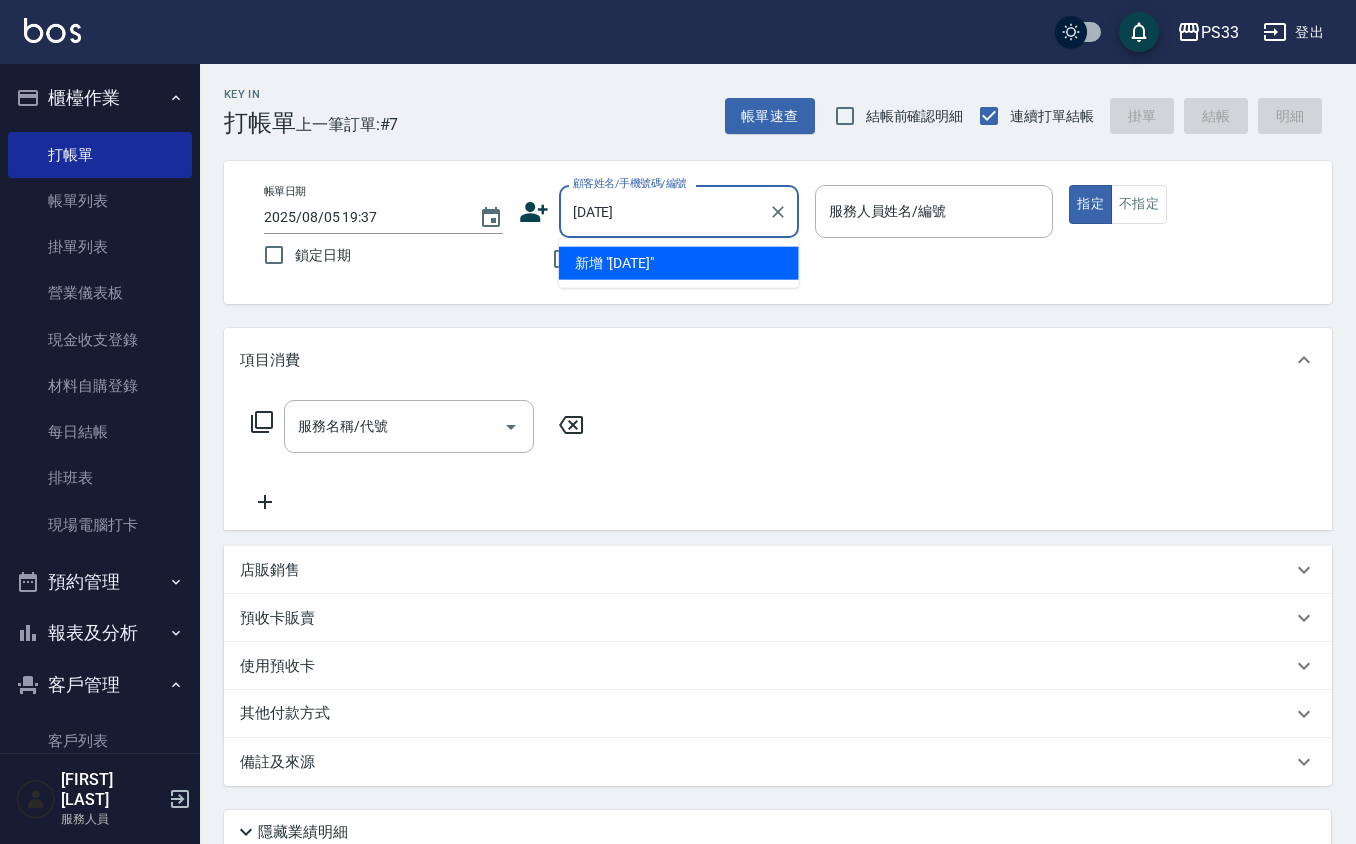 type on "[DATE]" 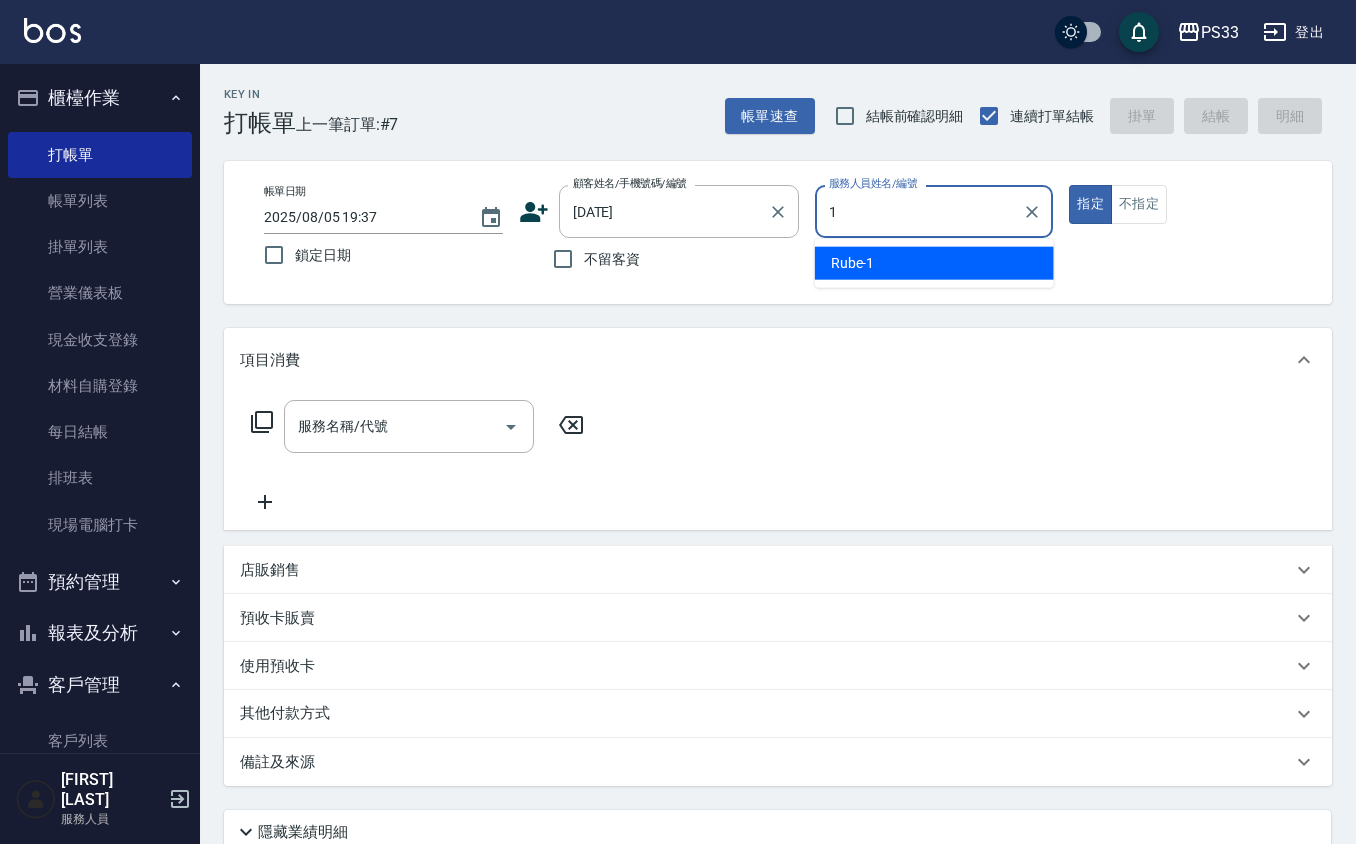 type on "[FIRST]-[NUMBER]" 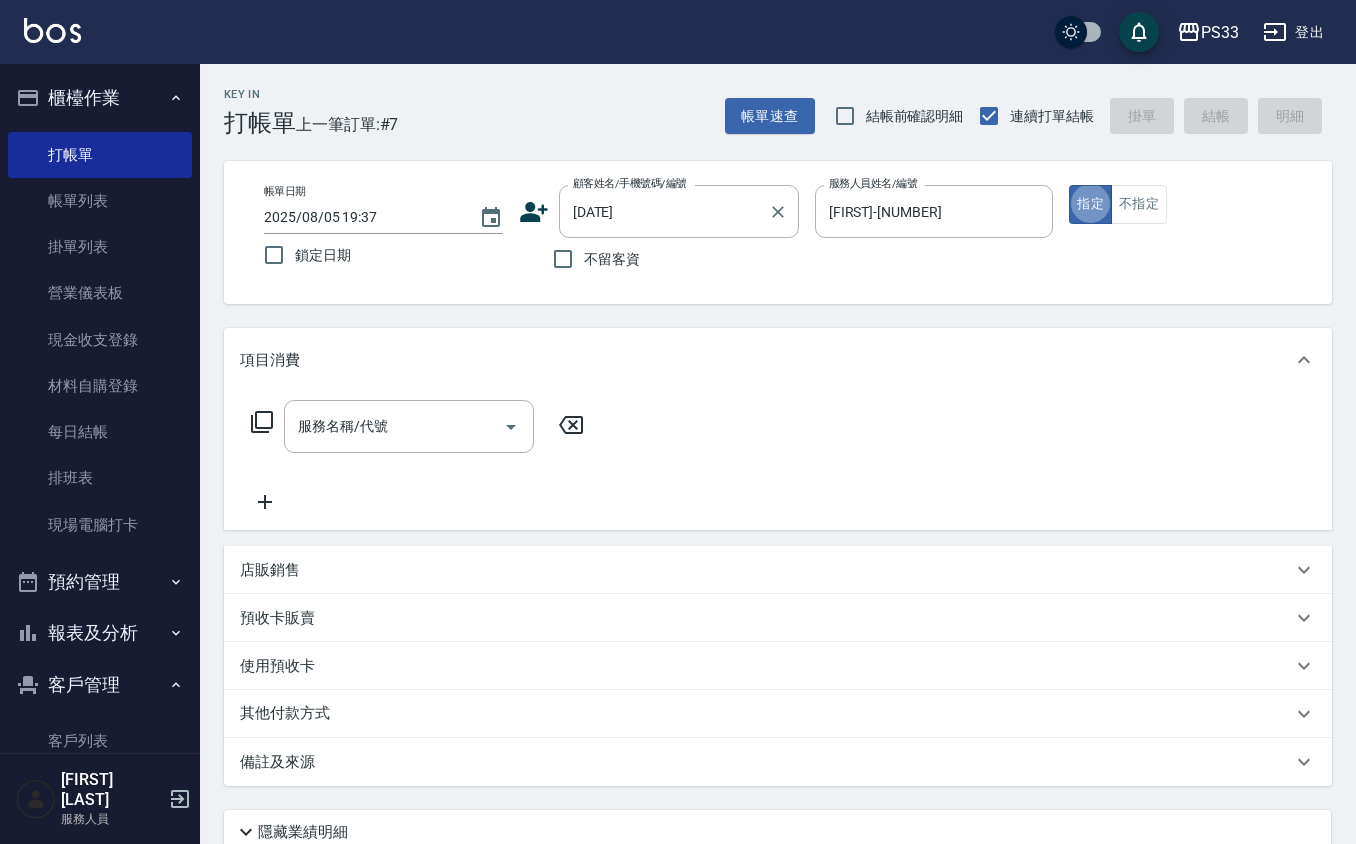 type on "[FIRST] [LAST]/[PHONE]/[DATE]" 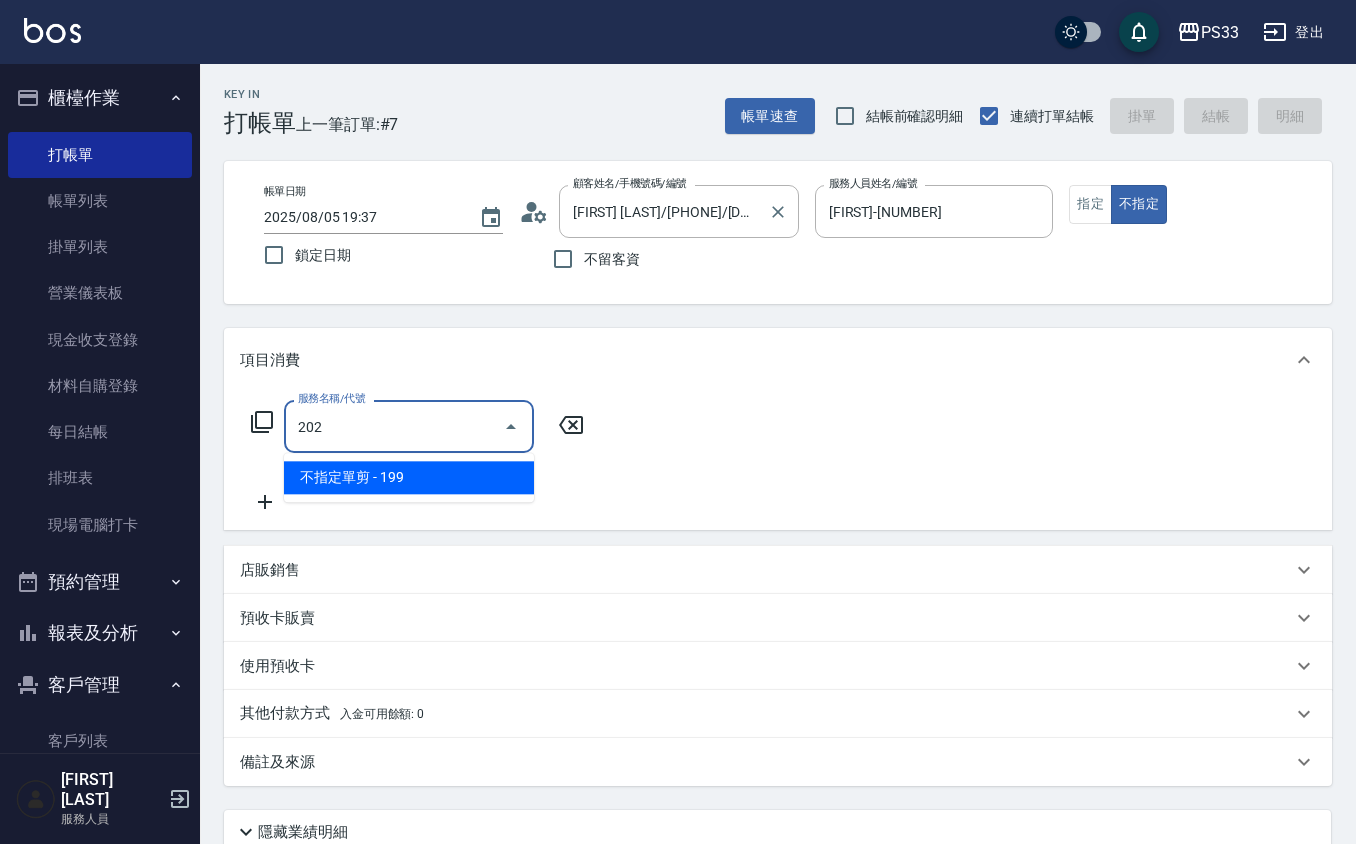type on "不指定單剪(202)" 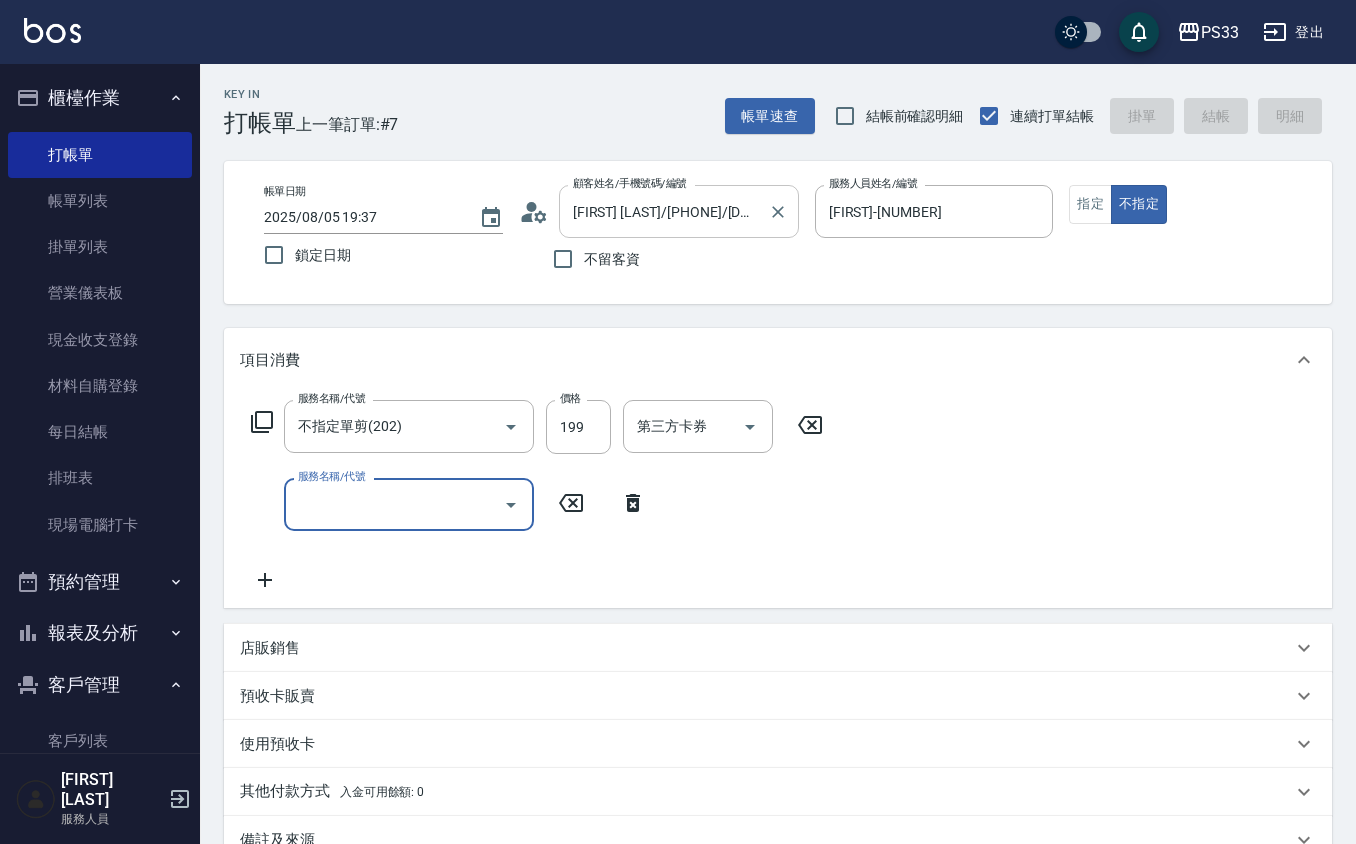type 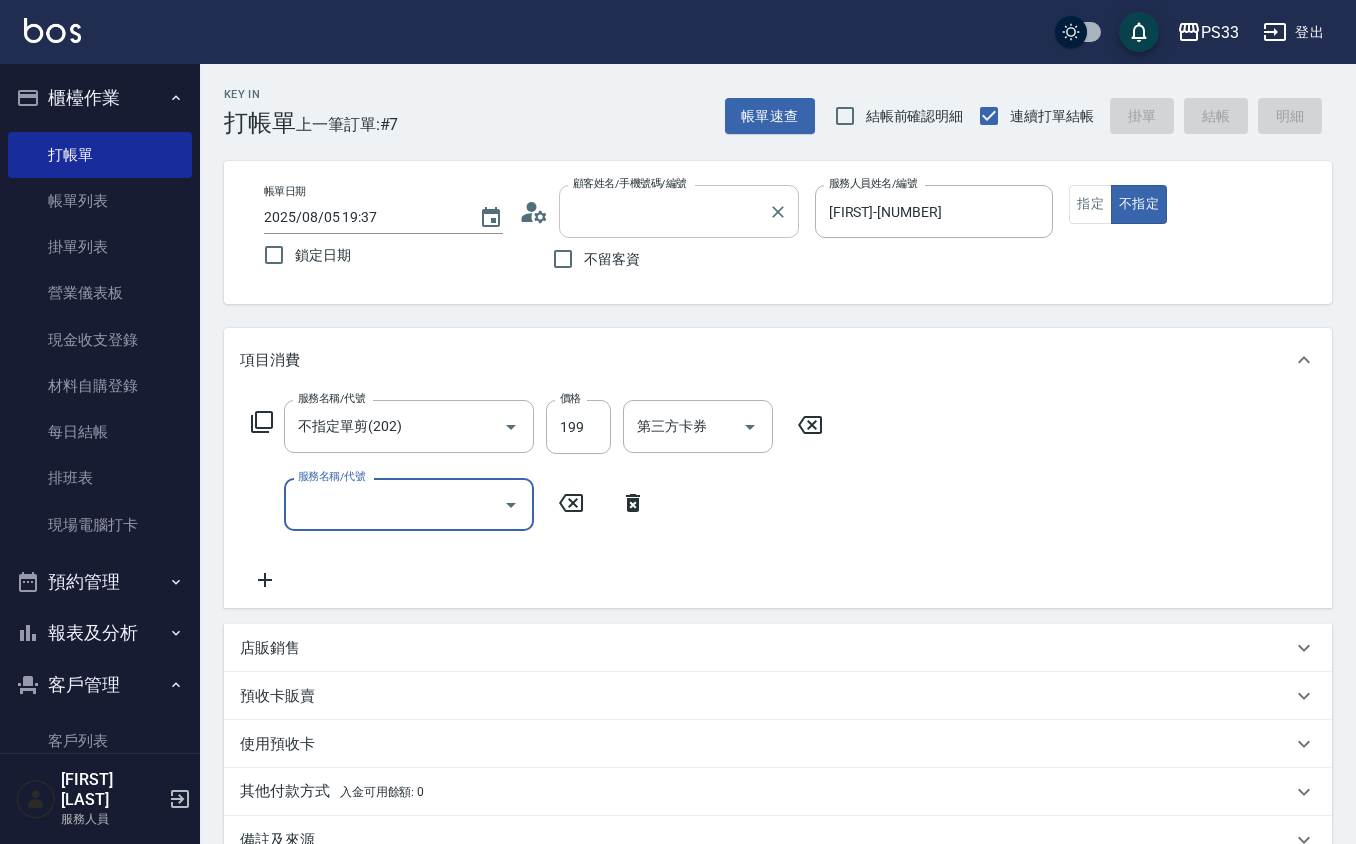type on "2025/08/05 19:38" 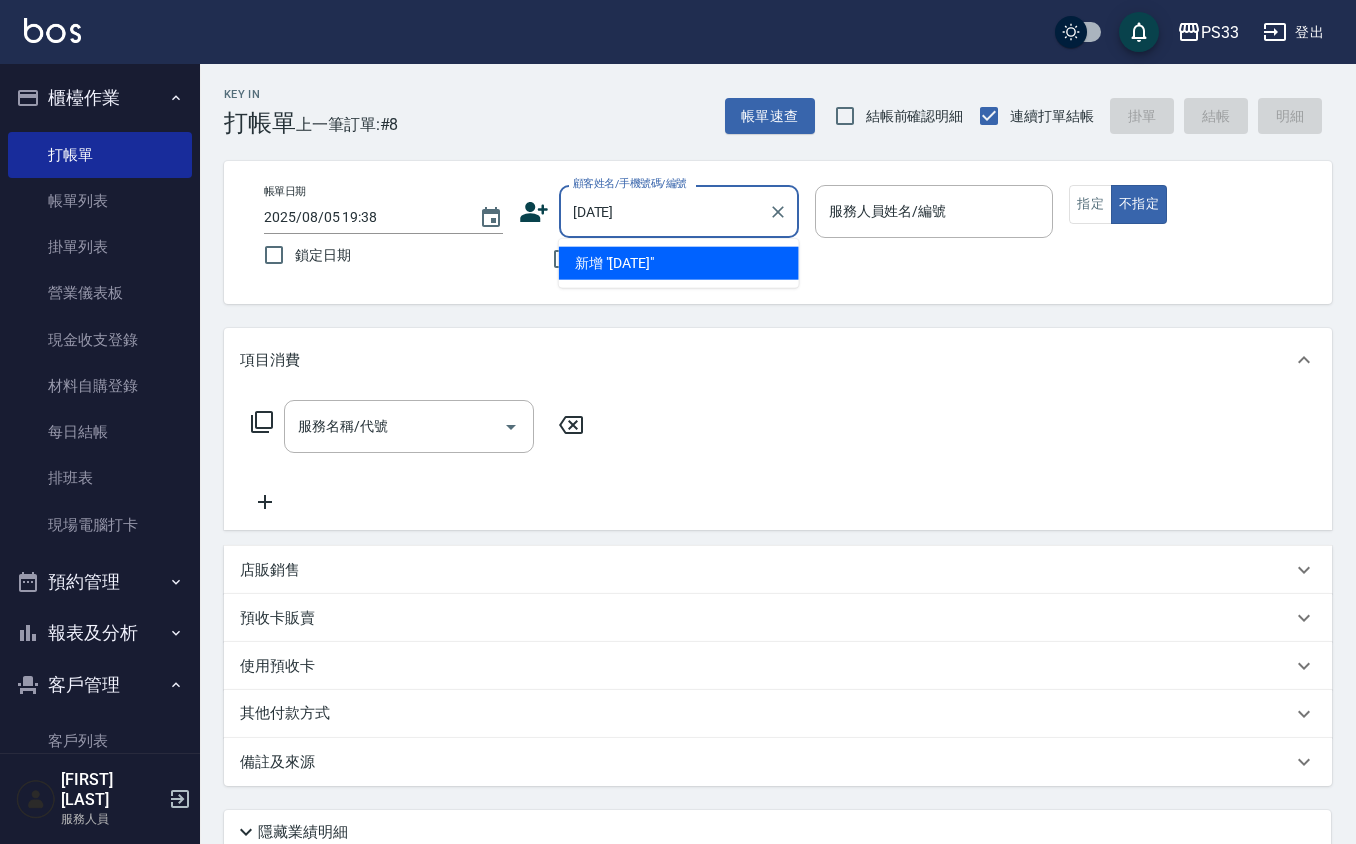 type on "[DATE]" 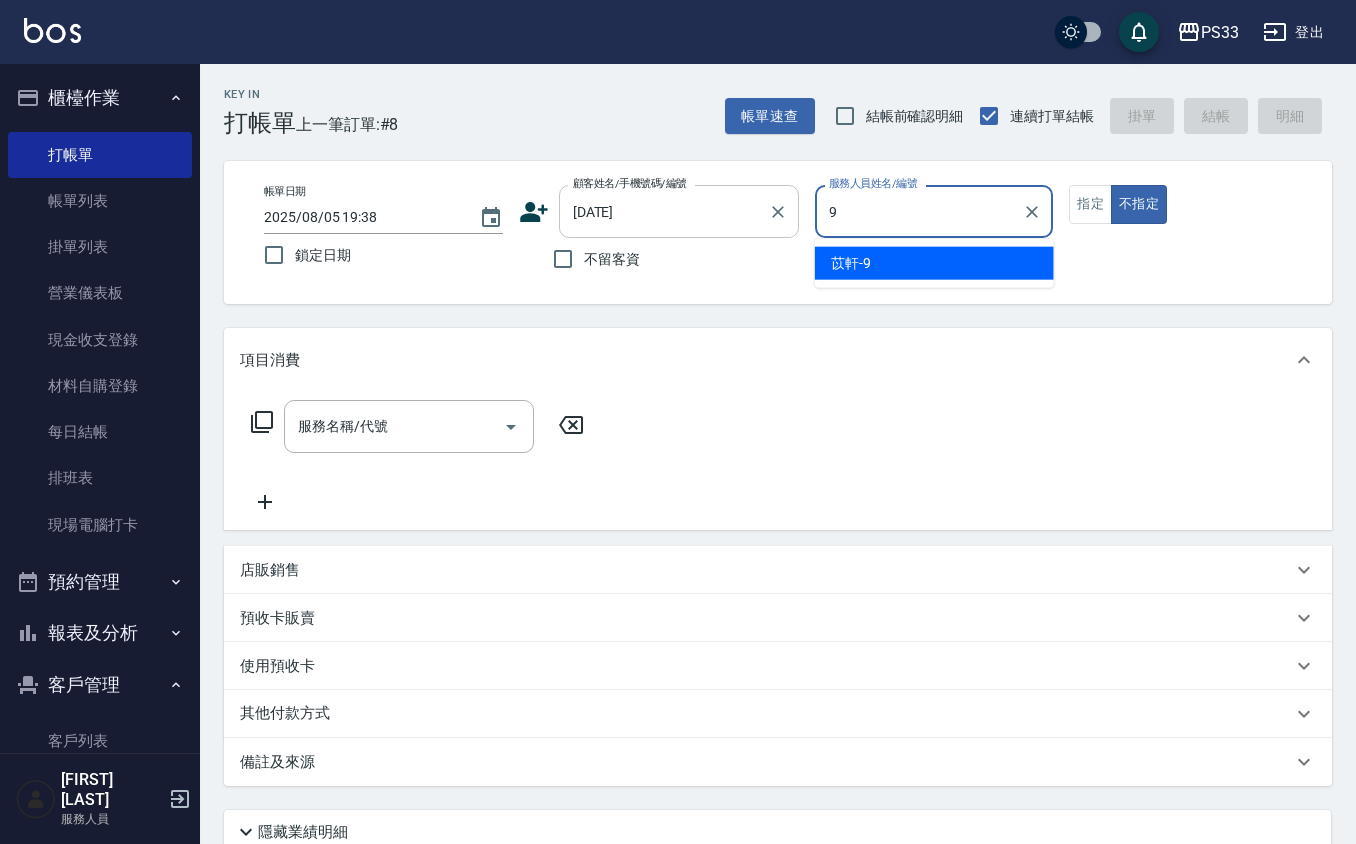 type on "[NAME]-9" 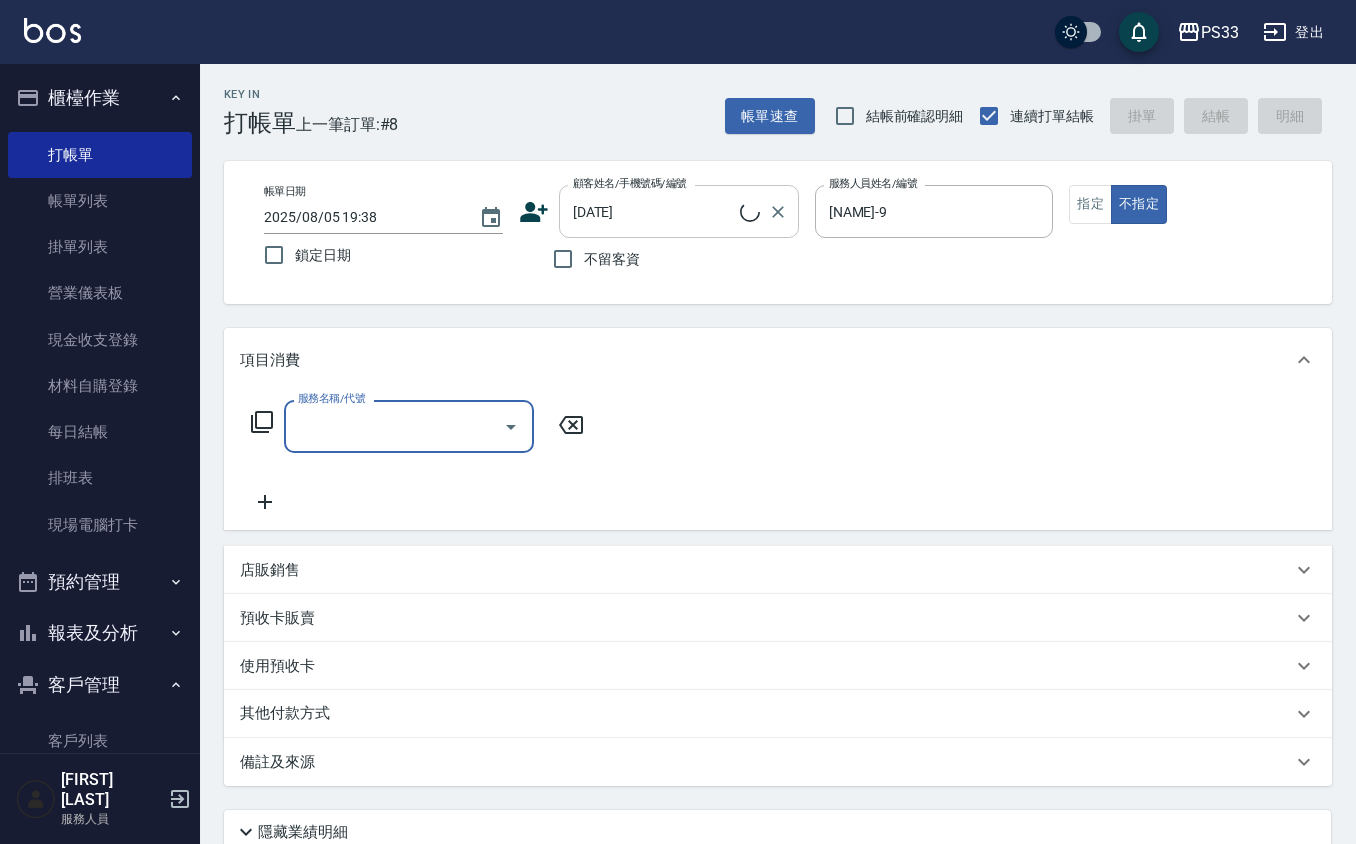 type on "[FIRST] [LAST]/[PHONE]/[DATE]" 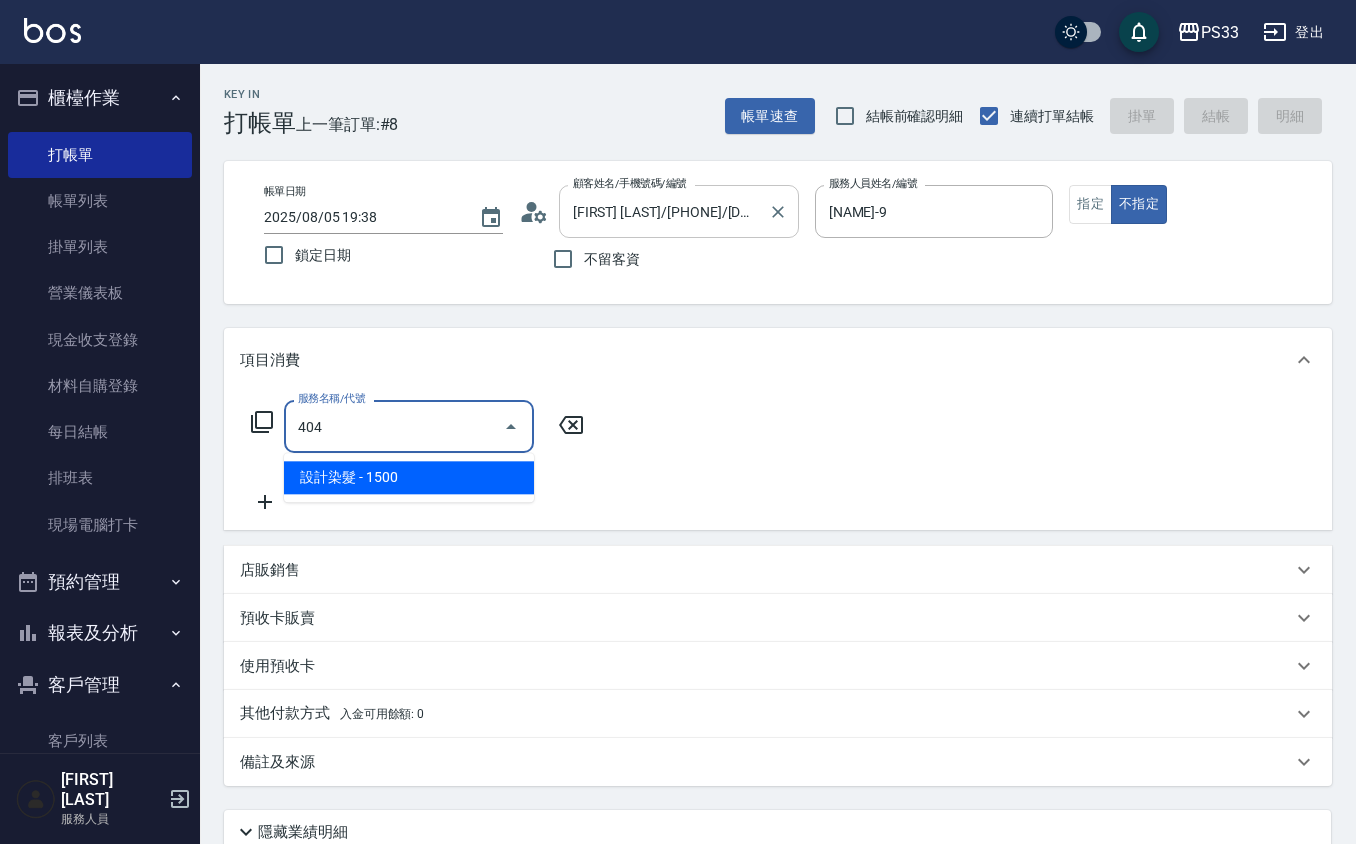 type on "設計染髮(404)" 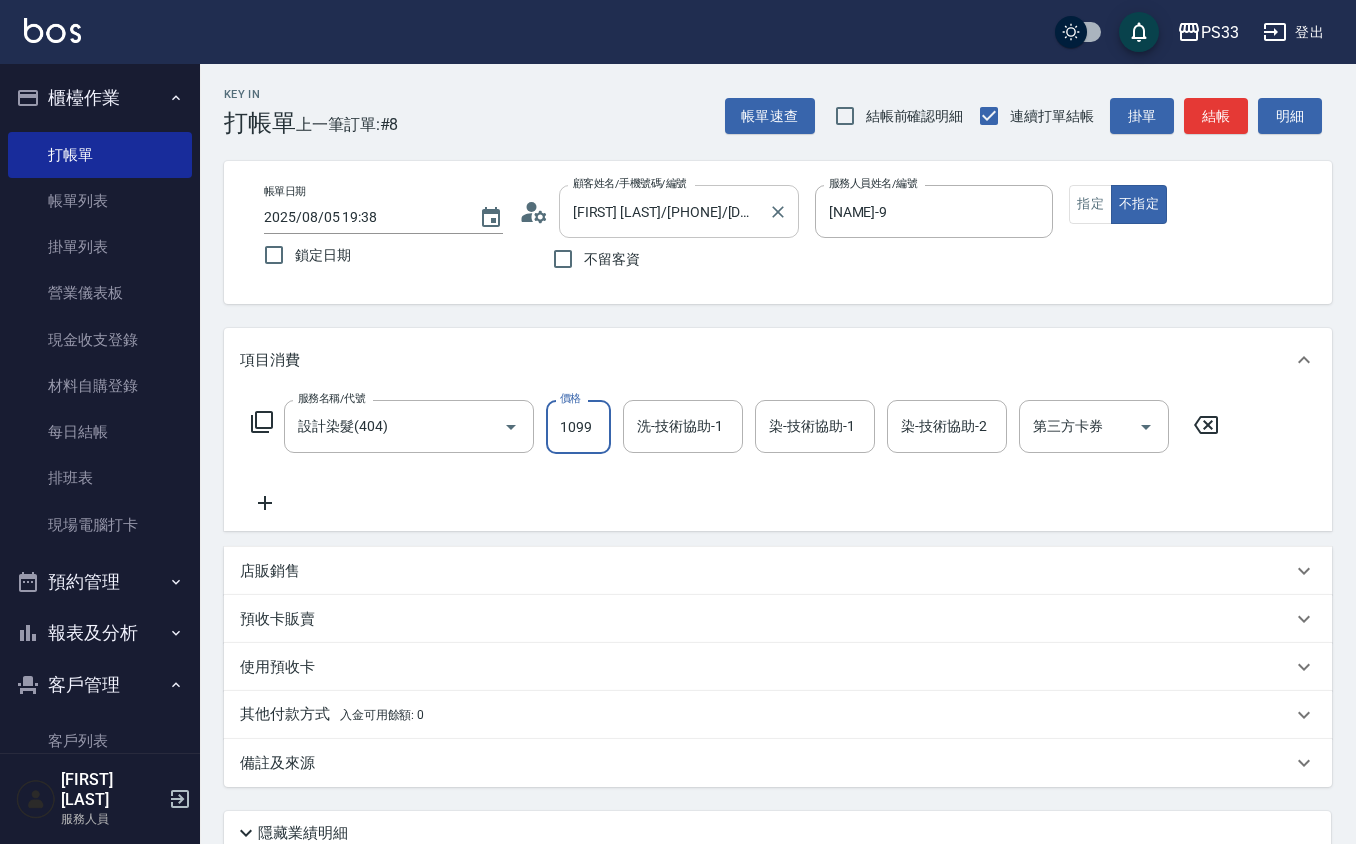 type on "1099" 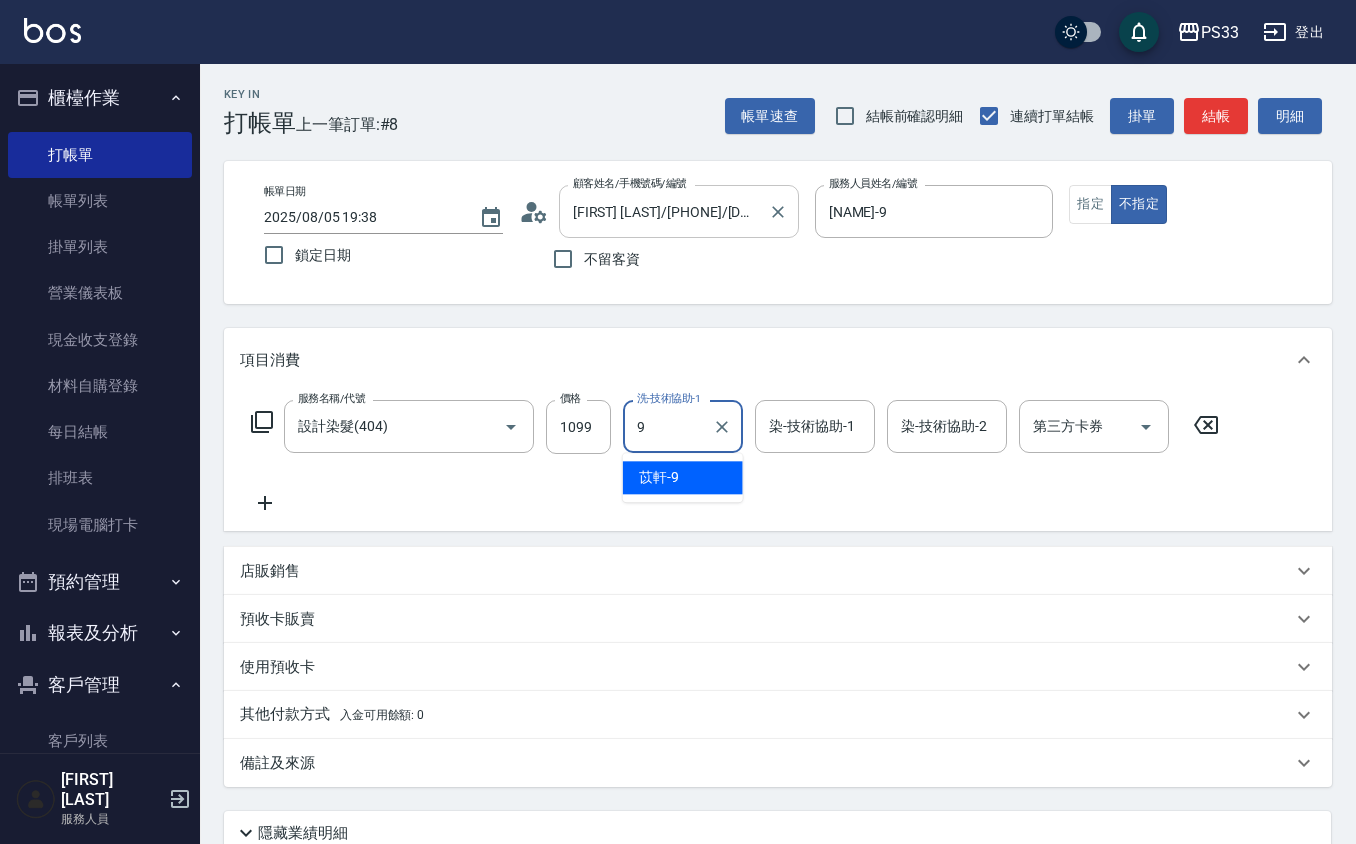type on "[NAME]-9" 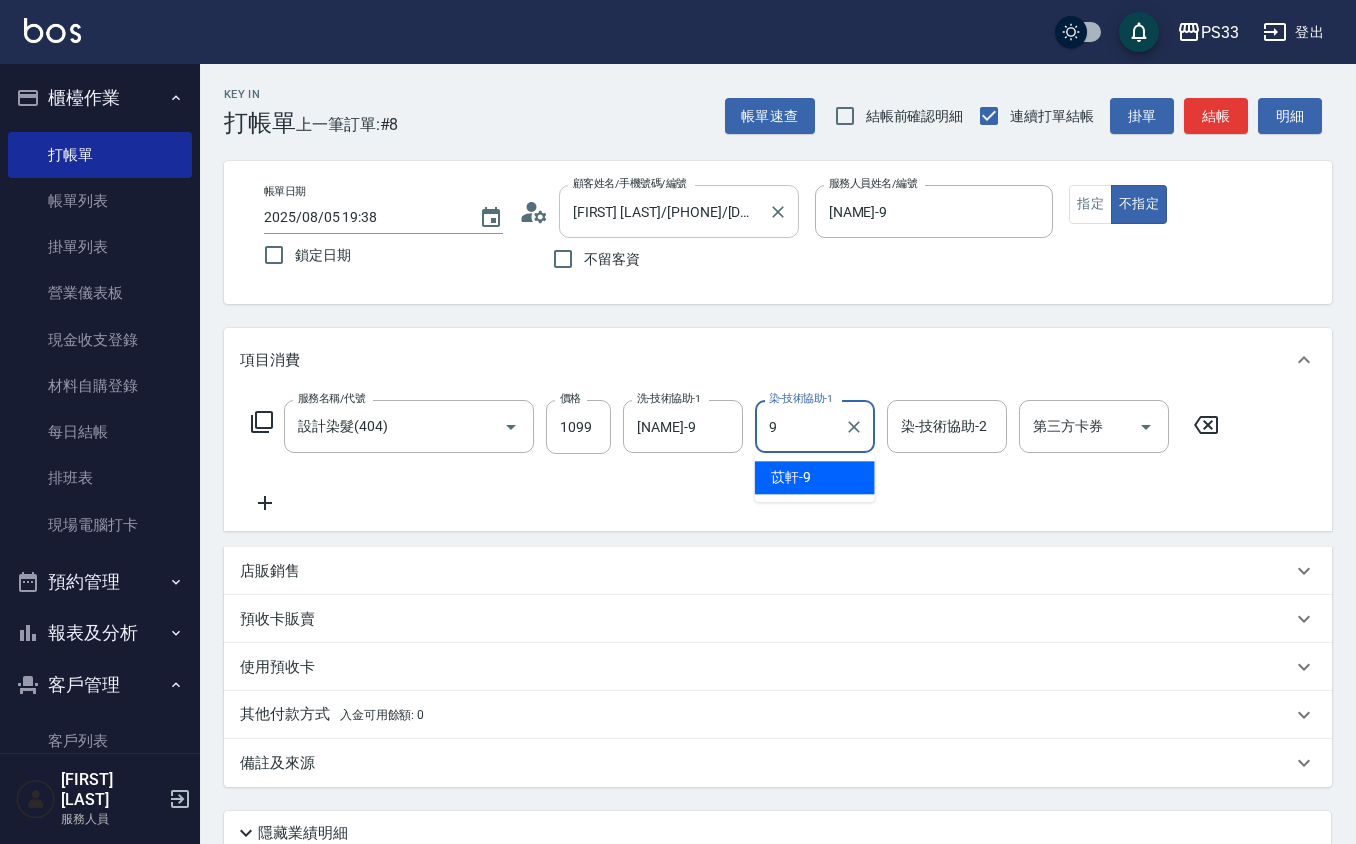 type on "[NAME]-9" 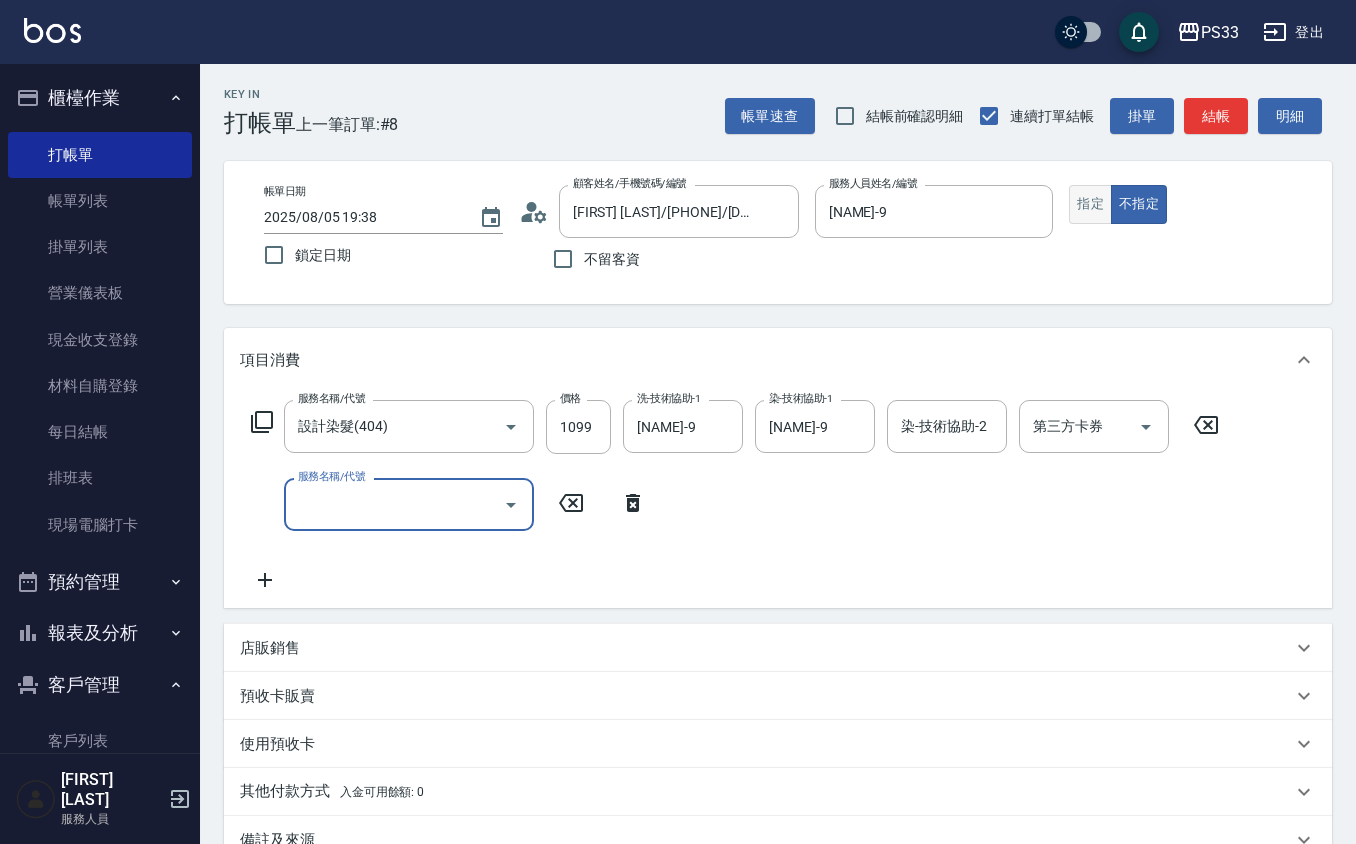 click on "指定" at bounding box center (1090, 204) 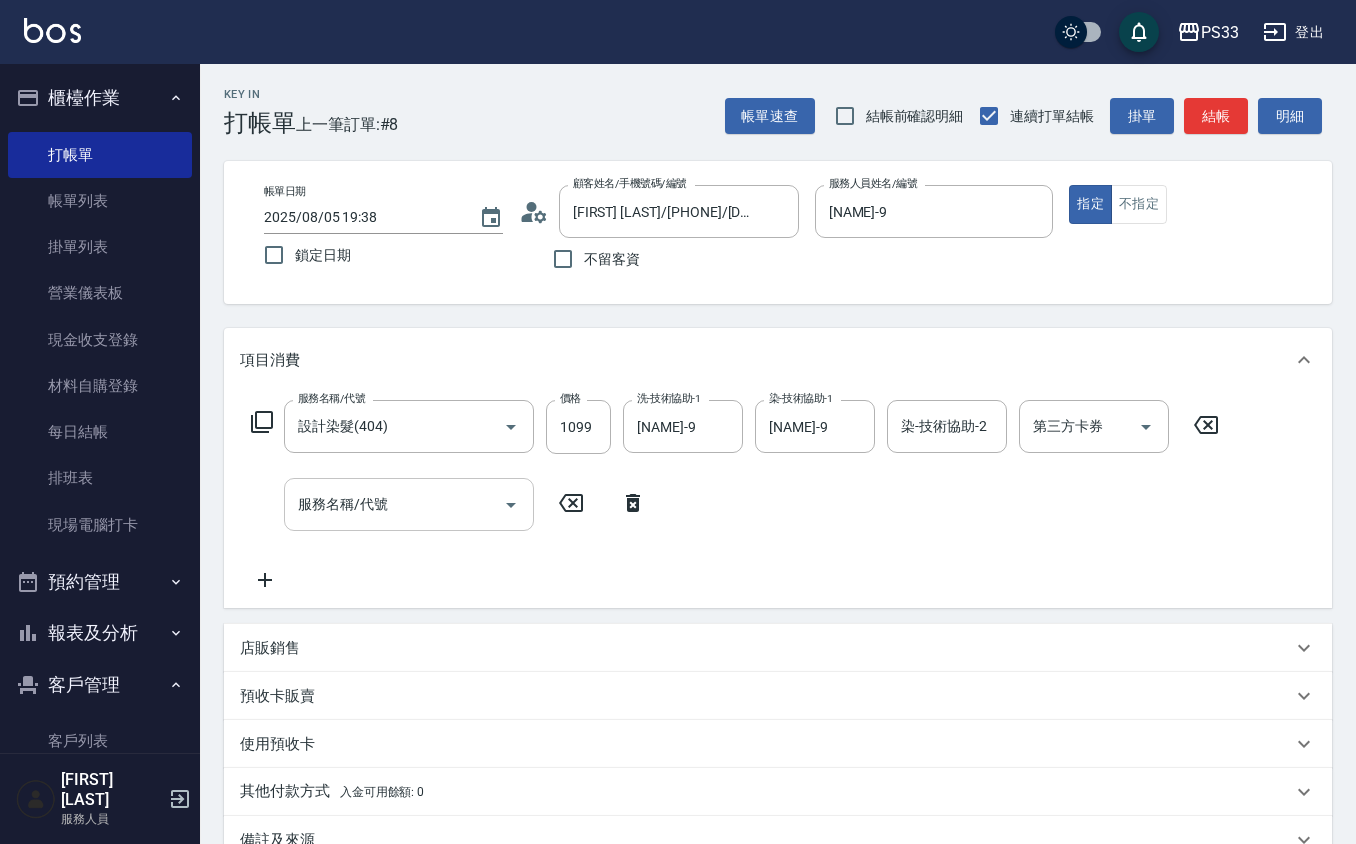 click on "服務名稱/代號" at bounding box center [394, 504] 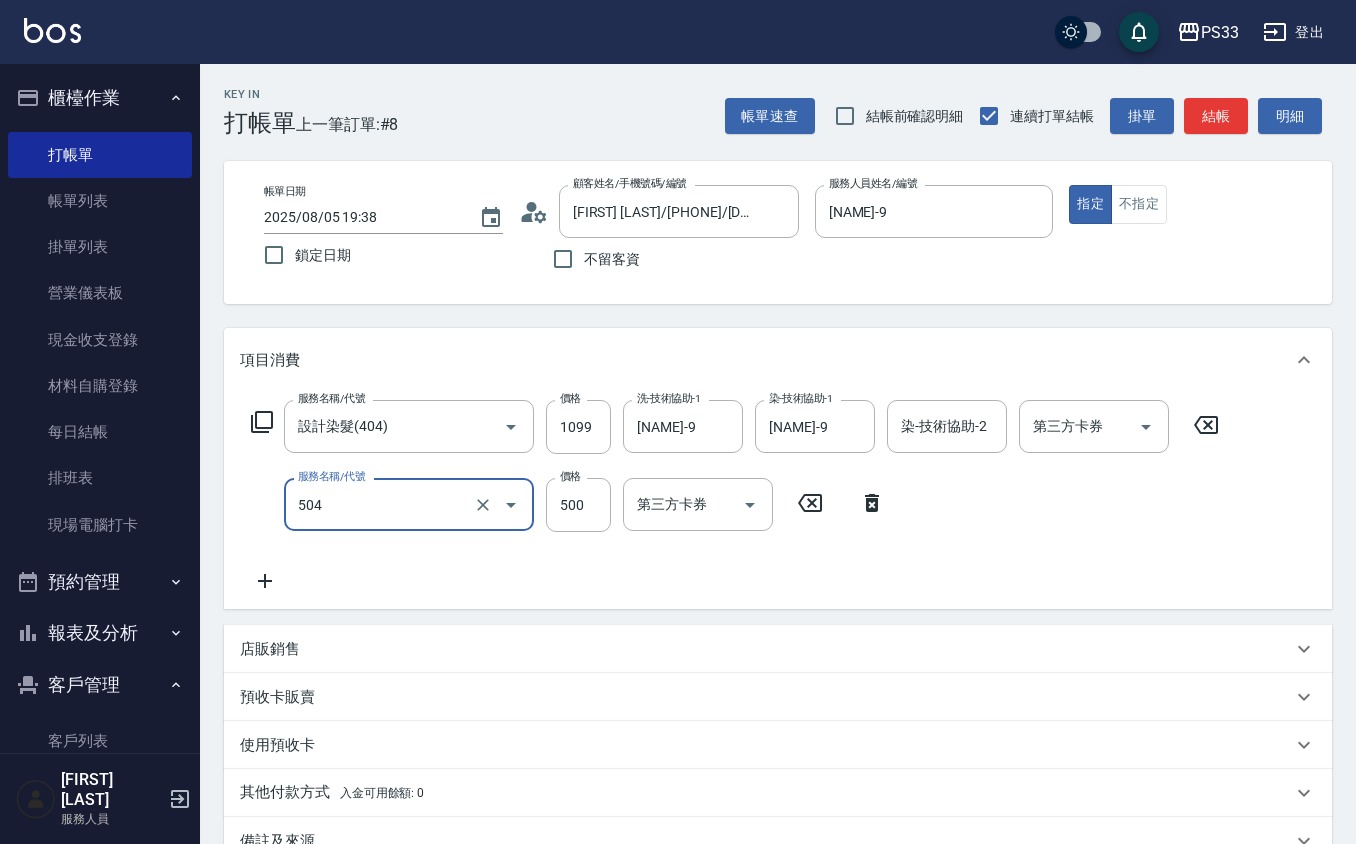 type on "順子護髮(504)" 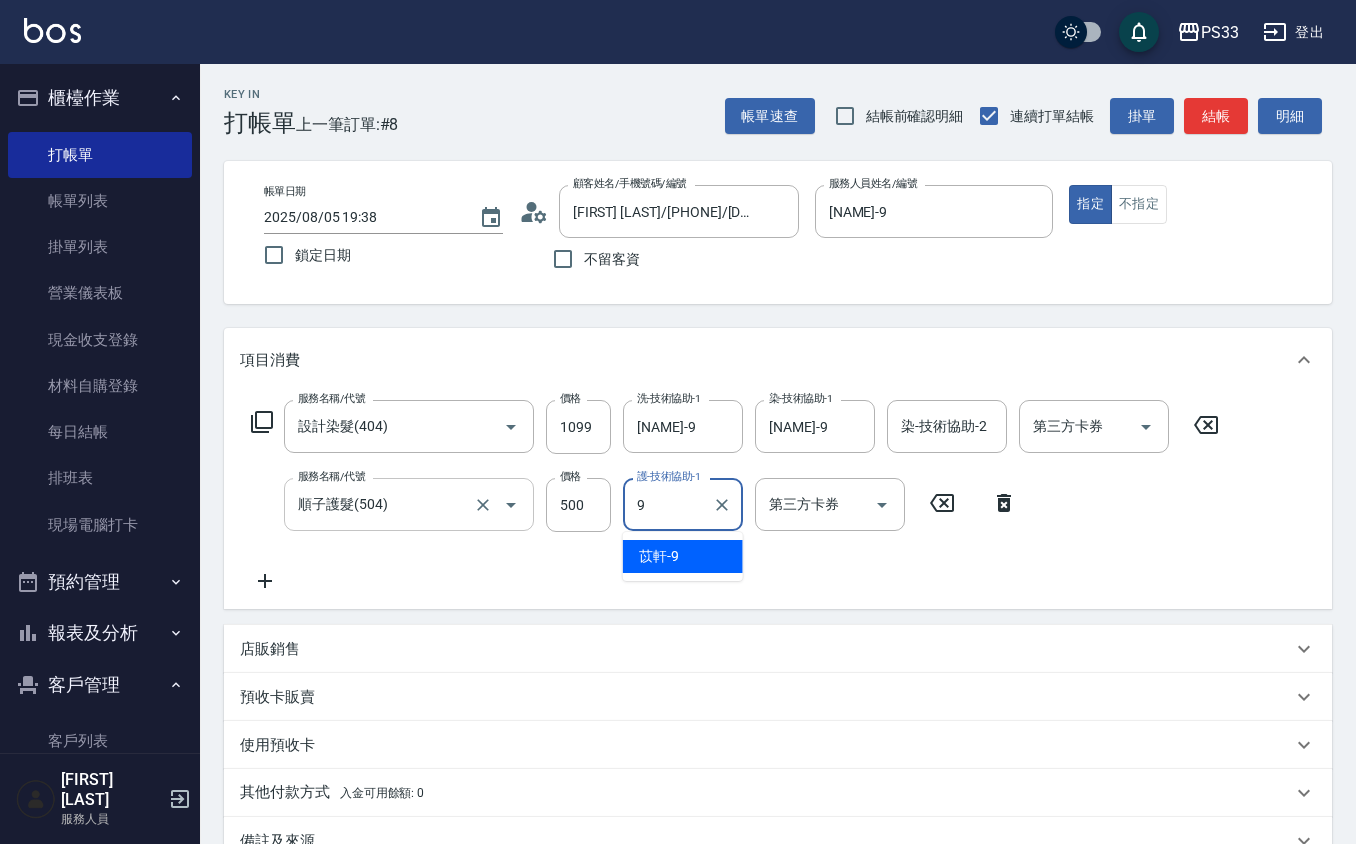 type on "[NAME]-9" 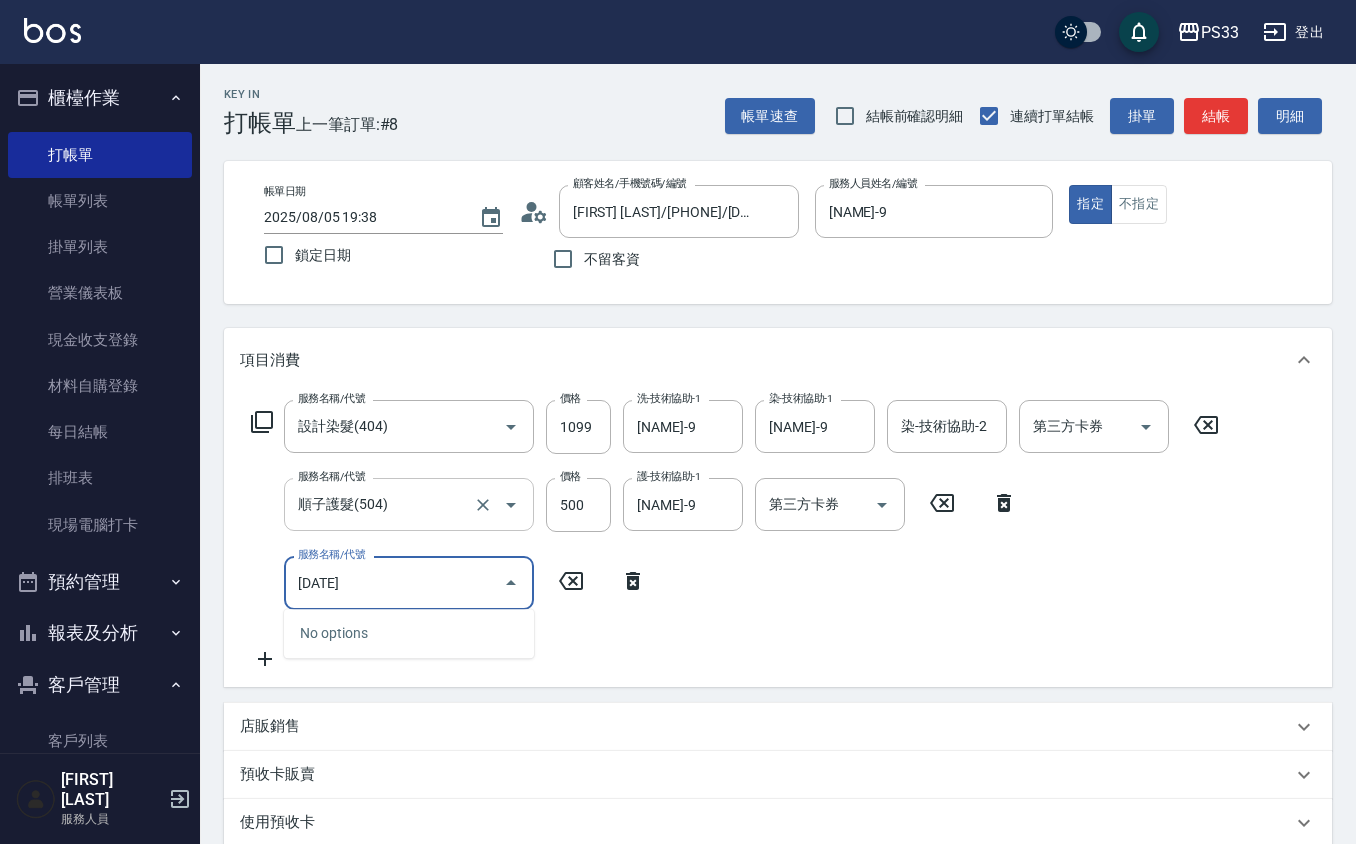 click at bounding box center (497, 504) 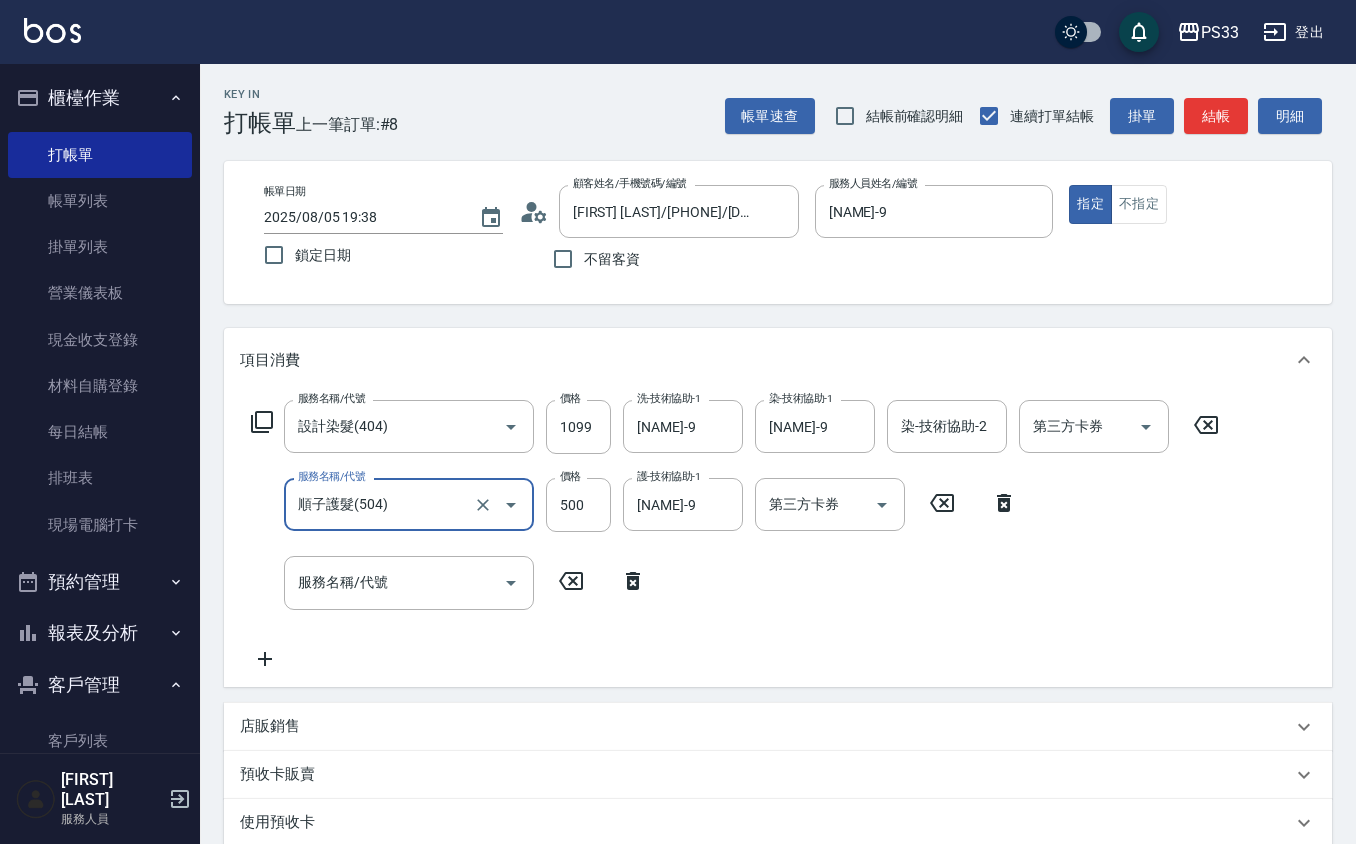 click 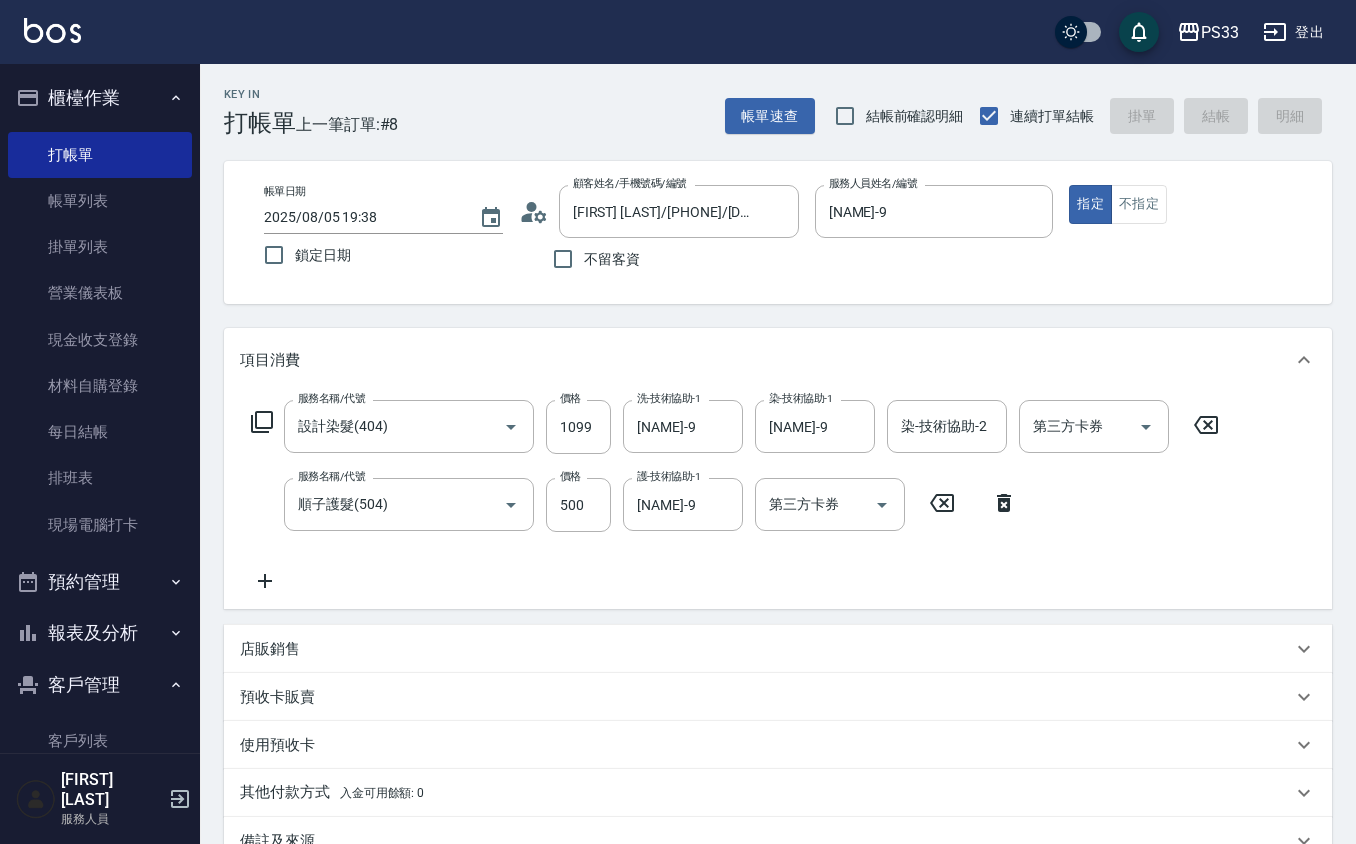 type 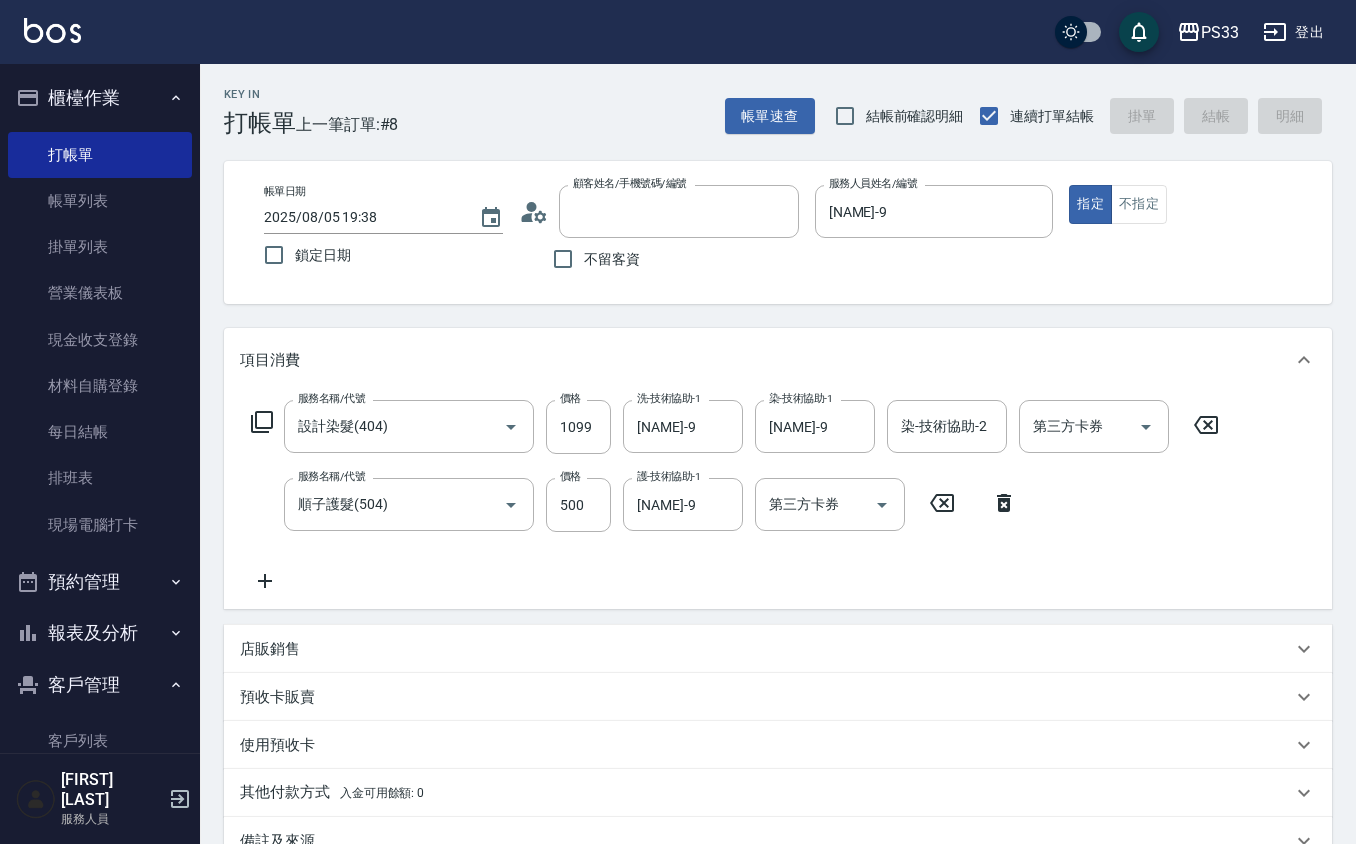 type on "2025/08/05 19:39" 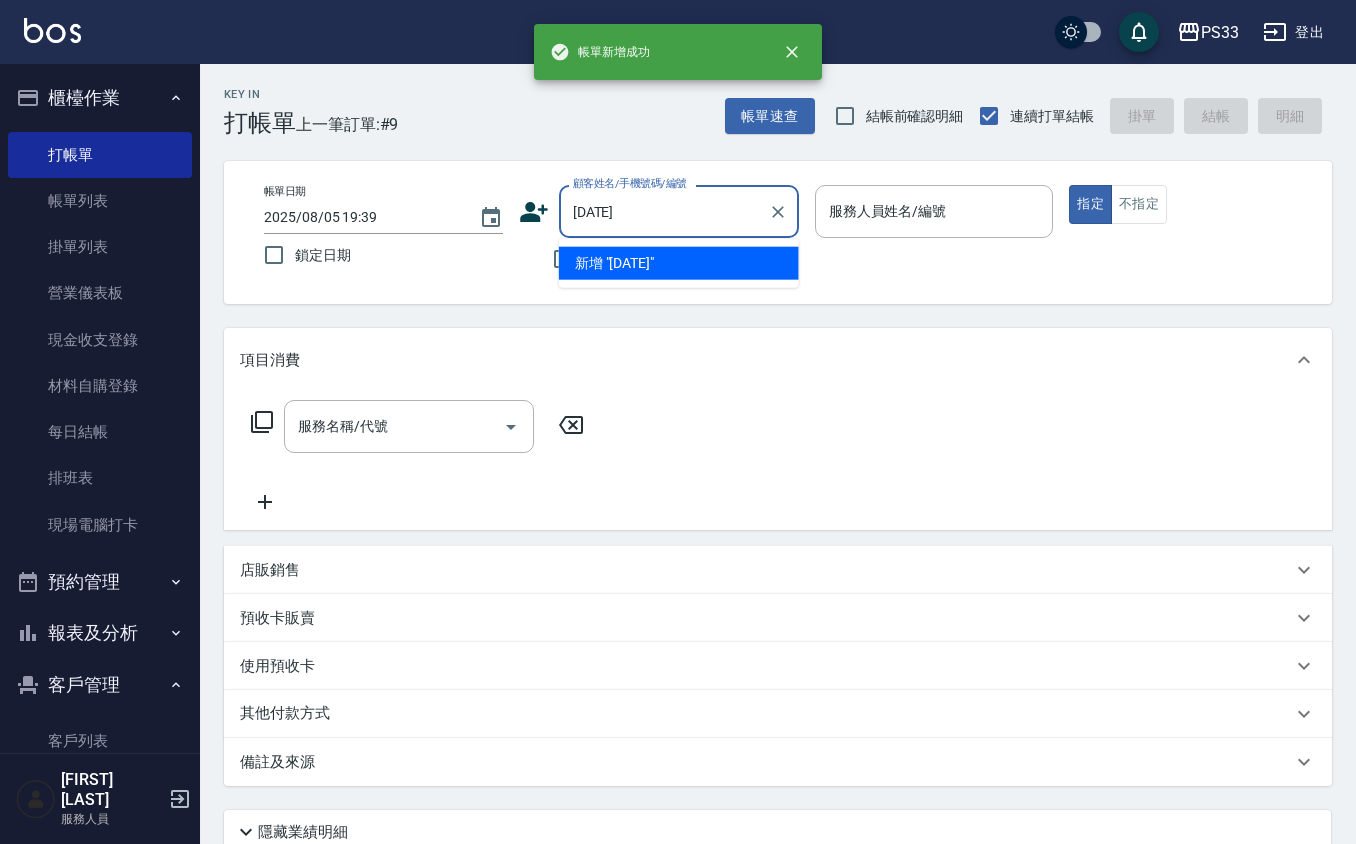 type on "[DATE]" 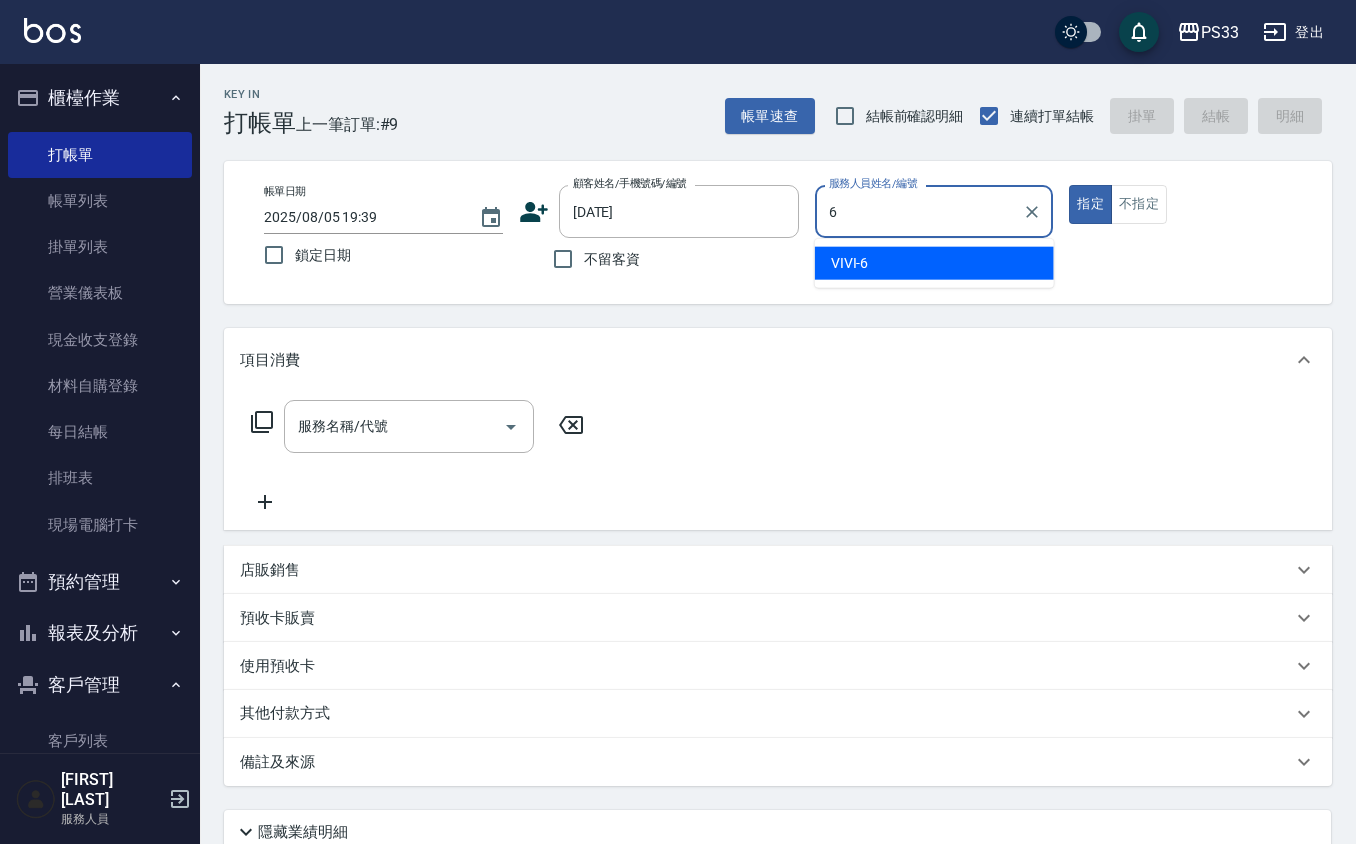 type on "VIVI-6" 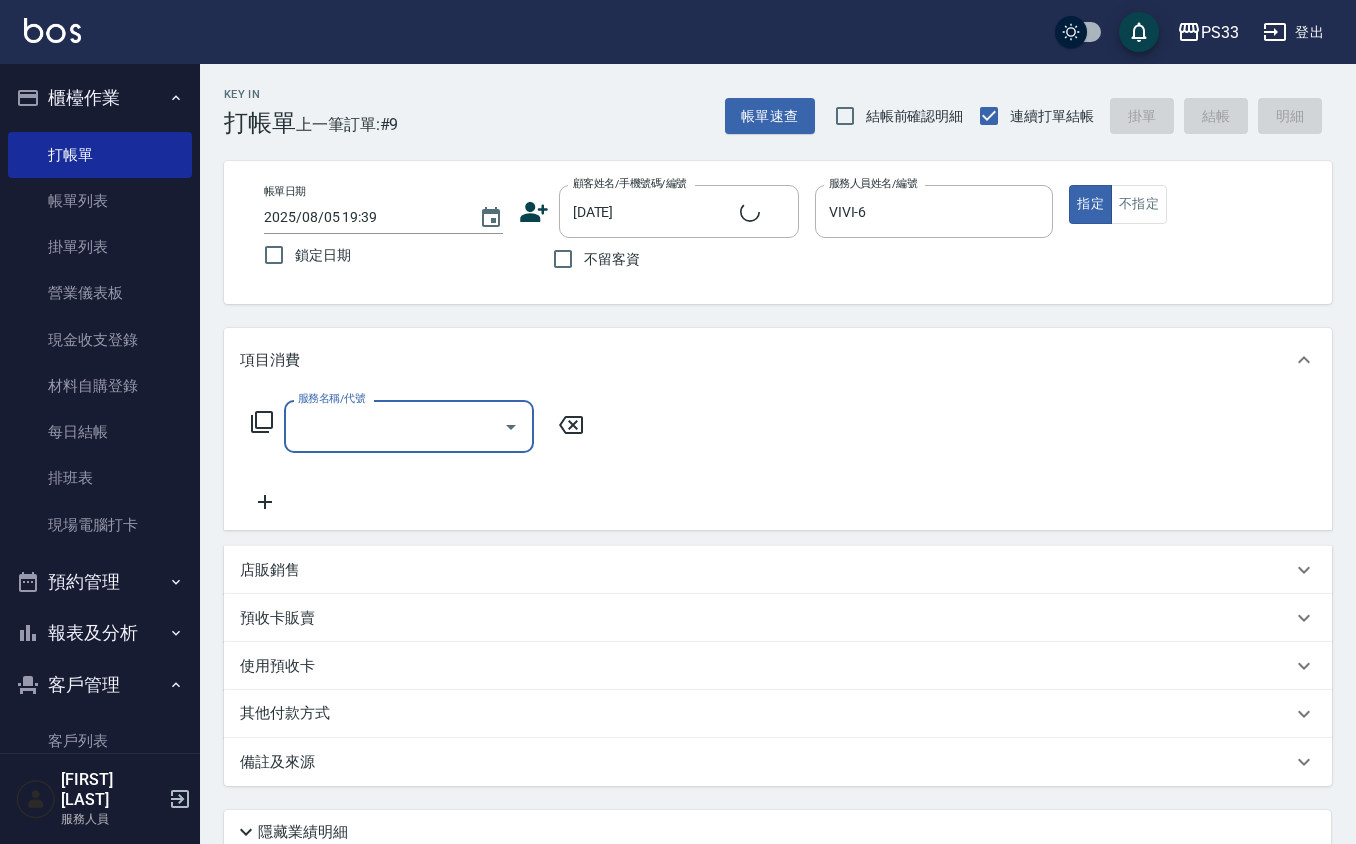 type on "[FIRST] [LAST]/[PHONE]/[DATE]" 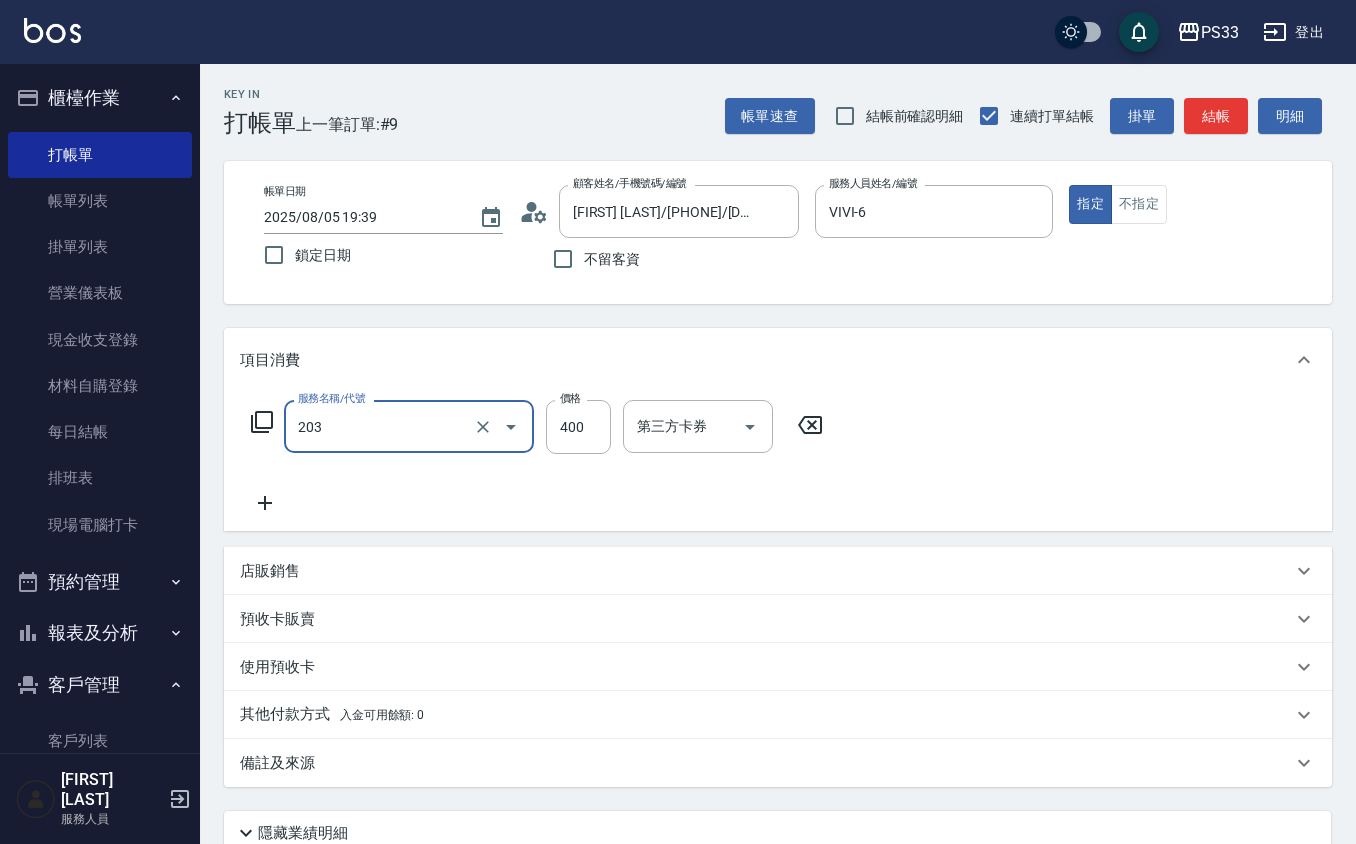 type on "指定單剪(203)" 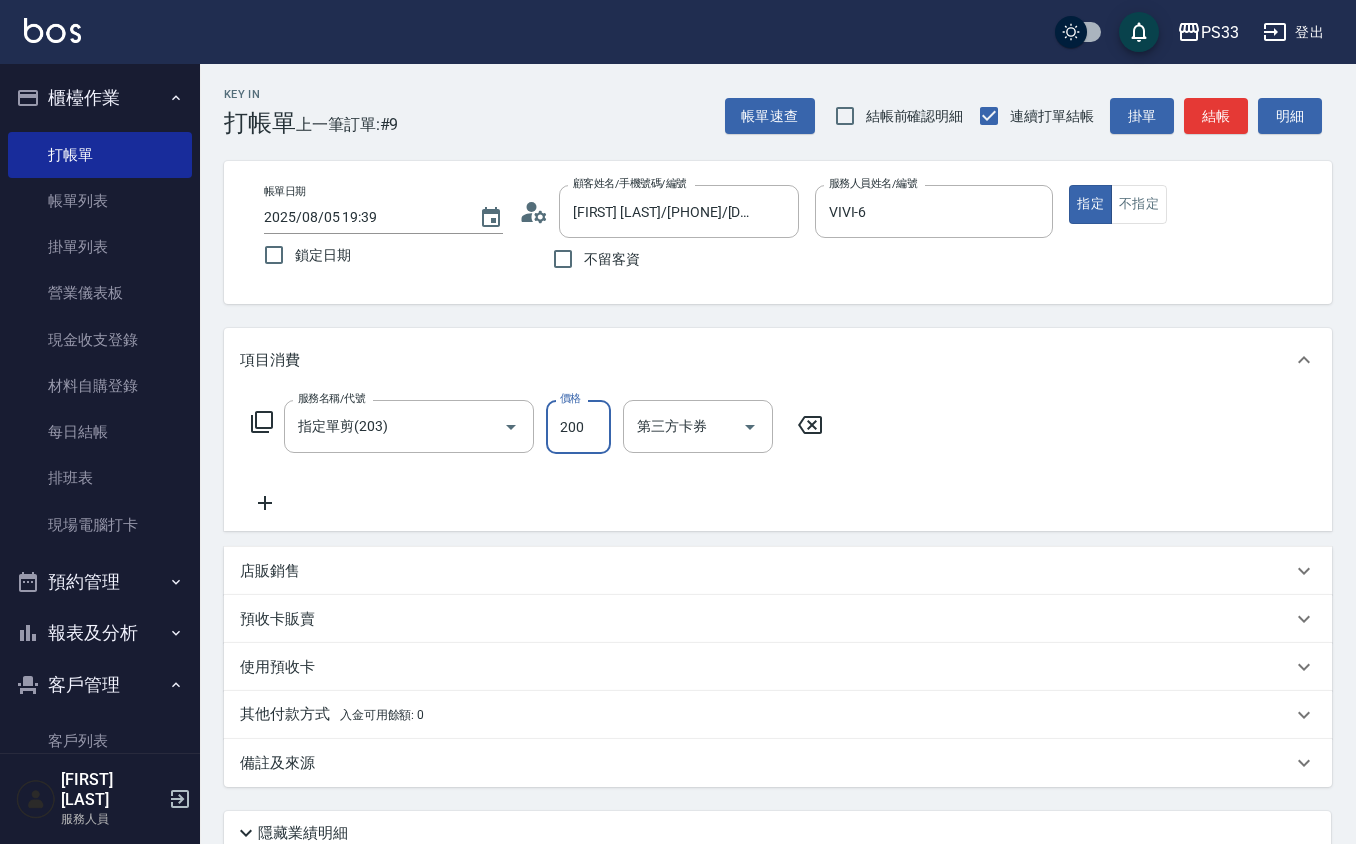 type on "200" 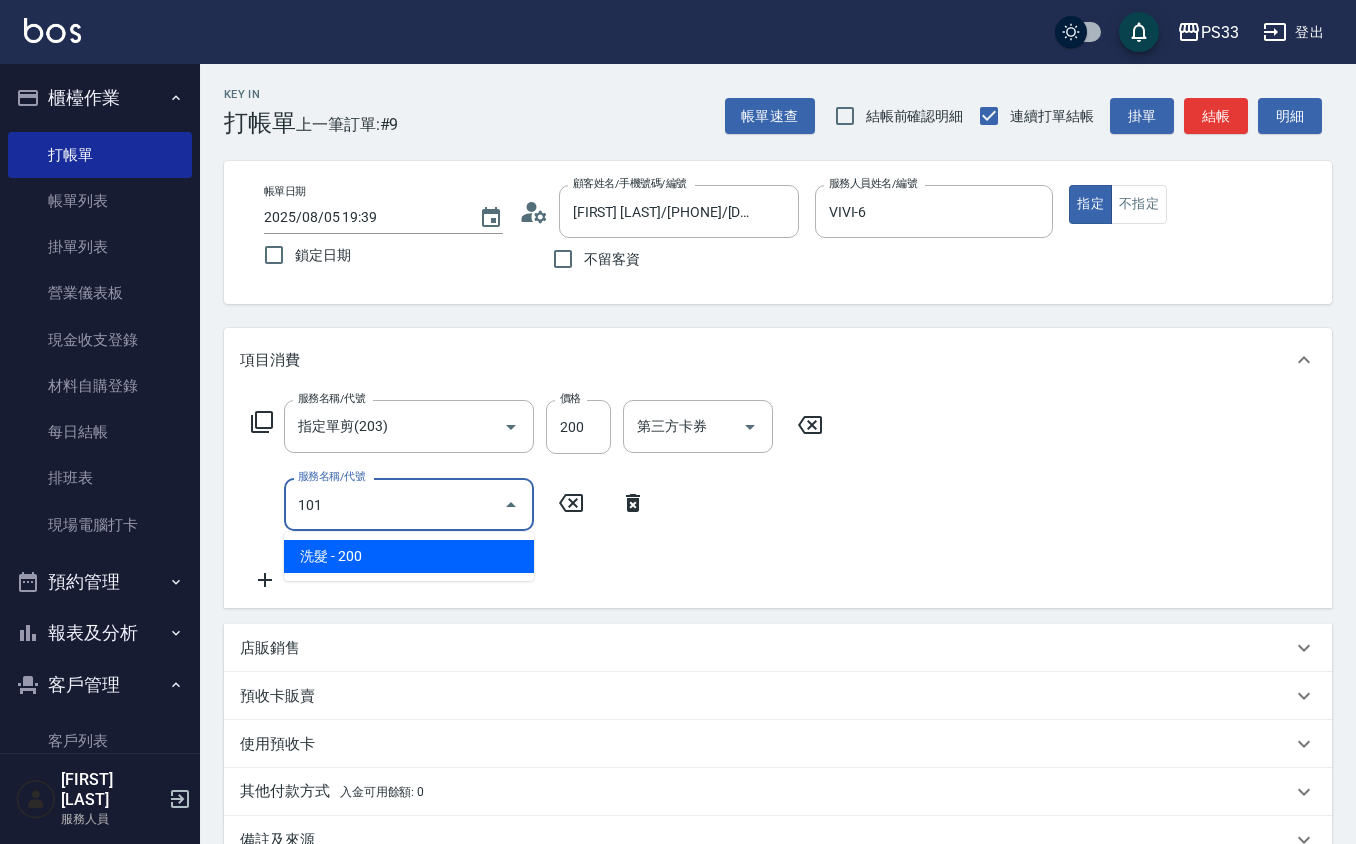 type on "洗髮(101)" 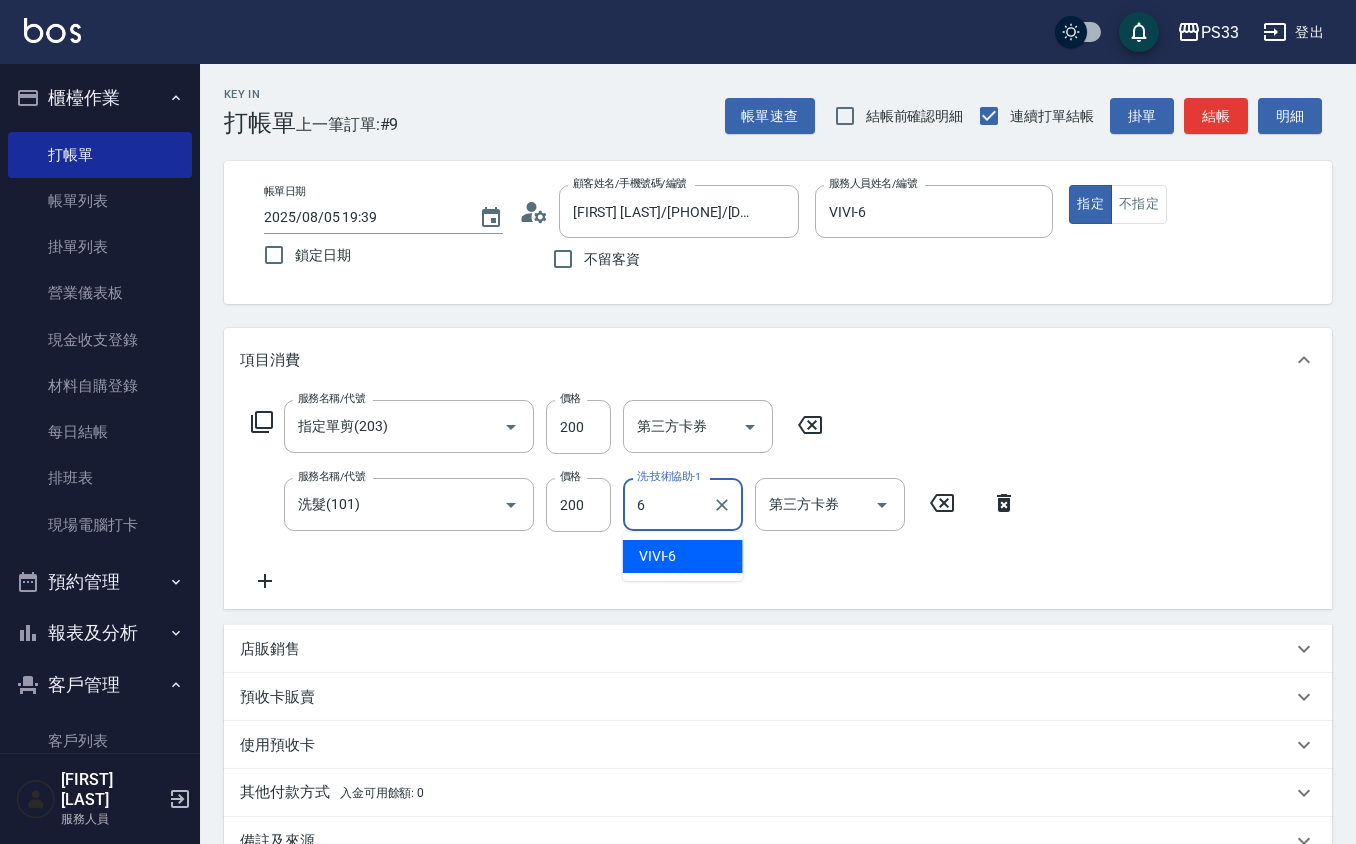 type on "VIVI-6" 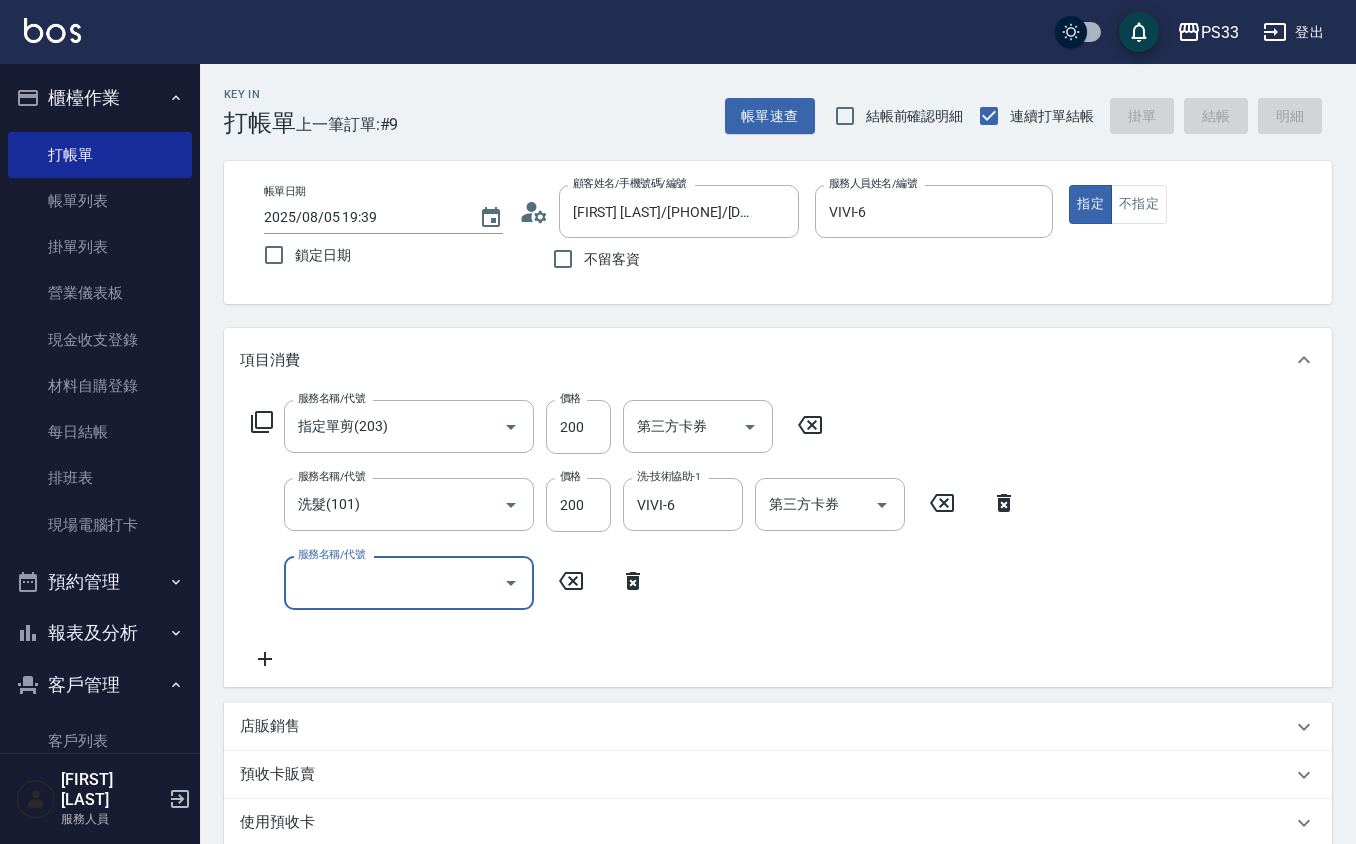 type 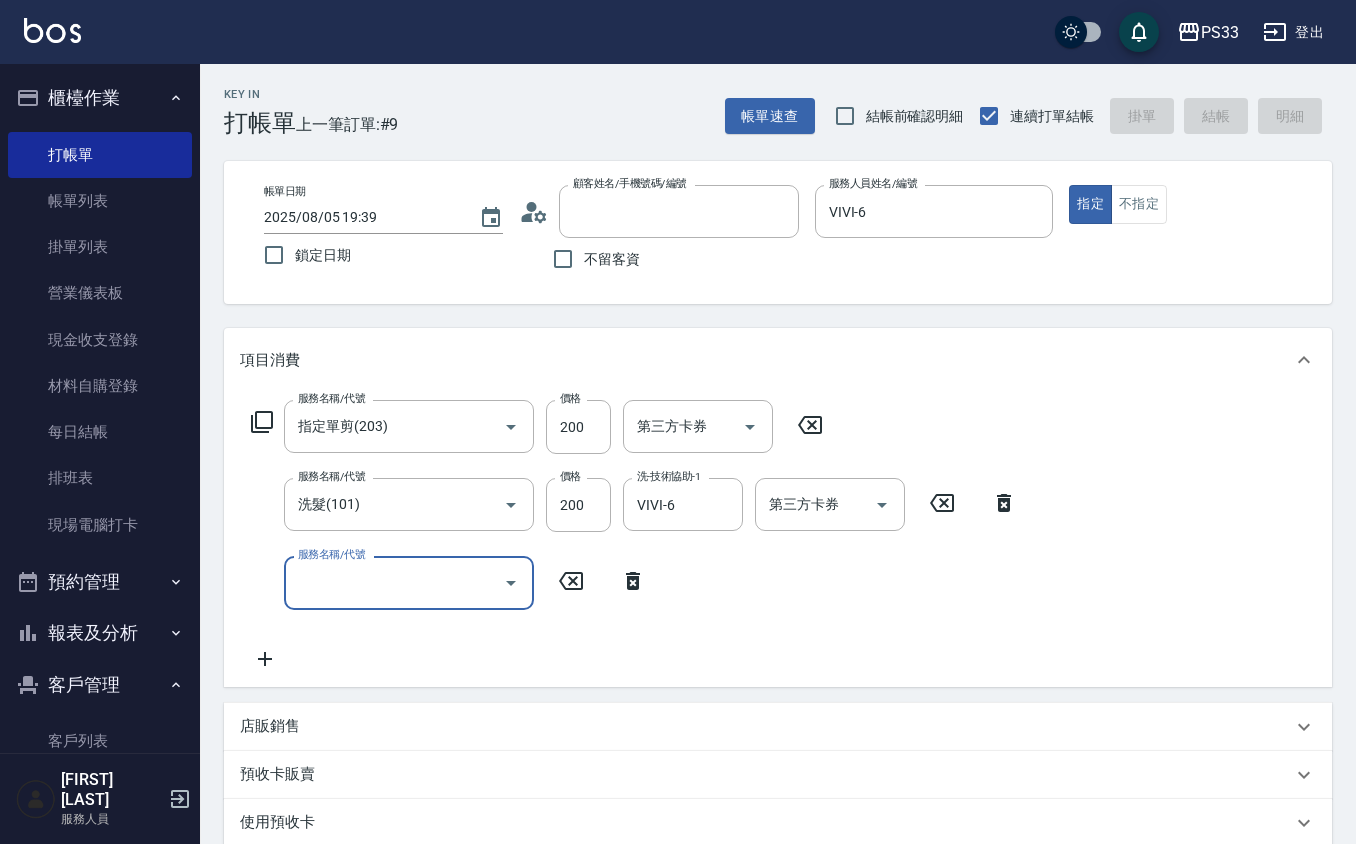 type 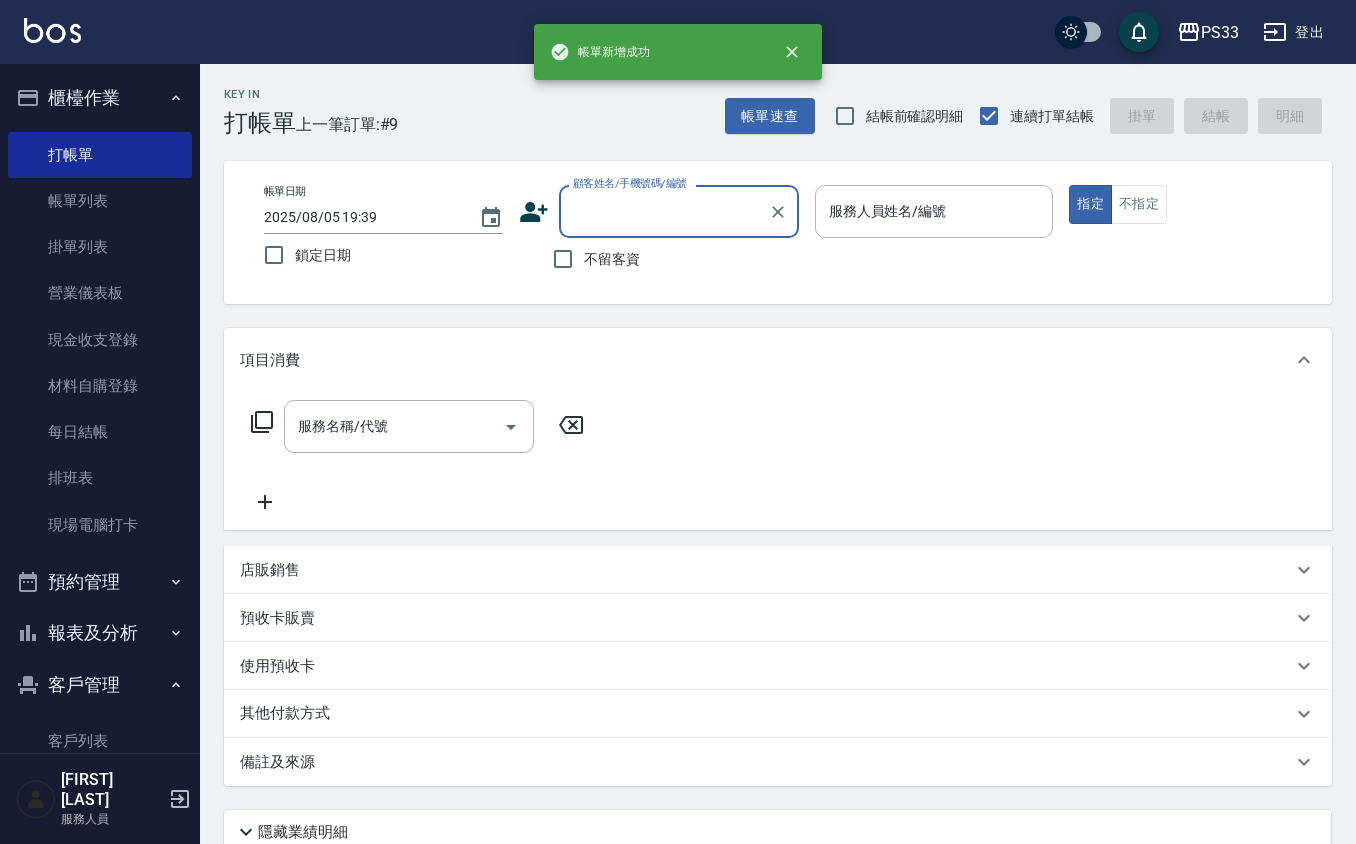 scroll, scrollTop: 0, scrollLeft: 0, axis: both 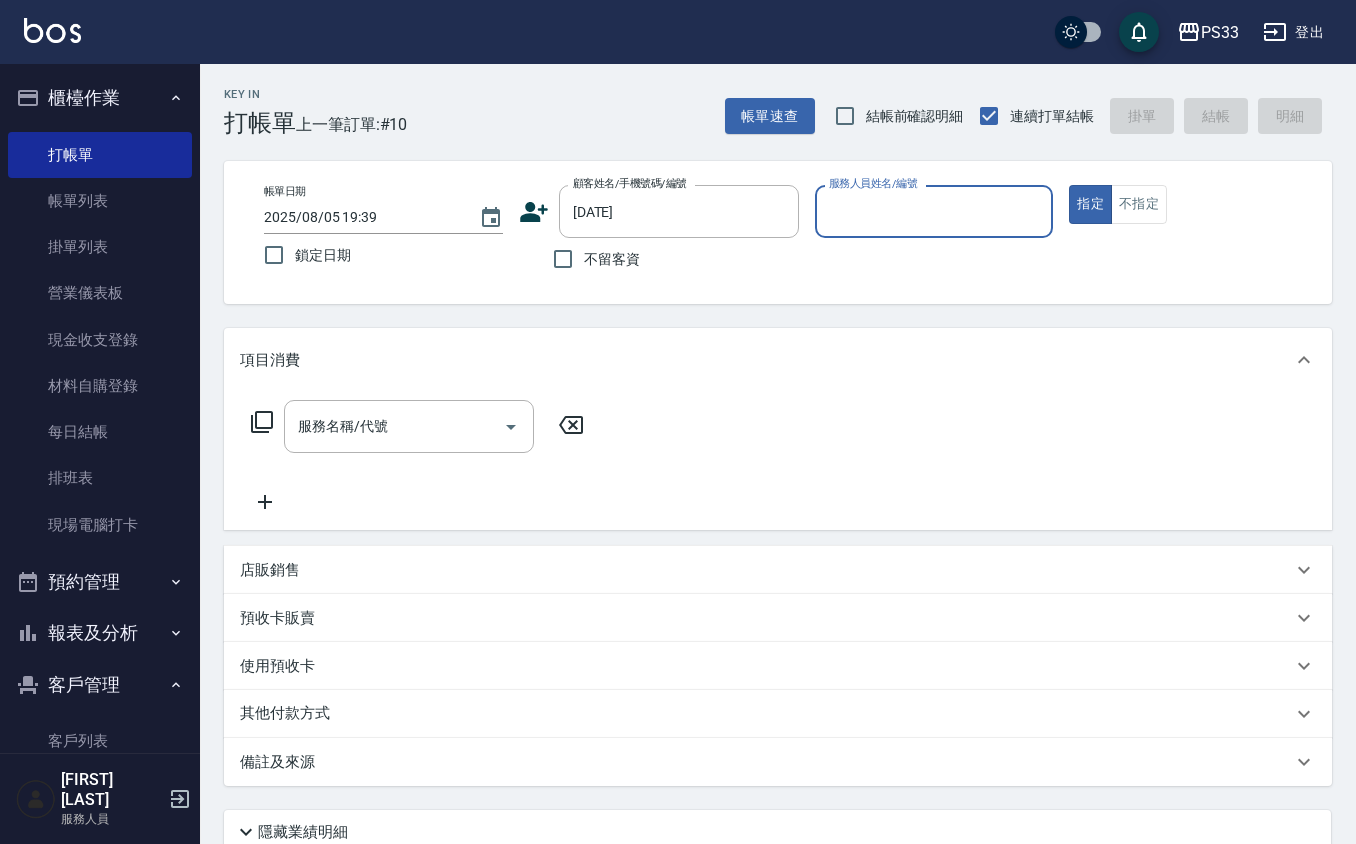 type on "[FIRST] [LAST]/[PHONE]/[DATE]" 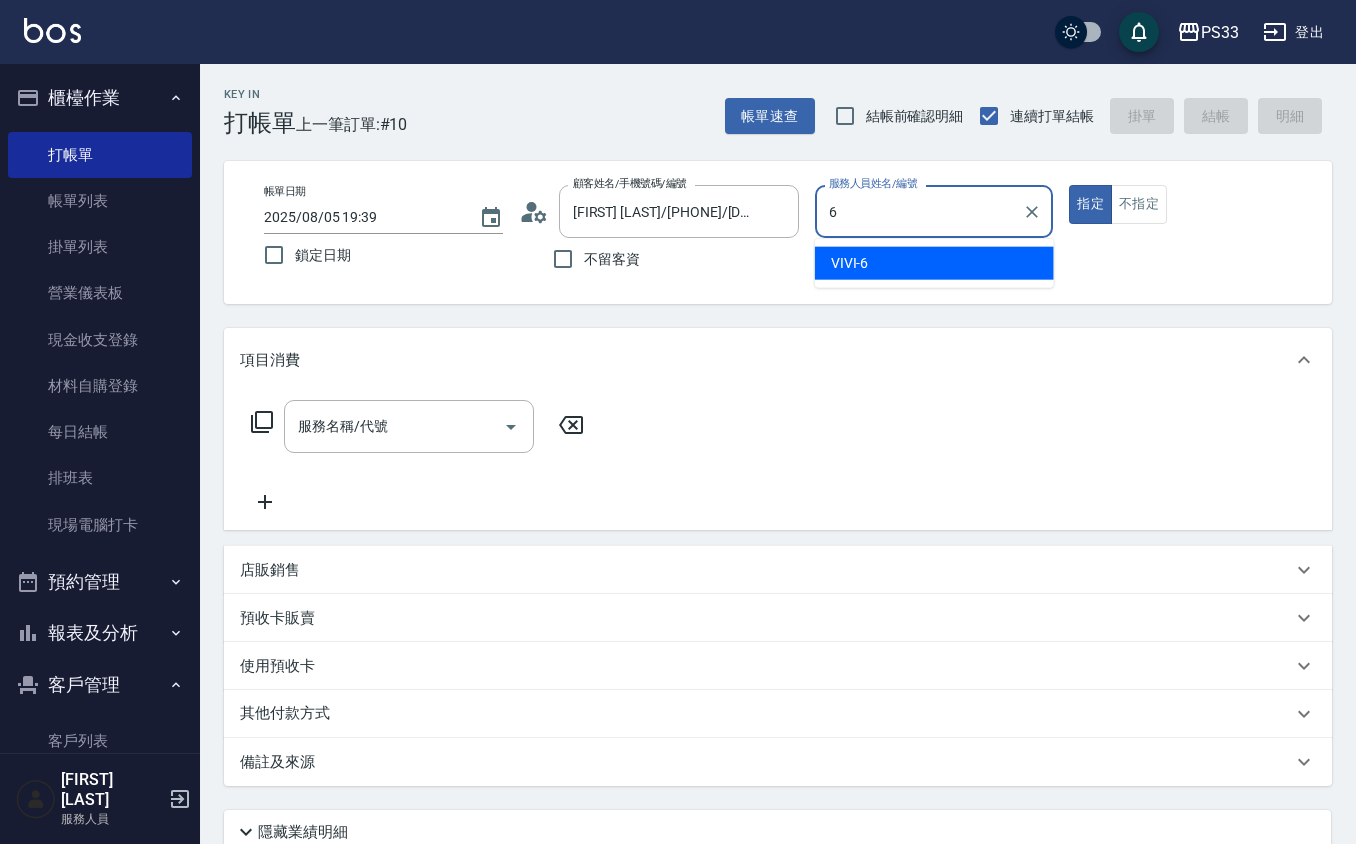 type on "VIVI-6" 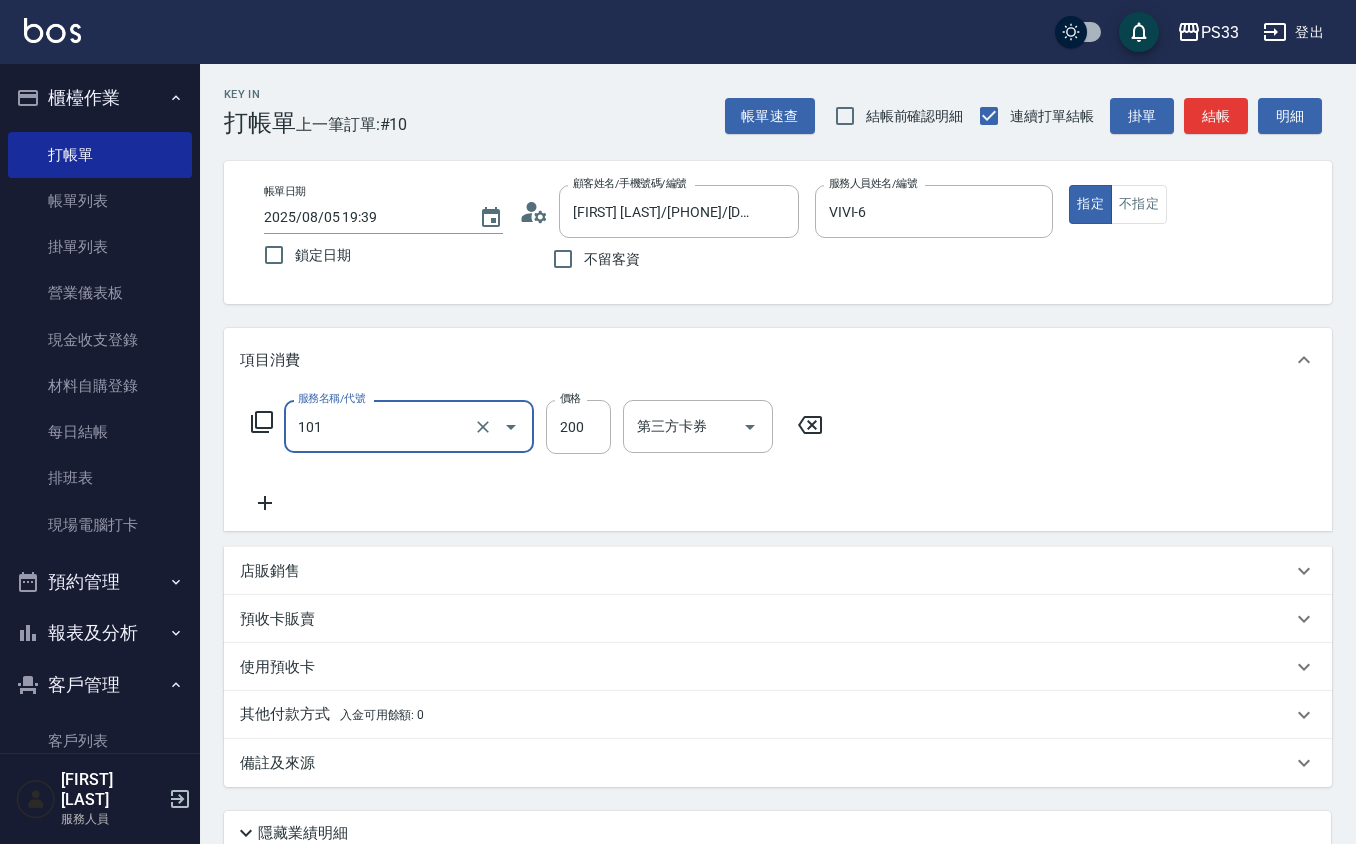 type on "洗髮(101)" 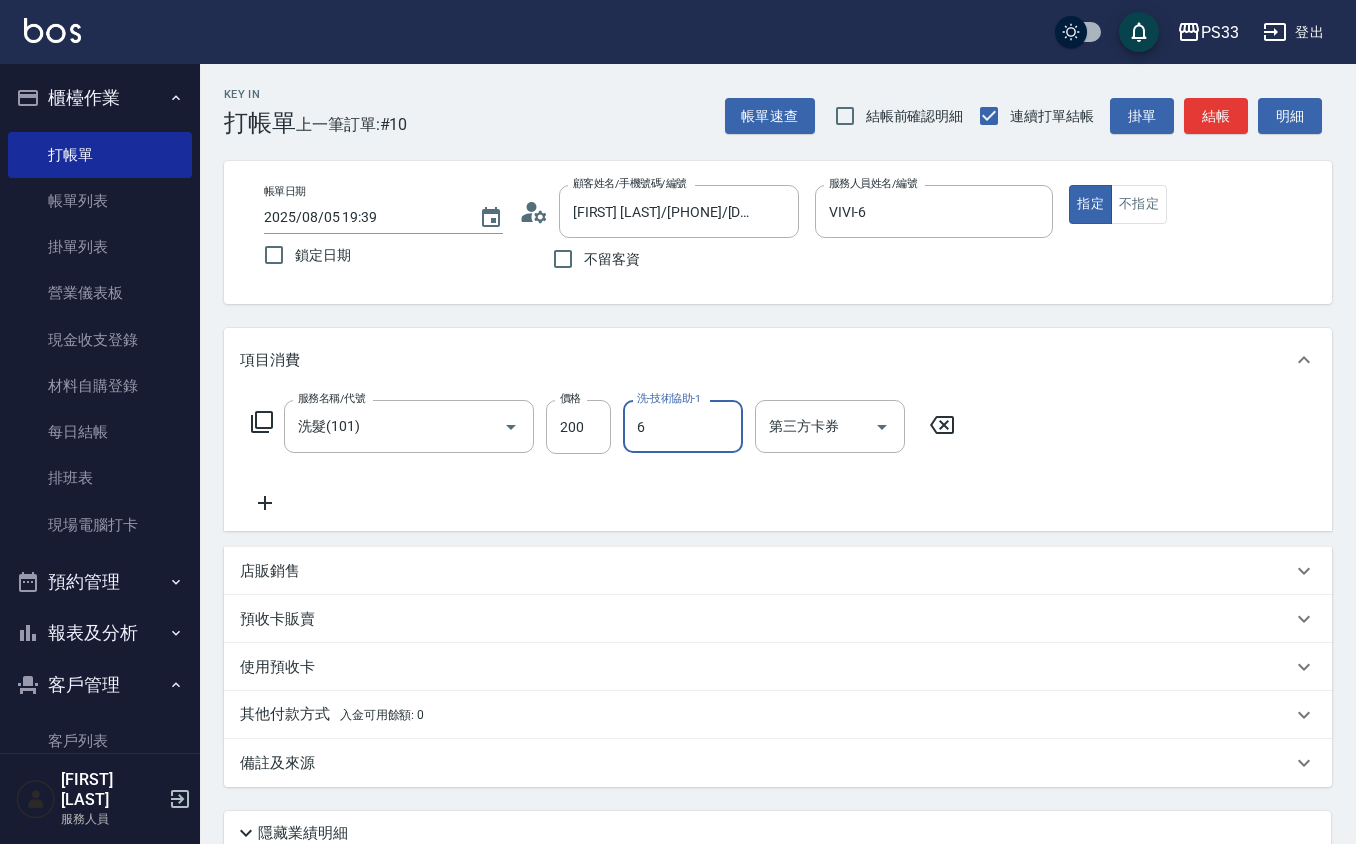 type on "VIVI-6" 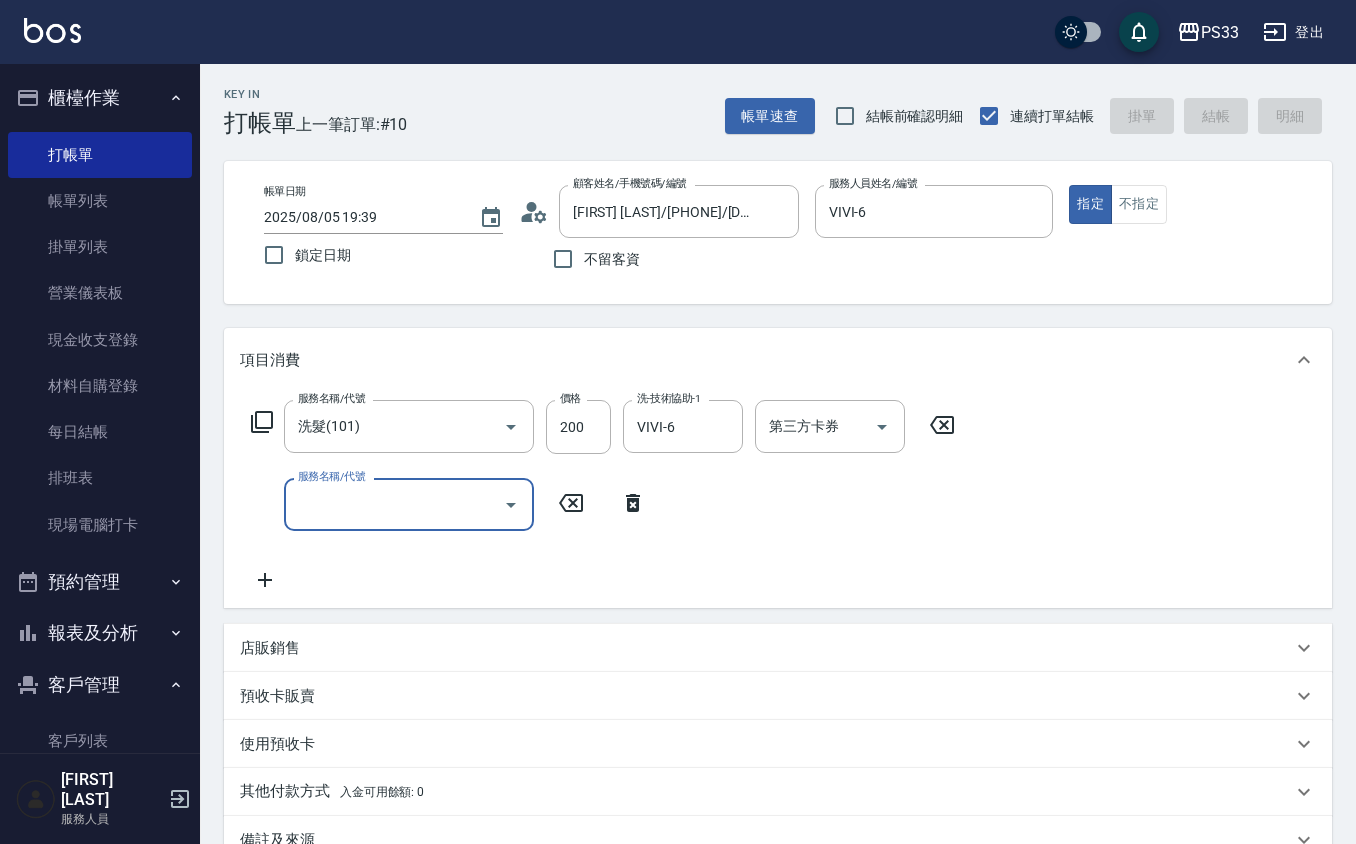 type 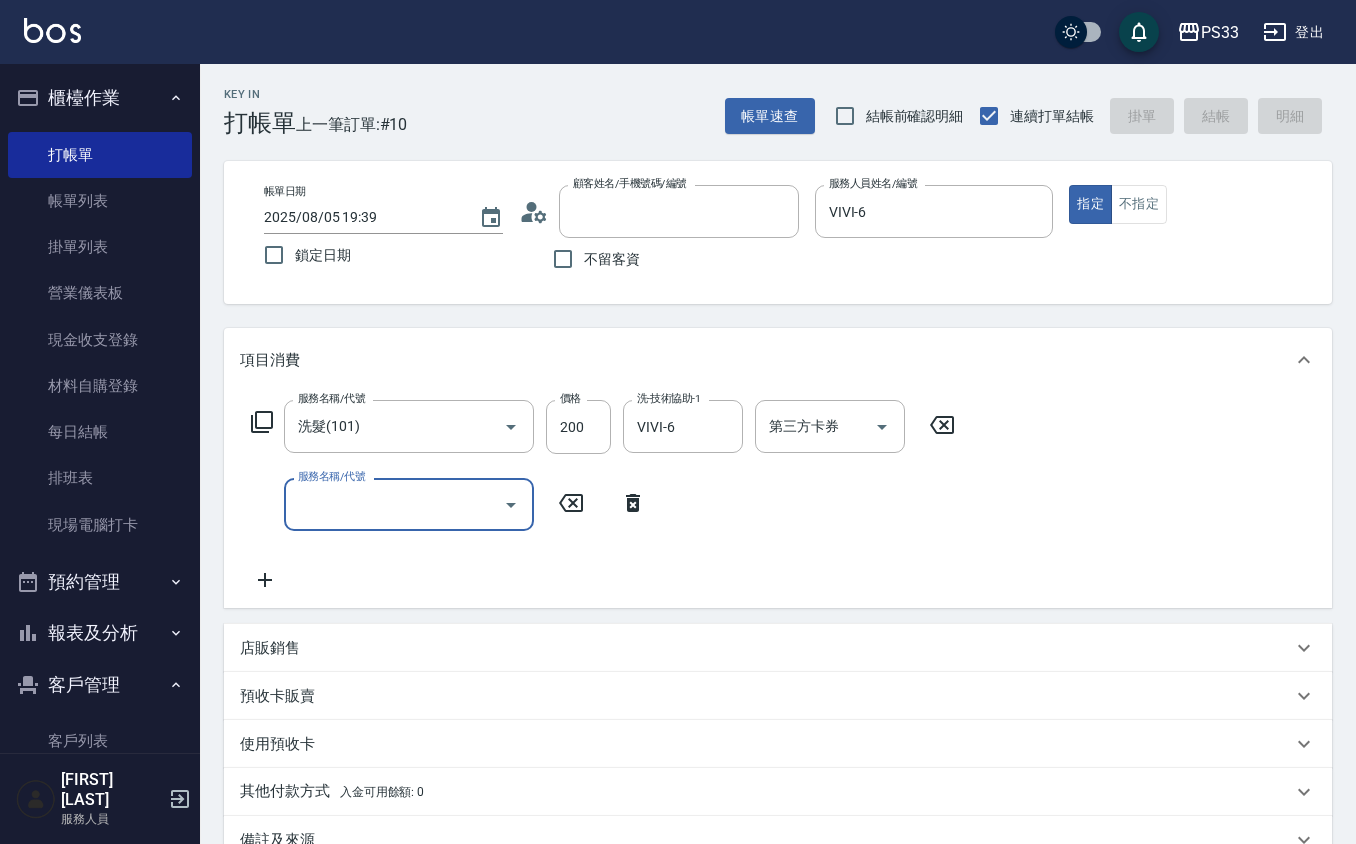 type 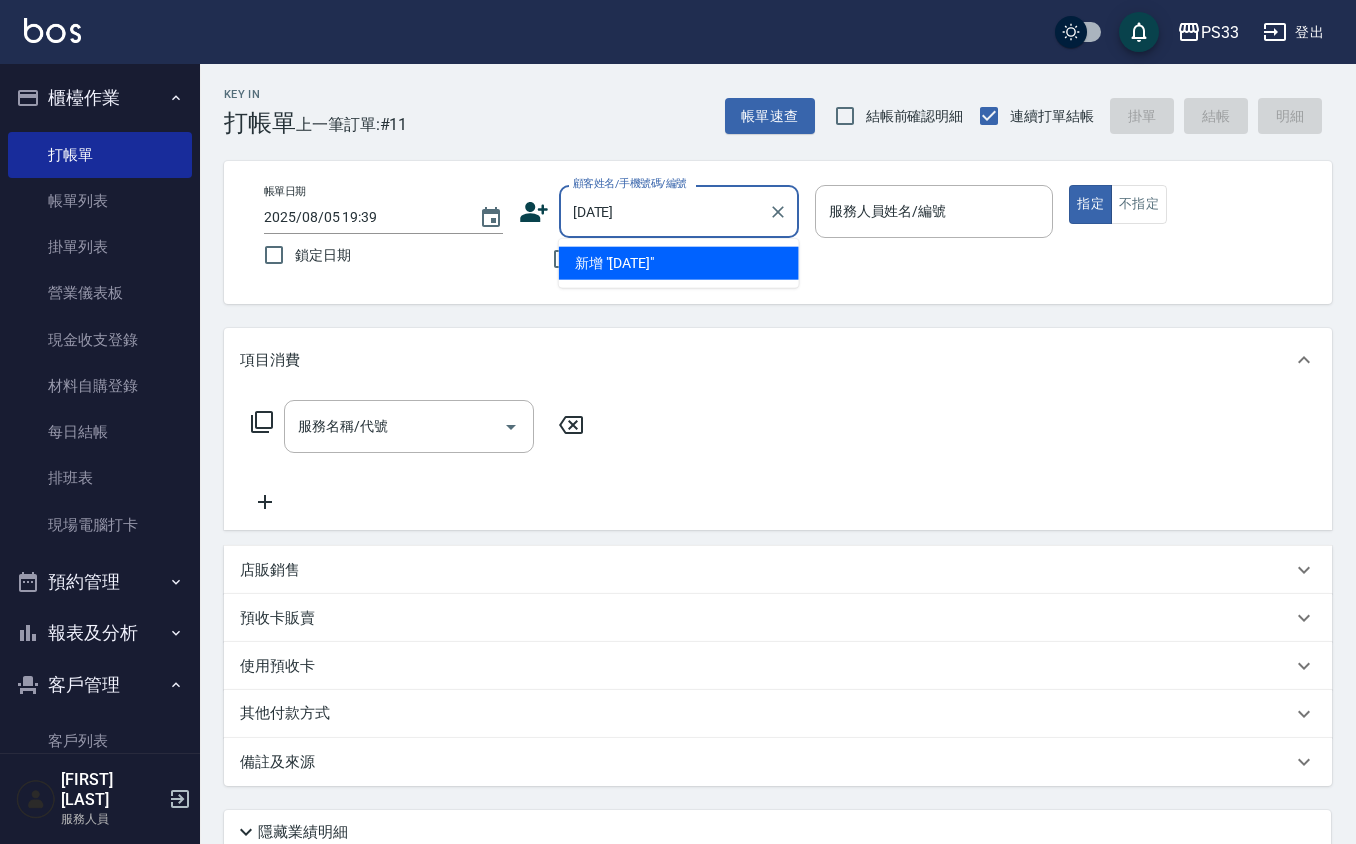 type on "[DATE]" 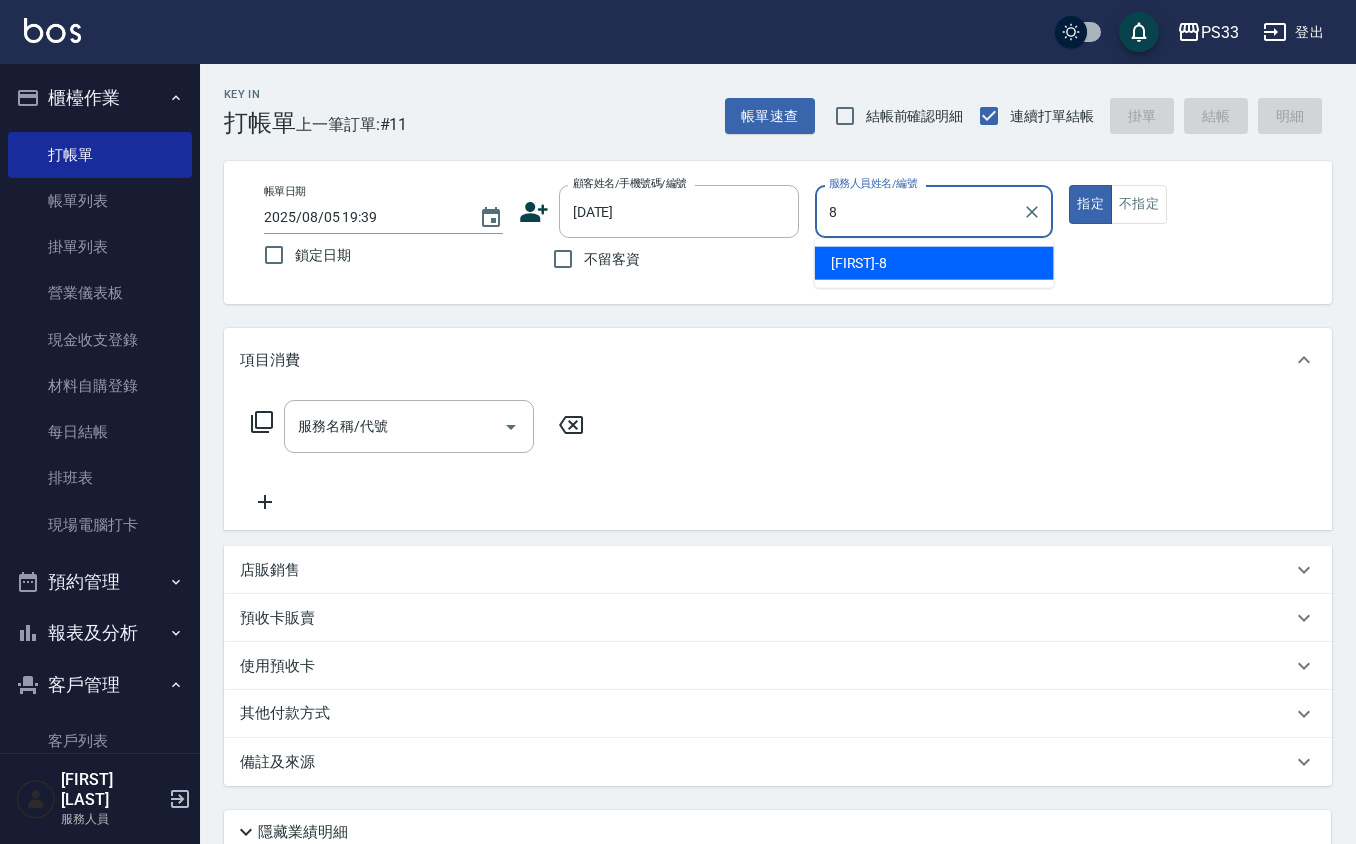 type on "[NAME]-8" 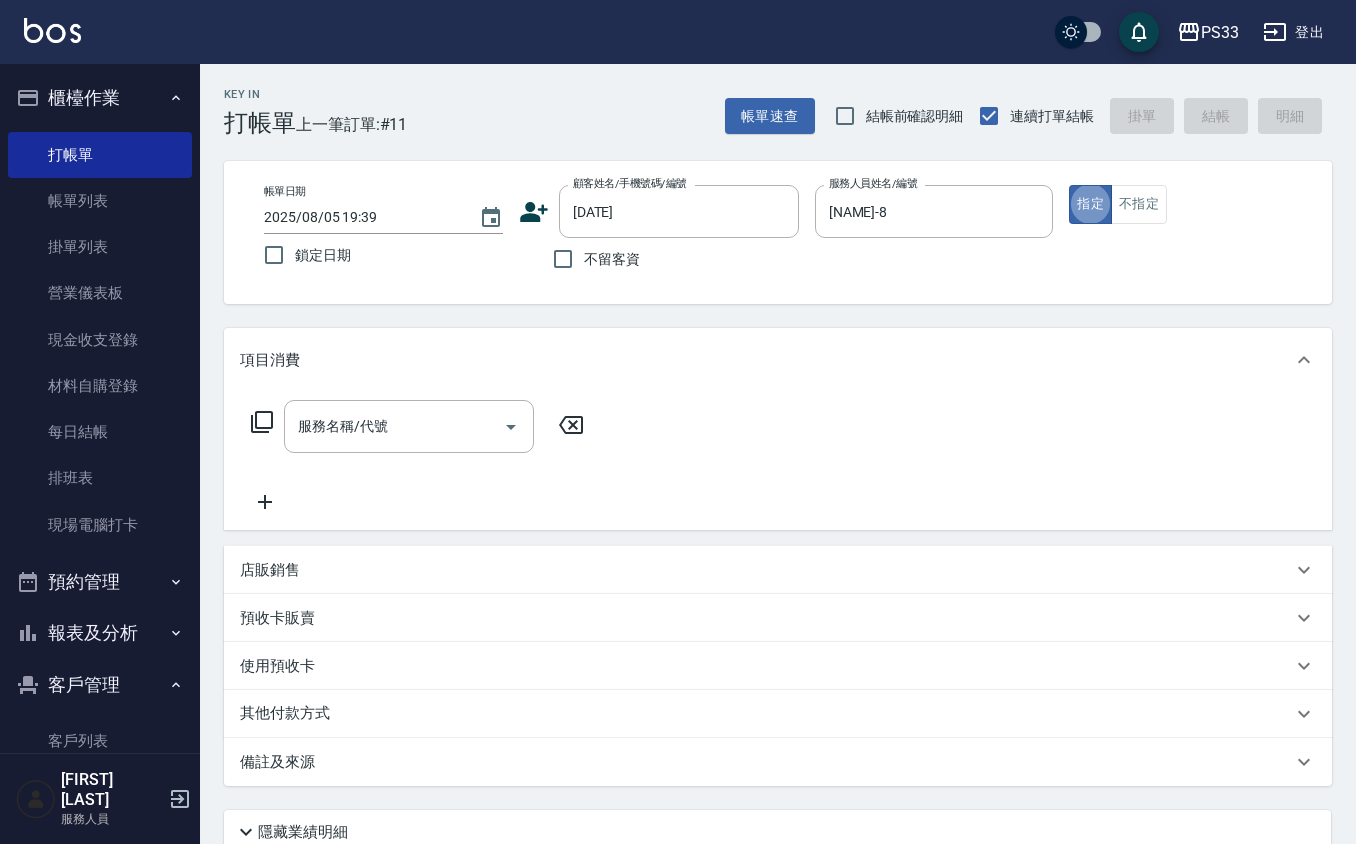 type on "[FIRST] [LAST]/[PHONE]/[DATE]" 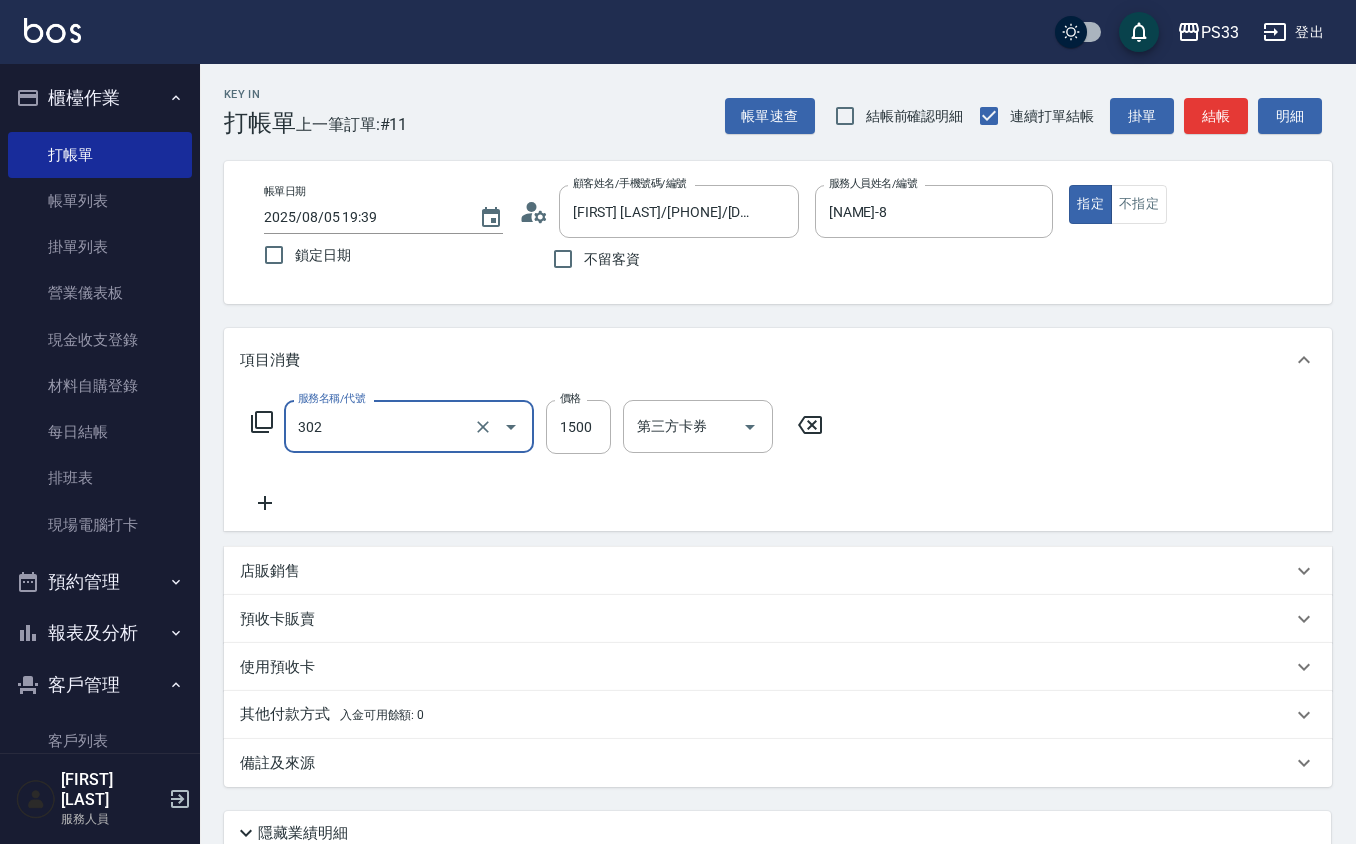 type on "設計燙髮(302)" 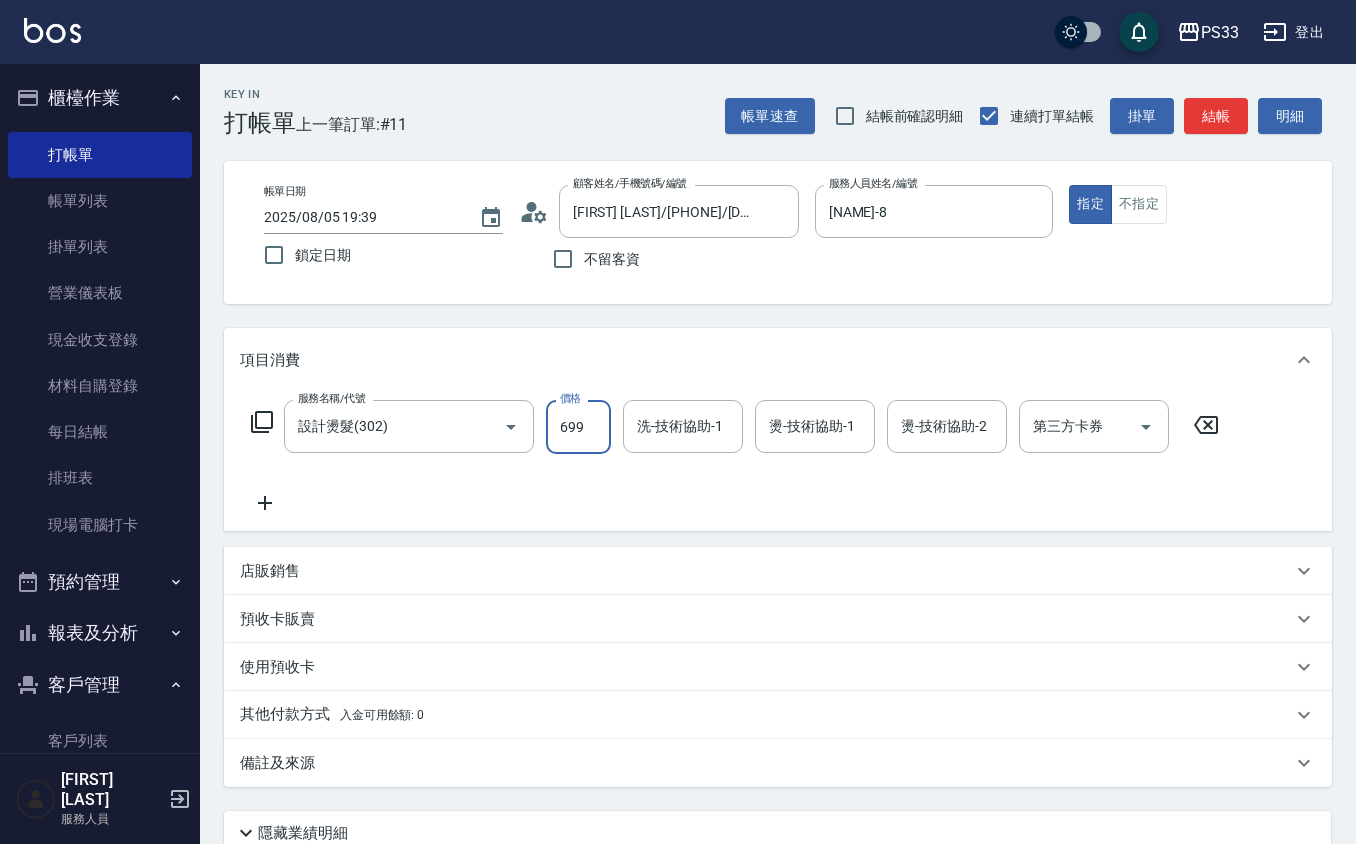 type on "699" 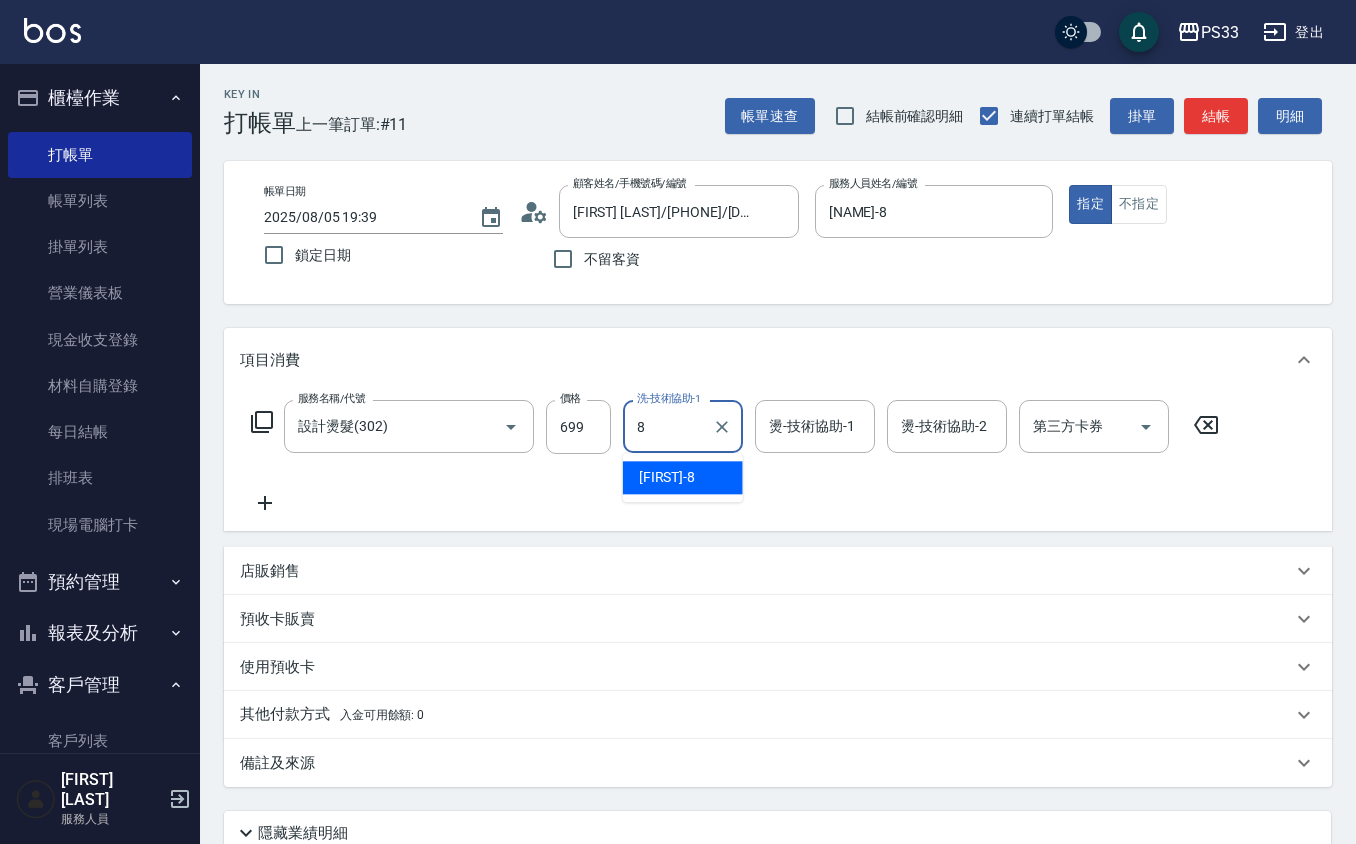 type on "[NAME]-8" 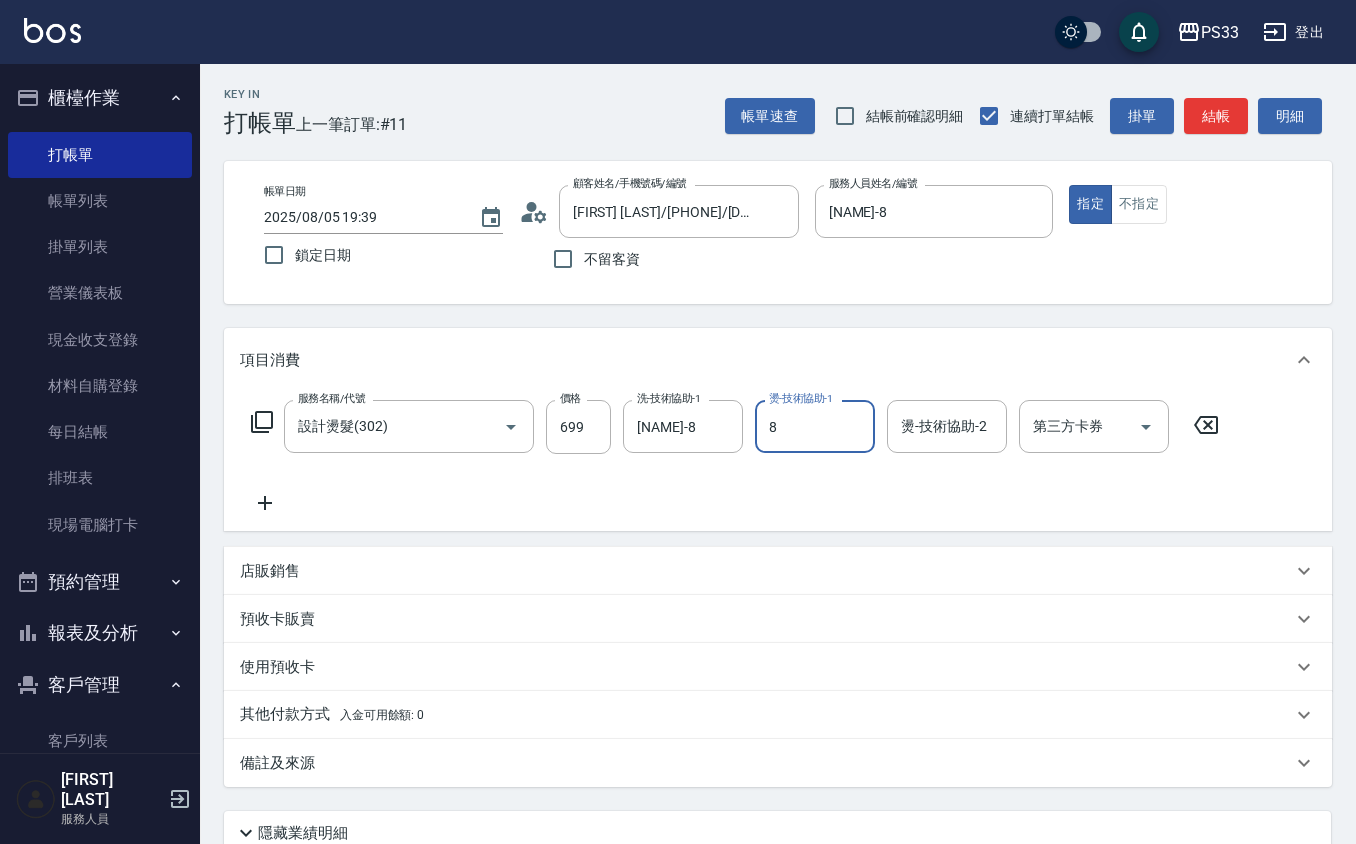type on "[NAME]-8" 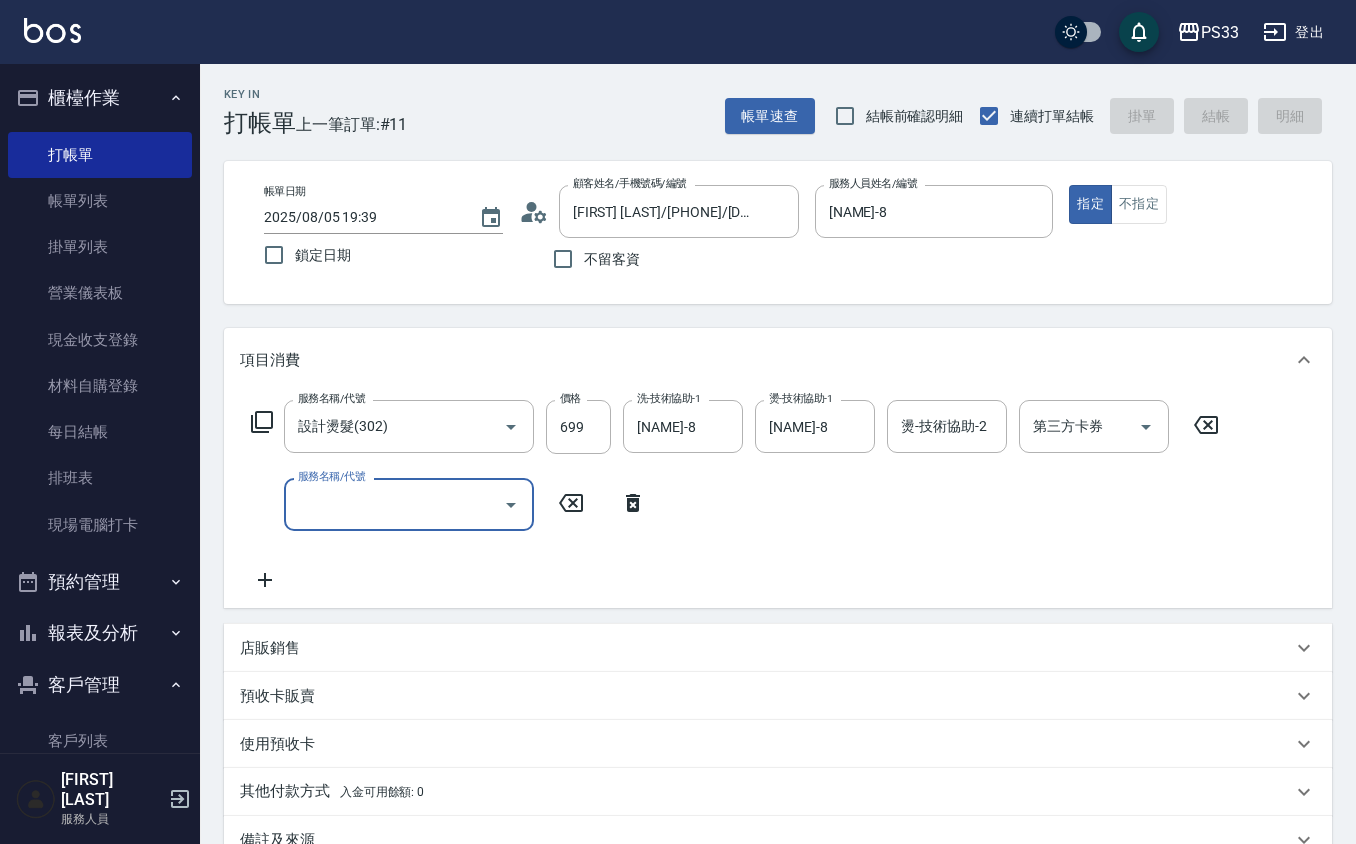 type 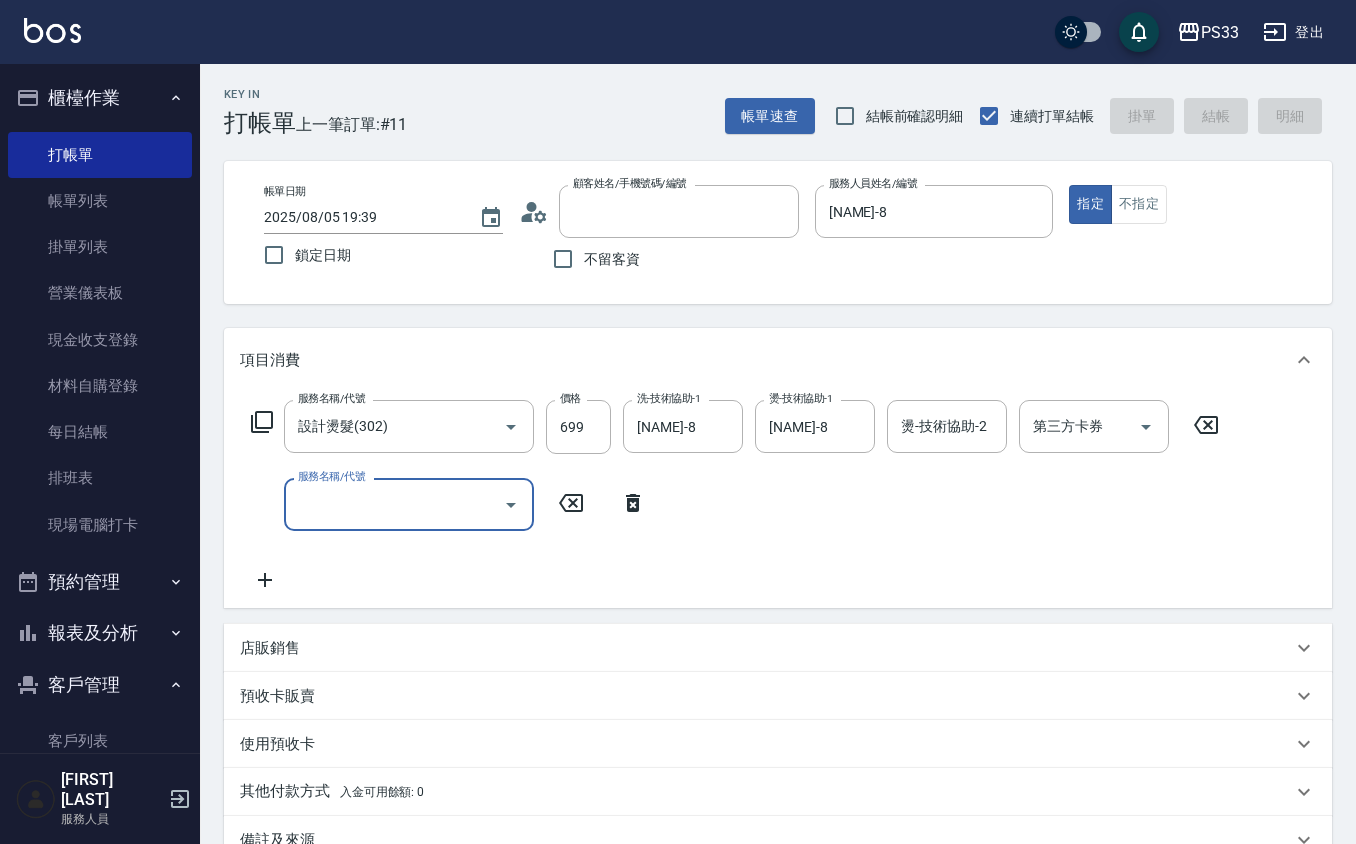 type 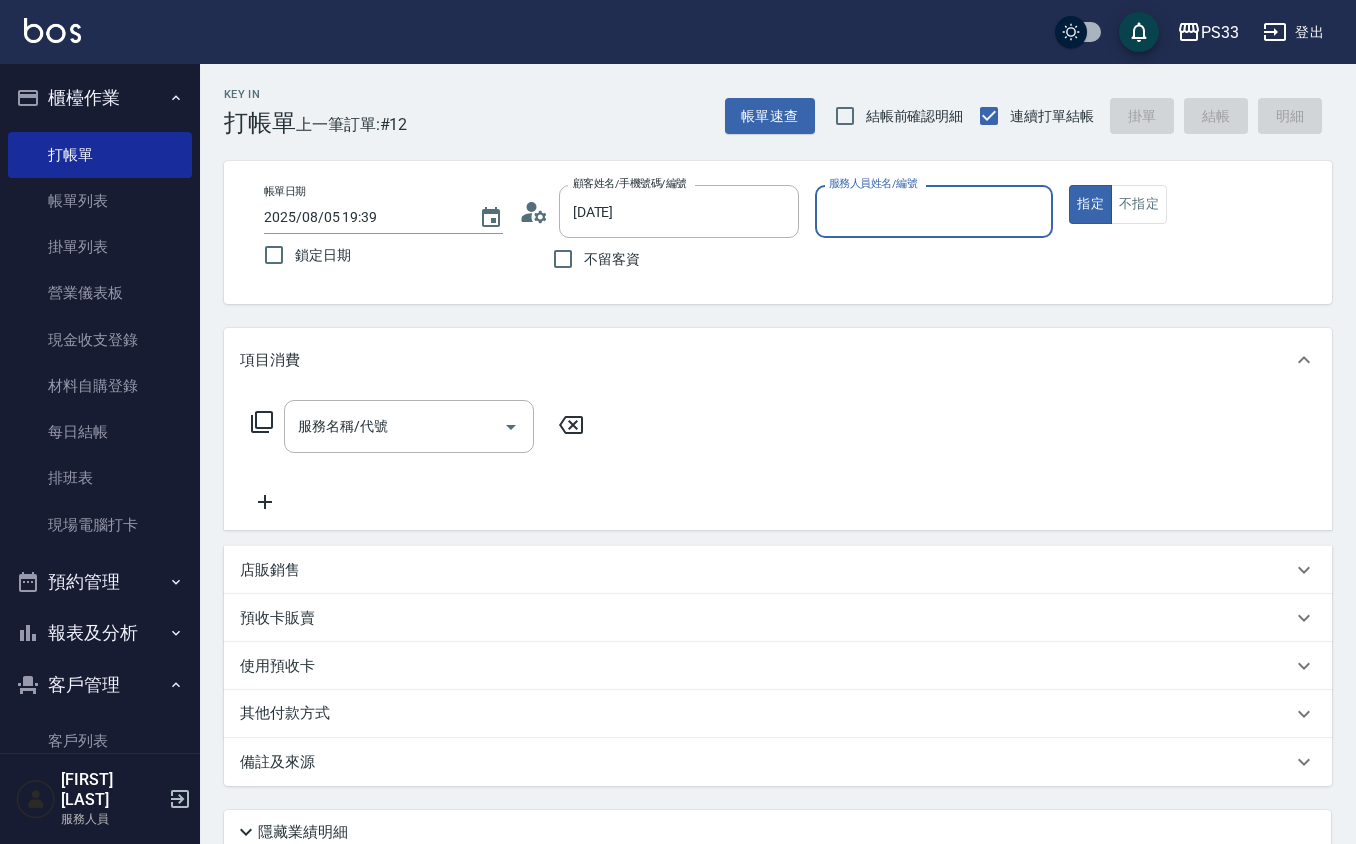 type on "[FIRST] [LAST]/[PHONE]/[DATE]" 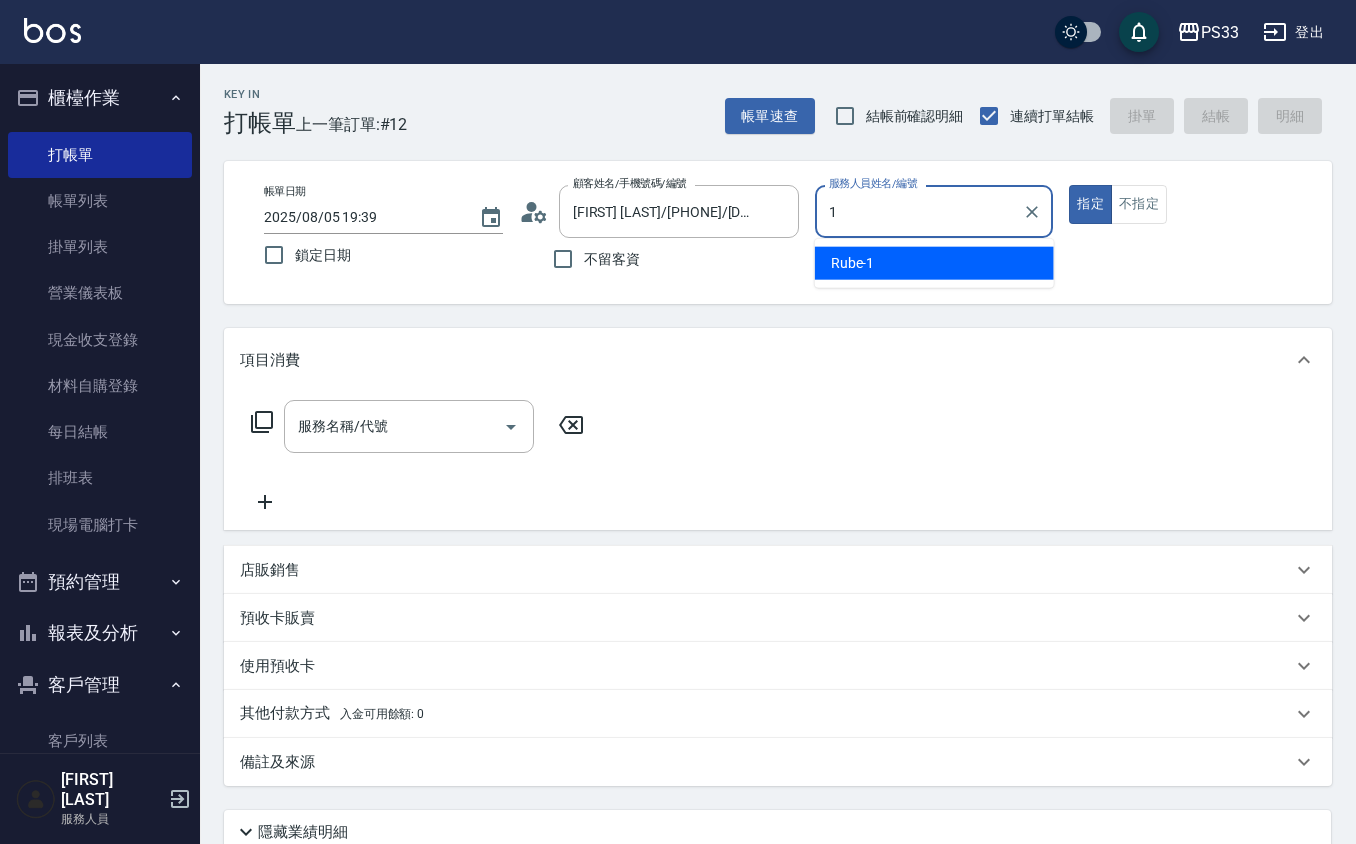 type on "[FIRST]-[NUMBER]" 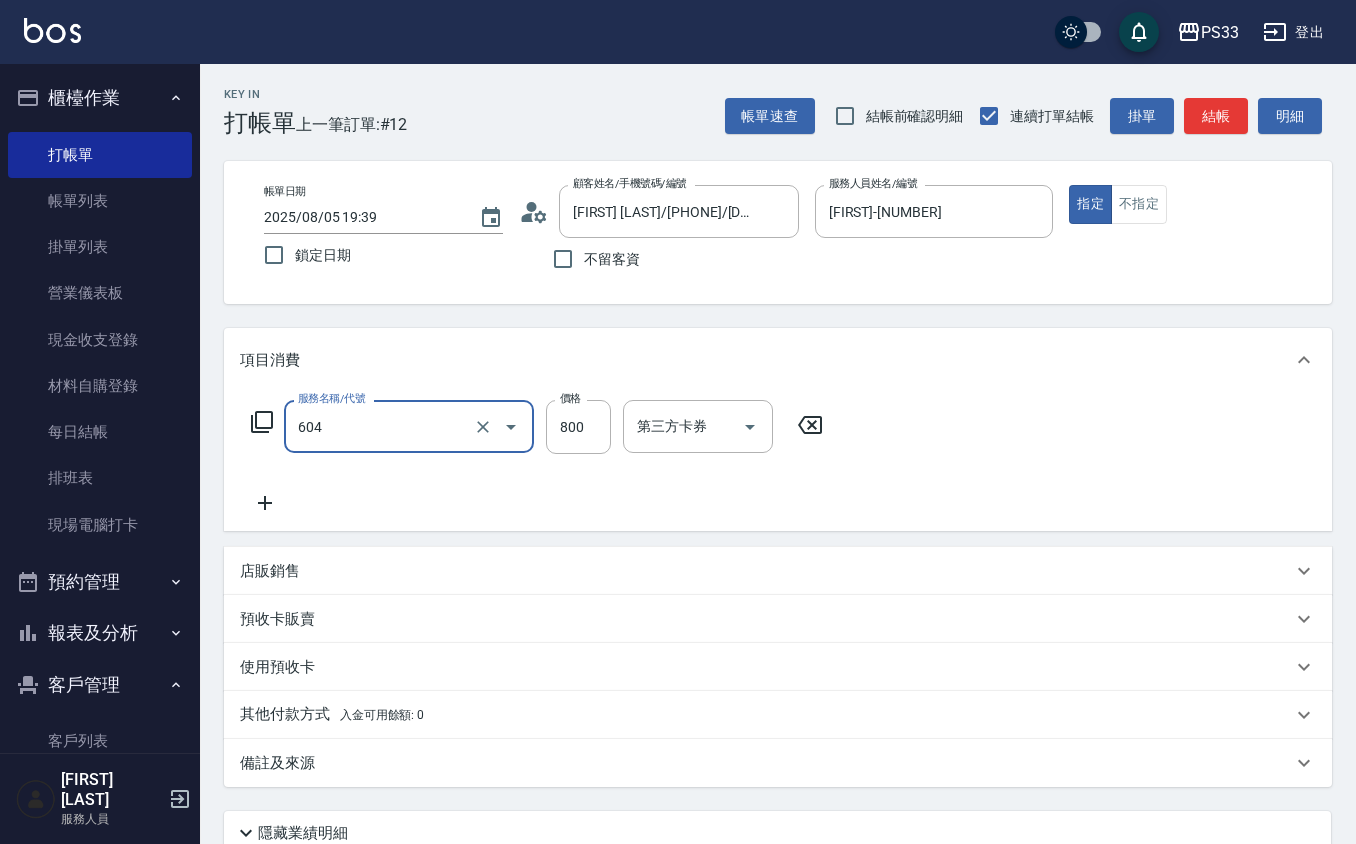 type on "髮原素頭皮保健護理洗髮([NUMBER])" 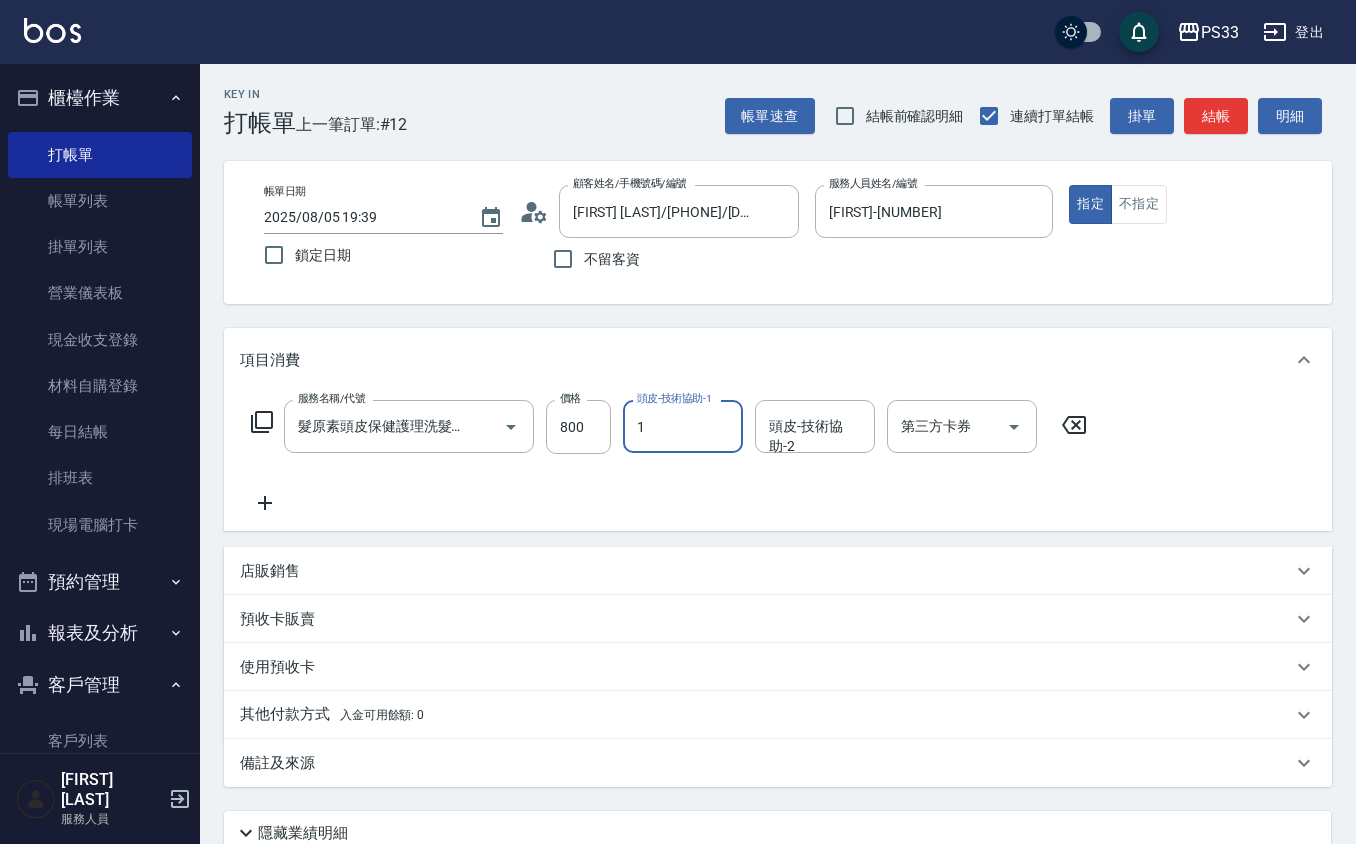 type on "[FIRST]-[NUMBER]" 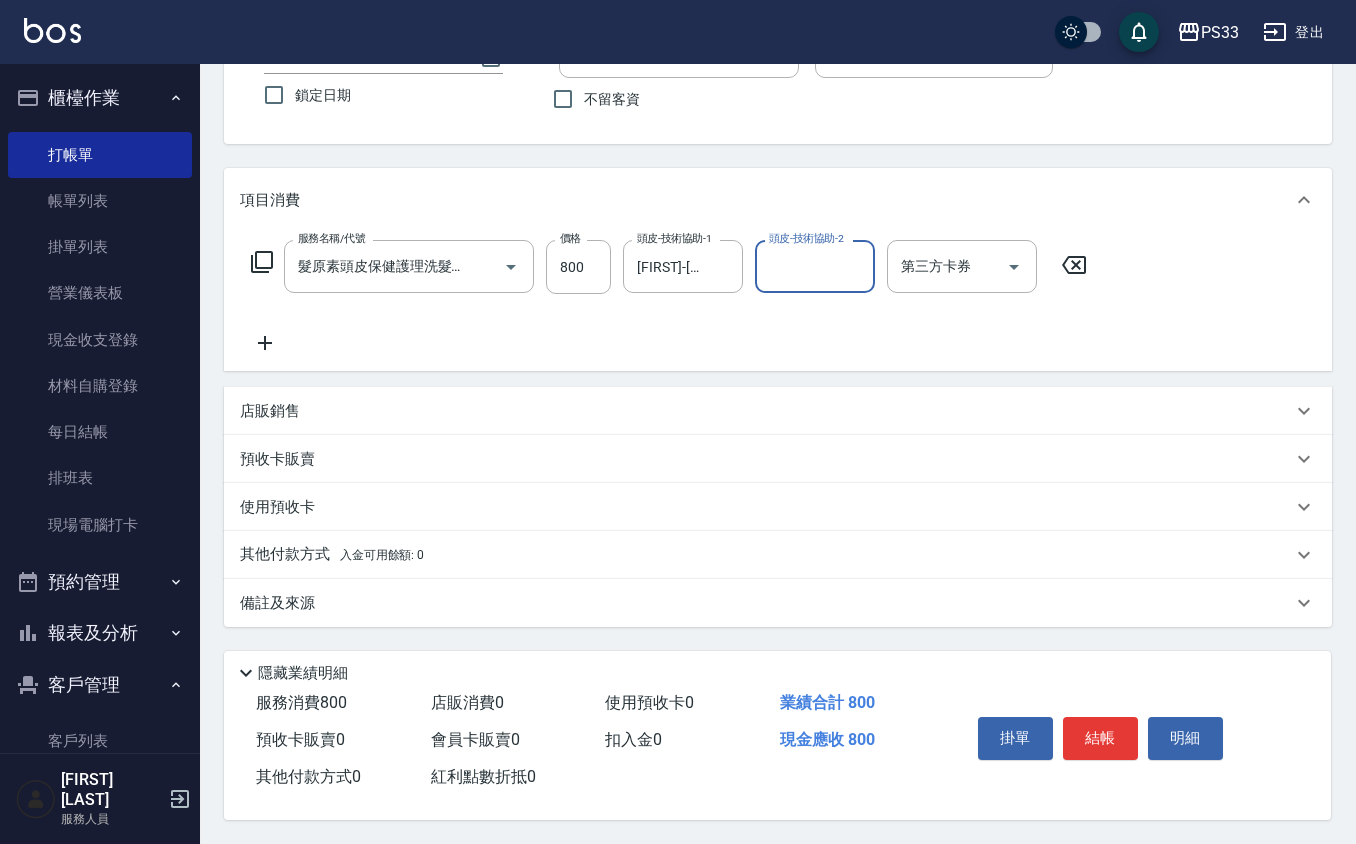 scroll, scrollTop: 165, scrollLeft: 0, axis: vertical 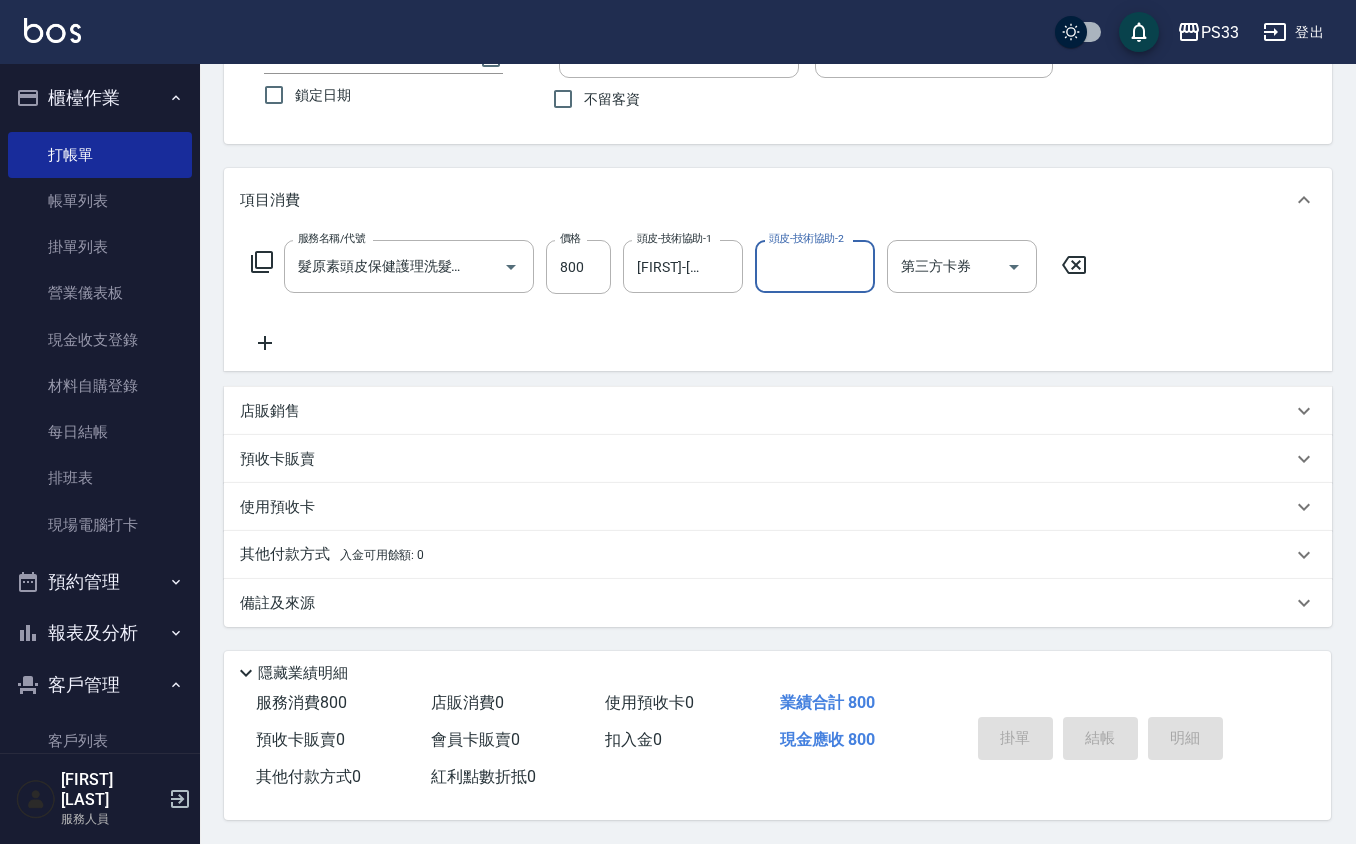 type on "2025/08/05 19:40" 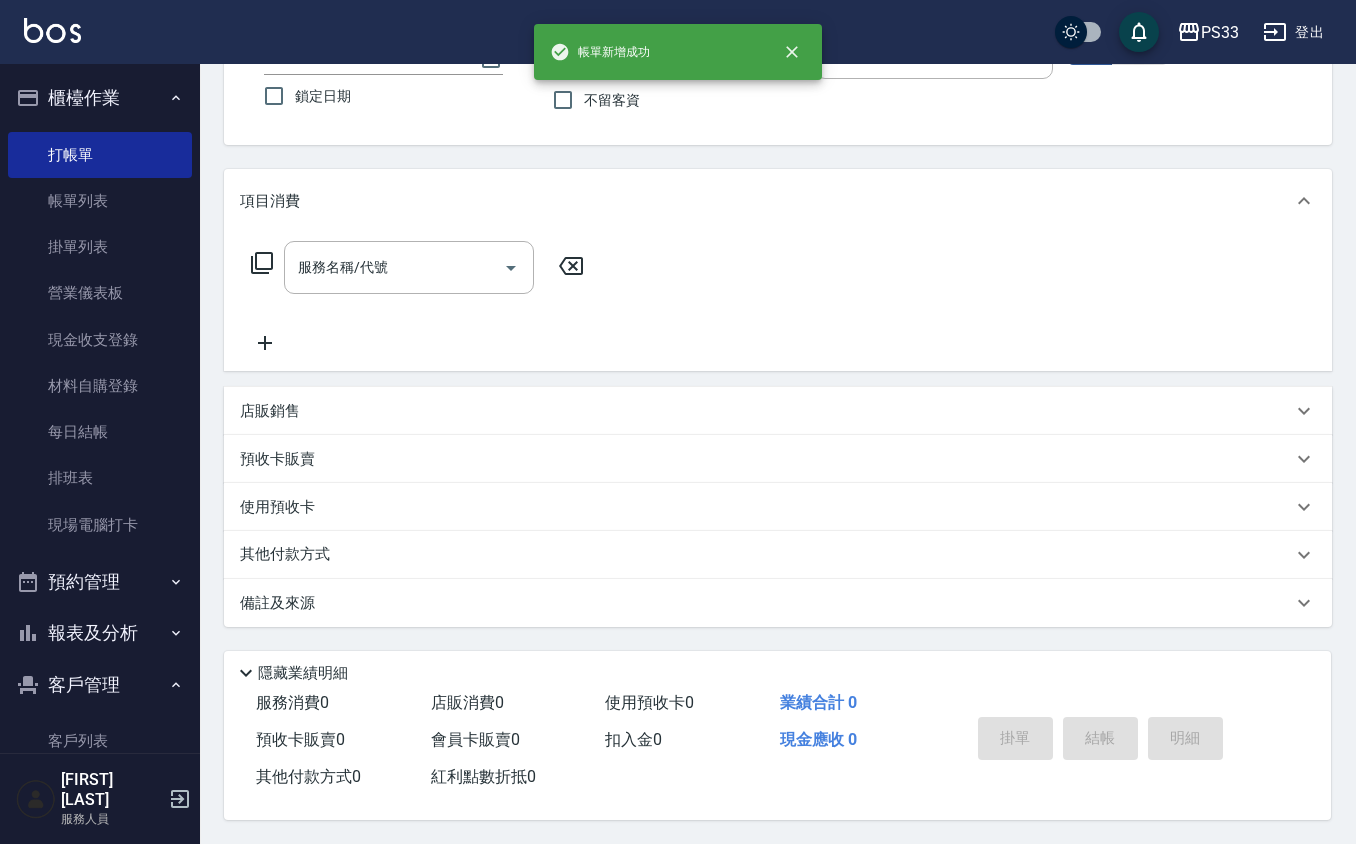 scroll, scrollTop: 164, scrollLeft: 0, axis: vertical 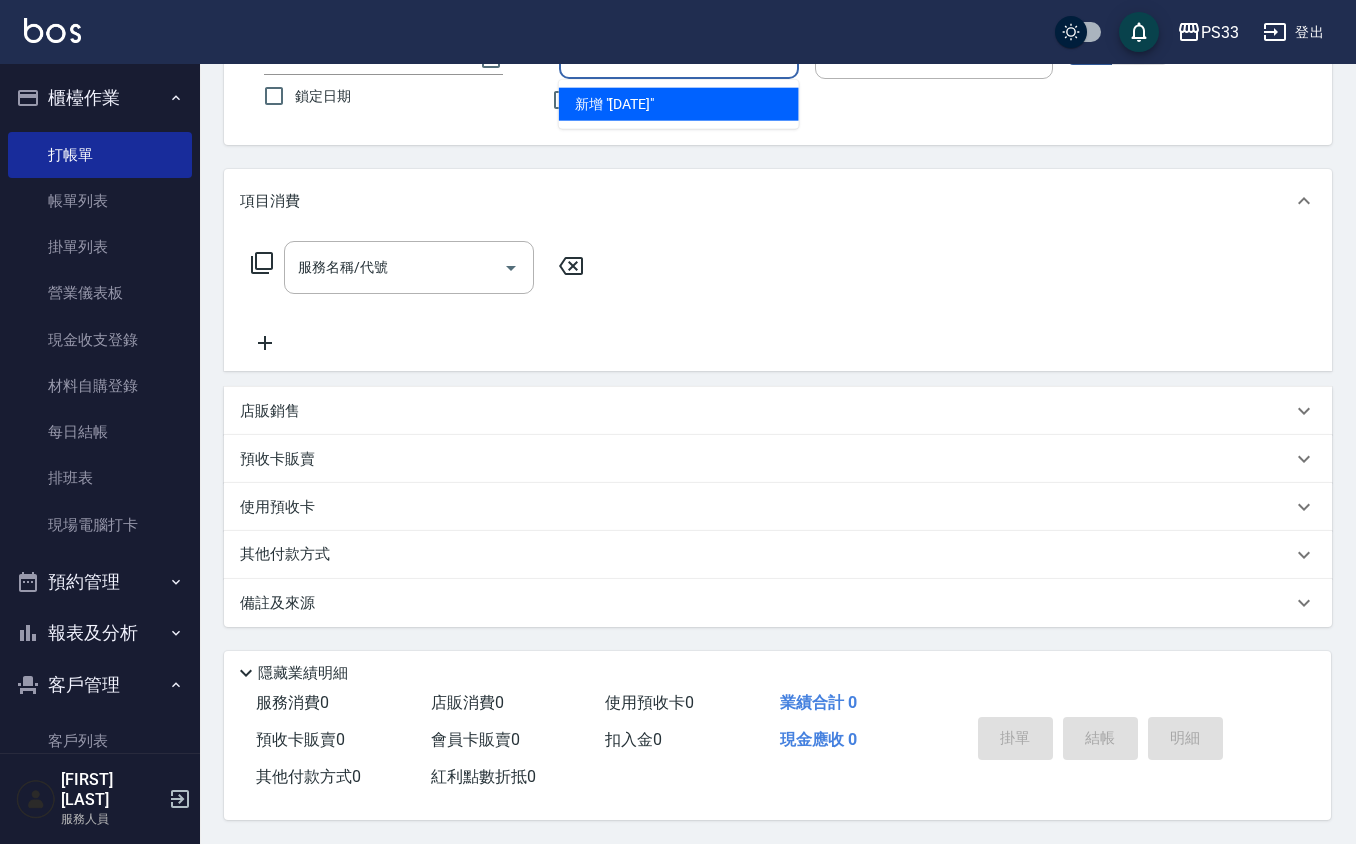 type on "[NUMBER]" 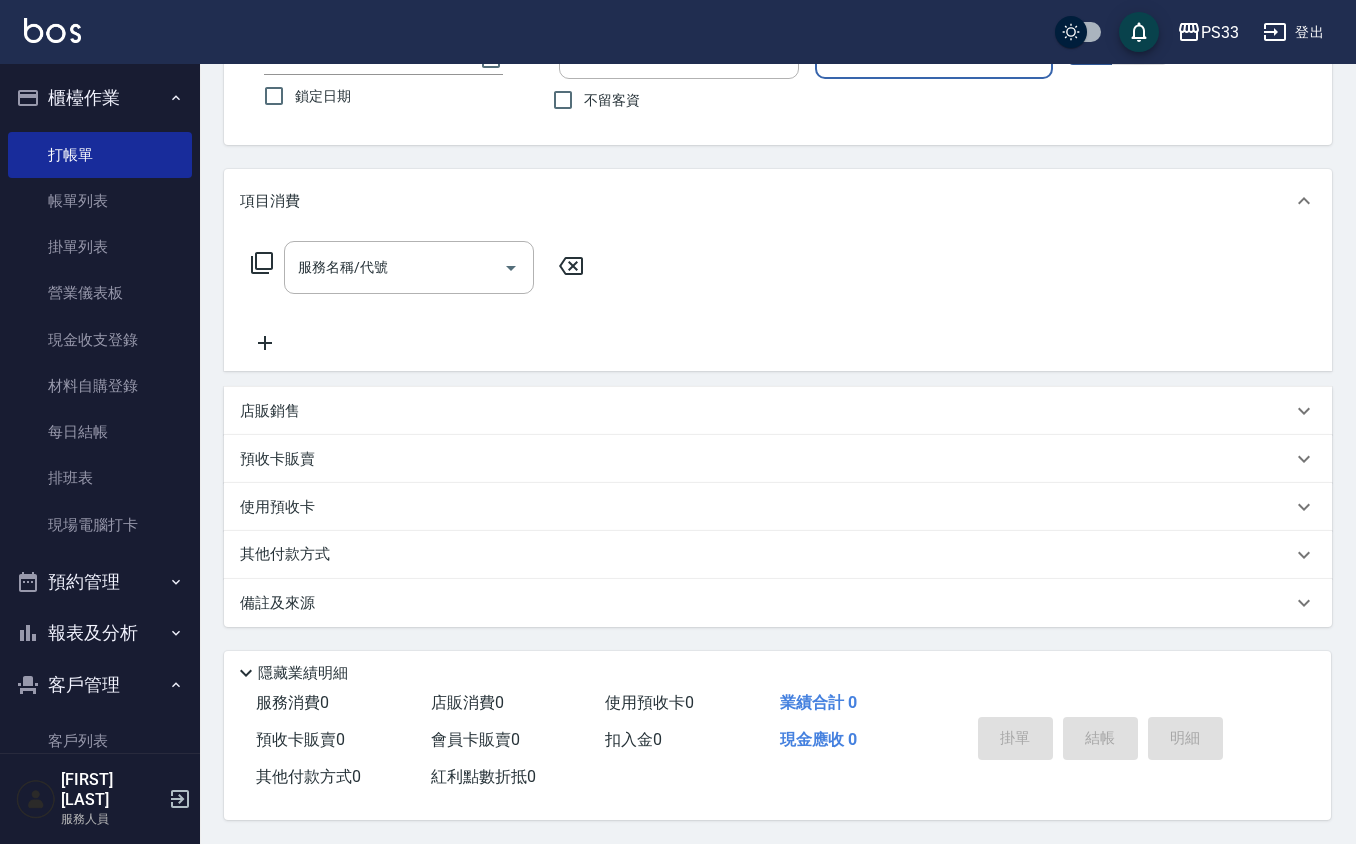 type on "[FIRST]-[NUMBER]" 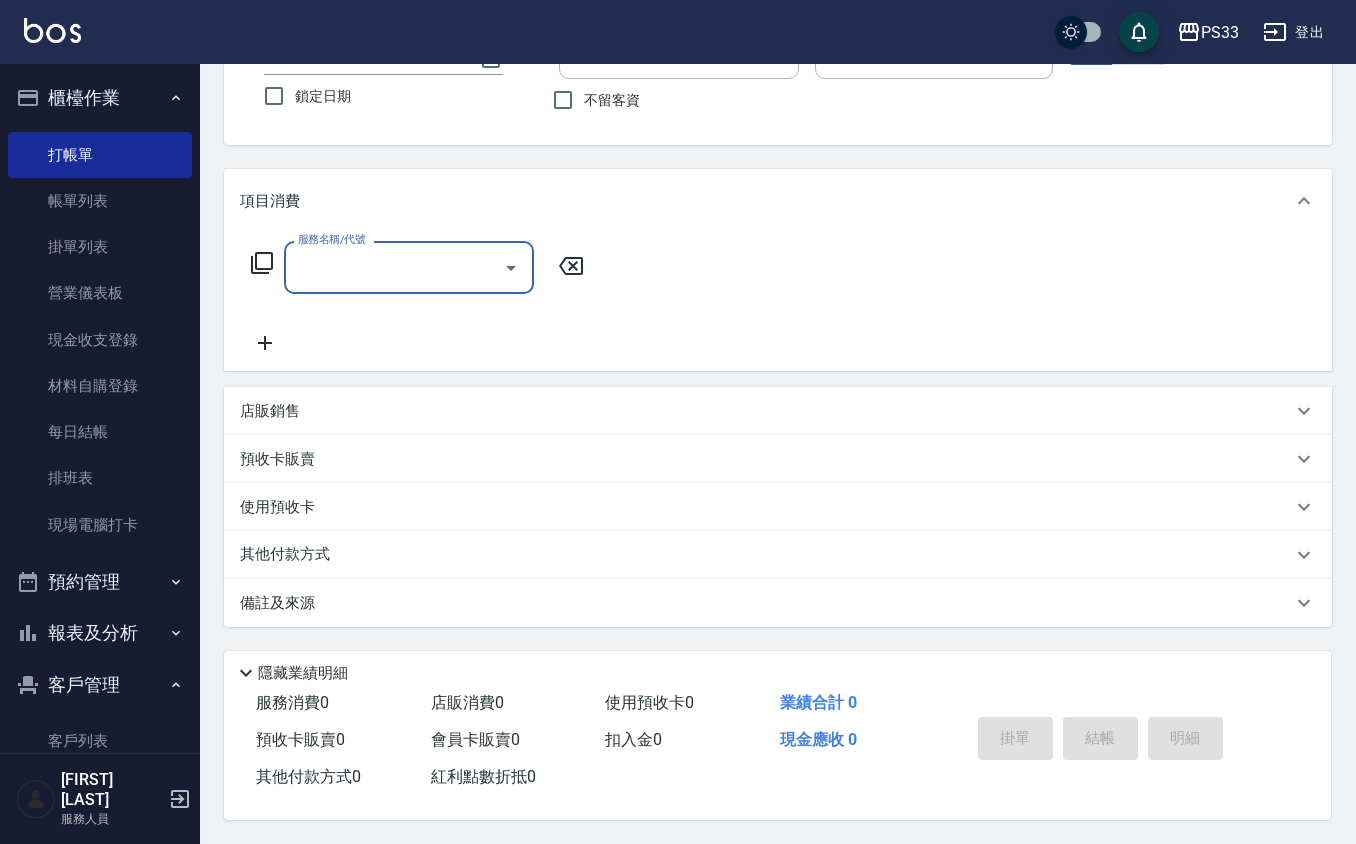 type on "[FIRST] [LAST]/[PHONE]/[DATE]" 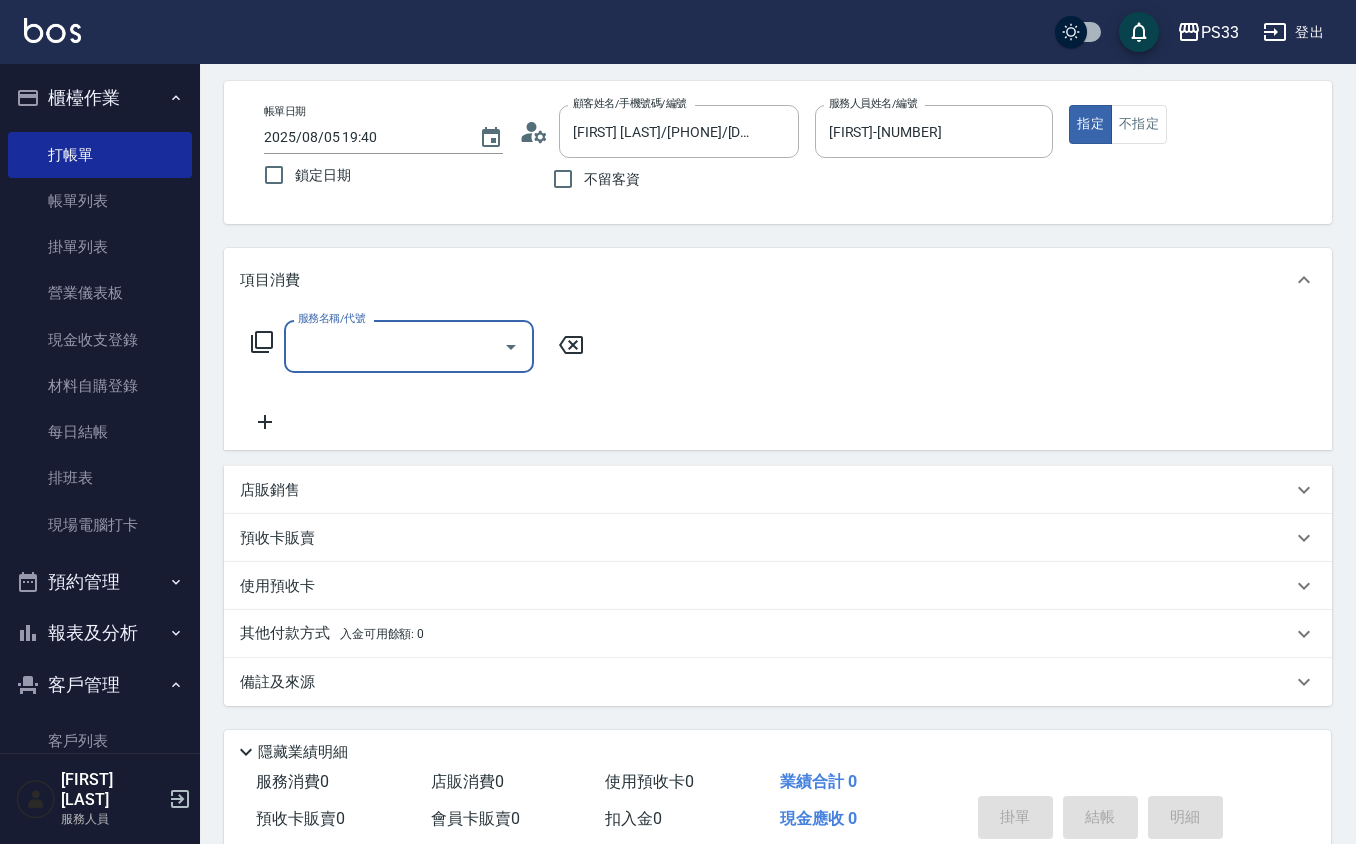 scroll, scrollTop: 0, scrollLeft: 0, axis: both 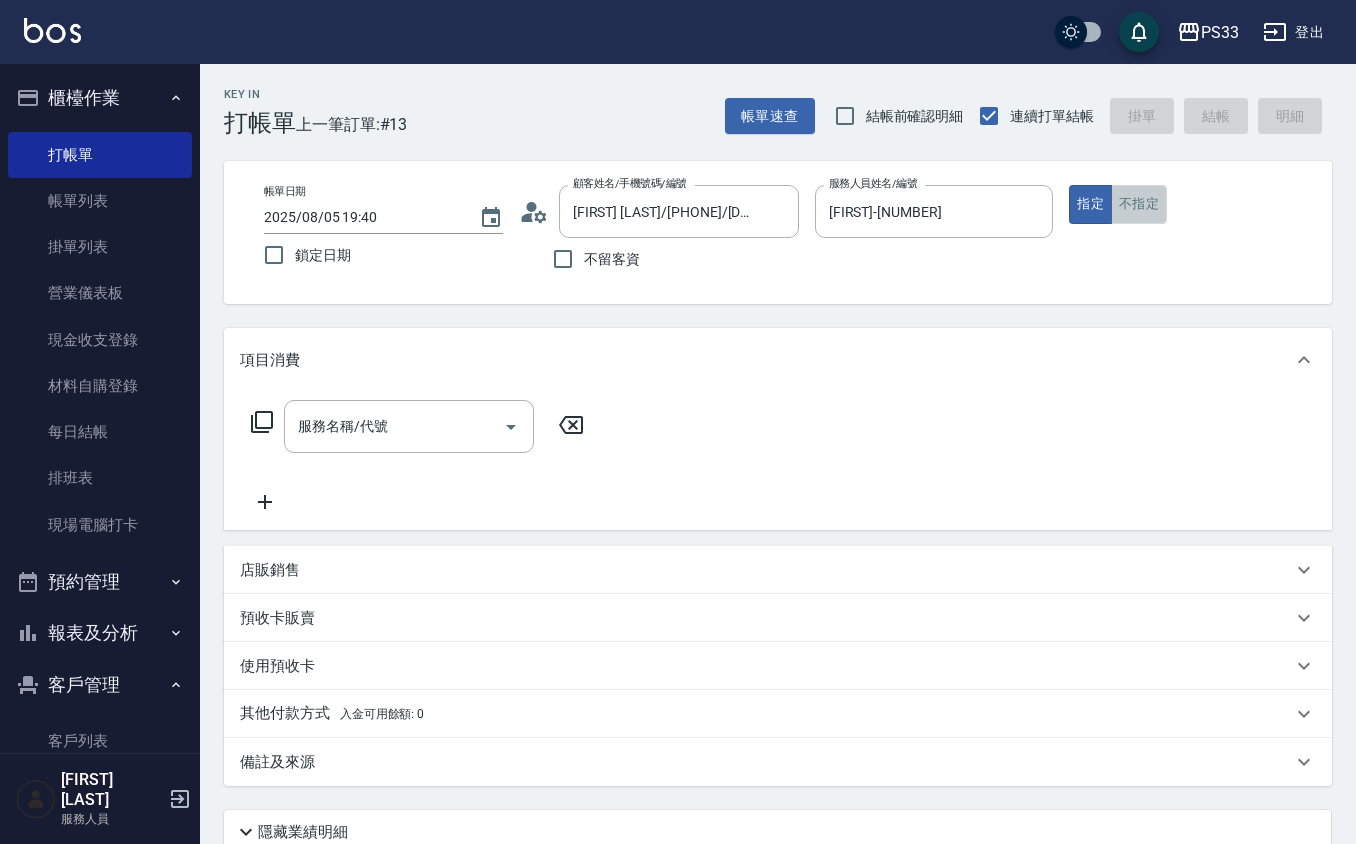 click on "不指定" at bounding box center [1139, 204] 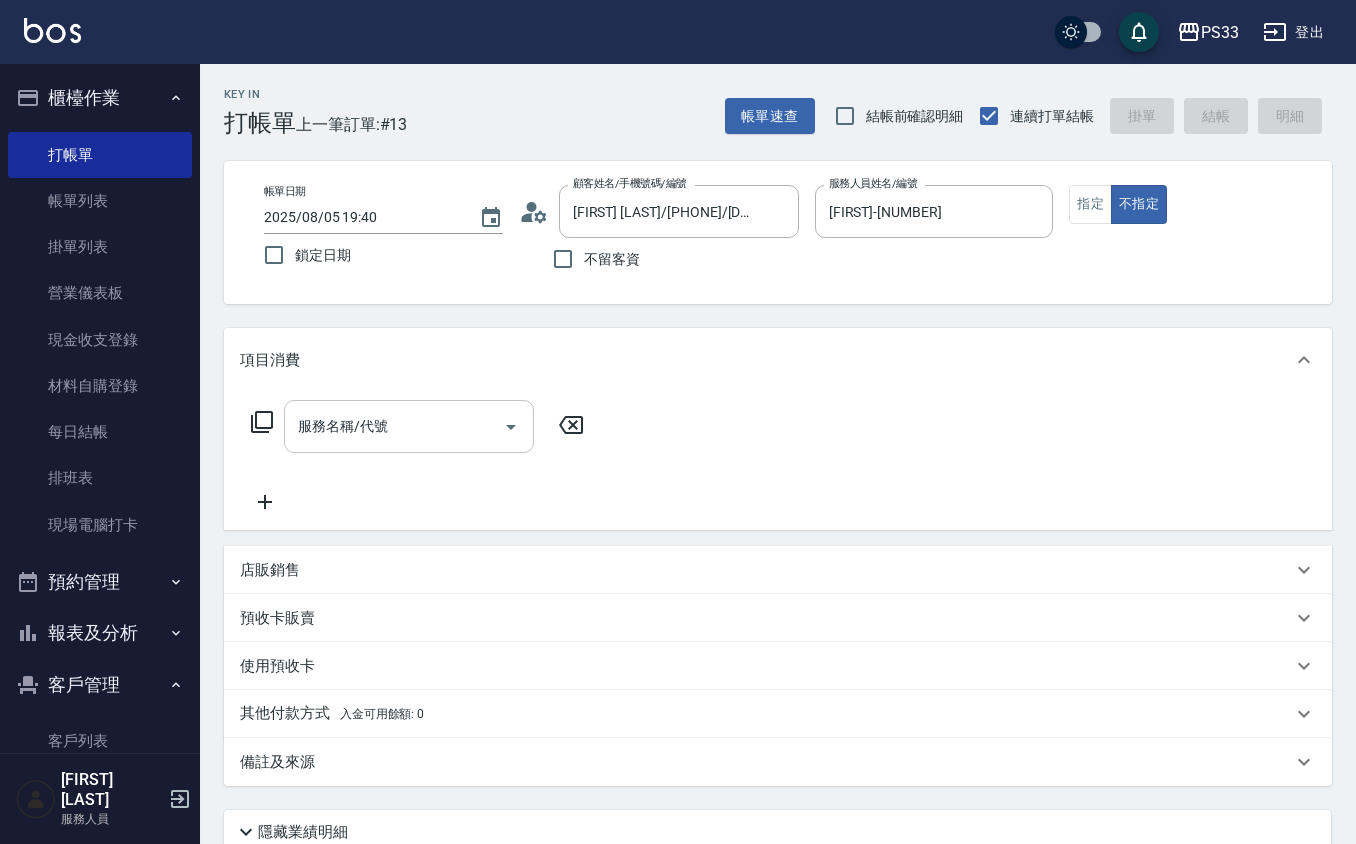 click on "服務名稱/代號" at bounding box center (394, 426) 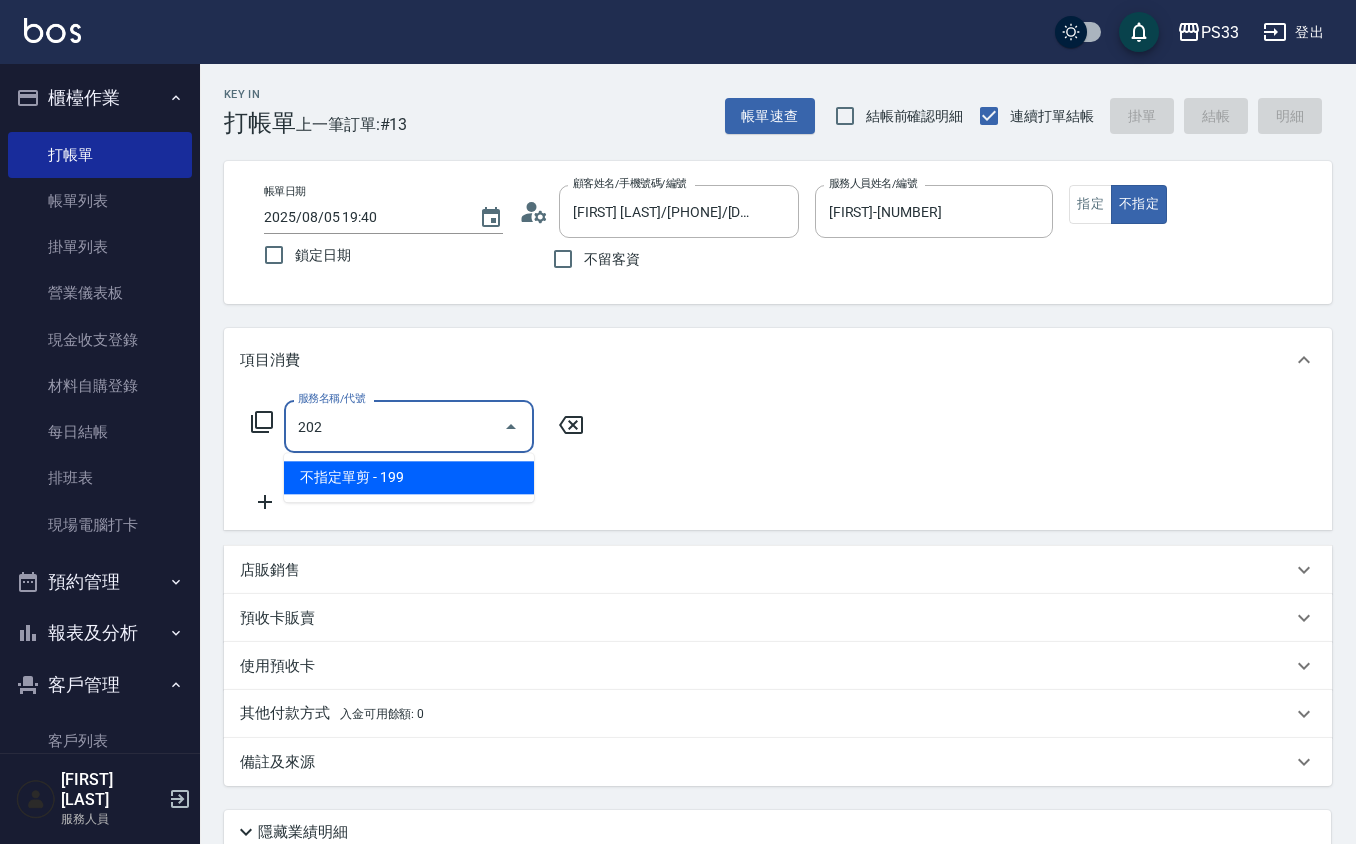 type on "不指定單剪(202)" 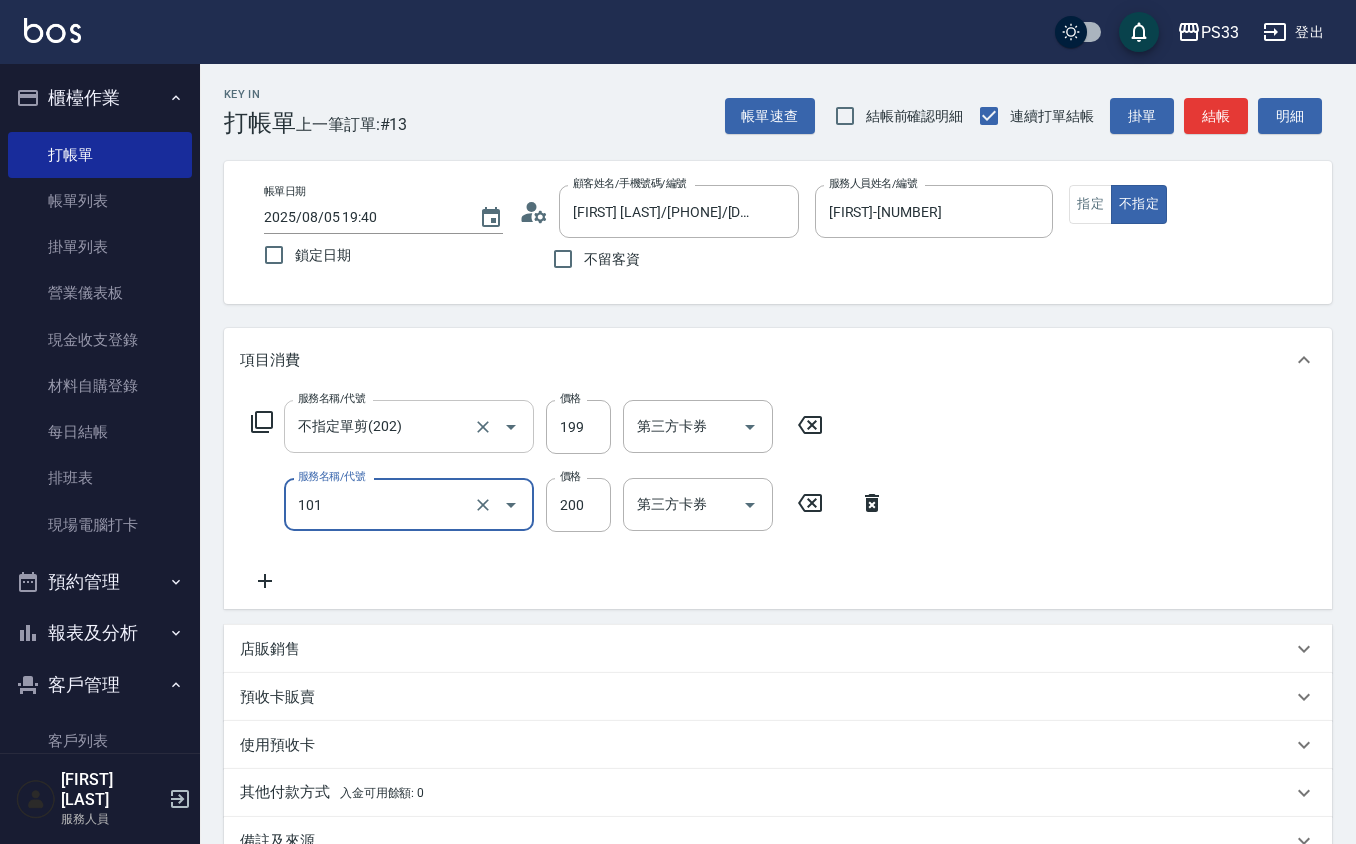 type on "洗髮(101)" 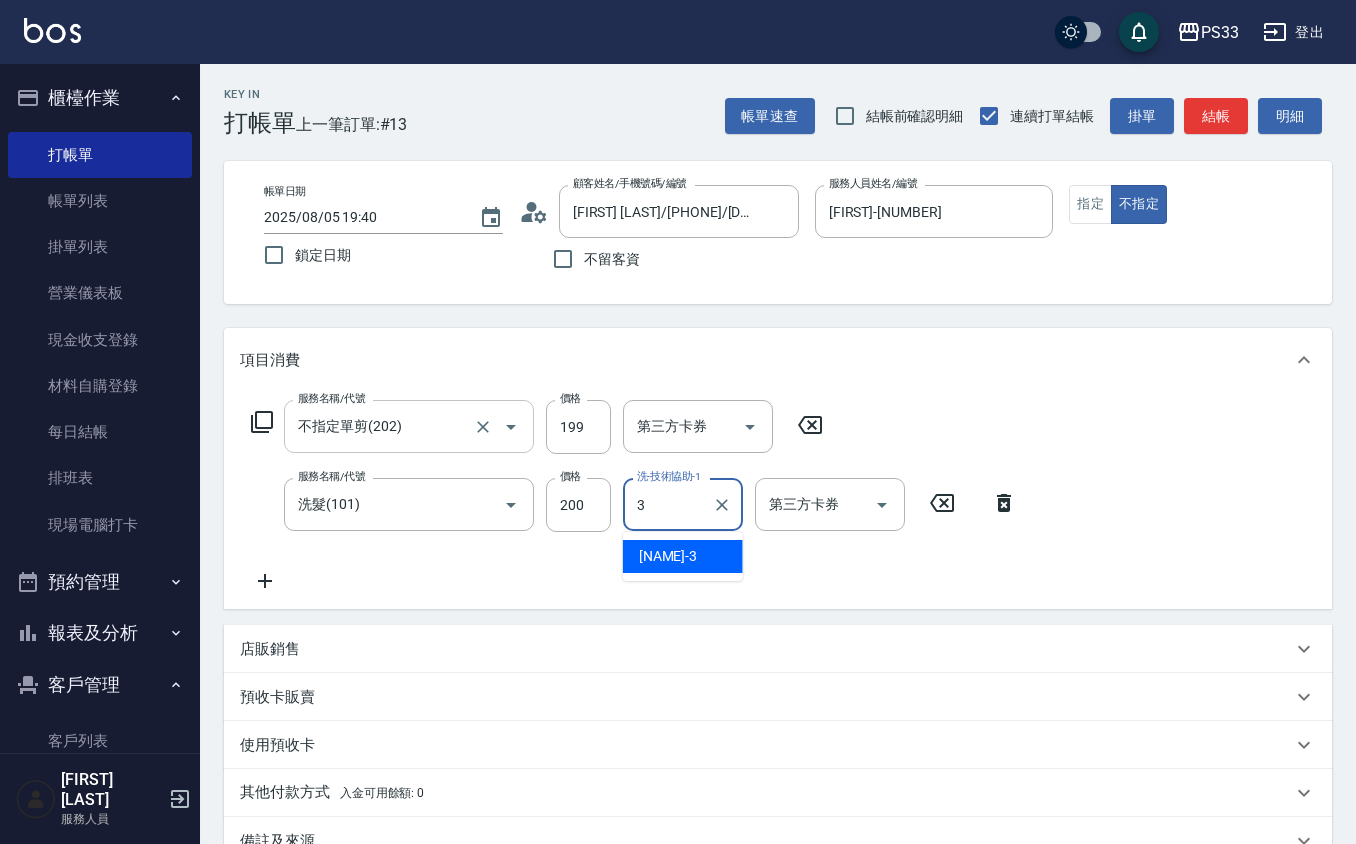 type on "[FIRST]-[NUMBER]" 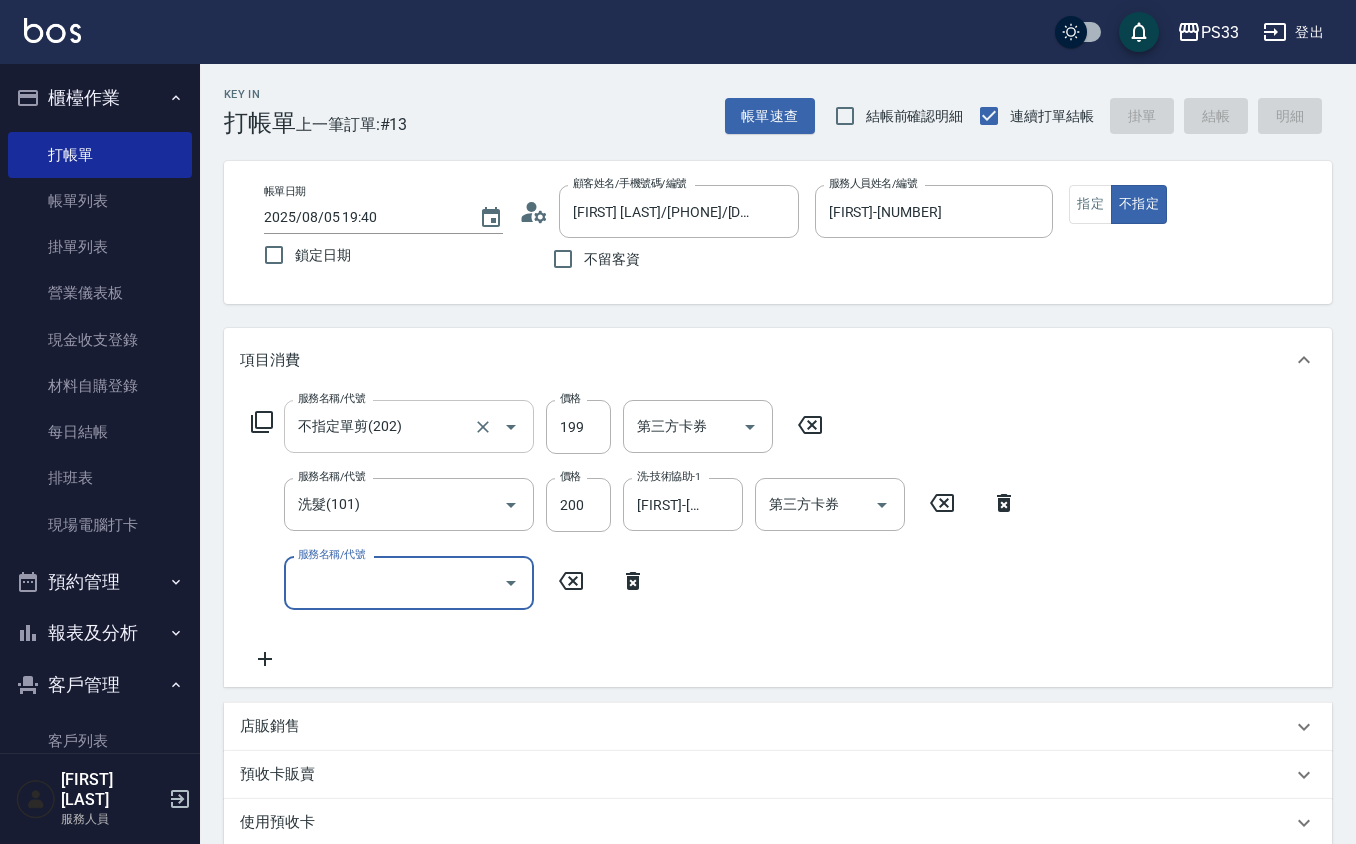 type 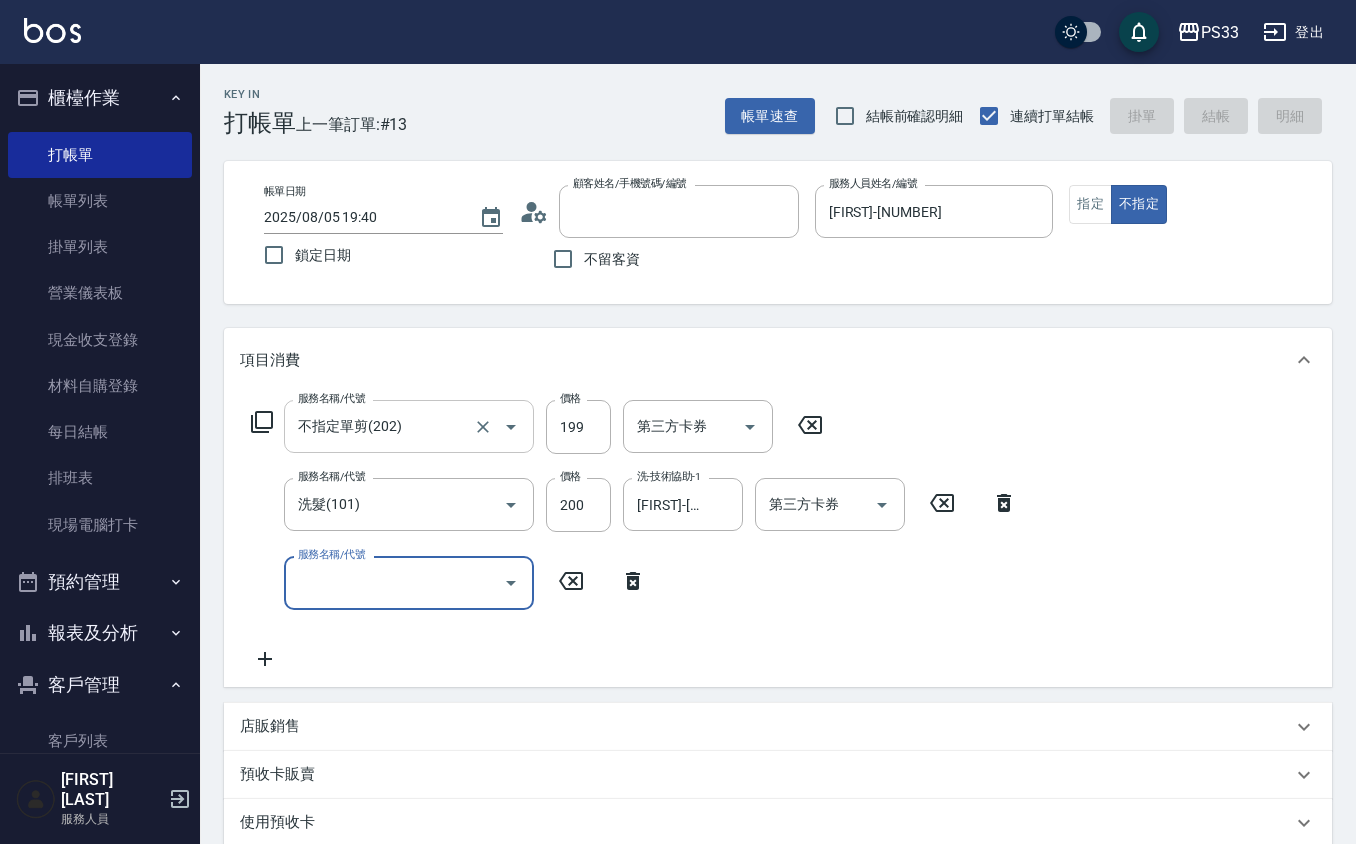 type 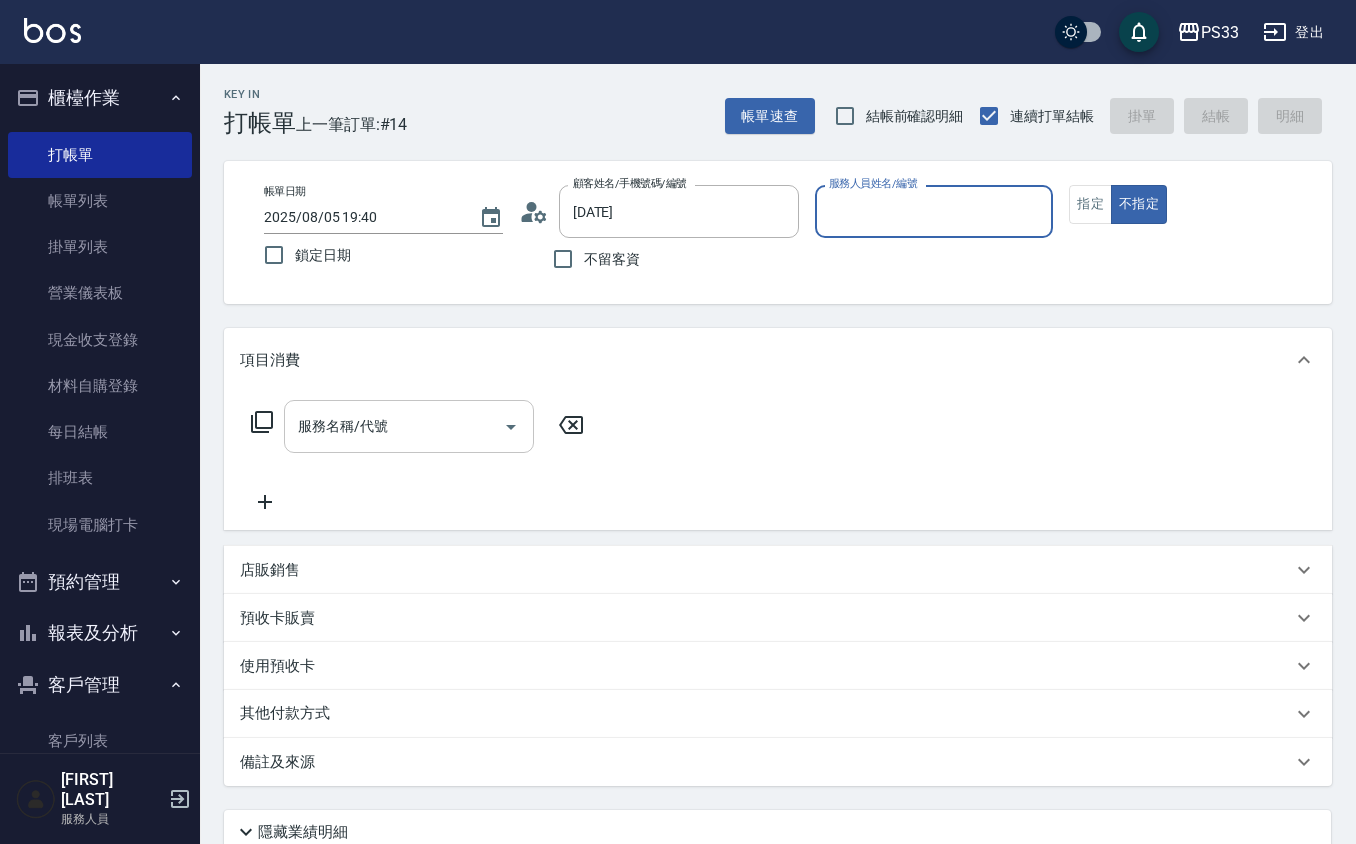 type on "[FIRST] [LAST]/[PHONE]/[DATE]" 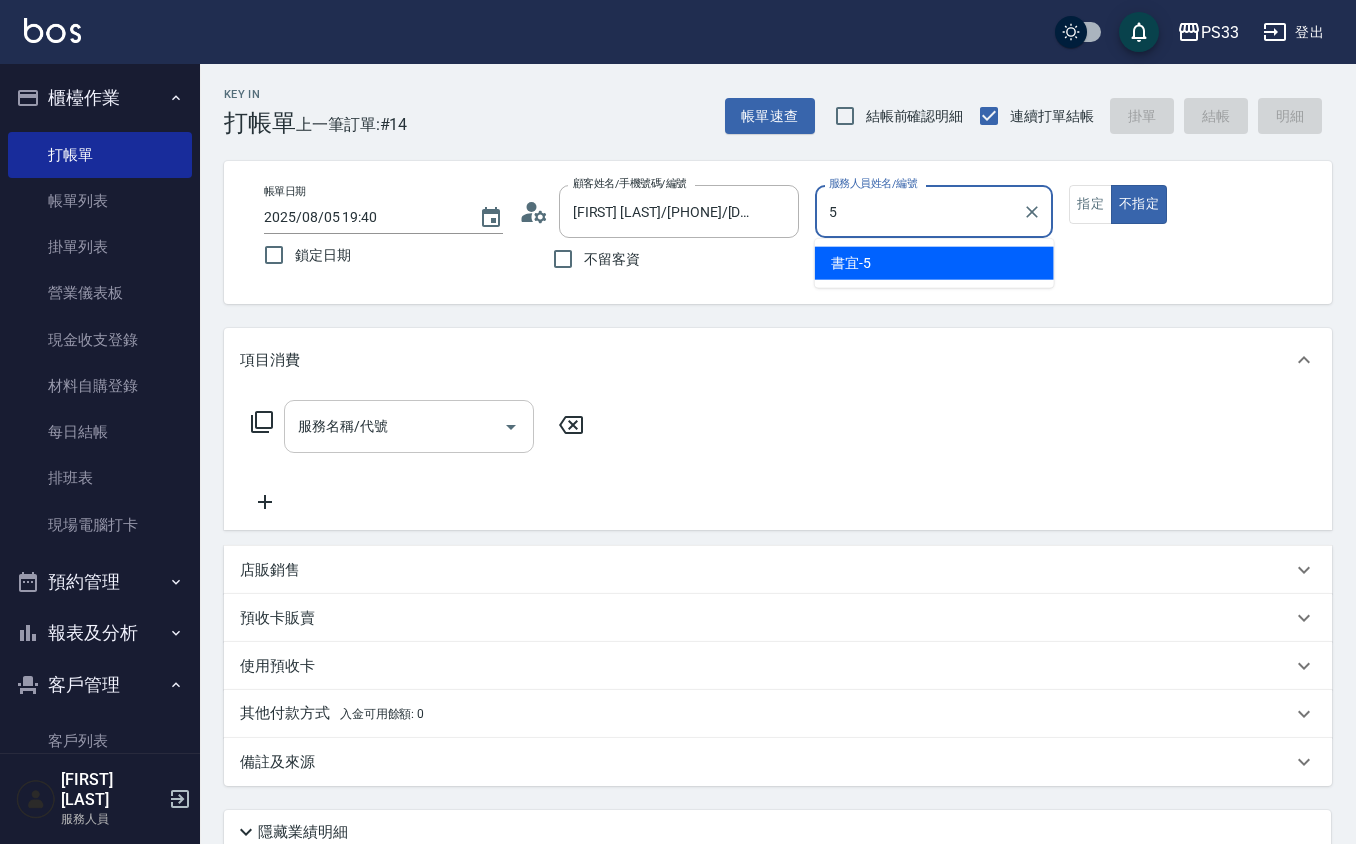 type 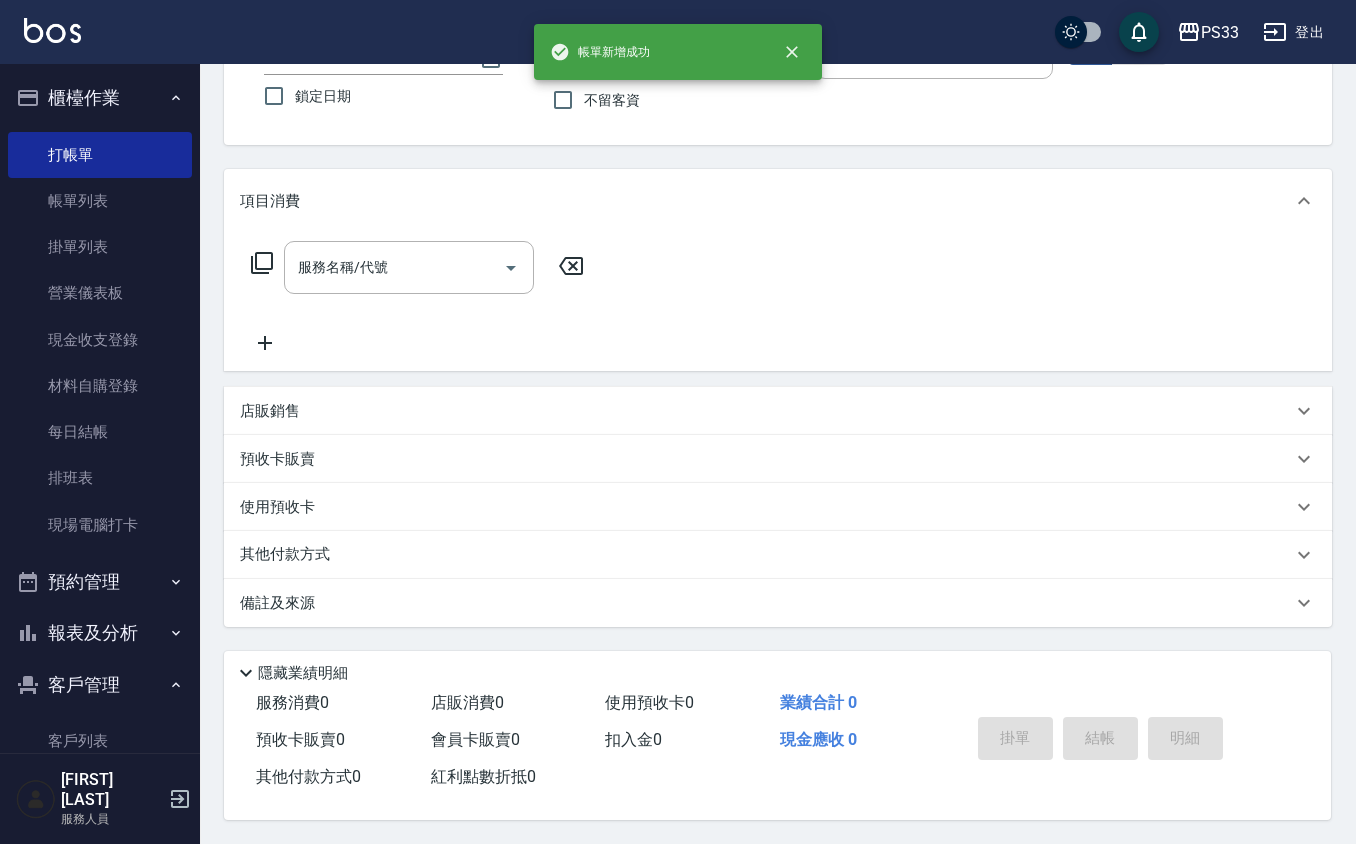 scroll, scrollTop: 0, scrollLeft: 0, axis: both 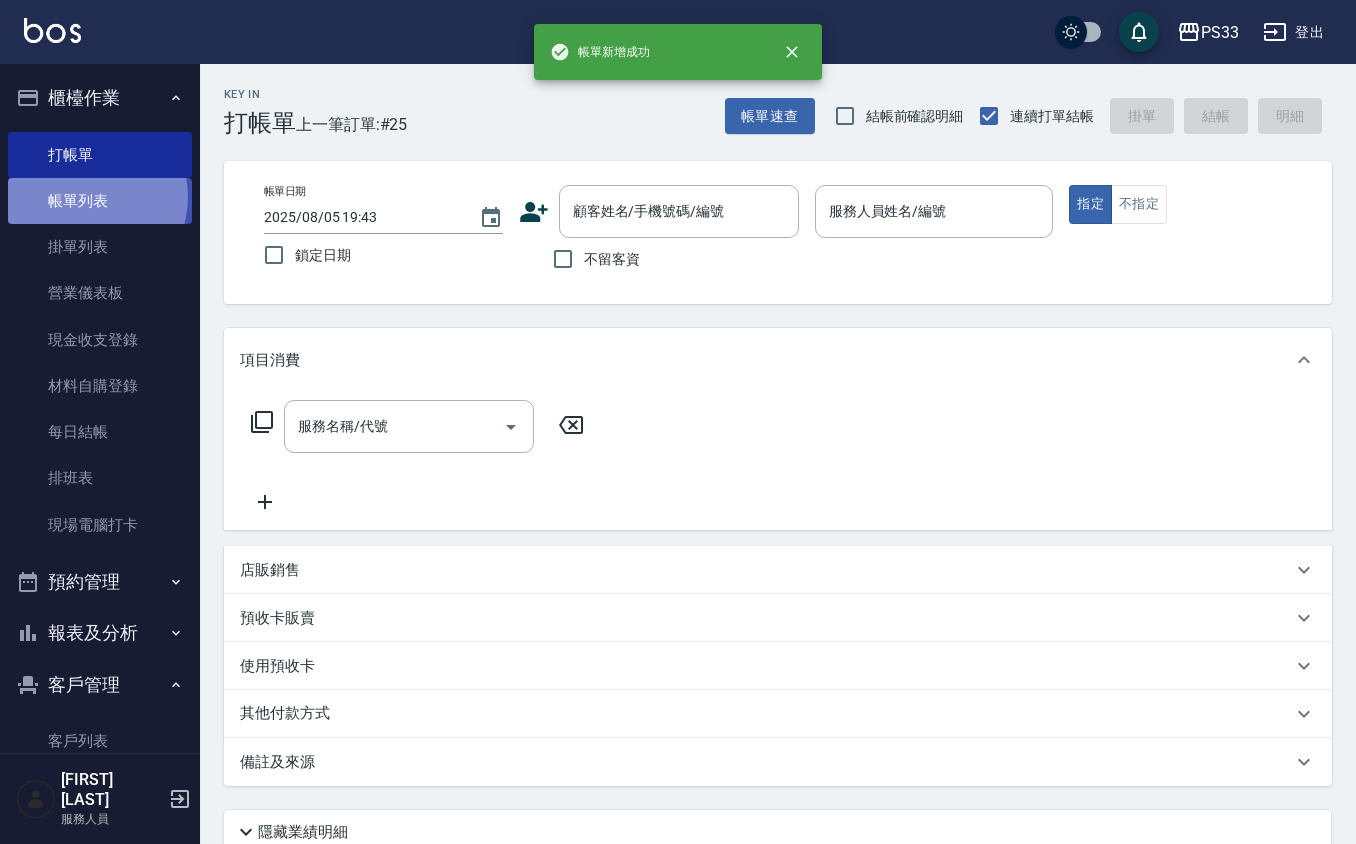 click on "帳單列表" at bounding box center [100, 201] 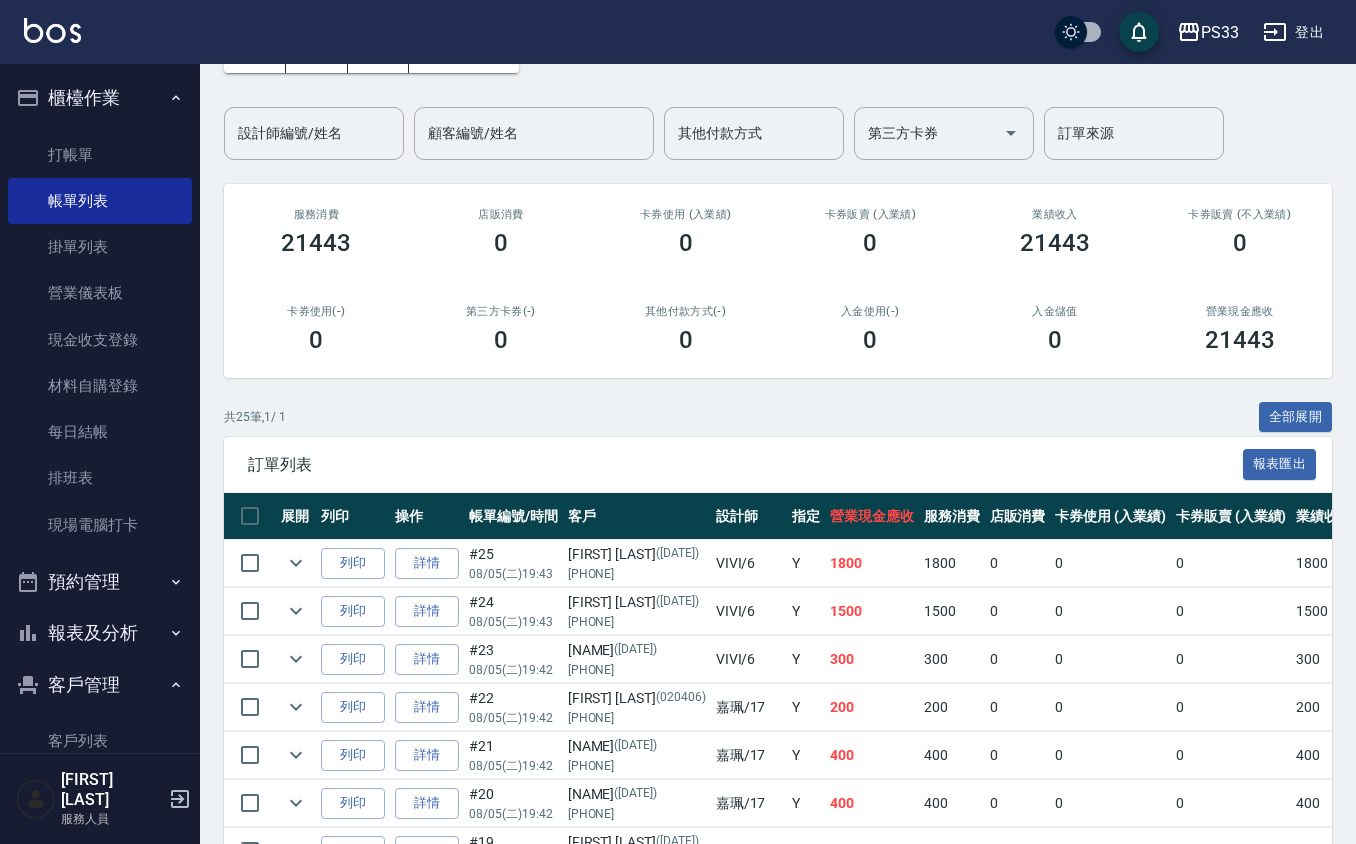scroll, scrollTop: 0, scrollLeft: 0, axis: both 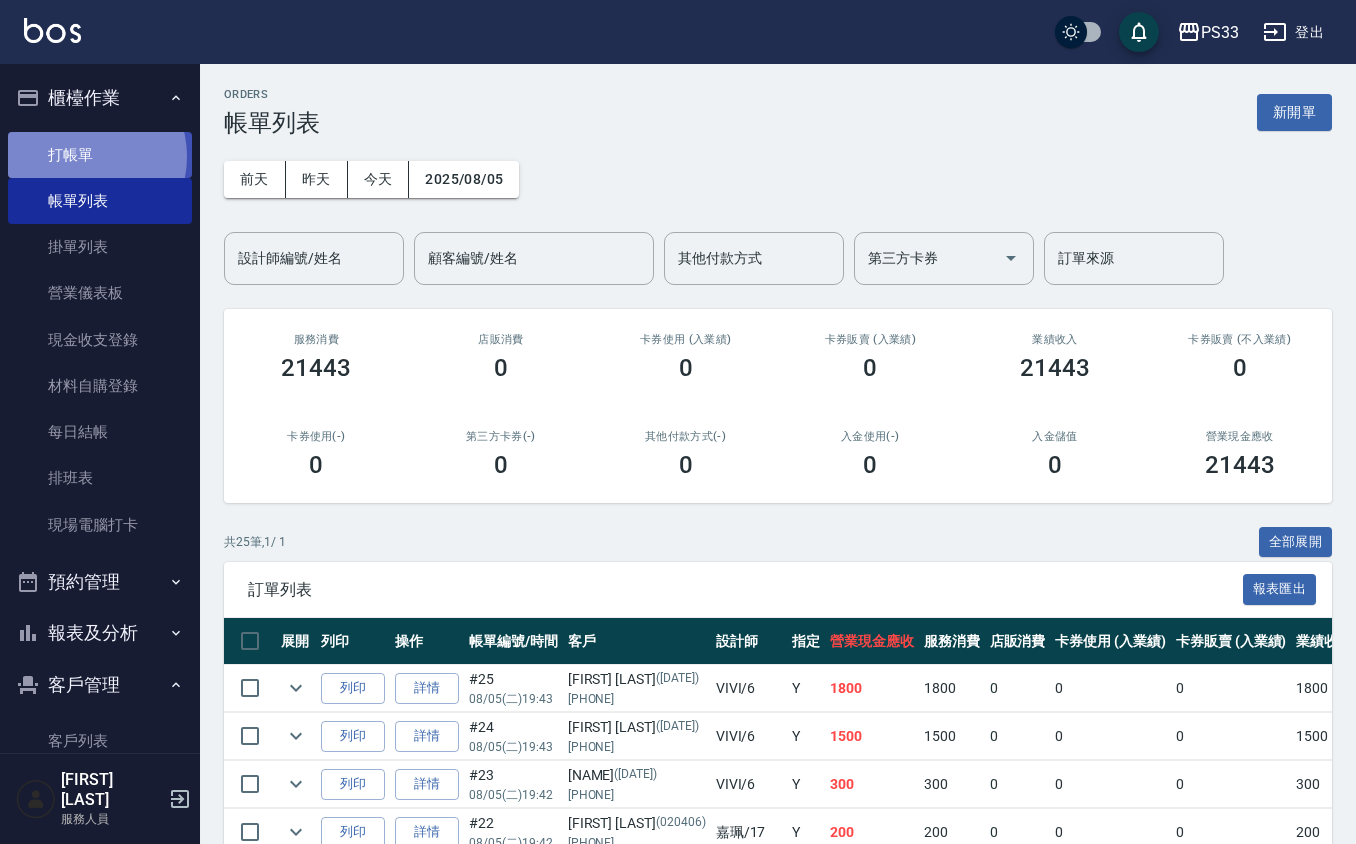 click on "打帳單" at bounding box center (100, 155) 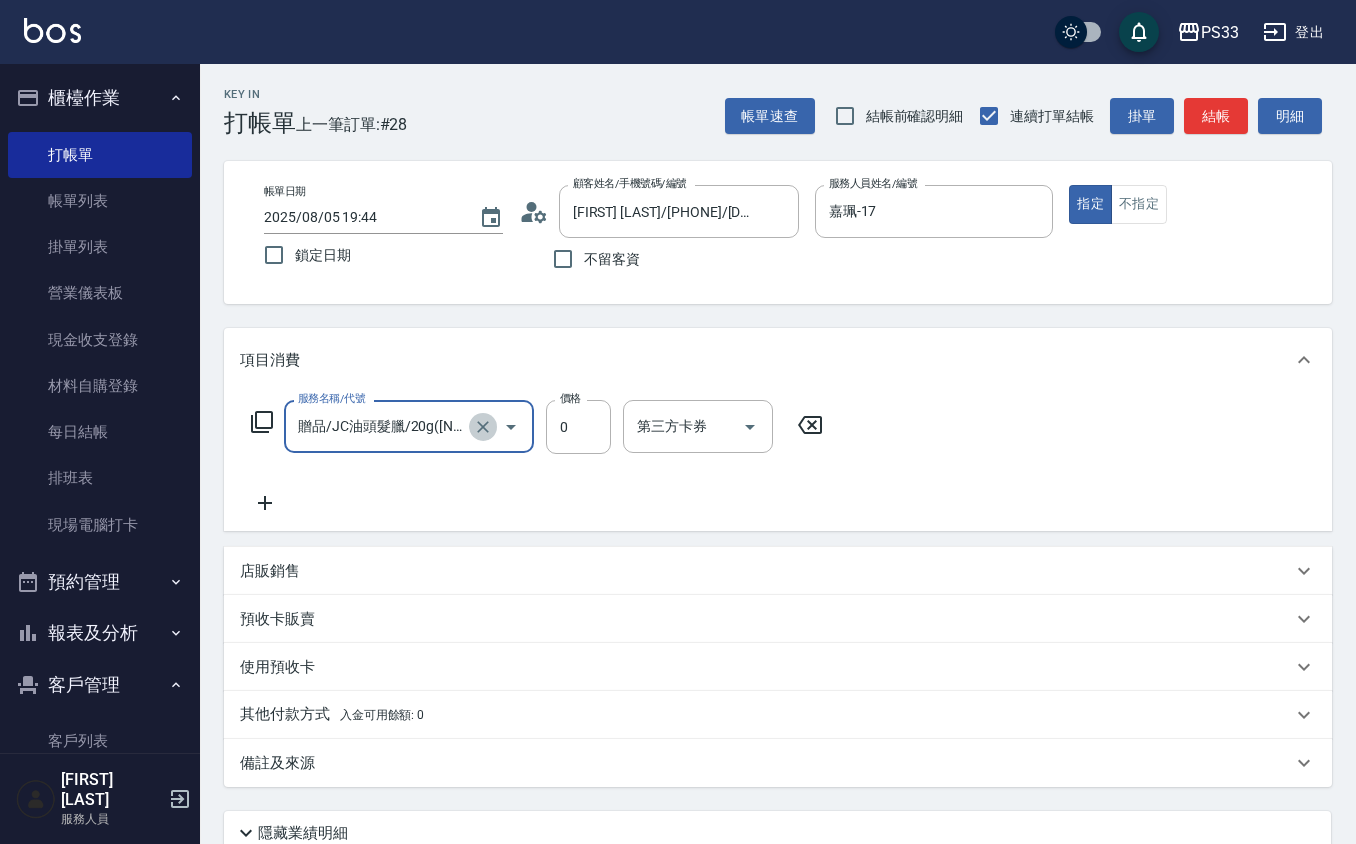 click 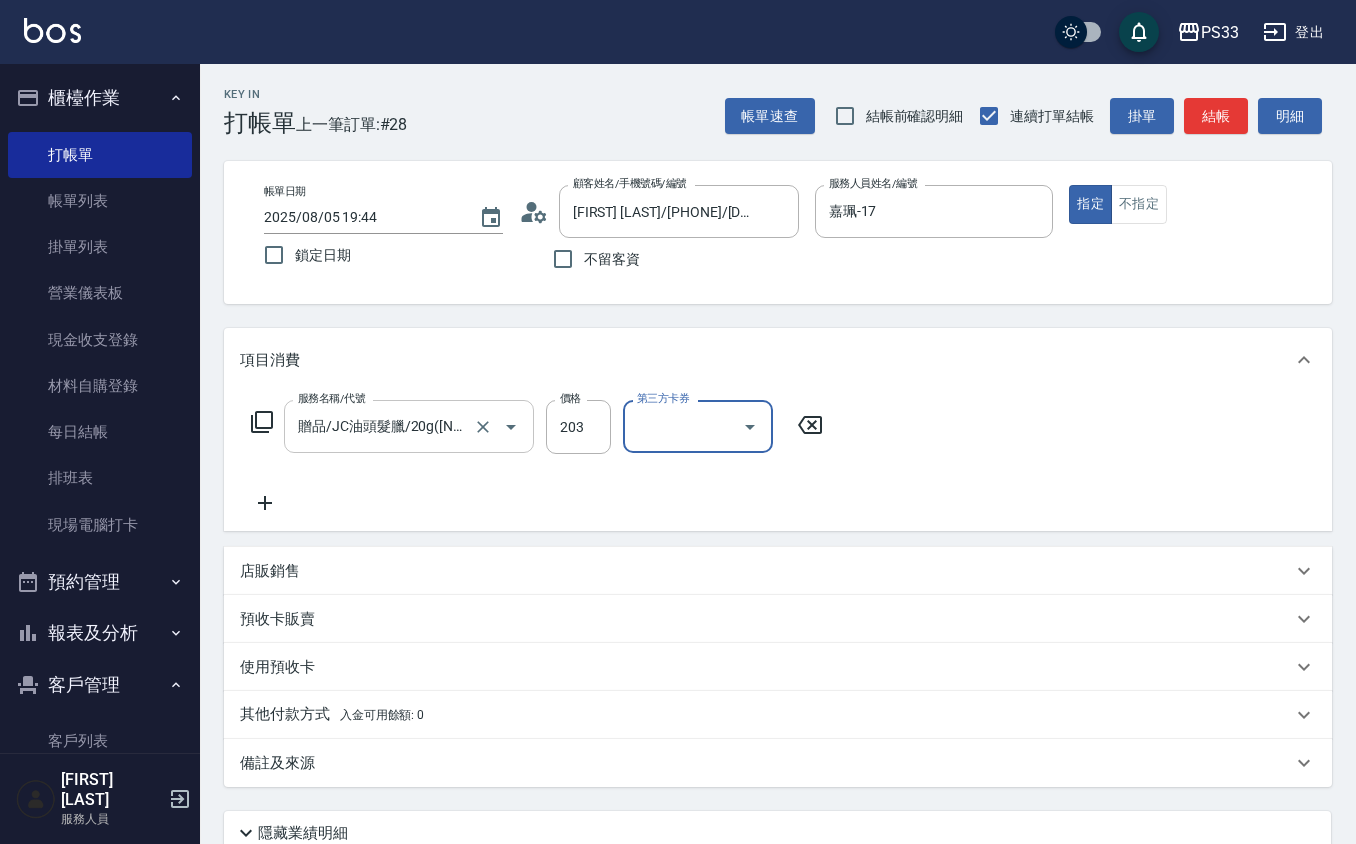 scroll, scrollTop: 0, scrollLeft: 0, axis: both 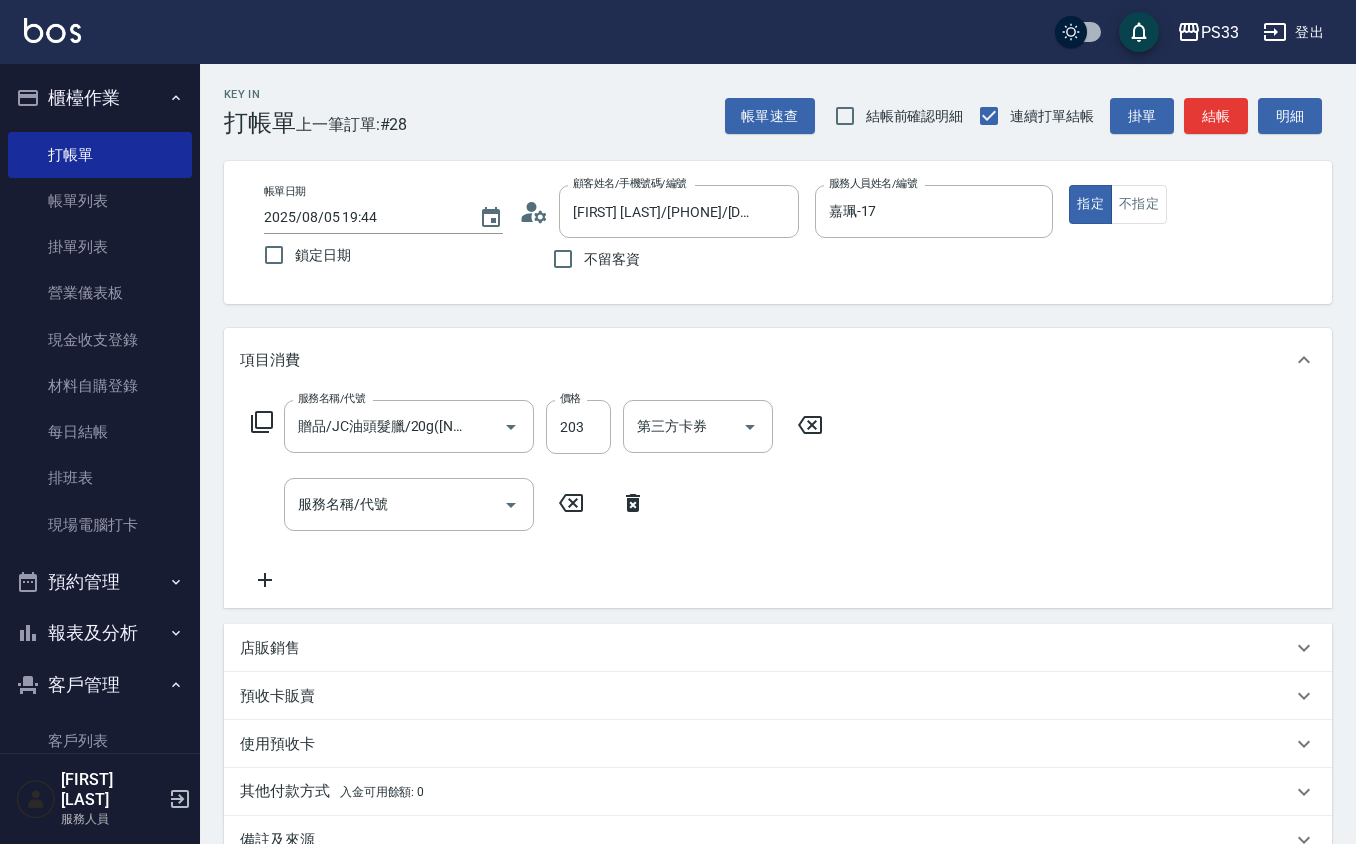 click 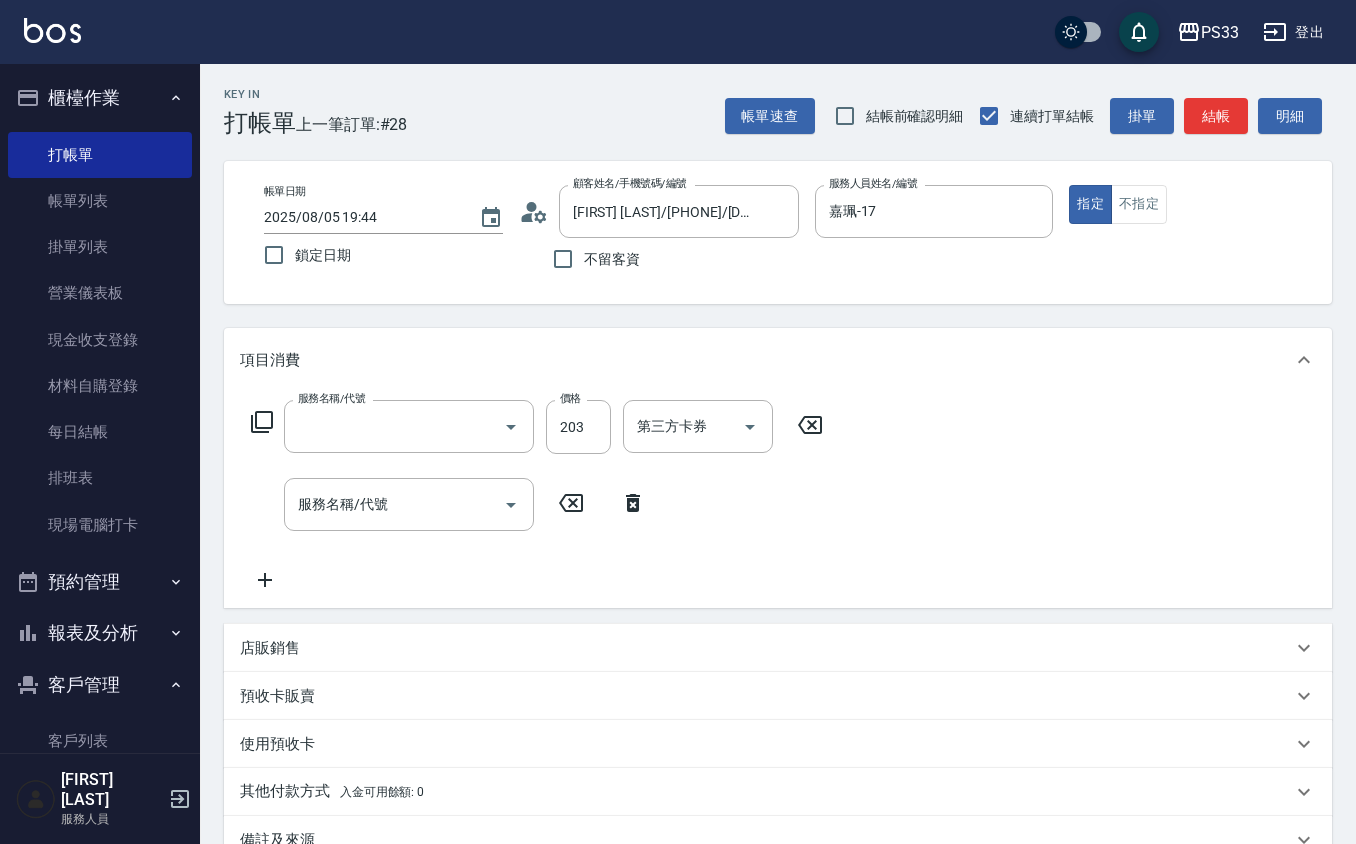 scroll, scrollTop: 0, scrollLeft: 0, axis: both 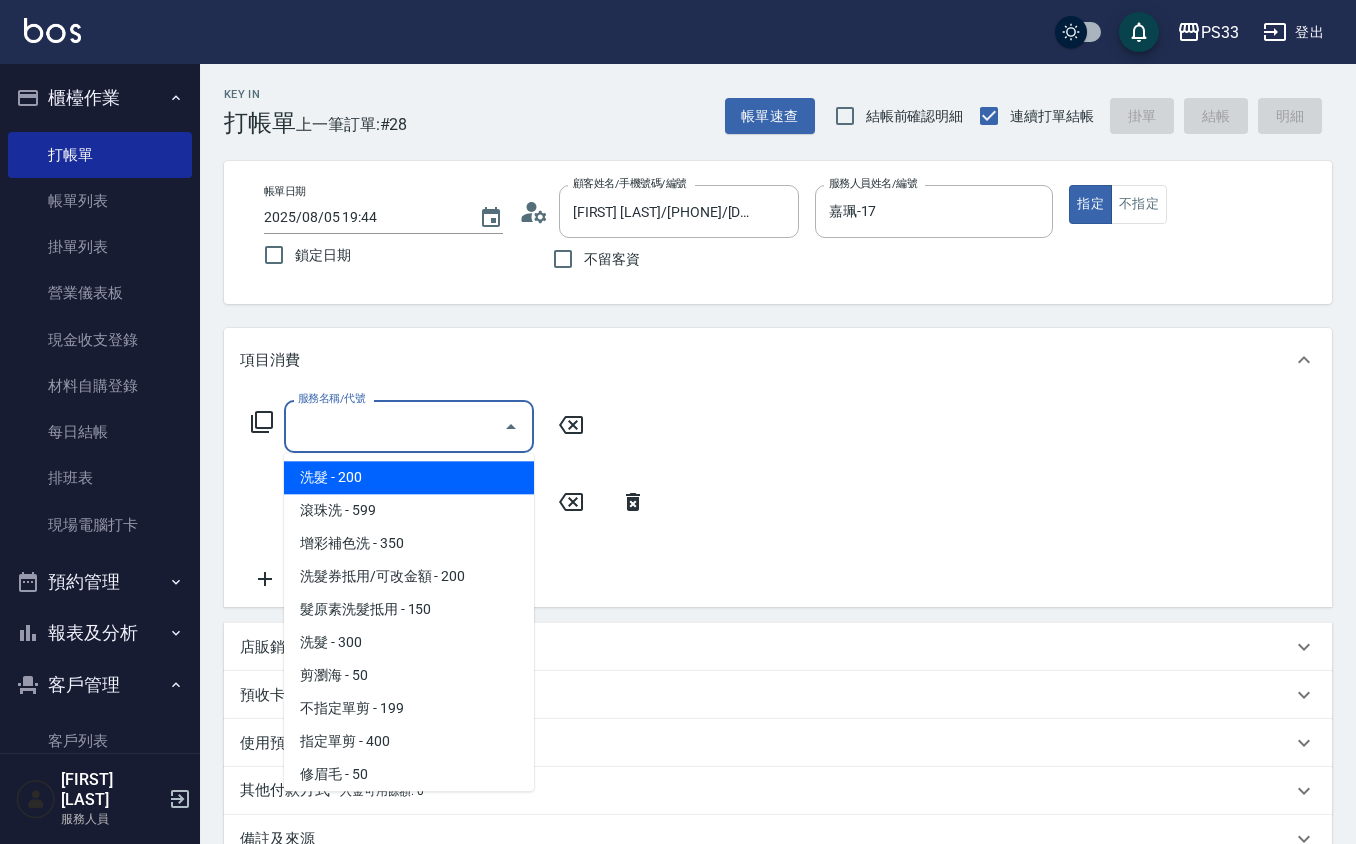 click on "服務名稱/代號" at bounding box center [394, 426] 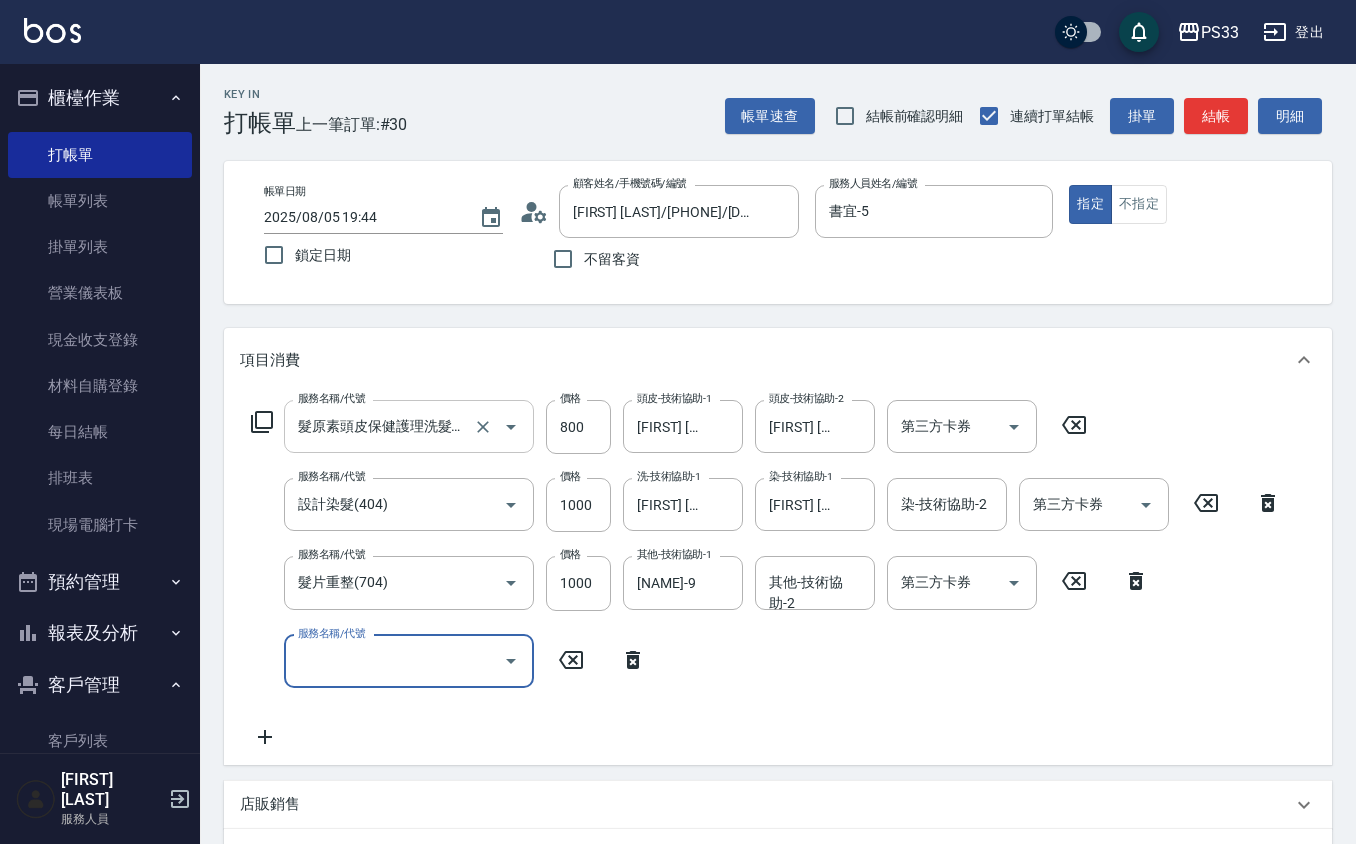scroll, scrollTop: 0, scrollLeft: 0, axis: both 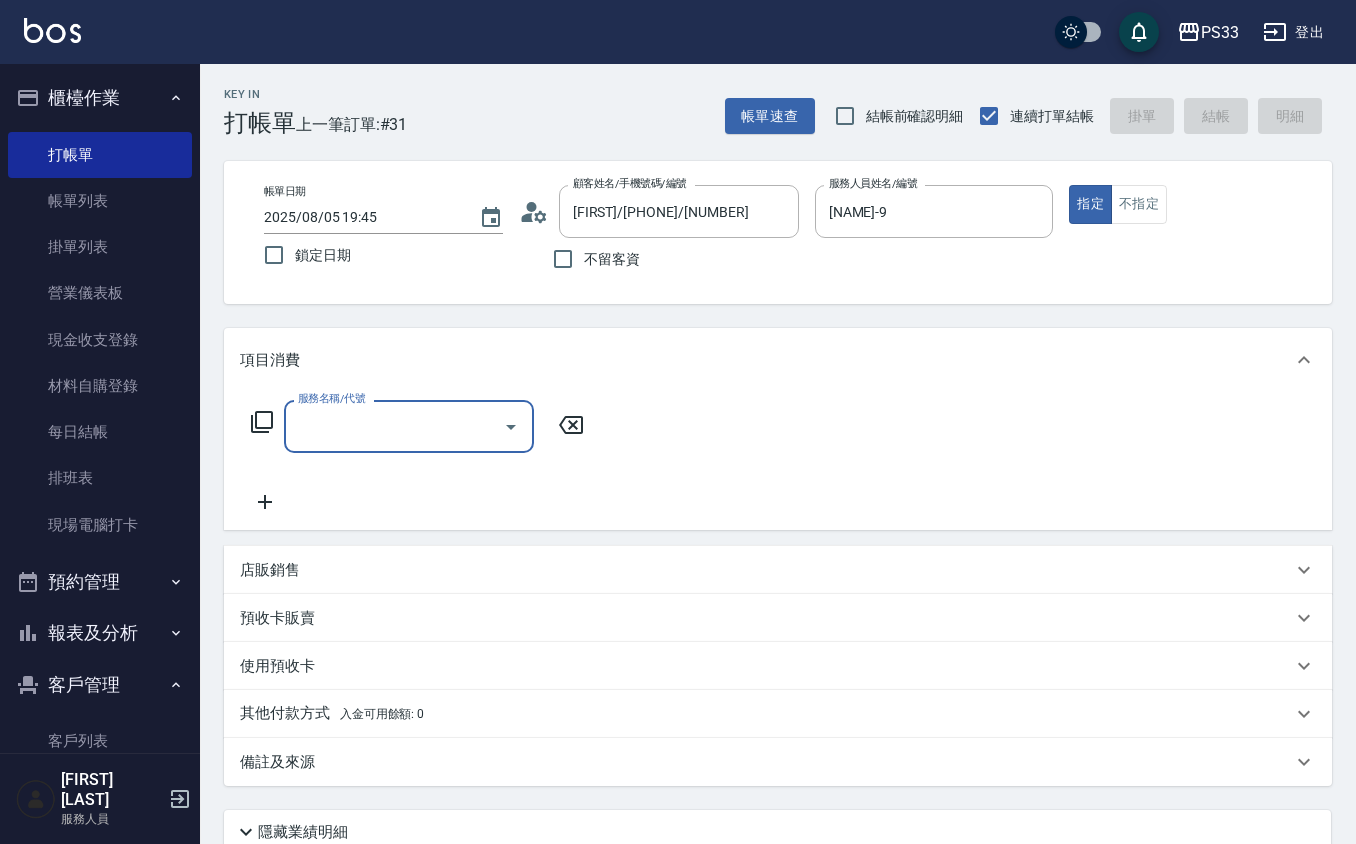 drag, startPoint x: 1146, startPoint y: 201, endPoint x: 1053, endPoint y: 208, distance: 93.26307 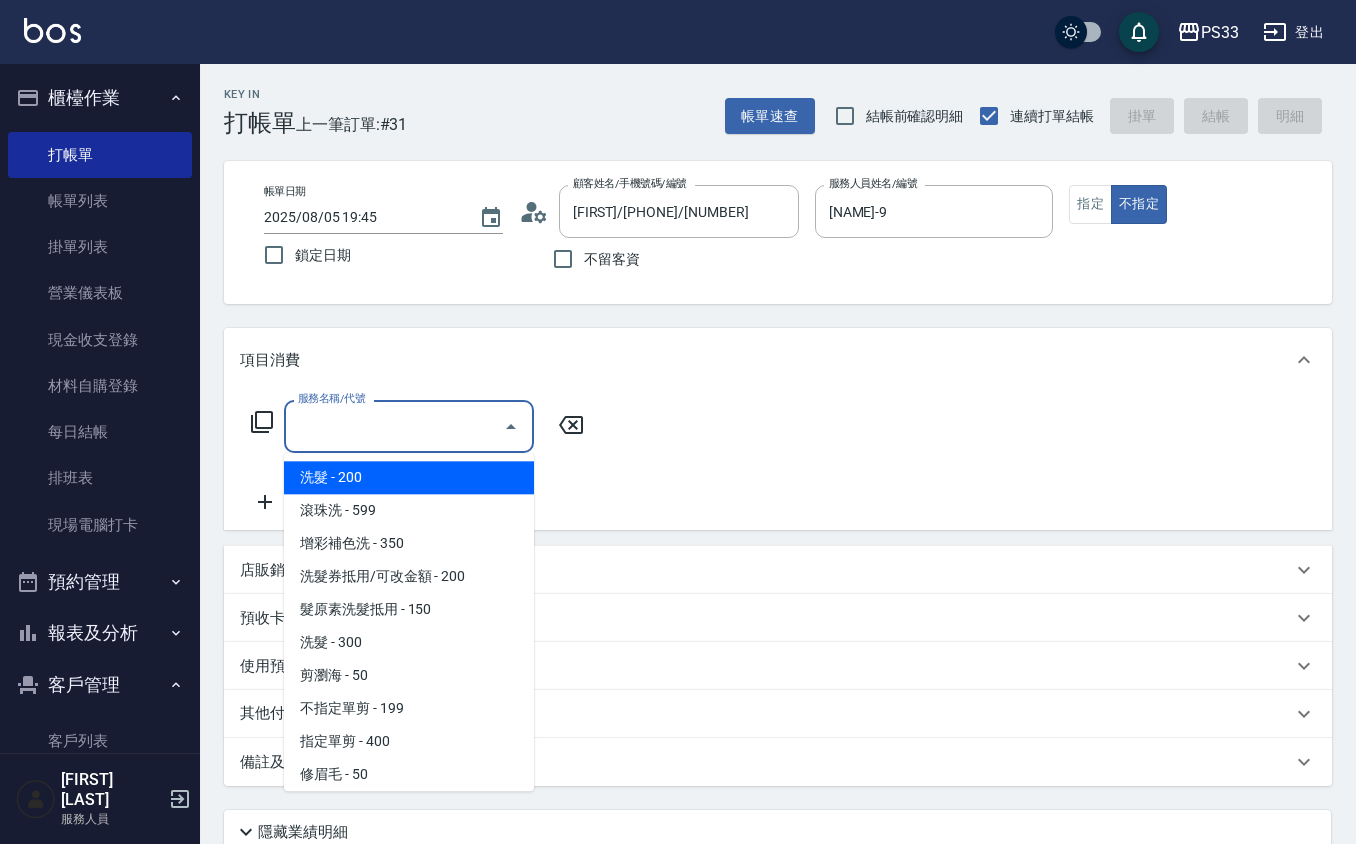 click on "服務名稱/代號" at bounding box center (394, 426) 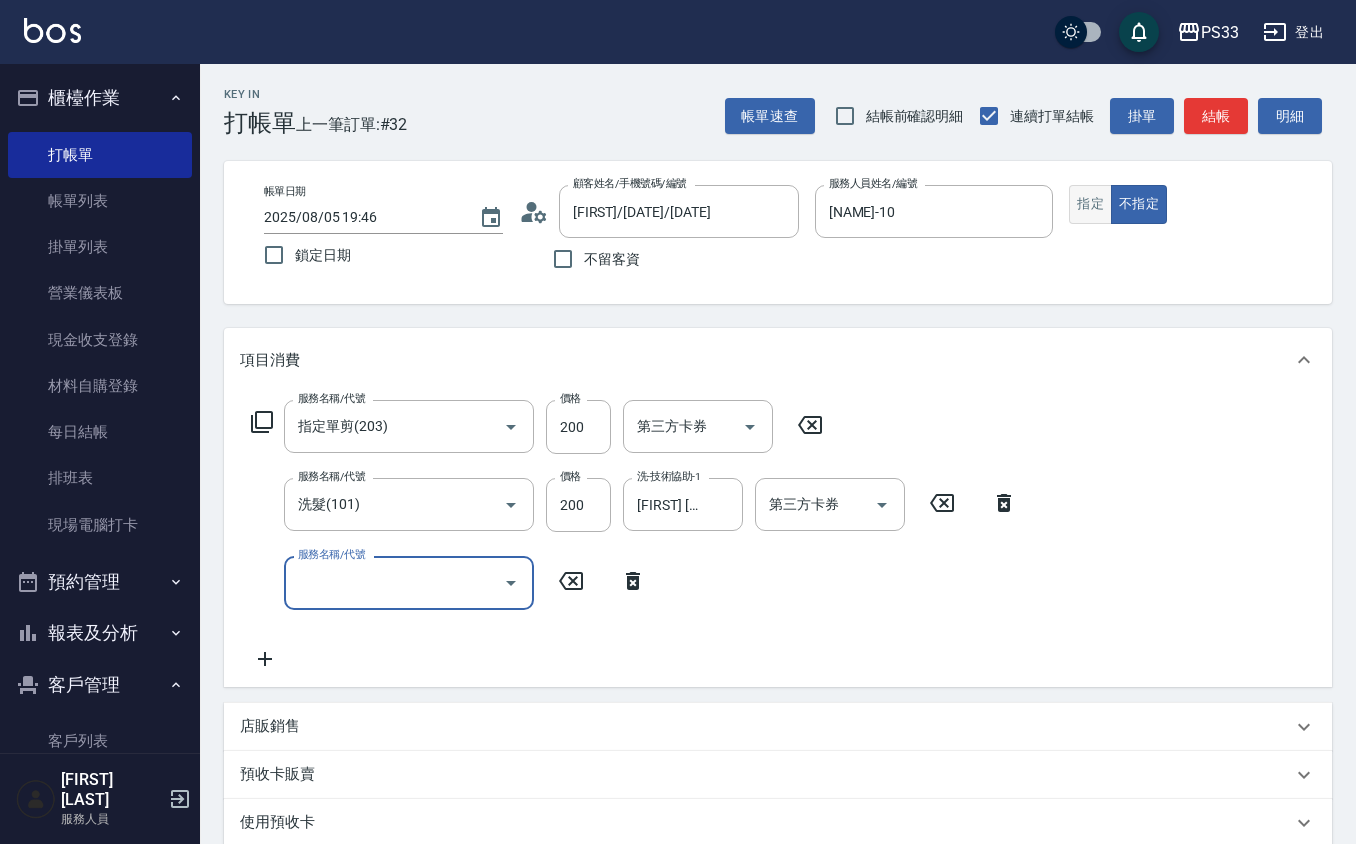 click on "指定" at bounding box center [1090, 204] 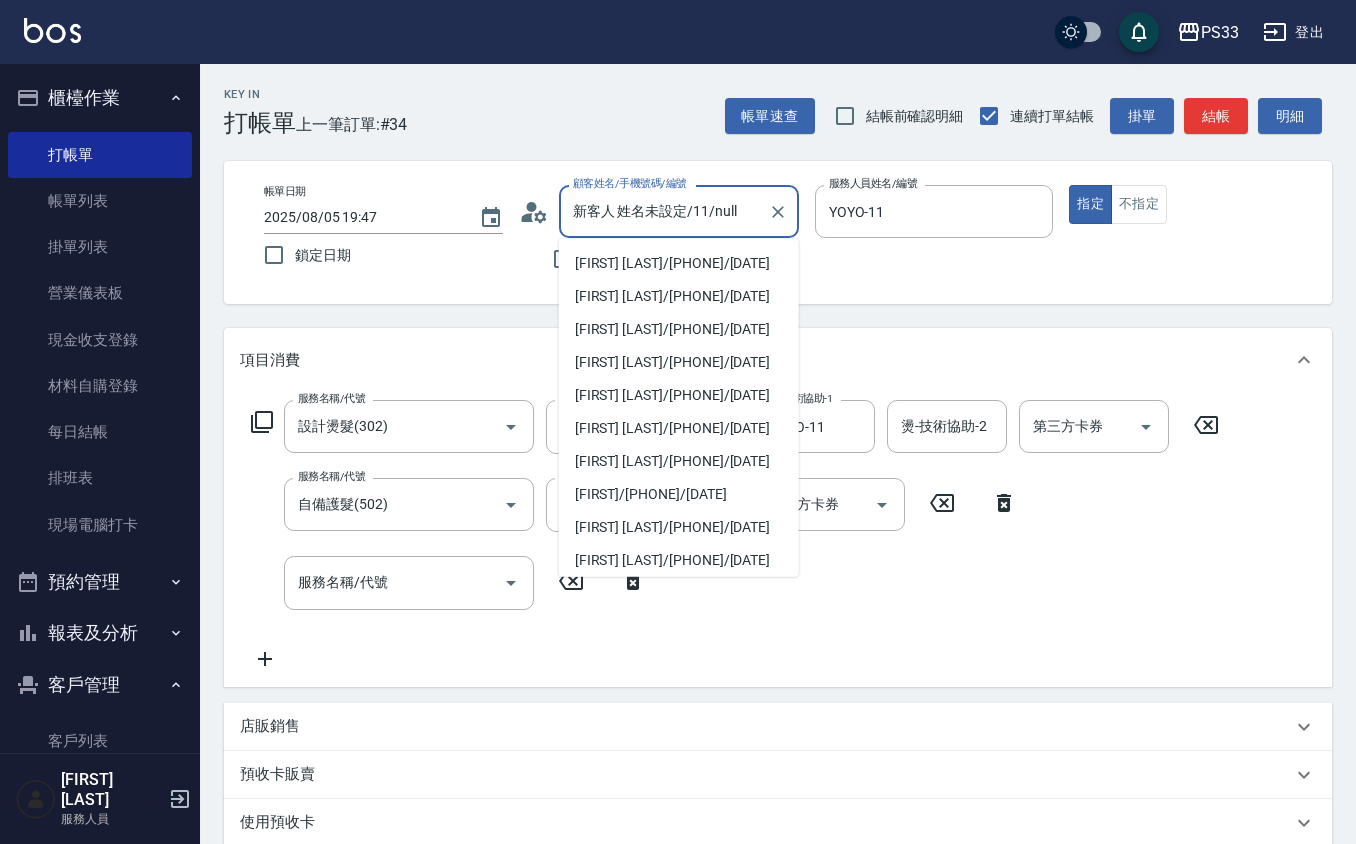 click on "新客人 姓名未設定/11/null" at bounding box center (664, 211) 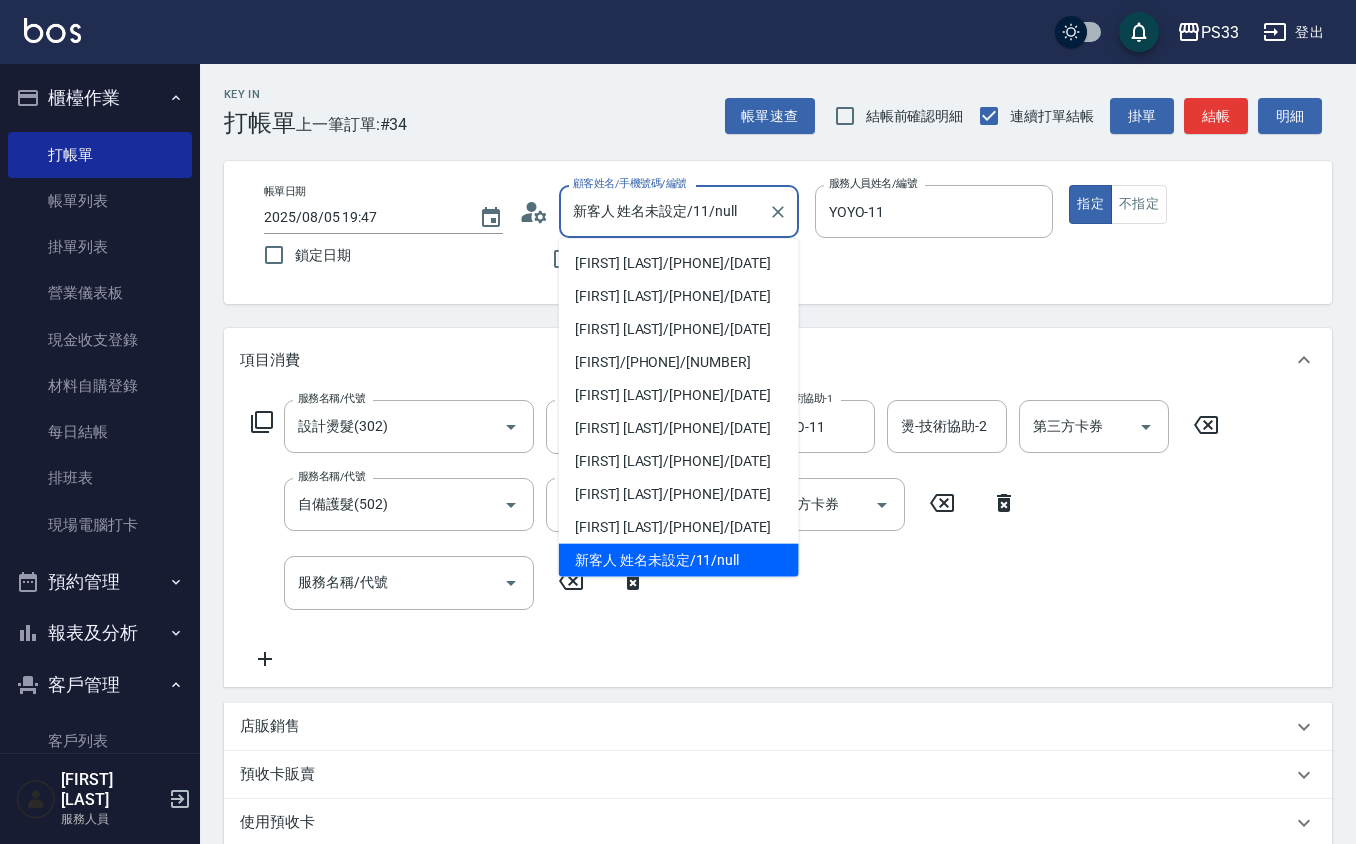 click on "新客人 姓名未設定/11/null" at bounding box center [664, 211] 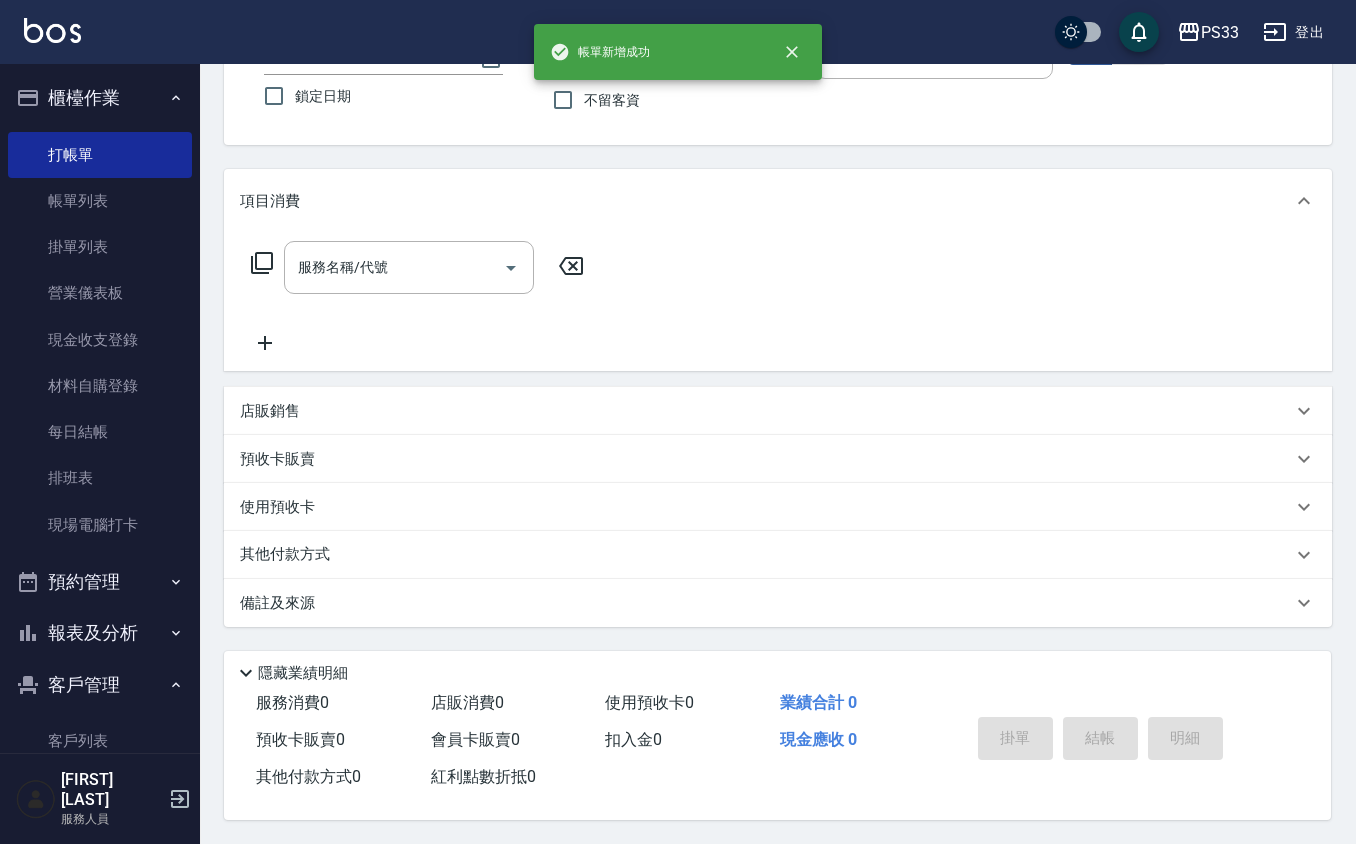 scroll, scrollTop: 164, scrollLeft: 0, axis: vertical 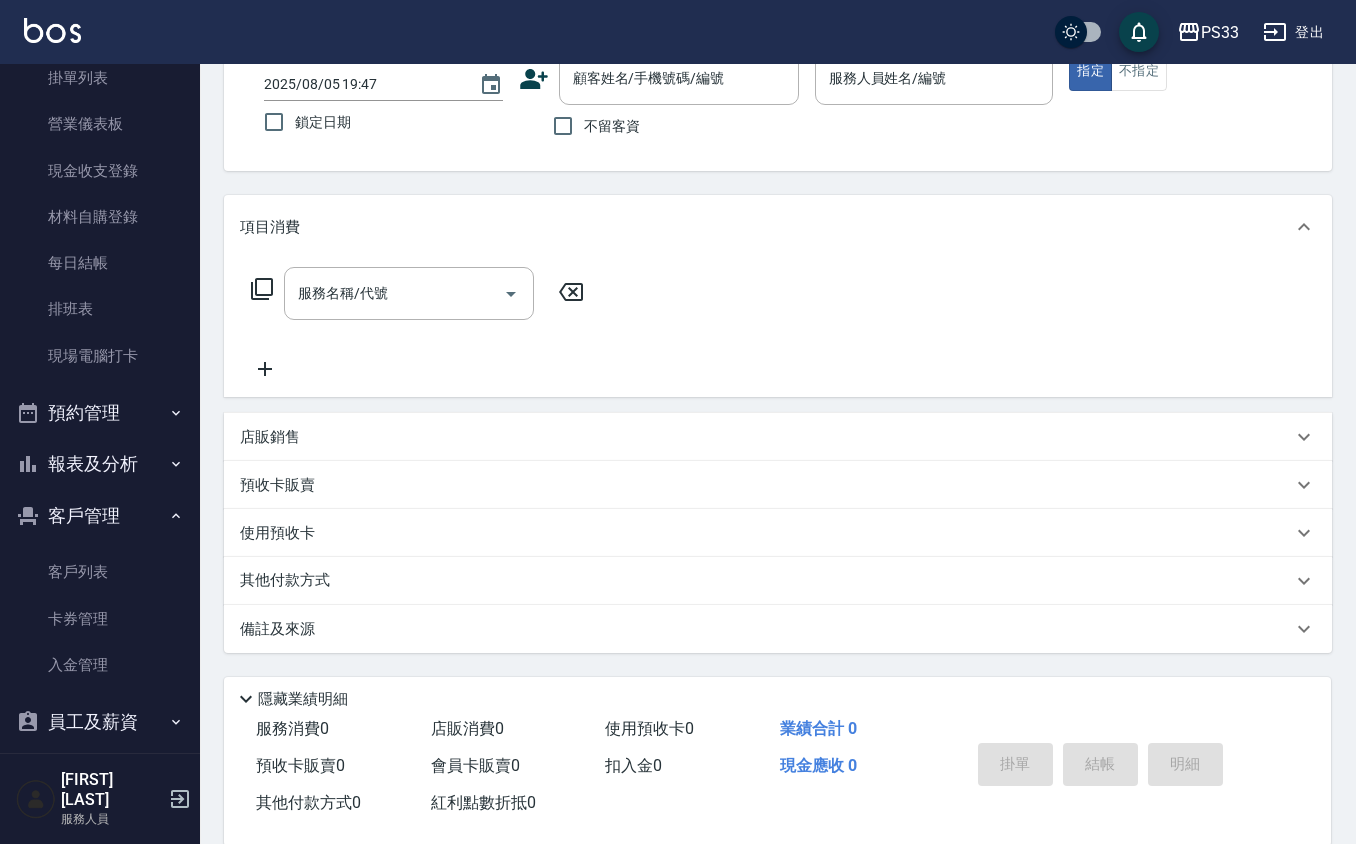 click on "報表及分析" at bounding box center (100, 464) 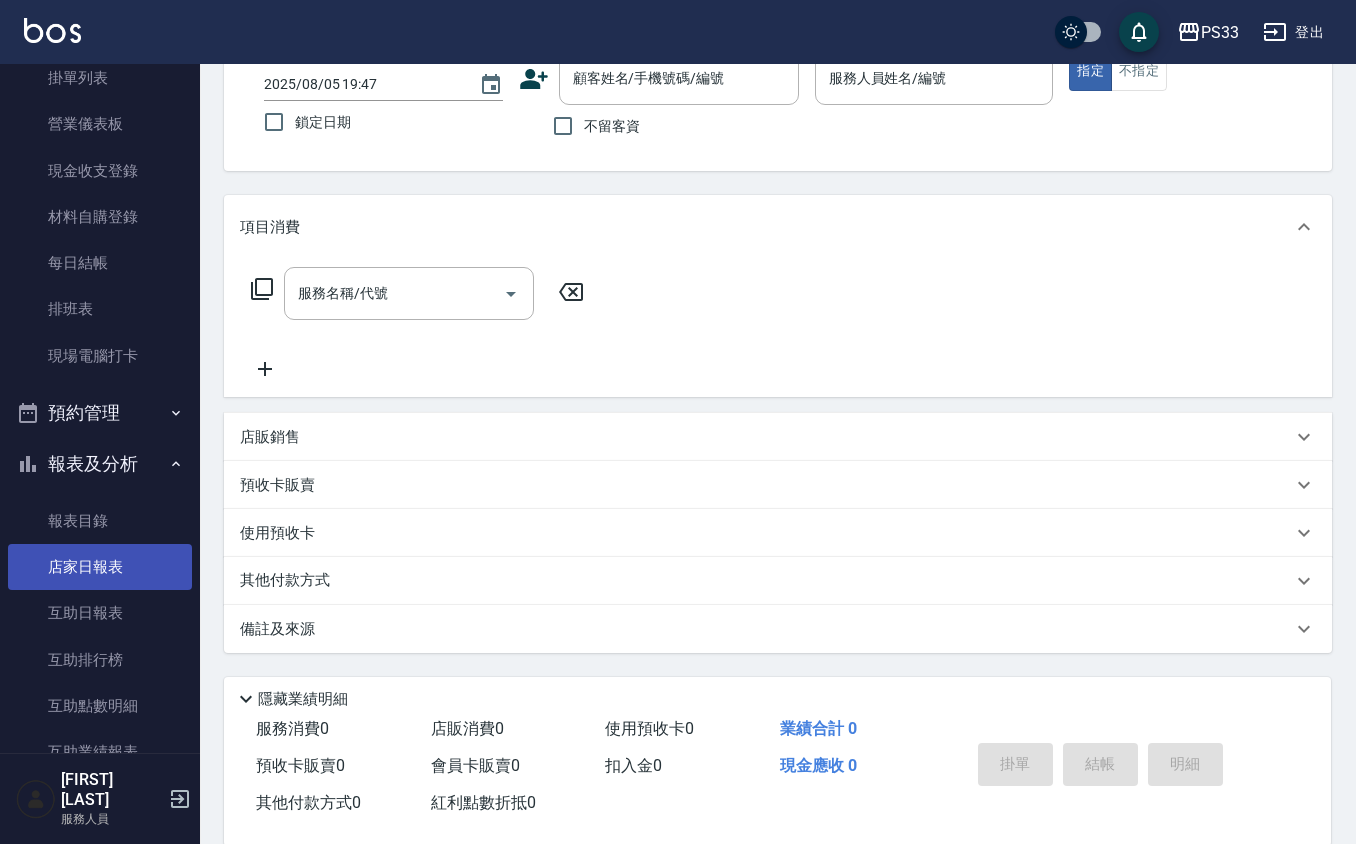 click on "店家日報表" at bounding box center (100, 567) 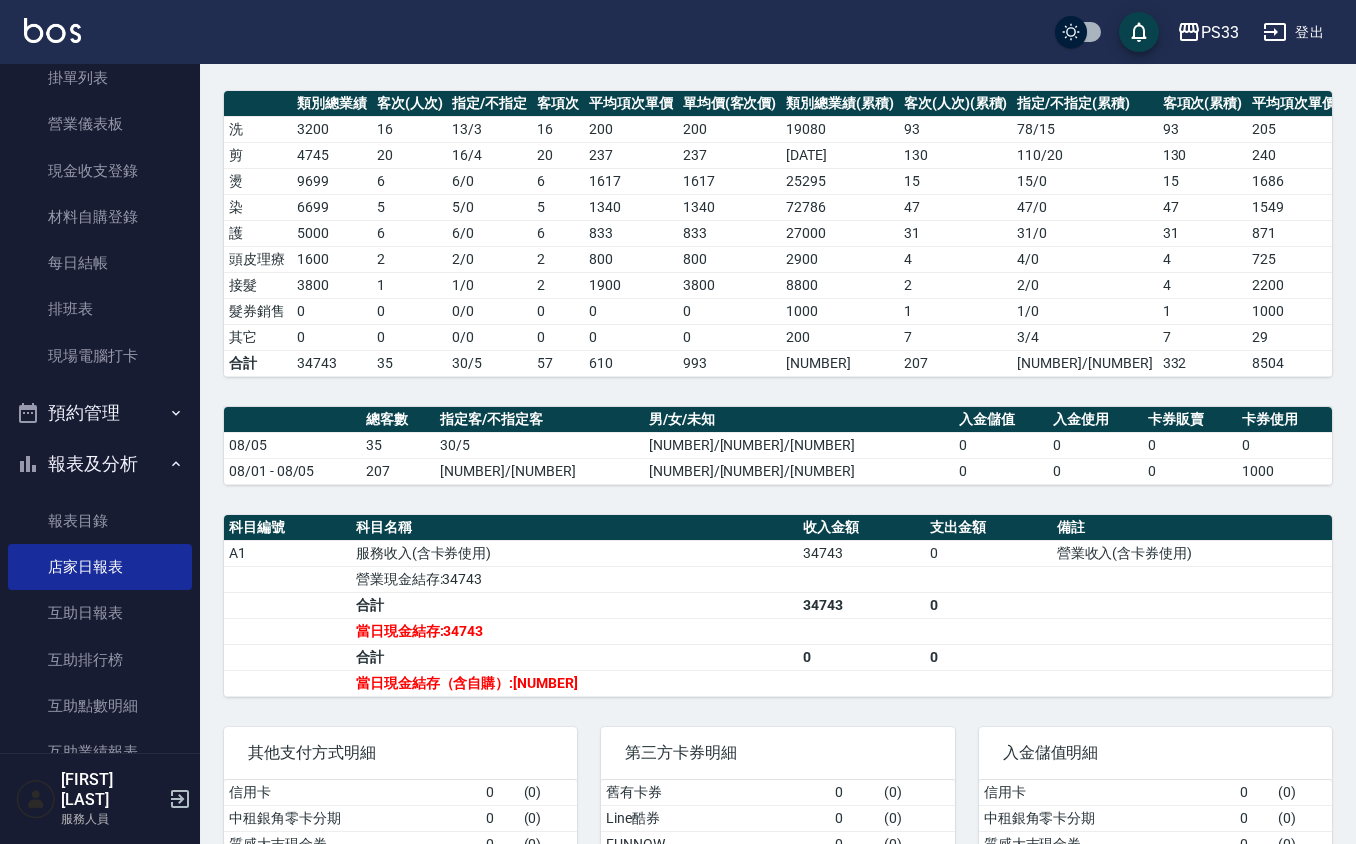 scroll, scrollTop: 0, scrollLeft: 0, axis: both 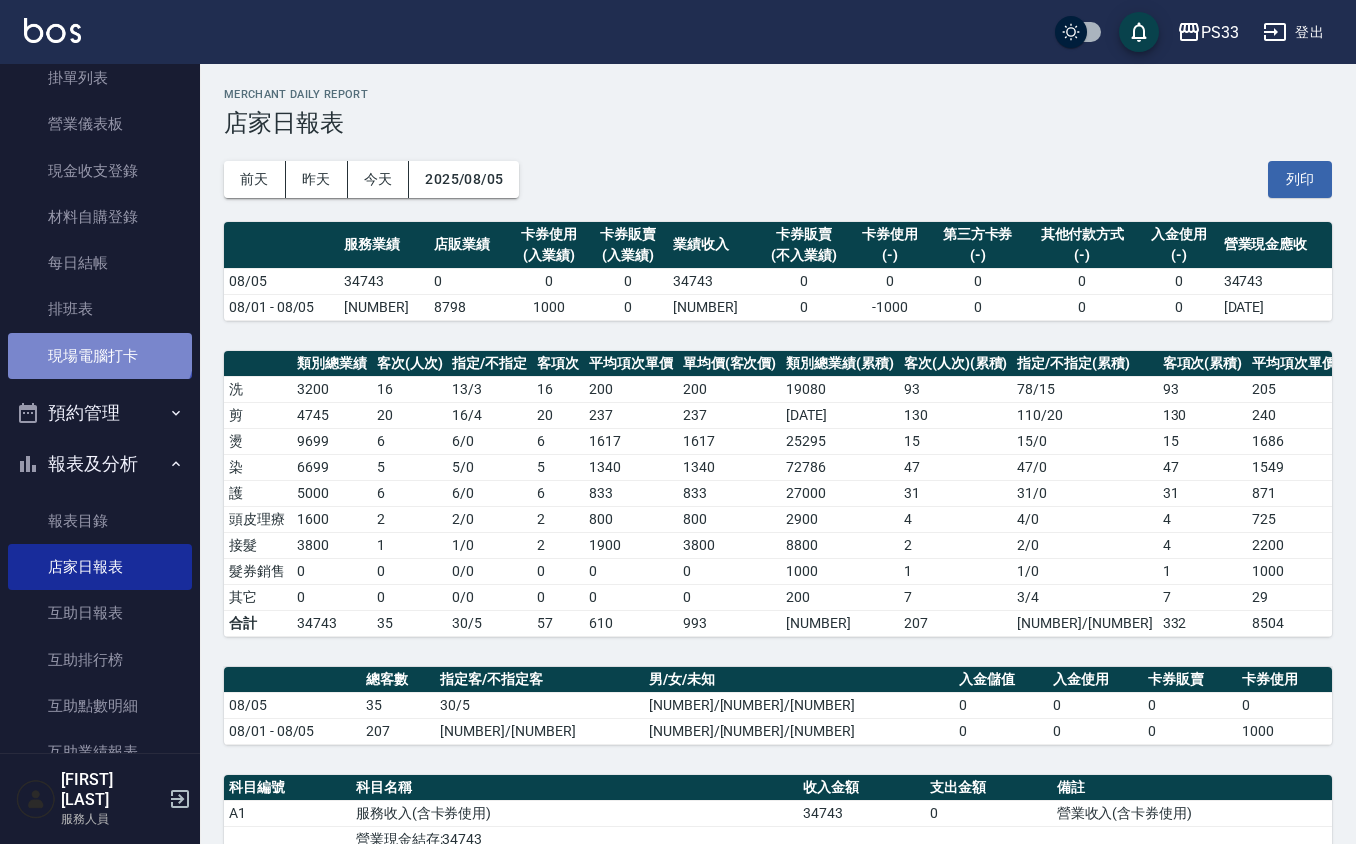 click on "現場電腦打卡" at bounding box center [100, 356] 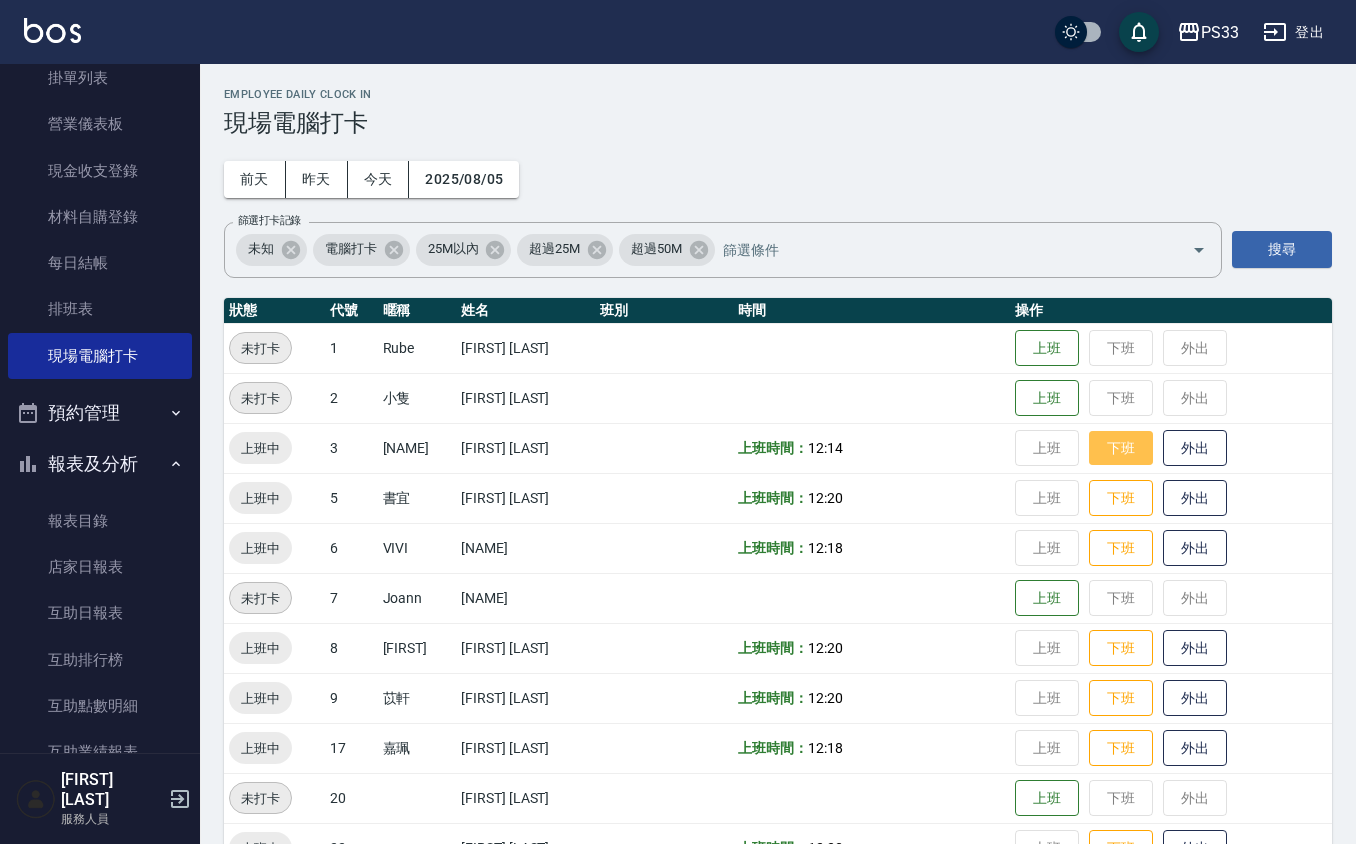 click on "下班" at bounding box center (1121, 448) 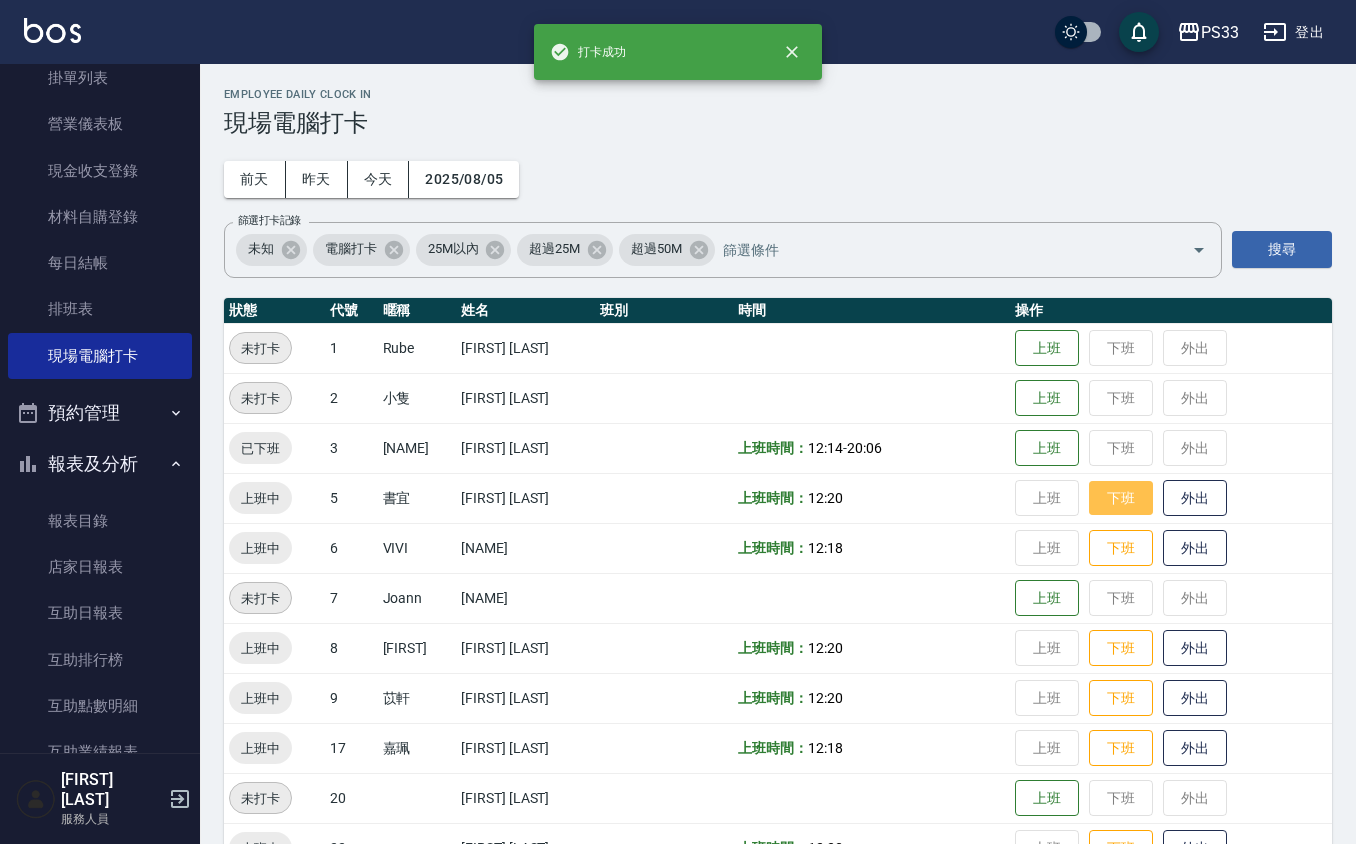 click on "下班" at bounding box center [1121, 498] 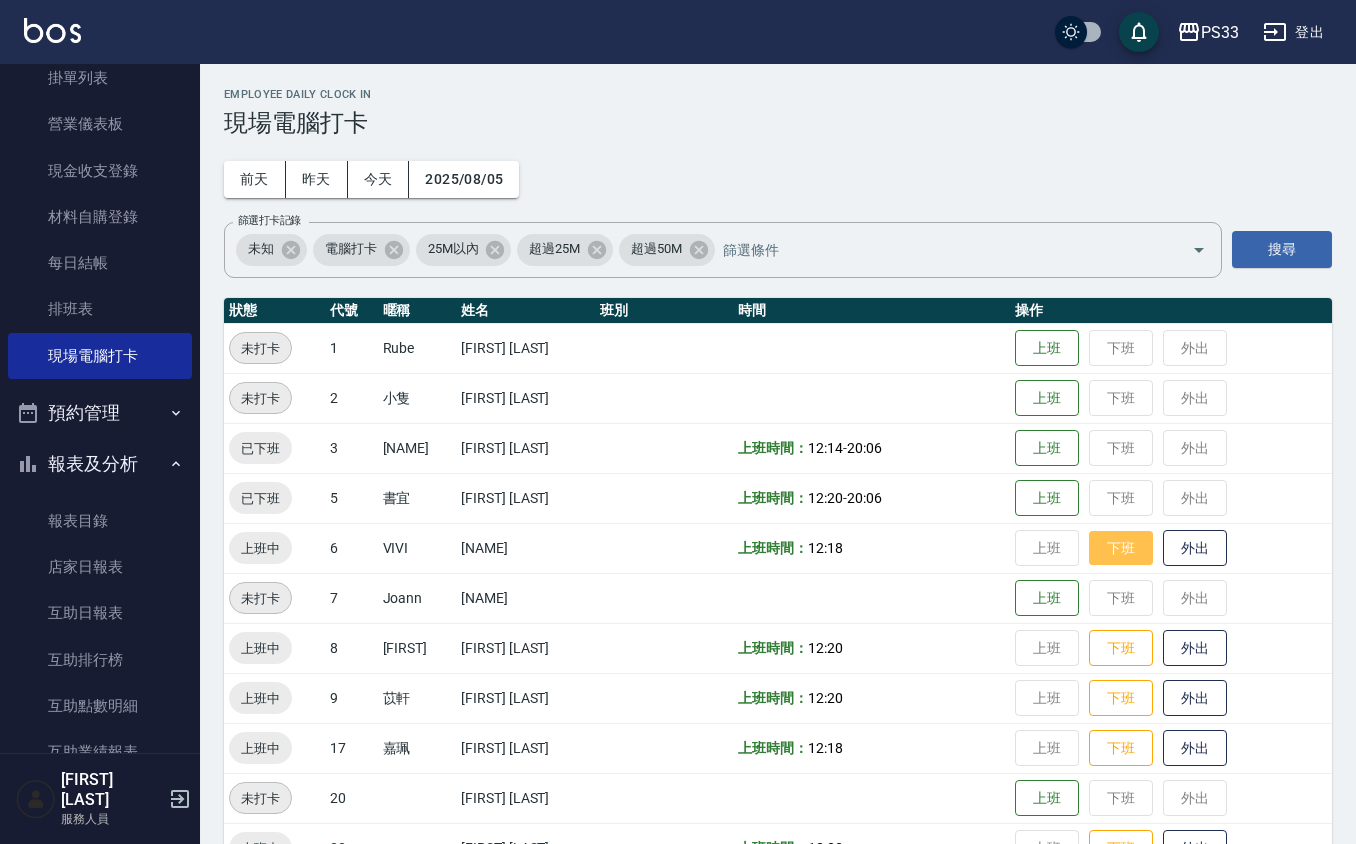 click on "下班" at bounding box center [1121, 548] 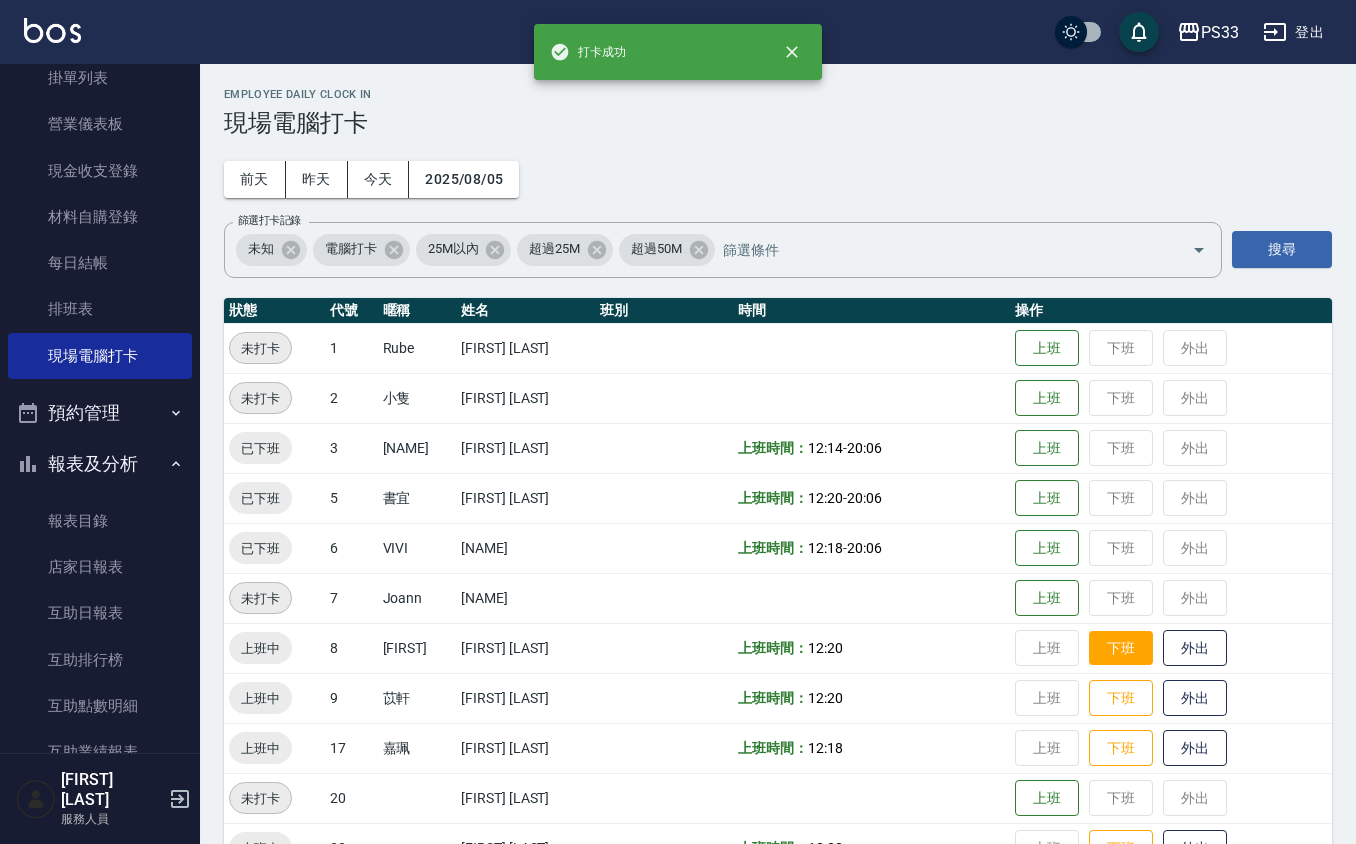 click on "下班" at bounding box center (1121, 648) 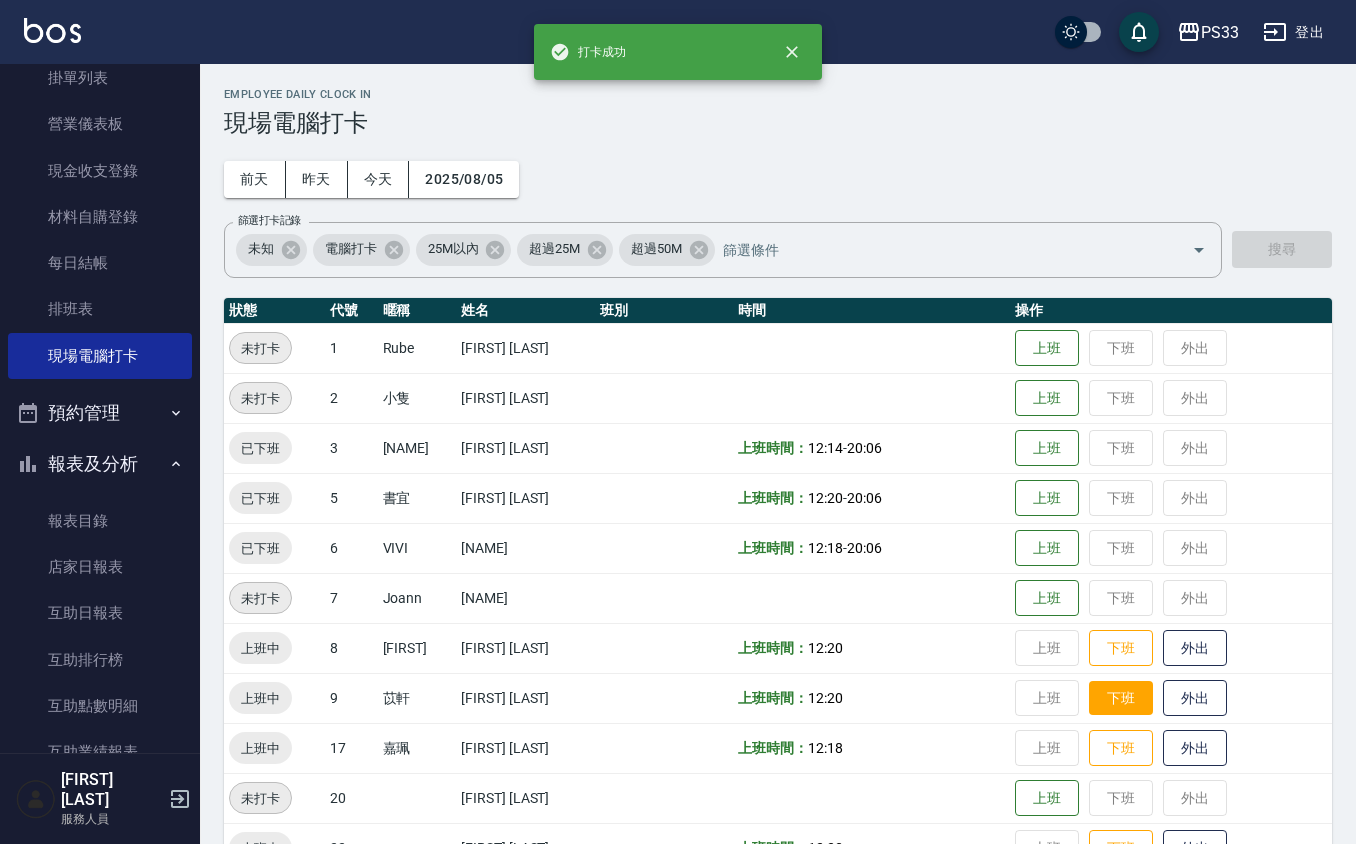 click on "下班" at bounding box center [1121, 698] 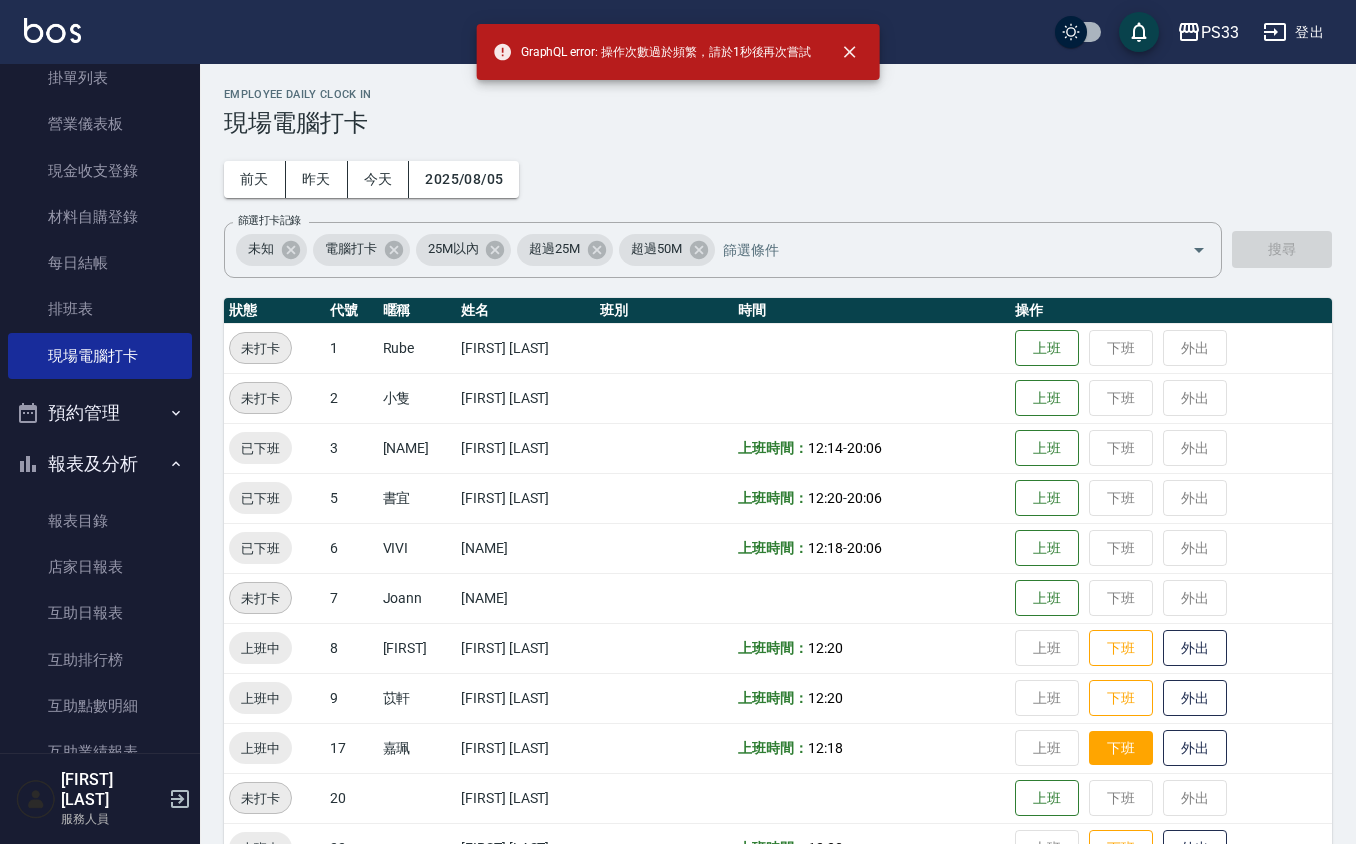 click on "下班" at bounding box center (1121, 748) 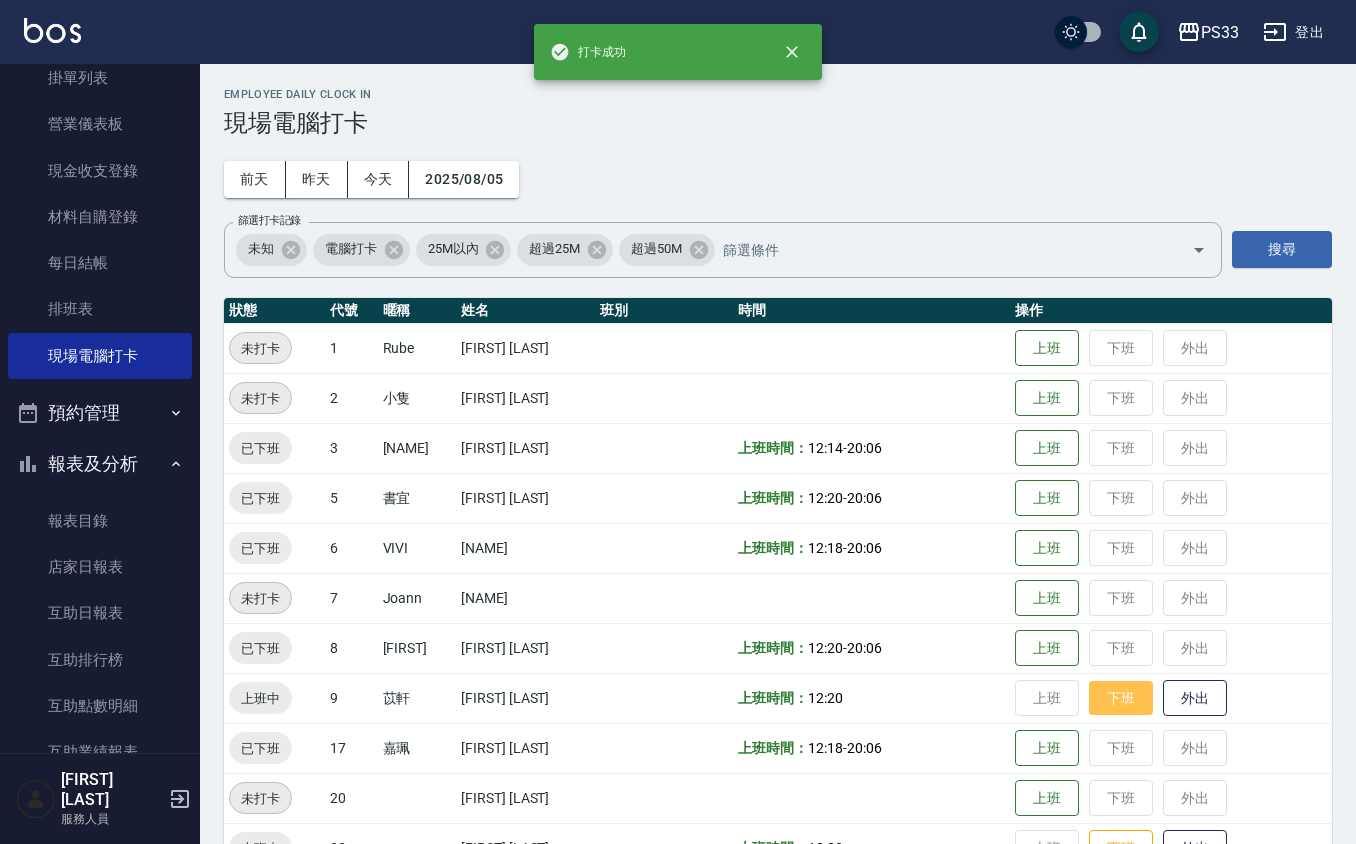 click on "下班" at bounding box center [1121, 698] 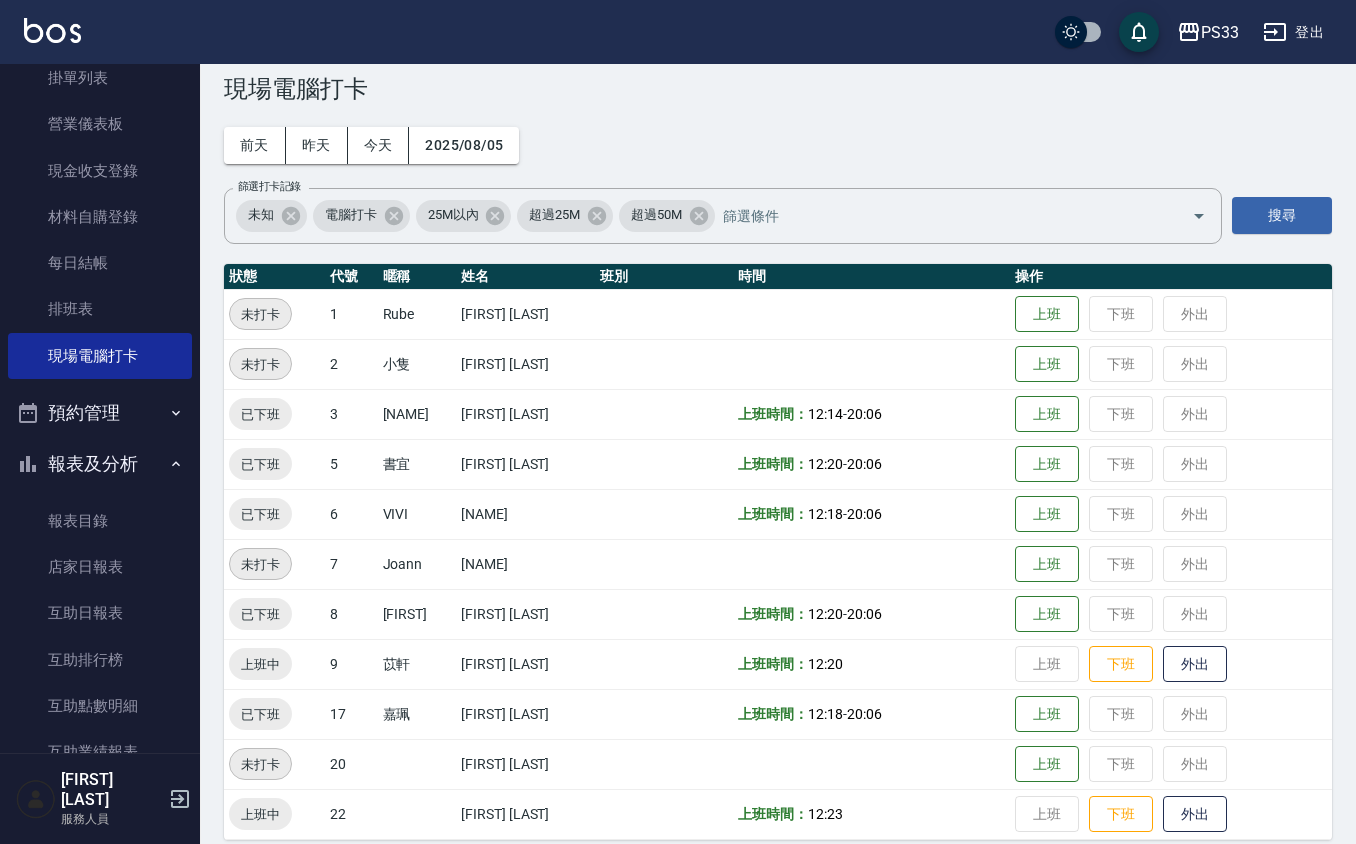 scroll, scrollTop: 53, scrollLeft: 0, axis: vertical 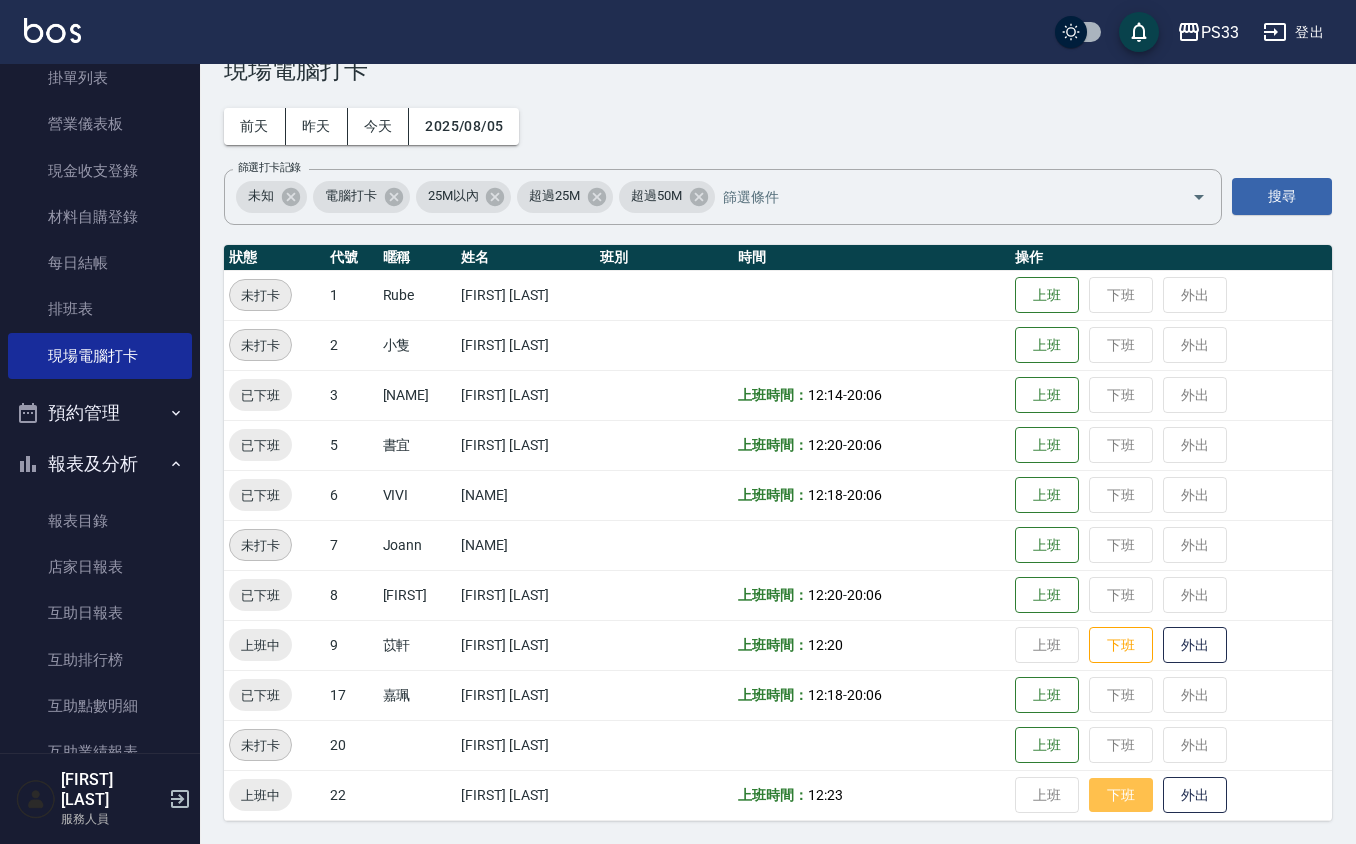click on "下班" at bounding box center (1121, 795) 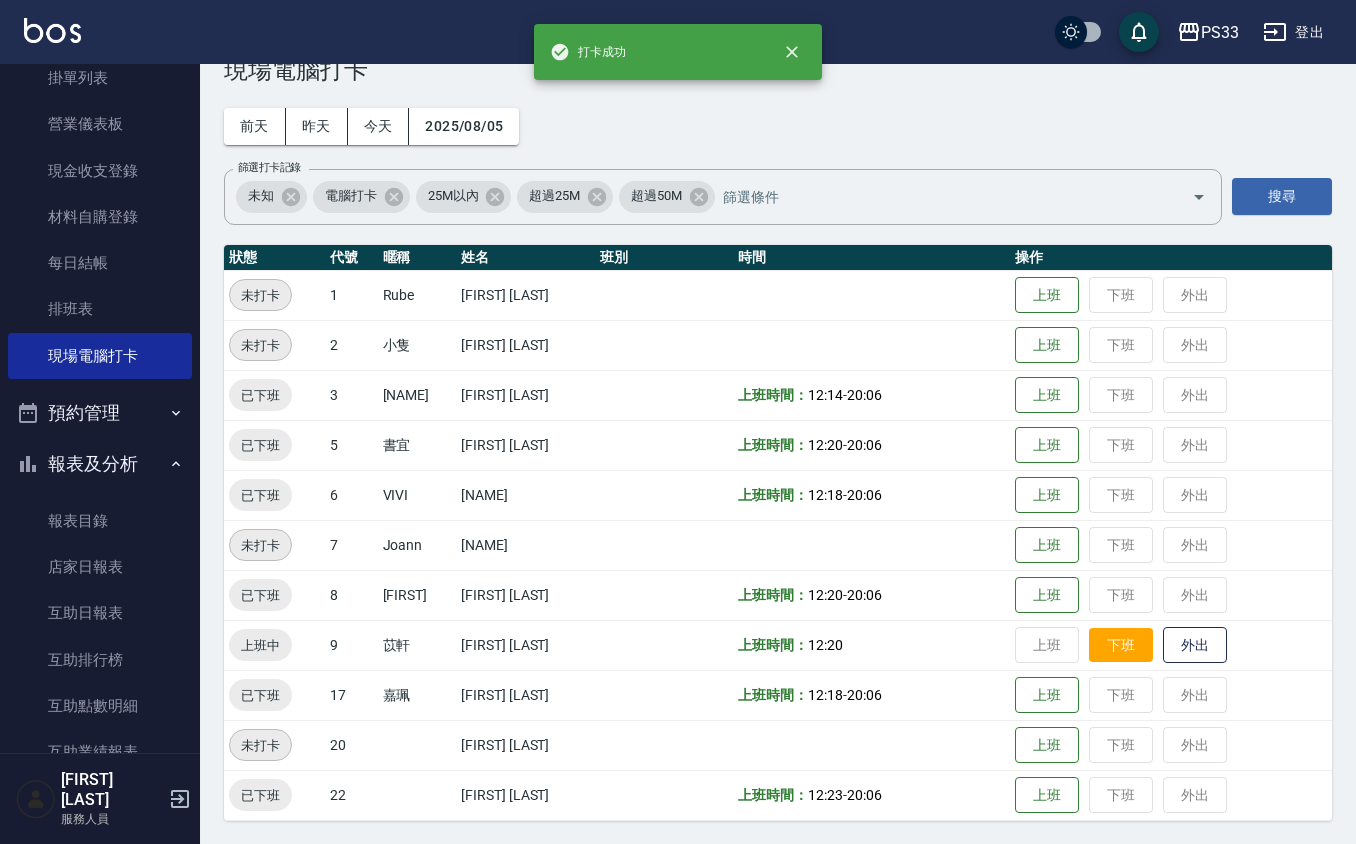 click on "下班" at bounding box center (1121, 645) 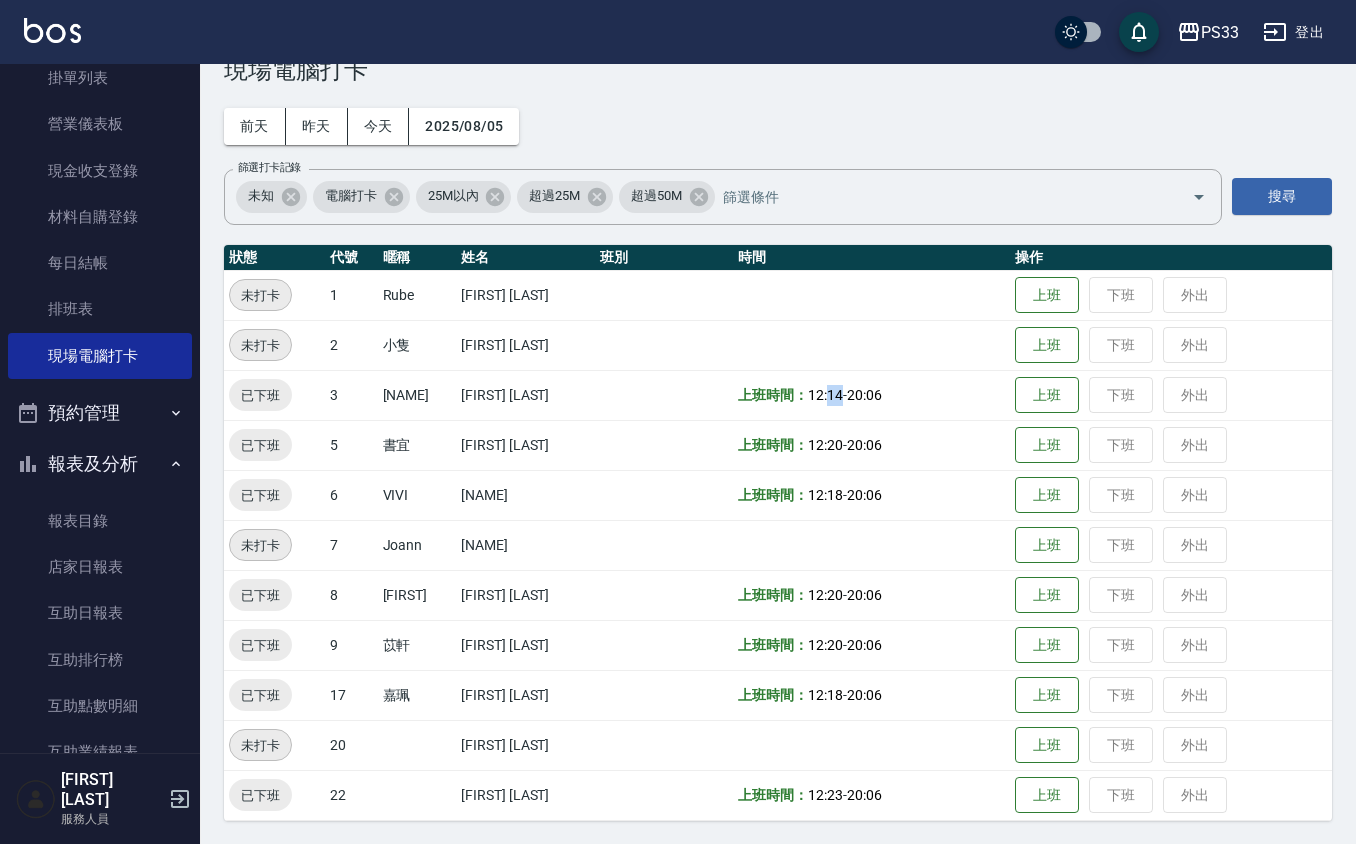 drag, startPoint x: 820, startPoint y: 390, endPoint x: 838, endPoint y: 390, distance: 18 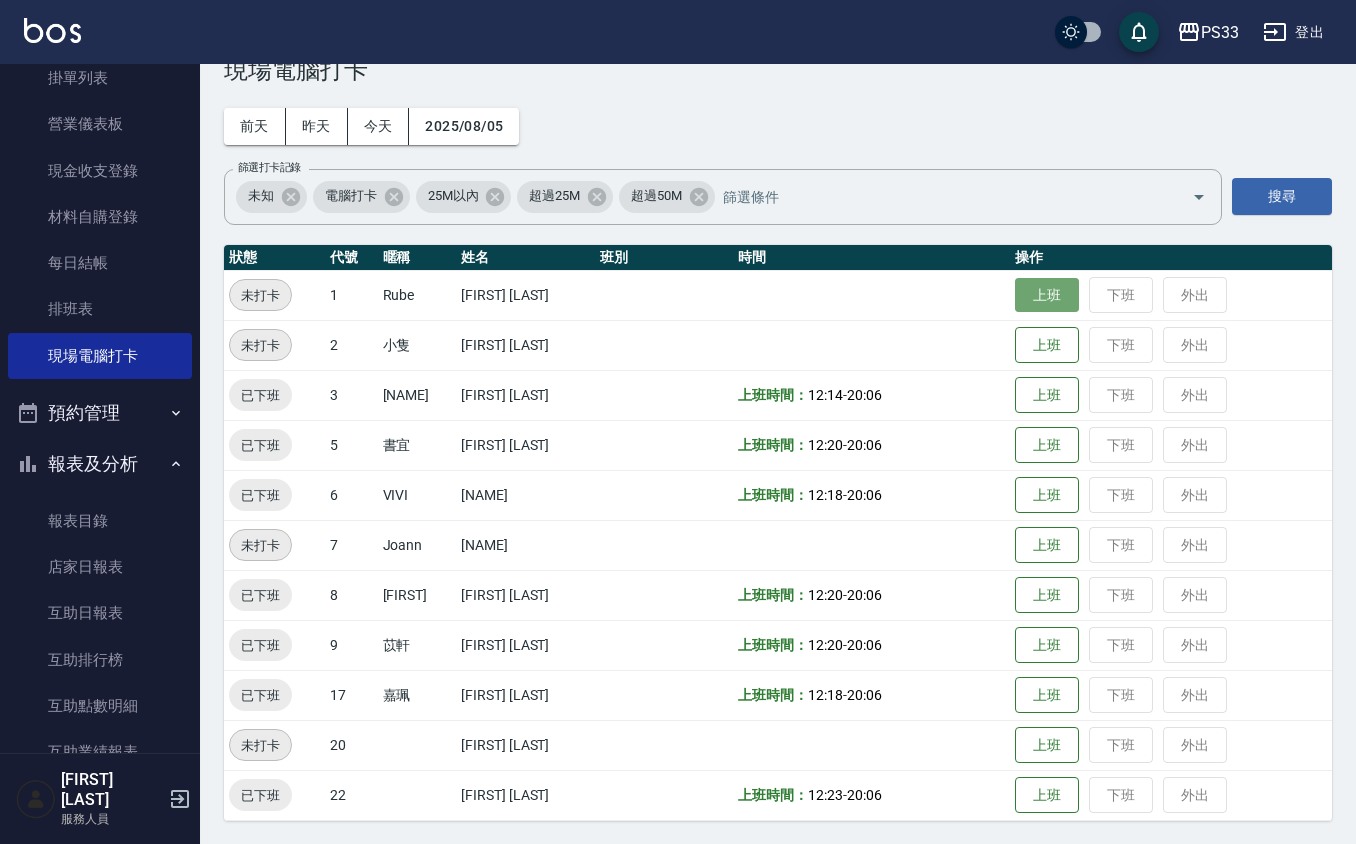 click on "上班" at bounding box center (1047, 295) 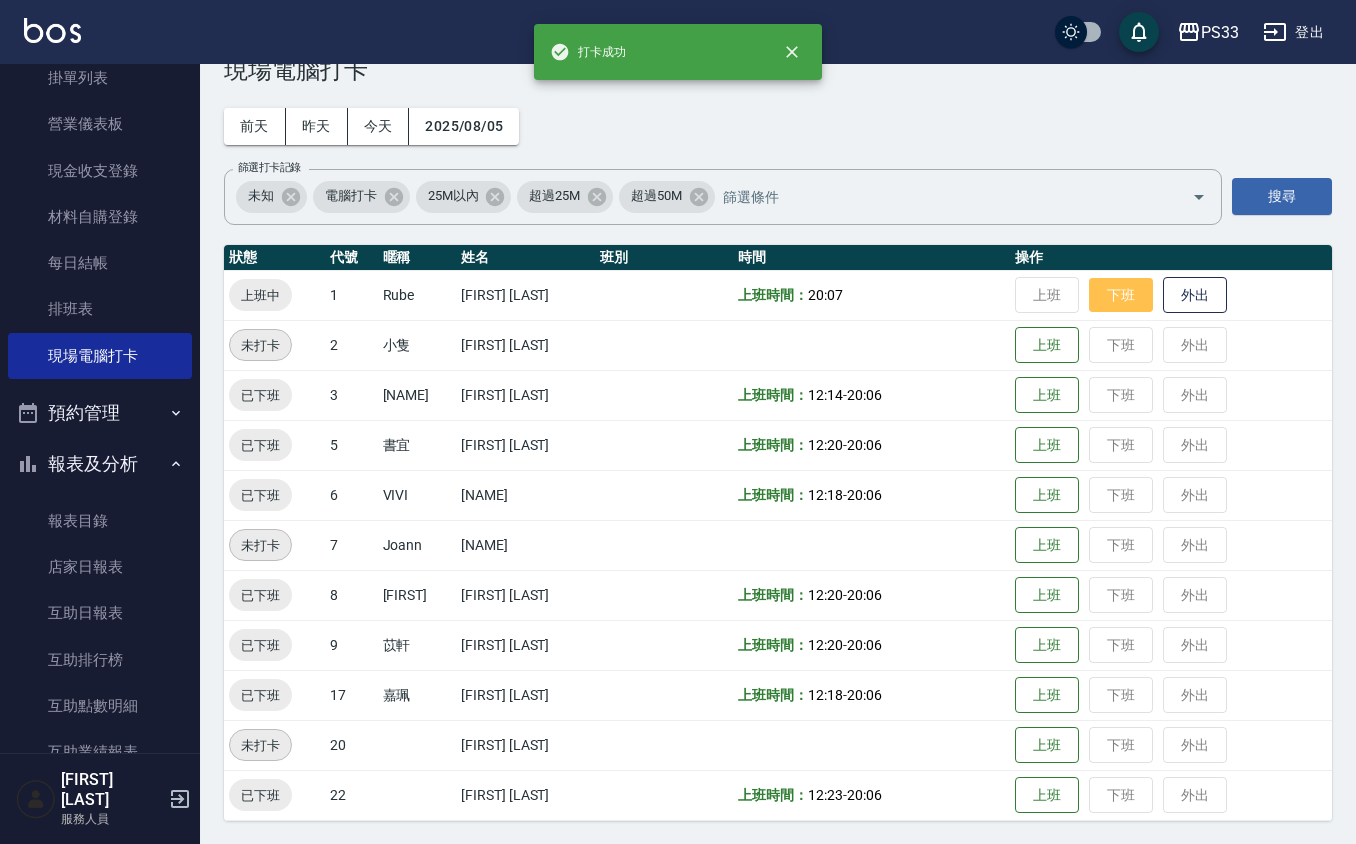 click on "下班" at bounding box center [1121, 295] 